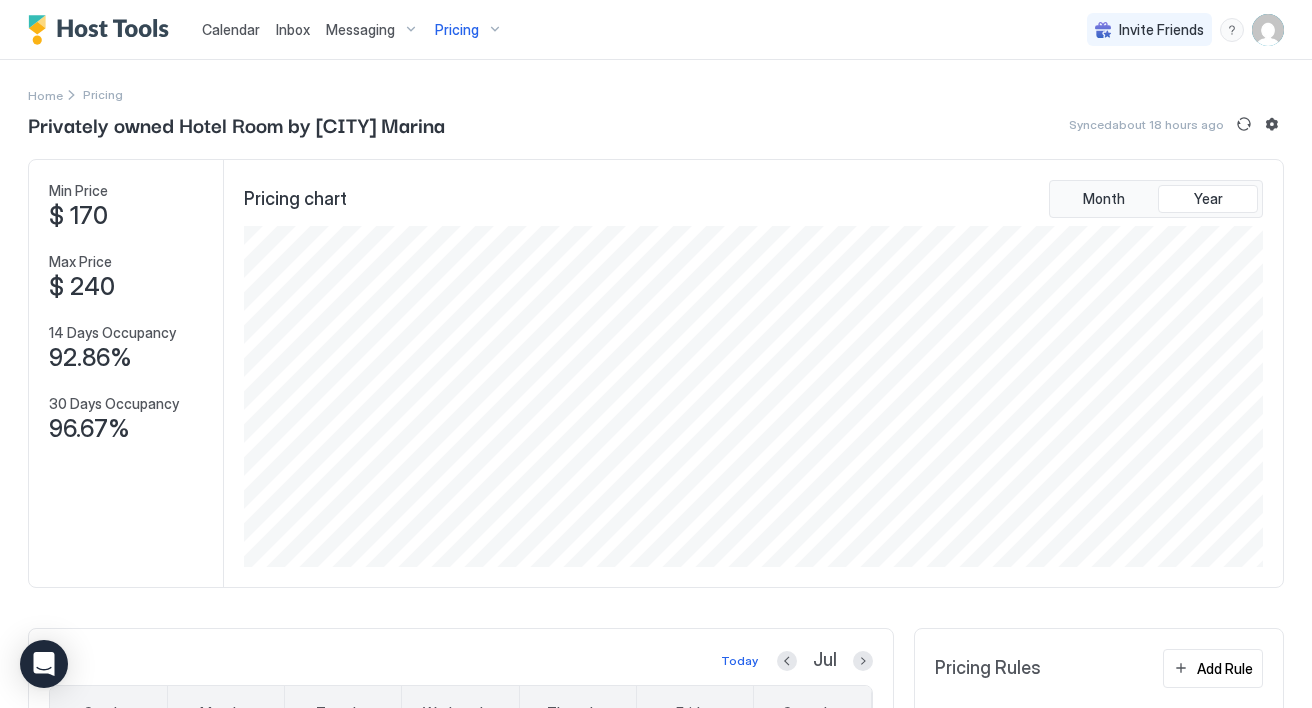 scroll, scrollTop: 0, scrollLeft: 0, axis: both 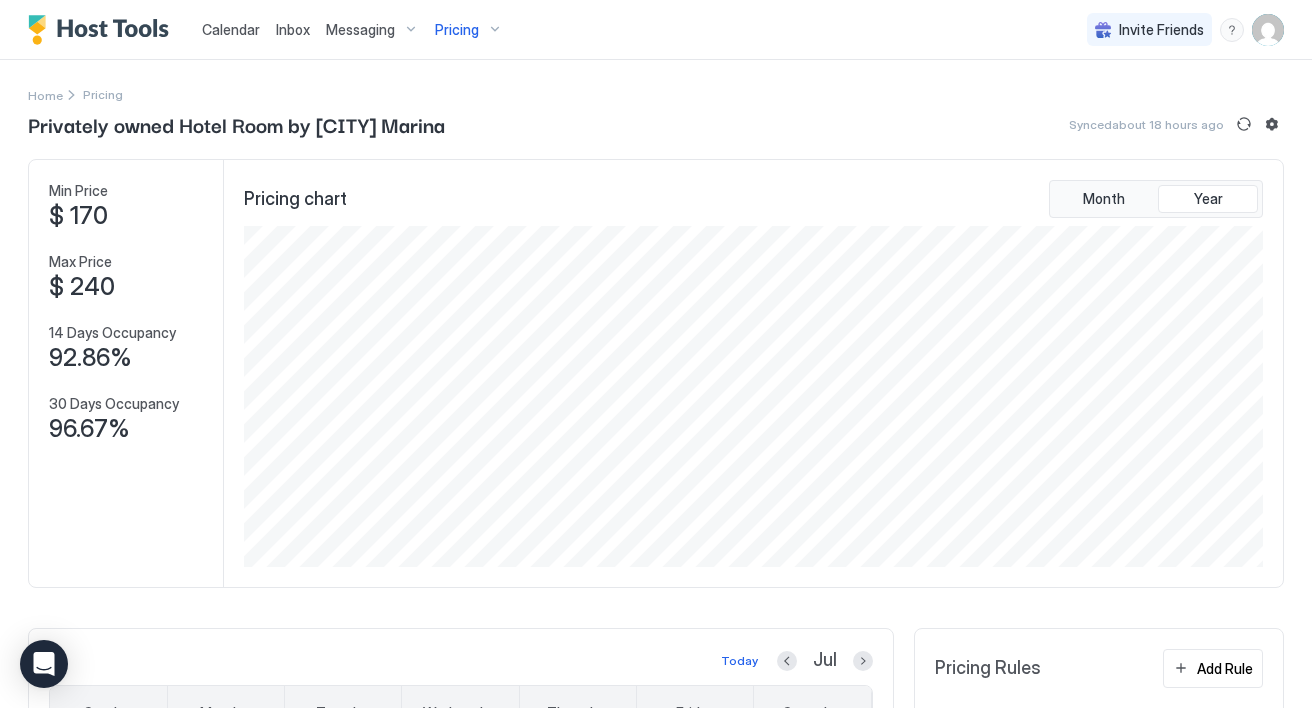 click on "Home Pricing" at bounding box center [656, 94] 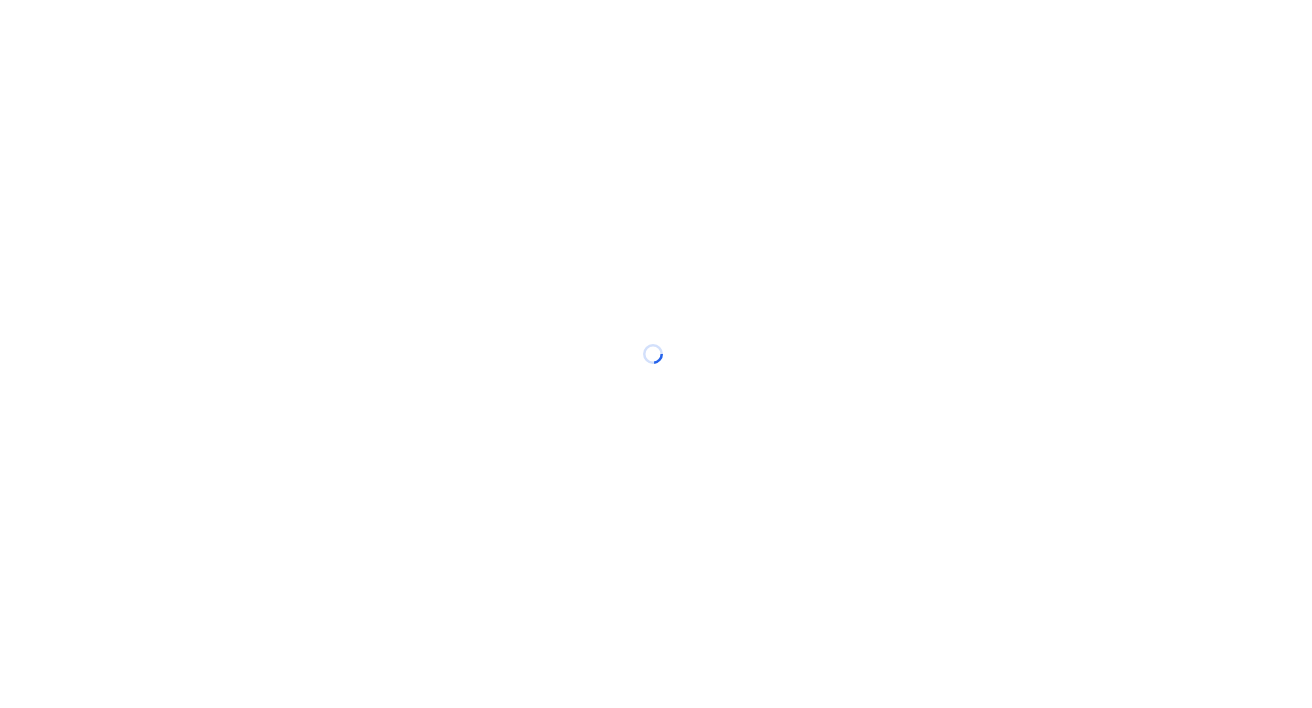 scroll, scrollTop: 0, scrollLeft: 0, axis: both 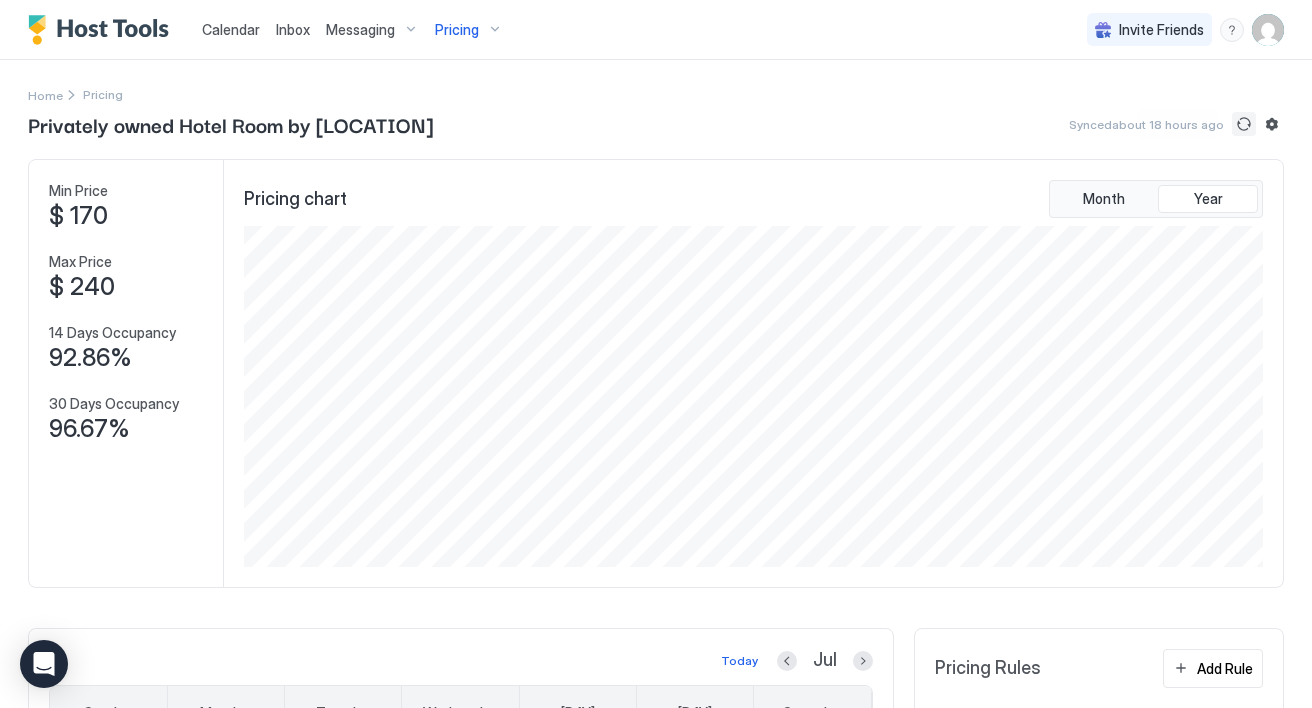 click at bounding box center [1244, 124] 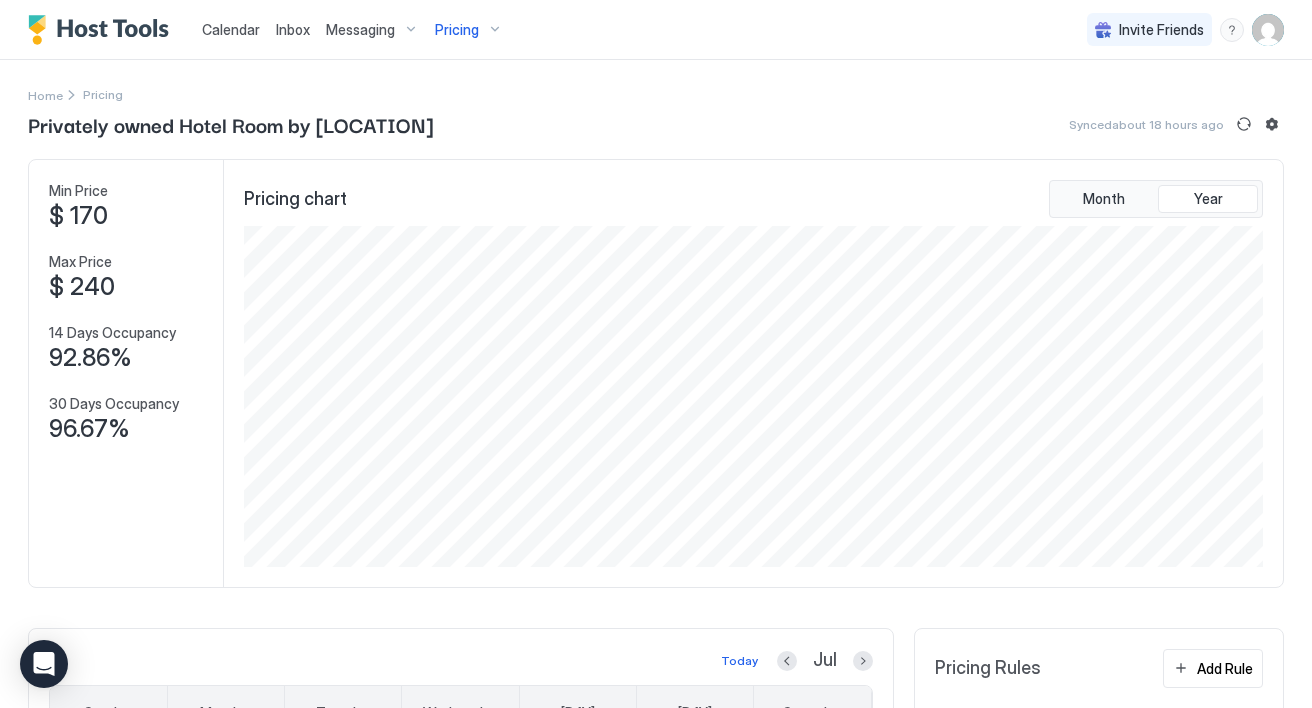 click on "Inbox" at bounding box center [293, 29] 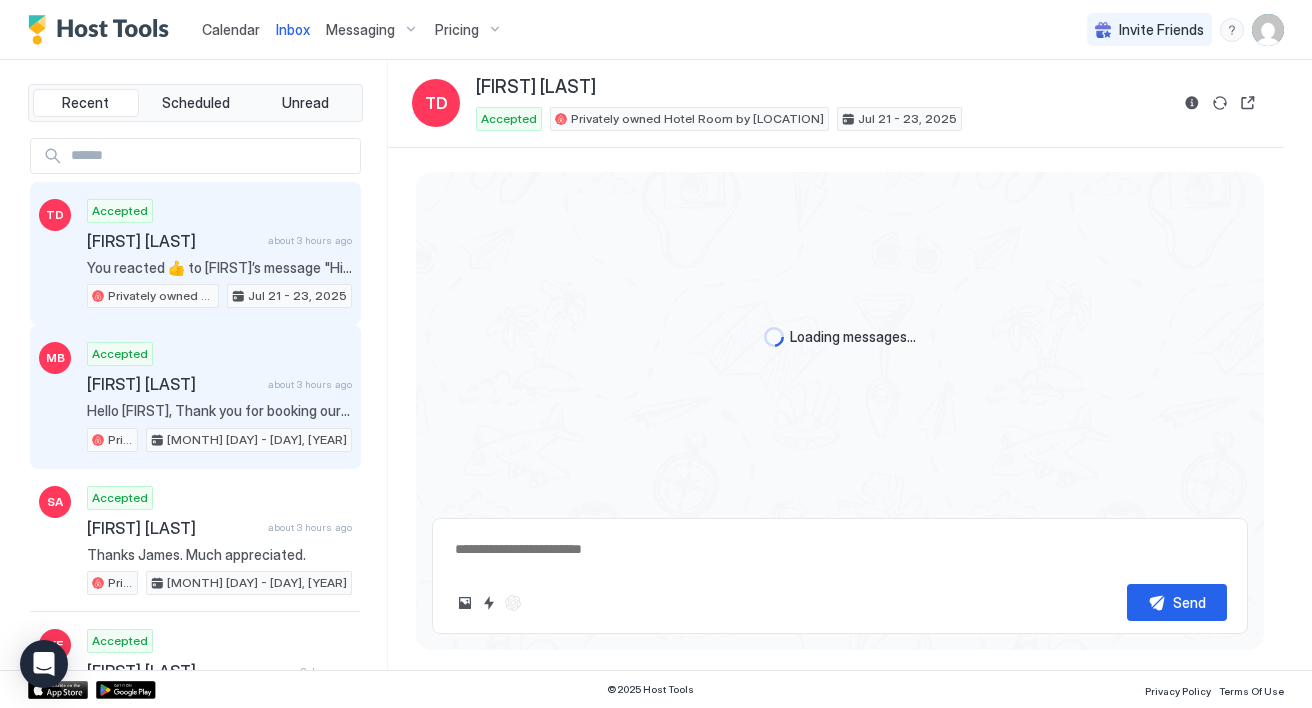 scroll, scrollTop: 171, scrollLeft: 0, axis: vertical 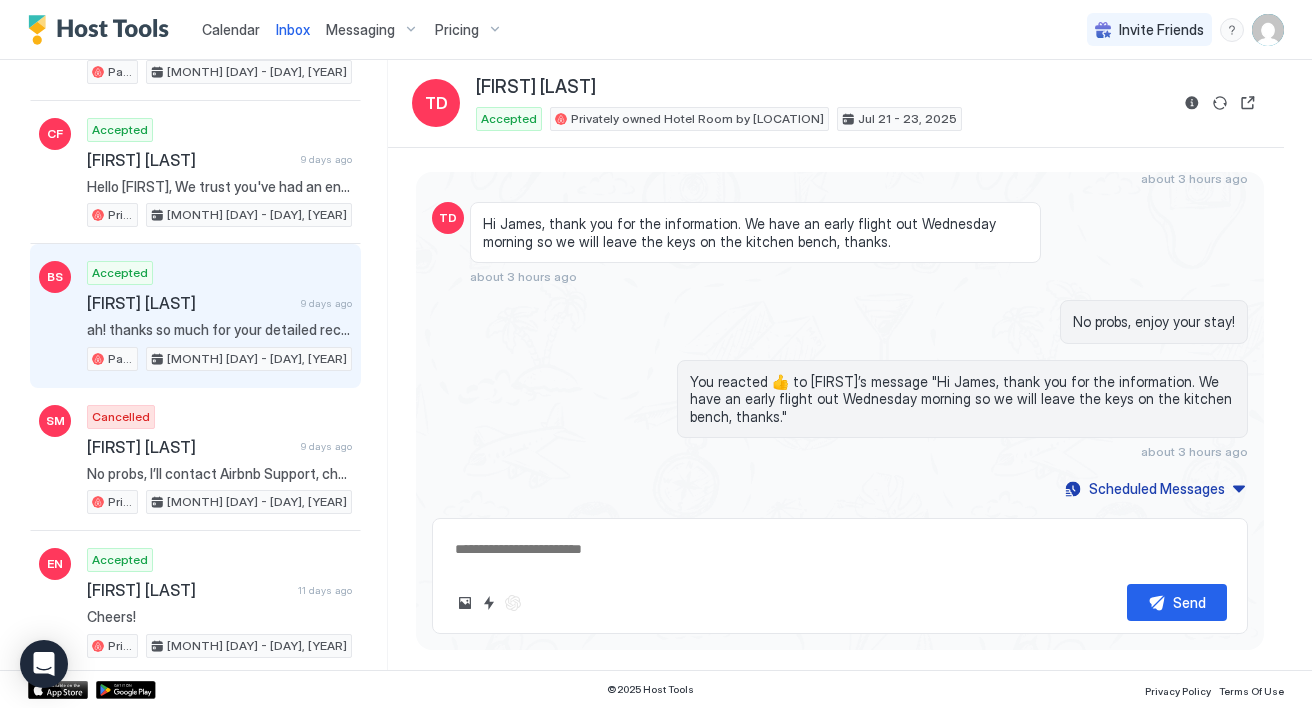 click on "ah! thanks so much for your detailed recommendation [NAME]! really appreciate it!!!" at bounding box center [219, 330] 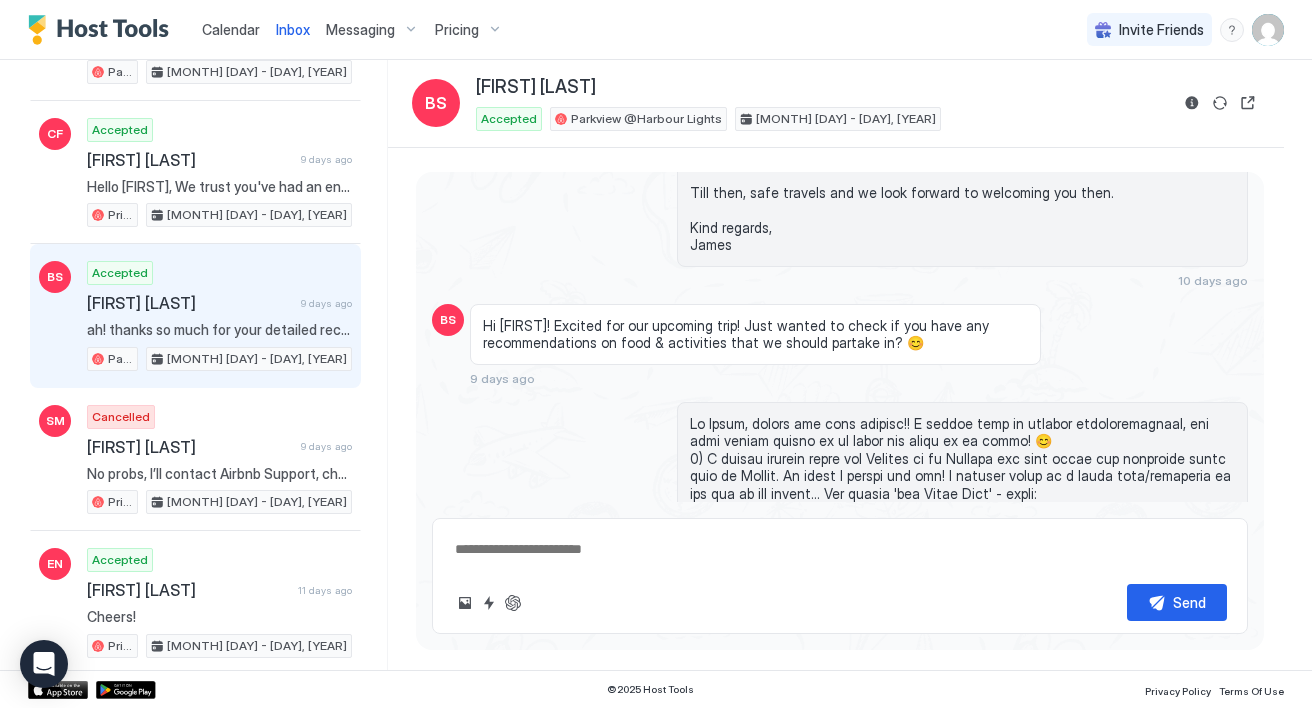 scroll, scrollTop: 290, scrollLeft: 0, axis: vertical 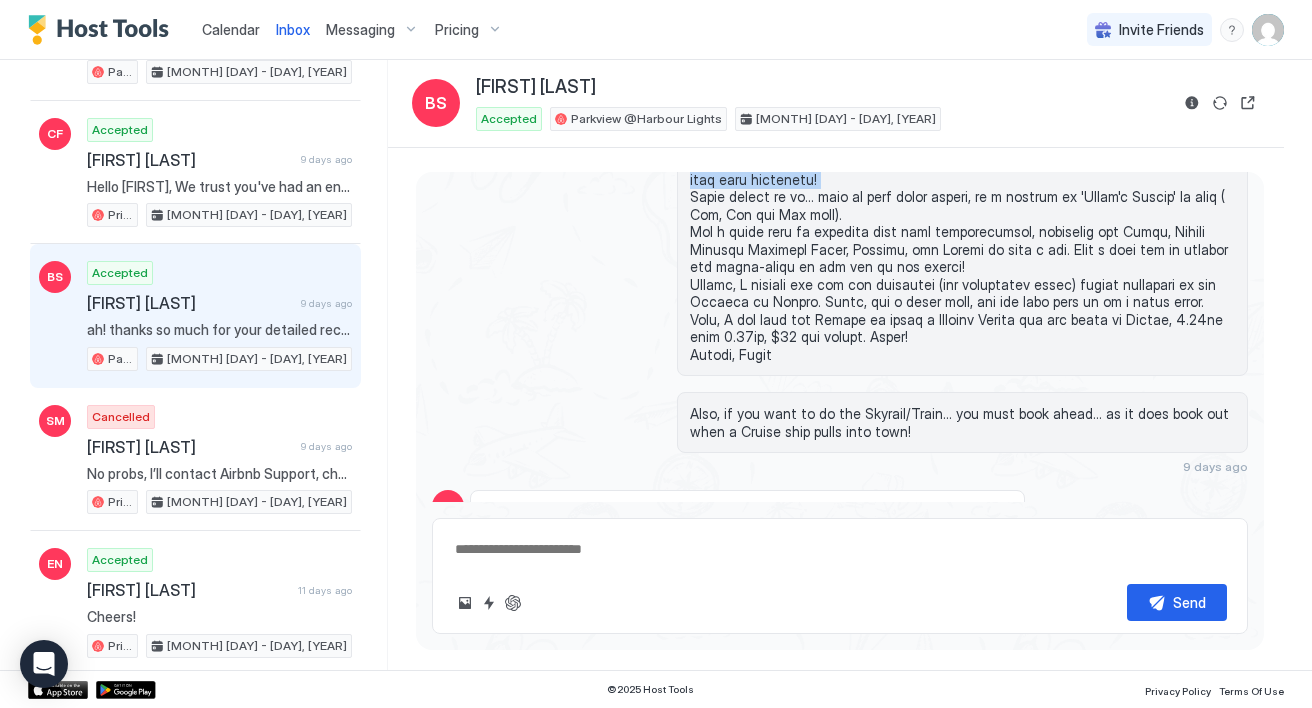 drag, startPoint x: 692, startPoint y: 340, endPoint x: 884, endPoint y: 383, distance: 196.7562 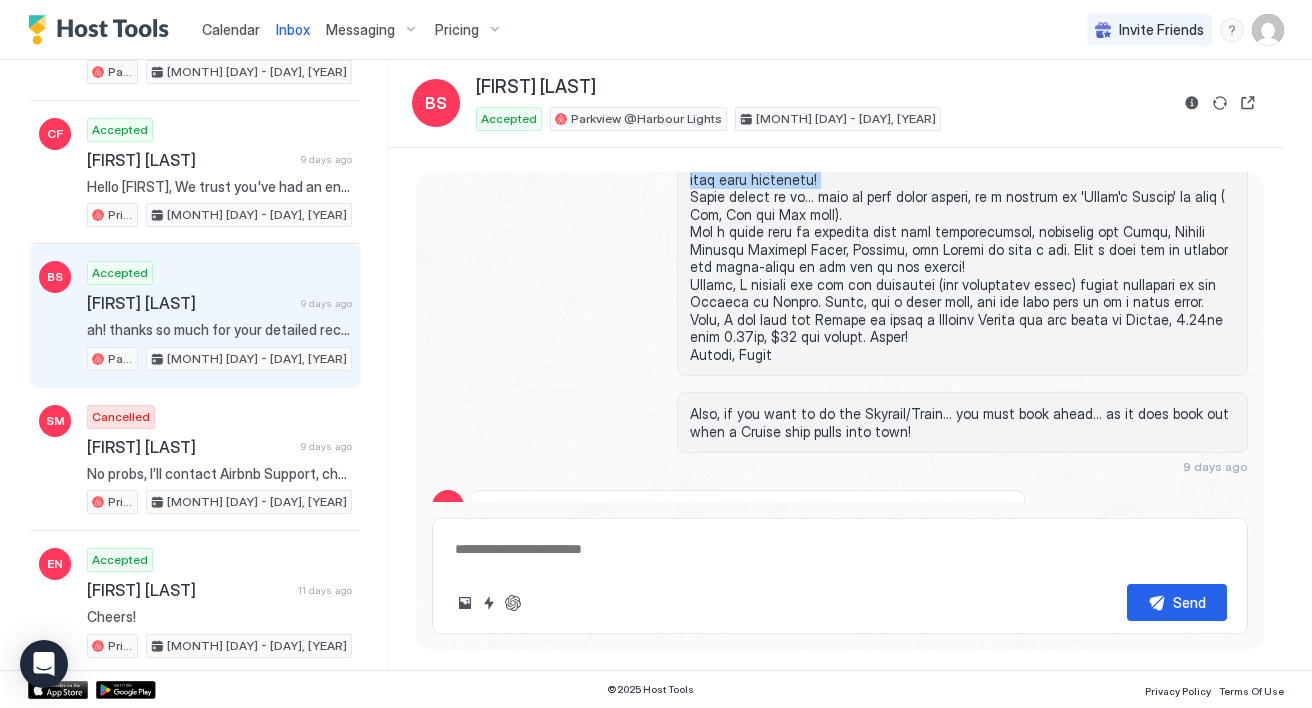 click on "Fri, July 11th 2025 Hello Bryan,
Thank you for booking our apartment in Cairns for Wed, August 20th till Mon, August 25th. This will be a great time to visit, and I’m sure you will have an enjoyable stay.
I'll send you more details including check-in instructions closer to the date/time, however if you have any questions in the meantime, please feel free to ask at any time.
Till then, safe travels and we look forward to welcoming you then.
Kind regards,
James 10 days ago BS Hi James! Excited for our upcoming trip! Just wanted to check if you have any recommendations on food & activities that we should partake in? 😊 9 days ago Also, if you want to do the Skyrail/Train... you must book ahead... as it does book out when a Cruise ship pulls into town!  9 days ago BS ah! thanks so much for your detailed recommendation james! really appreciate it!!!  9 days ago" at bounding box center (840, -177) 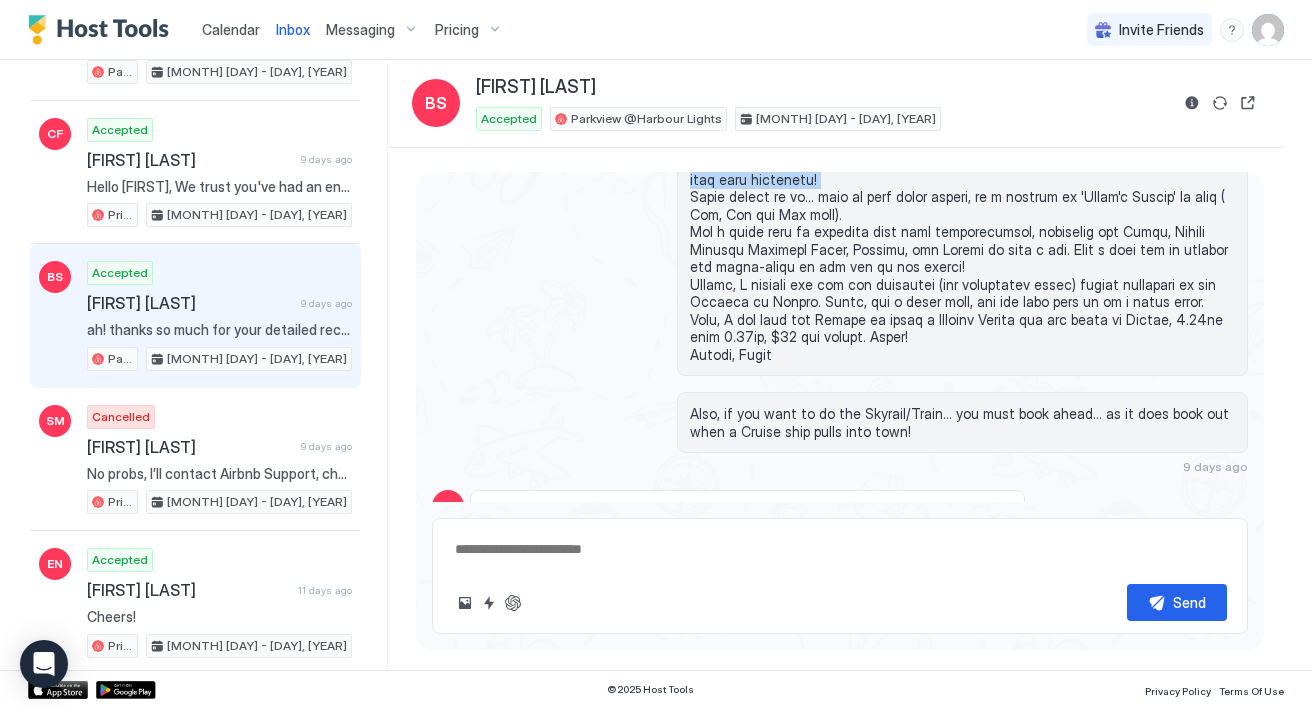 copy on "Hi Bryan, thanks for your enquiry!! I always love to provide recommendations, but some guests prefer to do their own thing so to speak! 😊
1) I always suggest catch the Skyrail up to Kuranda and then catch the afternoon train back to Cairns. It makes a lovely day out! I suggest lunch at a great cafe/restarunt at the end of the street... Its called 'the Petit Cafe' - refer: https://maps.app.goo.gl/MWYRRb3bMTCsPA2h7 - Nice bottle of wine and some interesting crepes is a great way to enjoy the afternoon.
- Be sure to pay the little extra for the hotel pickup in the morning, as the Skyrail location is 15km or so out of town. (They have a bus that will pick you up at our building, 'Harbour Lights').
- The walk back from the Cairns train station at the end of the day is easy and pleasant also.
2) Secondly, hire a car from any of the places in town and take a drive north to the Hartley Croc Farm for the day. Do the boat cruise there. You can also take your own packed lunch and enjoy it at a shady spot in their ..." 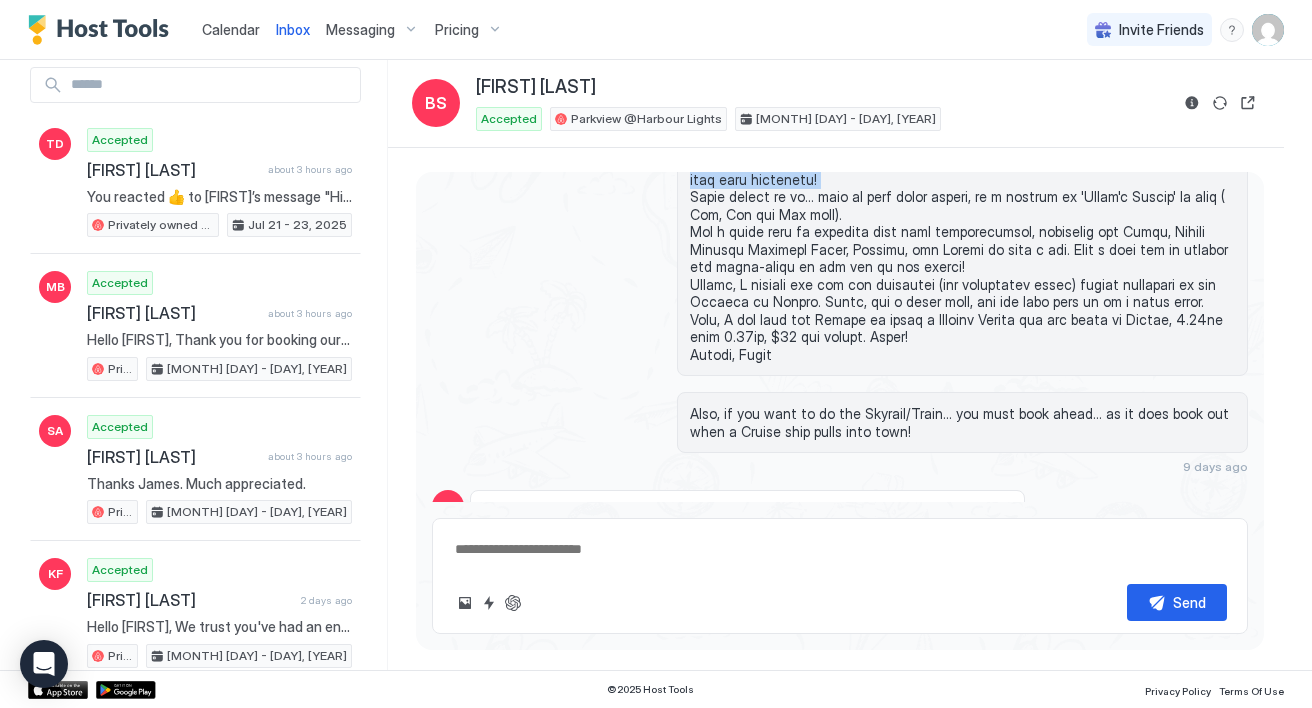 scroll, scrollTop: 0, scrollLeft: 0, axis: both 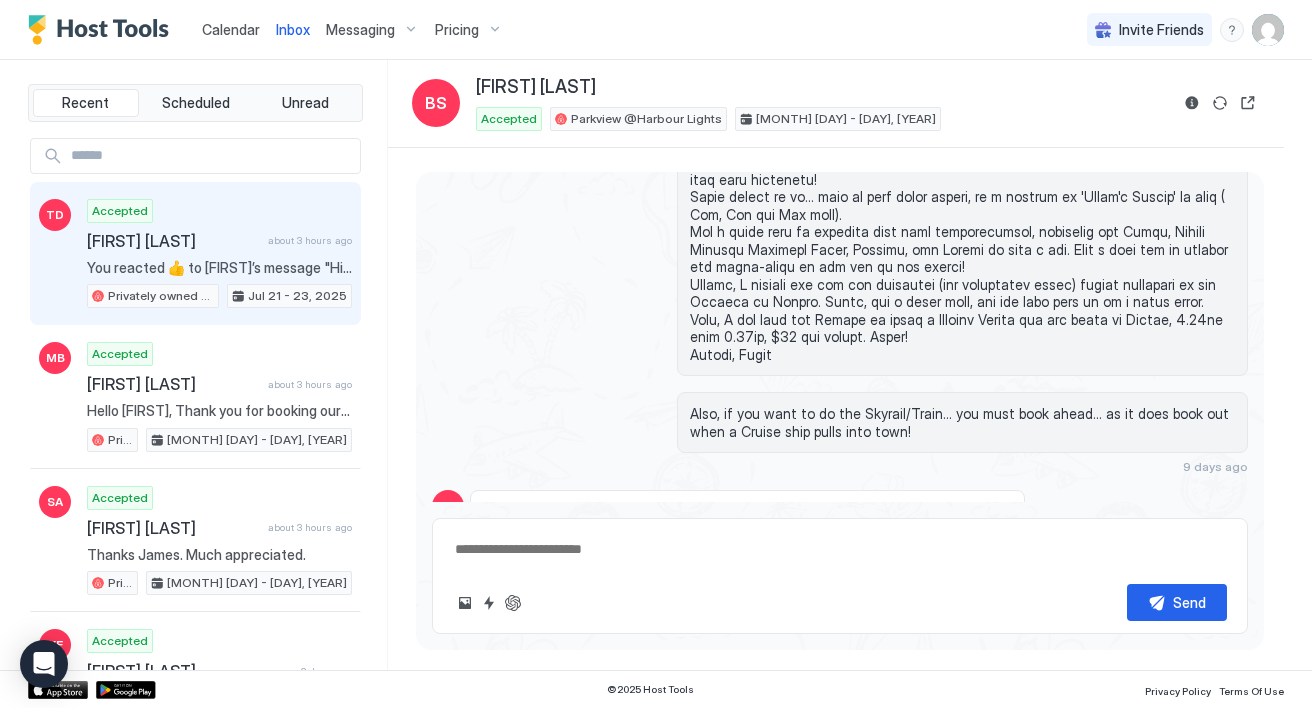 click on "You reacted 👍 to [NAME]’s message "Hi [NAME], thank you for the information. We have an early flight out Wednesday morning so we will leave the keys on the kitchen bench, thanks."" at bounding box center [219, 268] 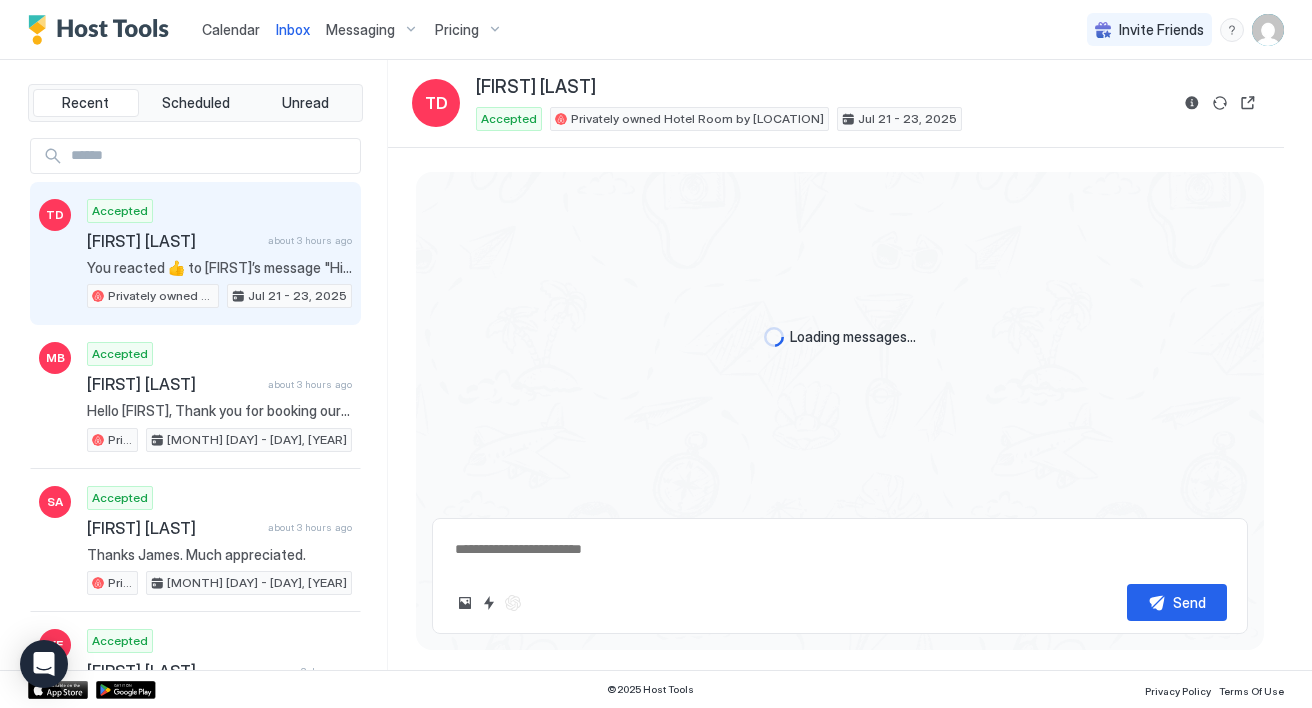 scroll, scrollTop: 0, scrollLeft: 0, axis: both 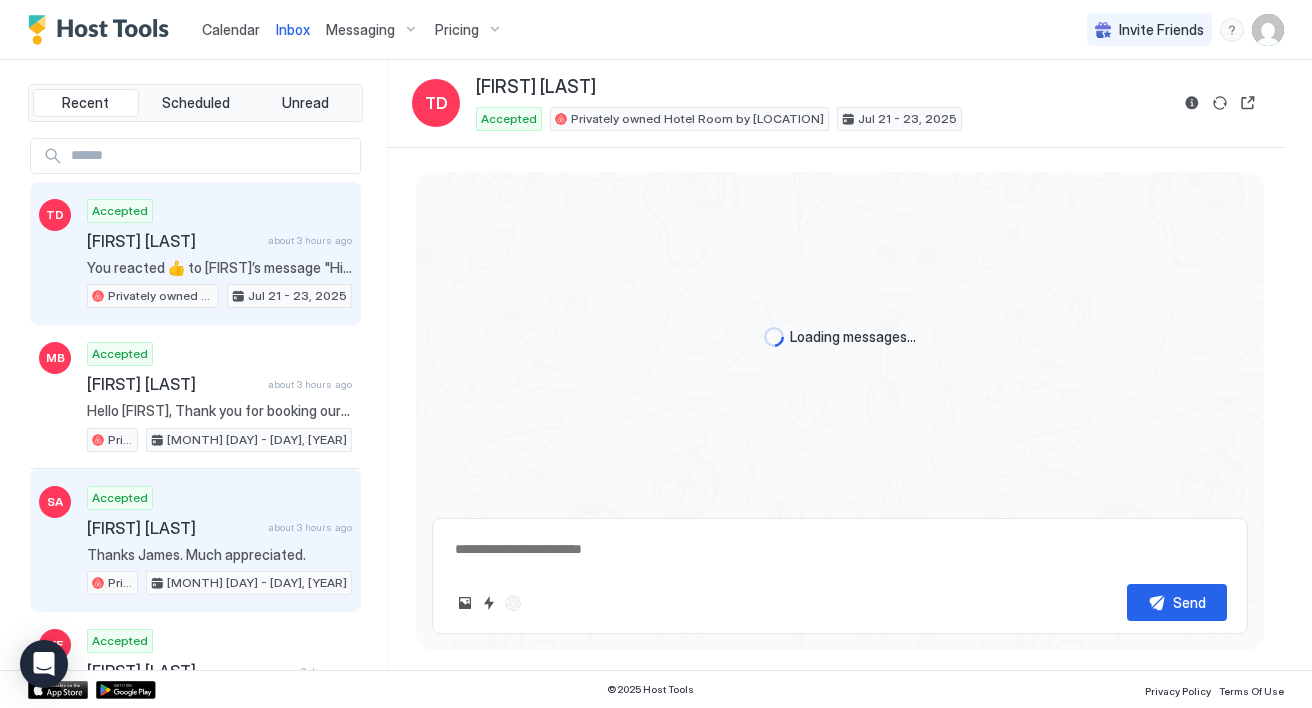 click on "Accepted Stephen Ashmore about 3 hours ago Thanks James. Much appreciated. Privately owned Hotel Room by Cairns Marina Jul 23 - 29, 2025" at bounding box center (219, 541) 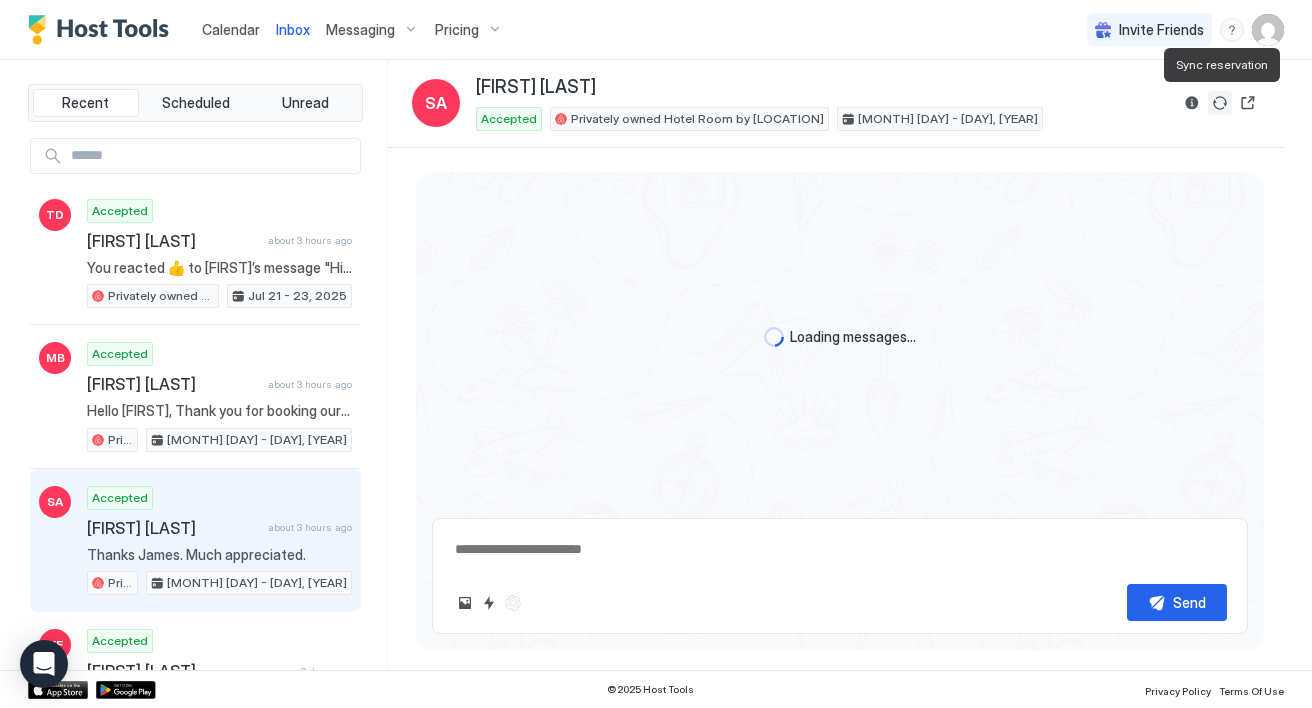 click at bounding box center (1220, 103) 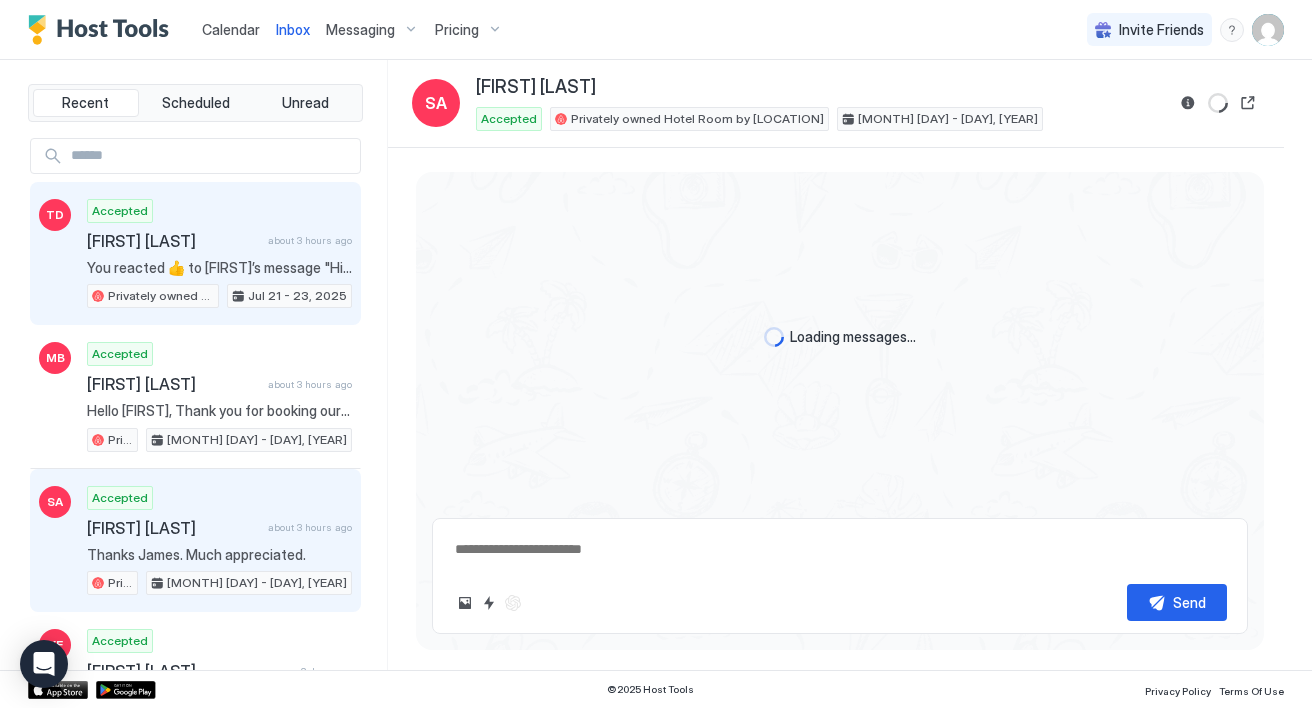 click on "You reacted 👍 to [NAME]’s message "Hi [NAME], thank you for the information. We have an early flight out Wednesday morning so we will leave the keys on the kitchen bench, thanks."" at bounding box center (219, 268) 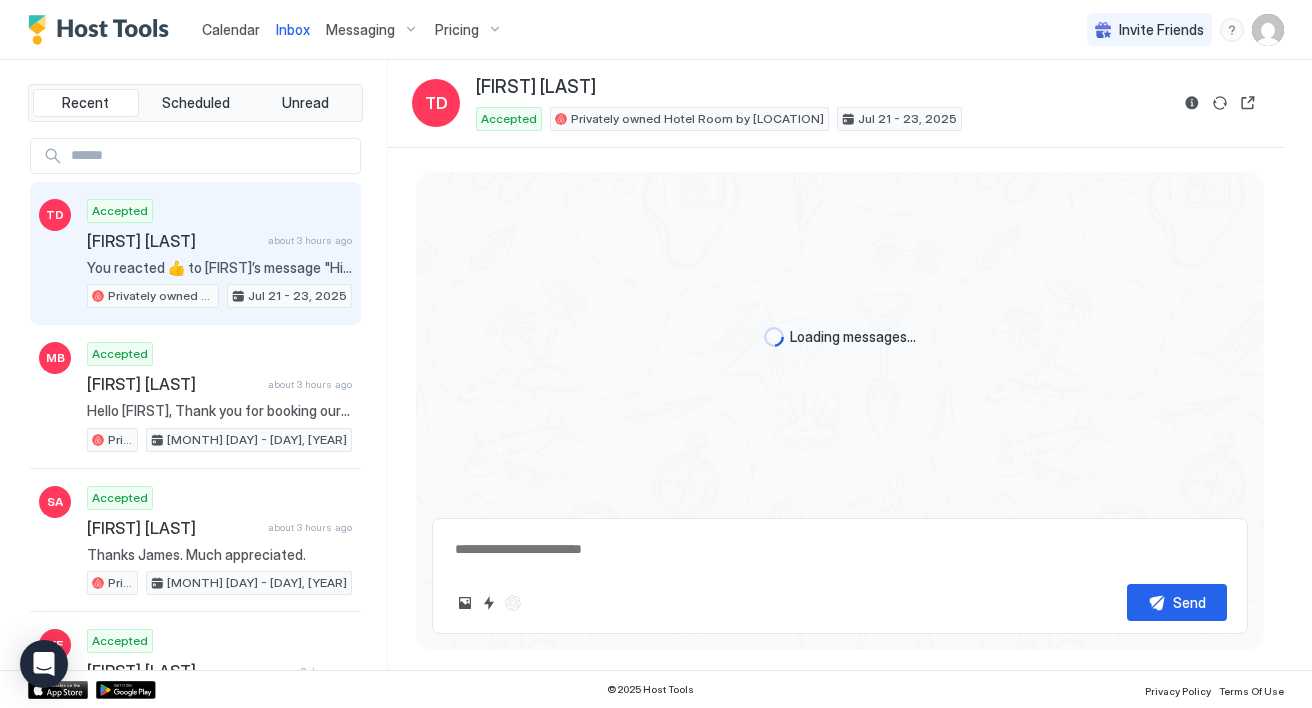 type on "*" 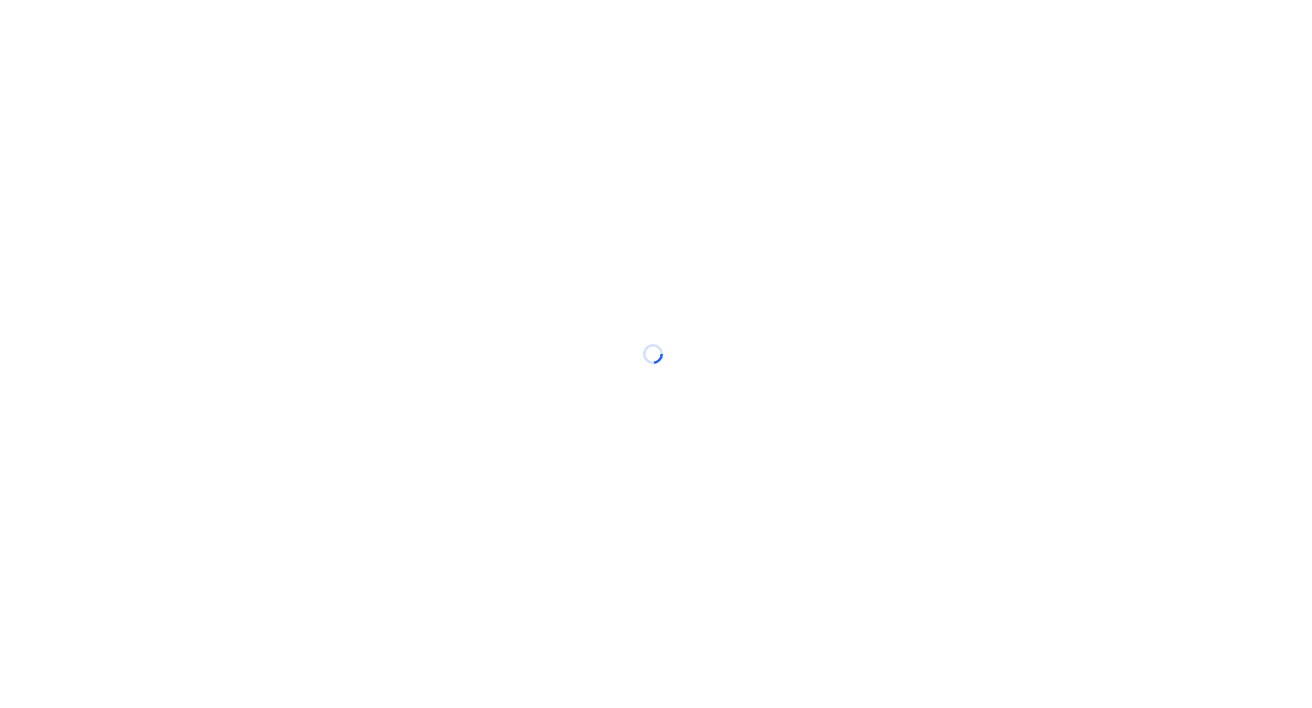 scroll, scrollTop: 0, scrollLeft: 0, axis: both 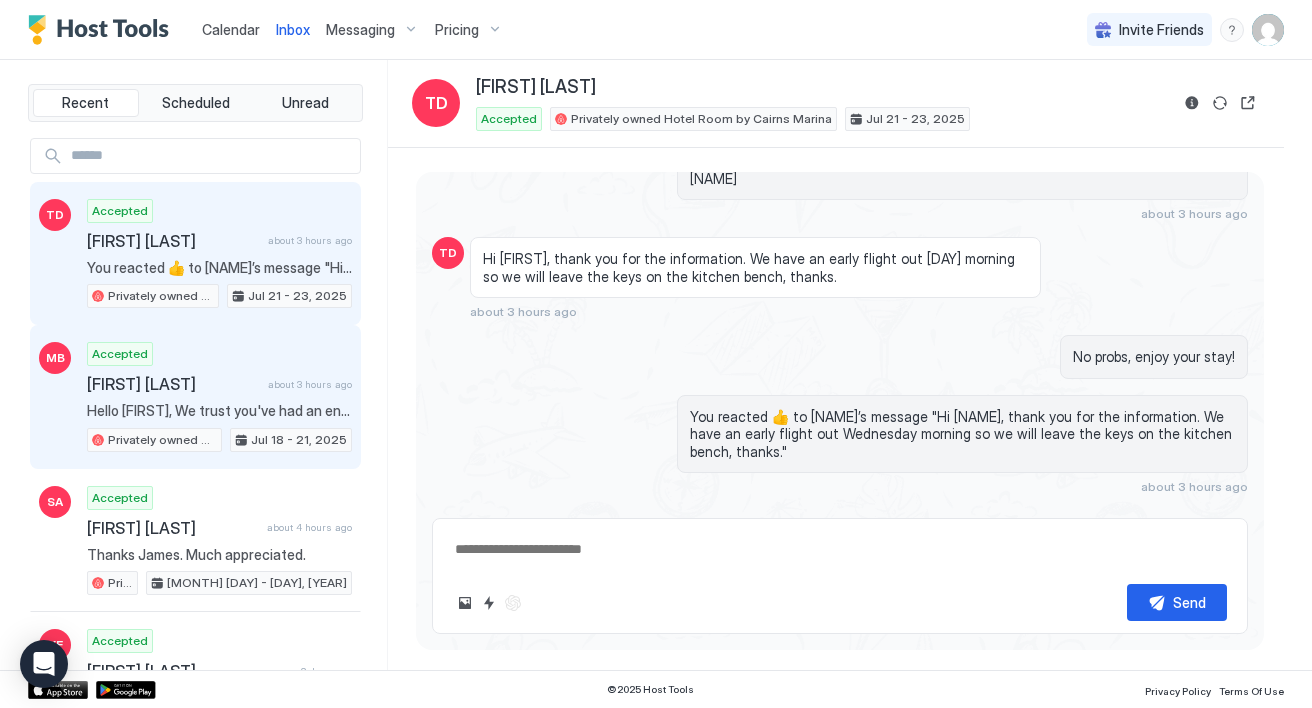 click on "Accepted [FIRST] [LAST] about 3 hours ago Hello [FIRST],
We trust you've had an enjoyable stay!
This is just a friendly reminder that we have you checking out tomorrow at 10AM.
Before check-out please put any rubbish in a bin, put back anything you moved, and turn off air-con and lights.
There is no need to strip beds or wash any linen as this will be taken care of by our professional cleaners.
When you're ready to leave, please exit the building for the last time, and return the swipe card keys to the Quicky-Mart convenience store (4U Mart). (If leaving before 7am, you may leave the keys on the kitchen bench).
So there are no surprises for us, please report any accidents or damage prior to checkout.
Again, thank you for choosing to stay with us, and we wish you safe travels.
Best wishes,
[FIRST] Privately owned Hotel Room by Cairns Marina [MONTH] [DAY] - [DAY], [YEAR]" at bounding box center [219, 397] 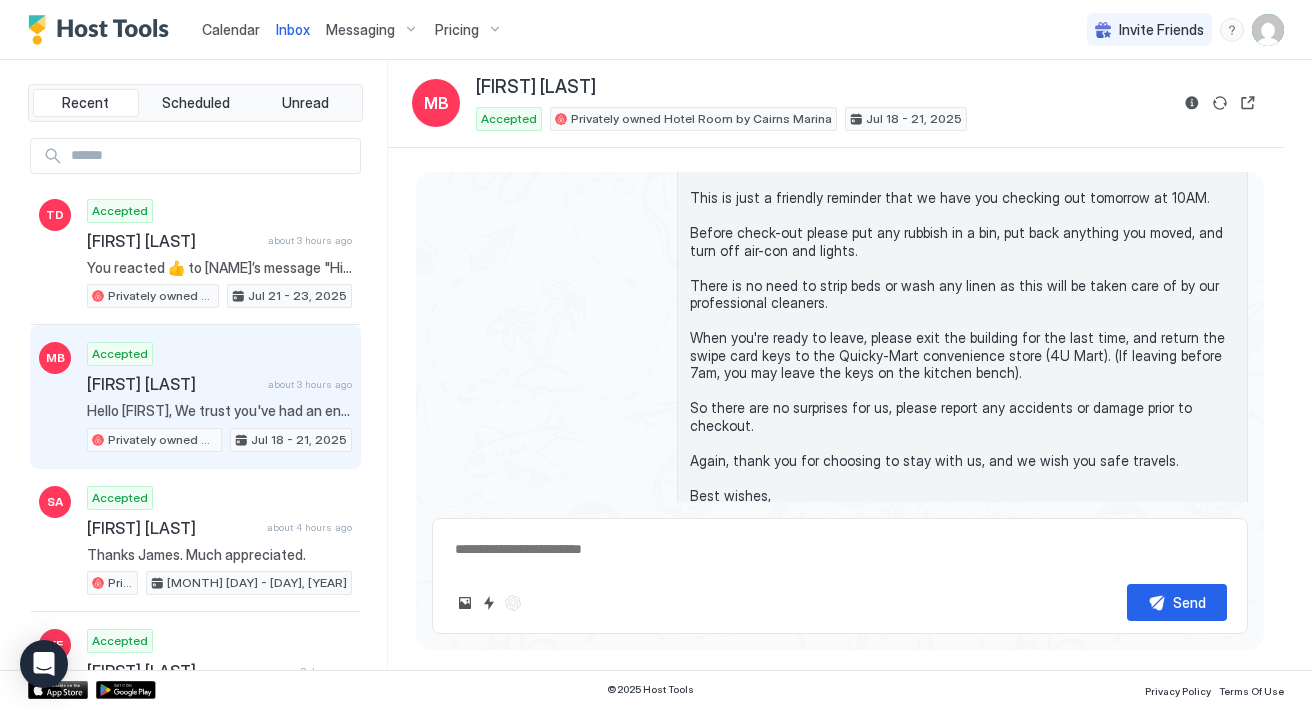 scroll, scrollTop: 1653, scrollLeft: 0, axis: vertical 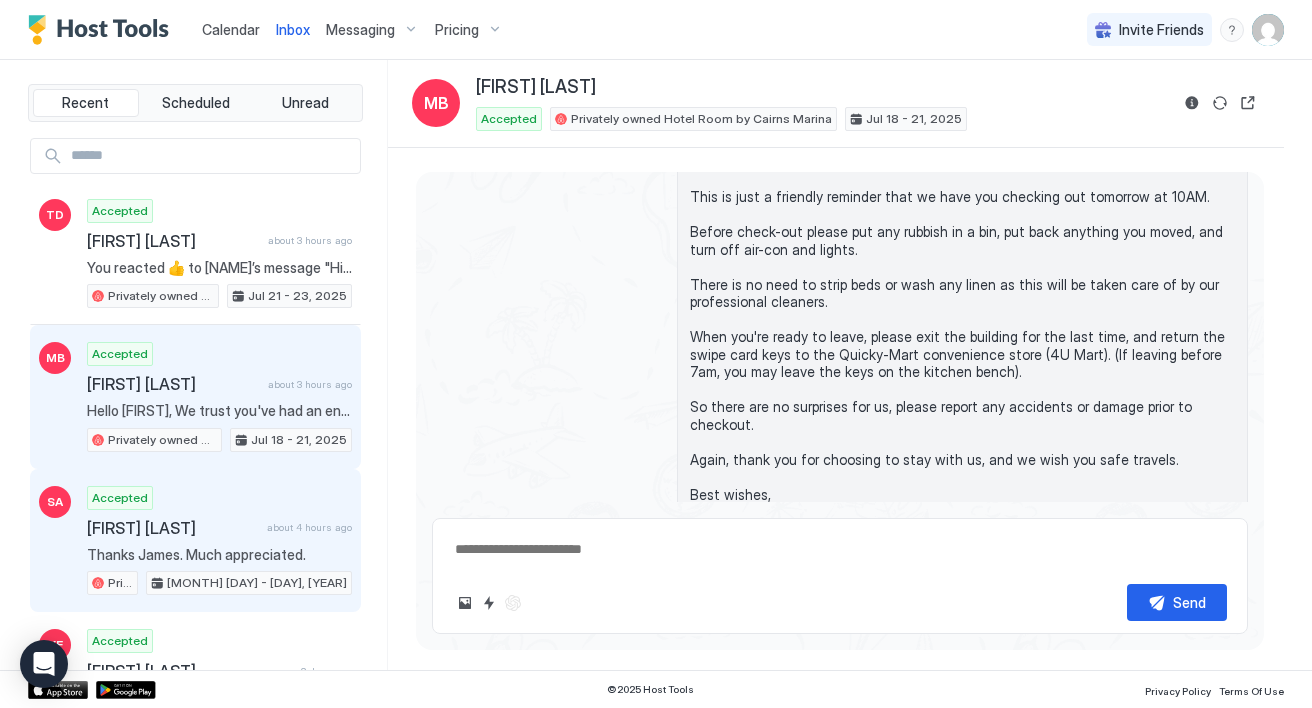click on "Thanks James. Much appreciated." at bounding box center (219, 555) 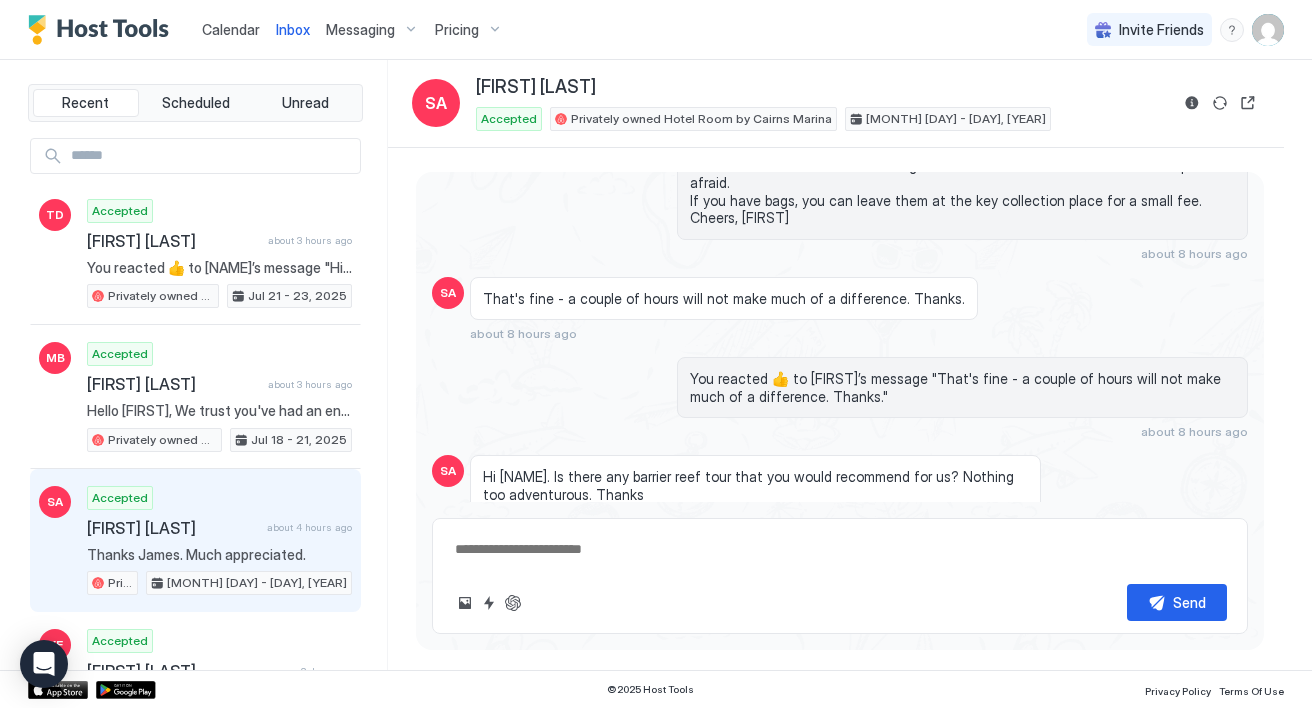 scroll, scrollTop: 1037, scrollLeft: 0, axis: vertical 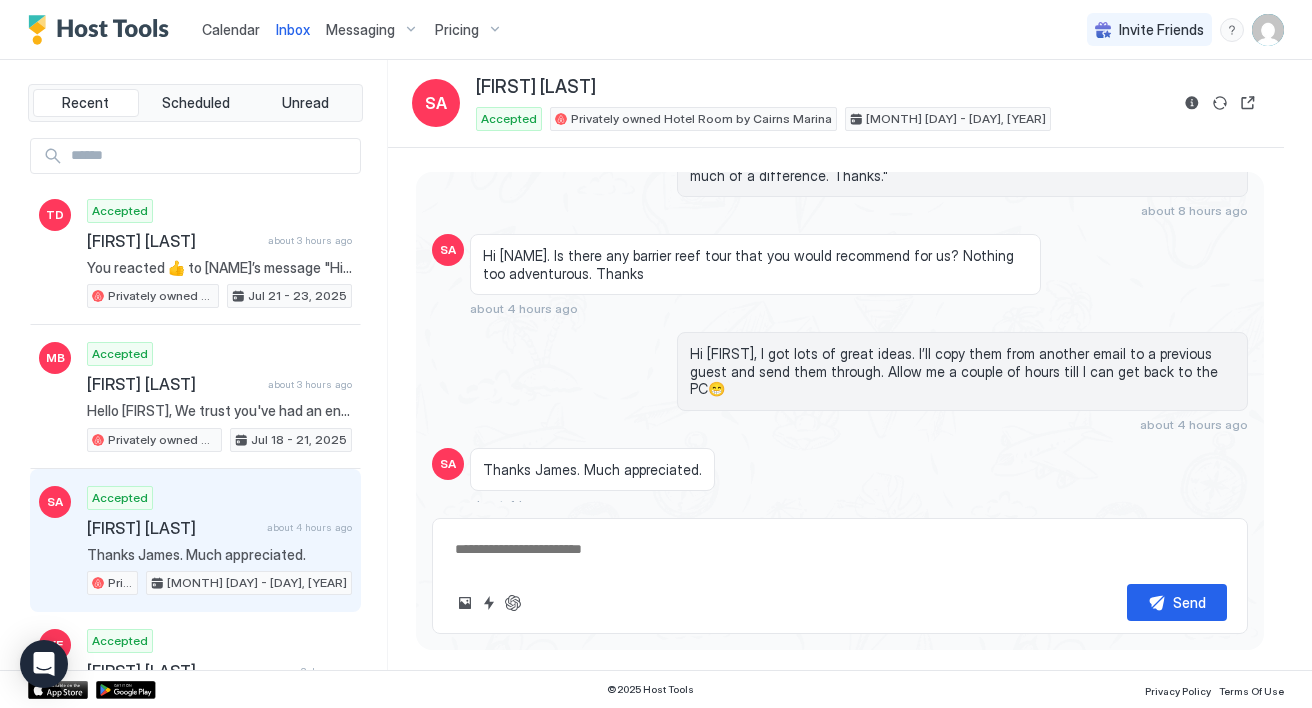 click at bounding box center [840, 549] 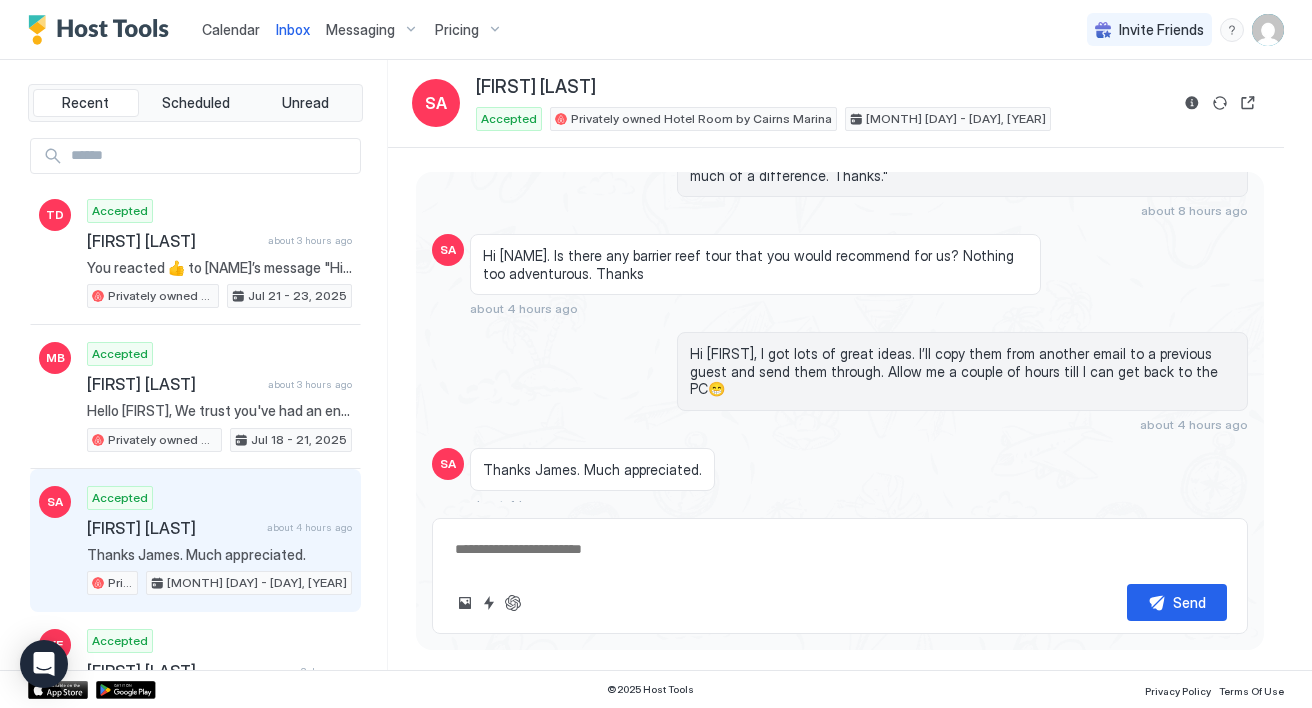 paste on "**********" 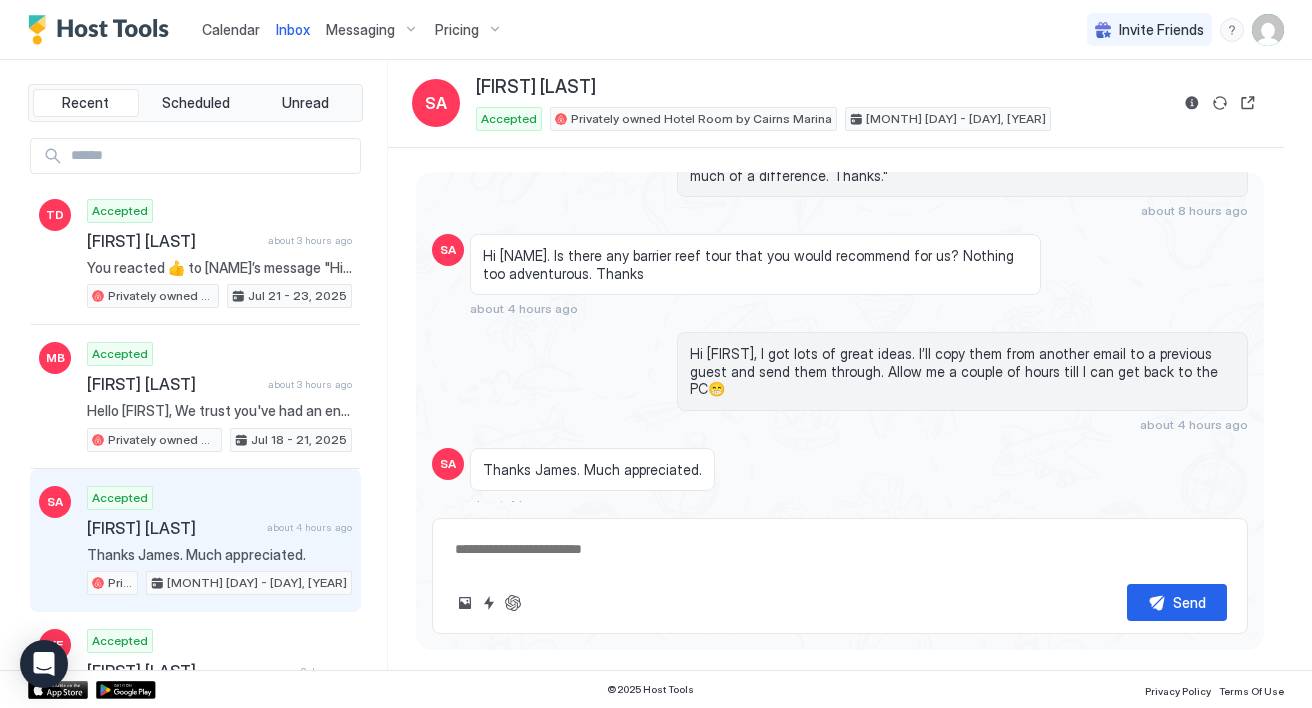 type on "*" 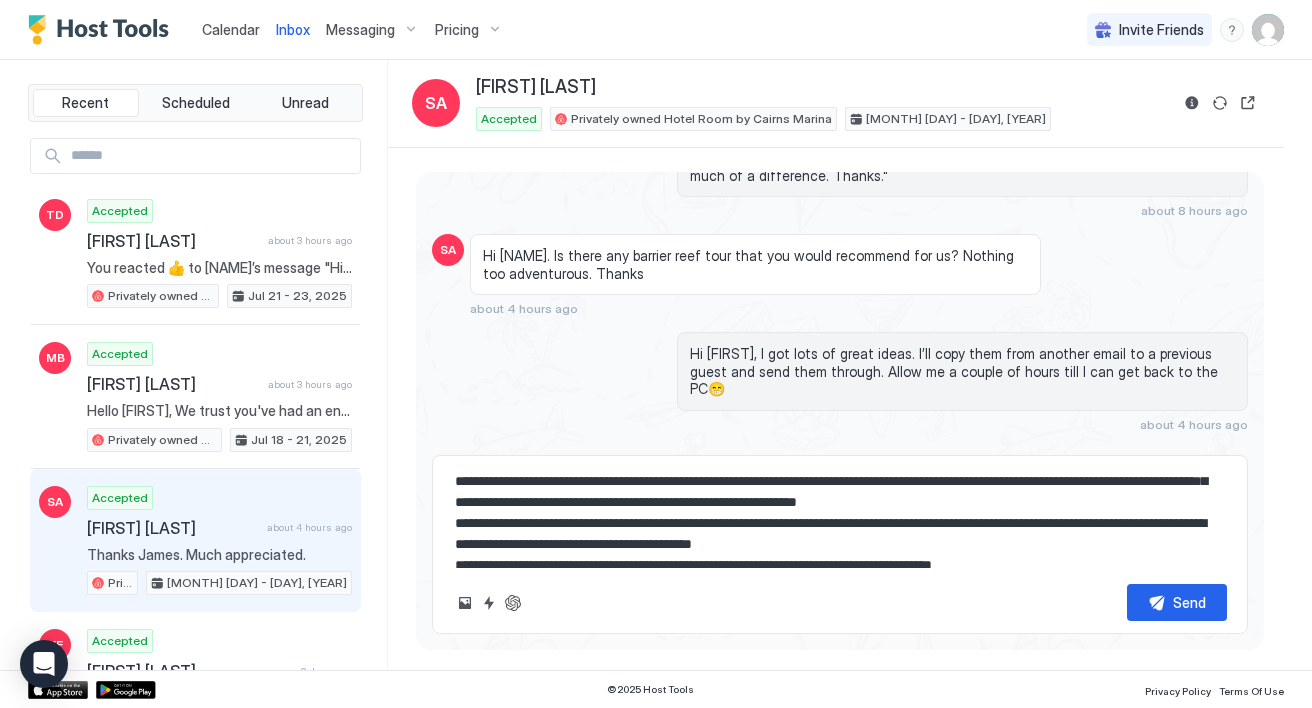 scroll, scrollTop: 0, scrollLeft: 0, axis: both 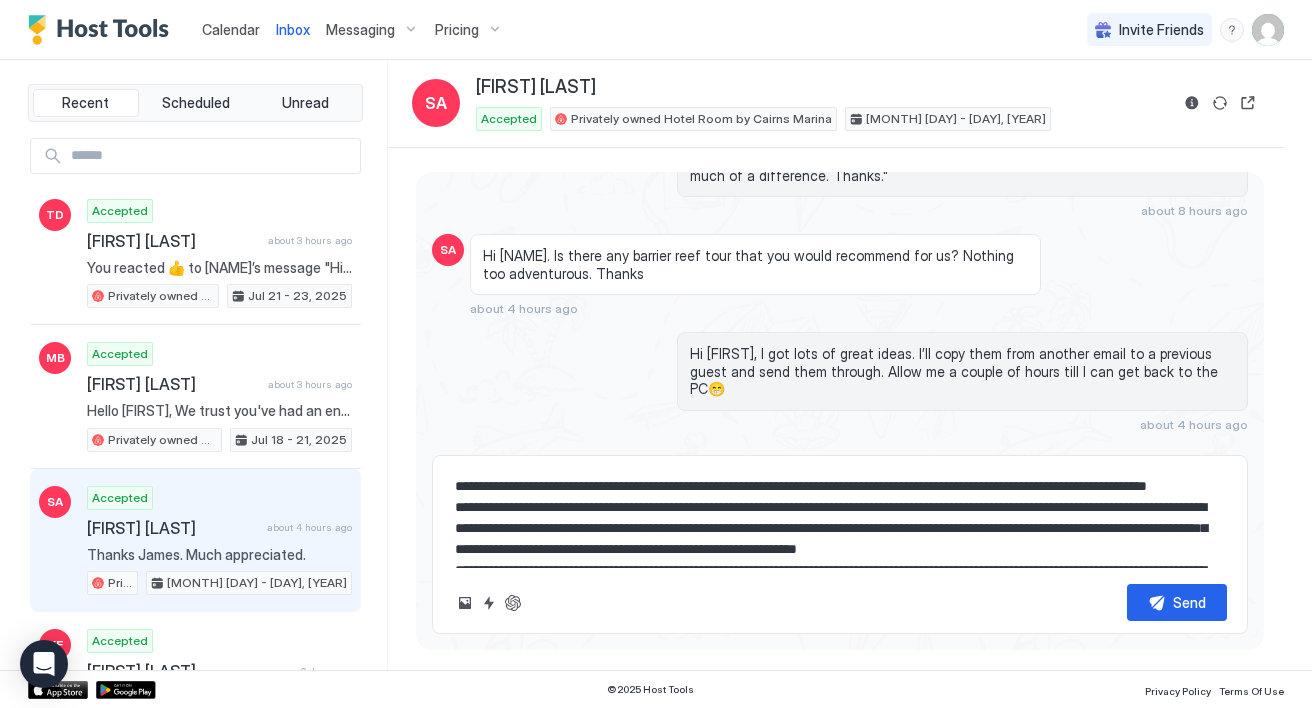 click at bounding box center [840, 518] 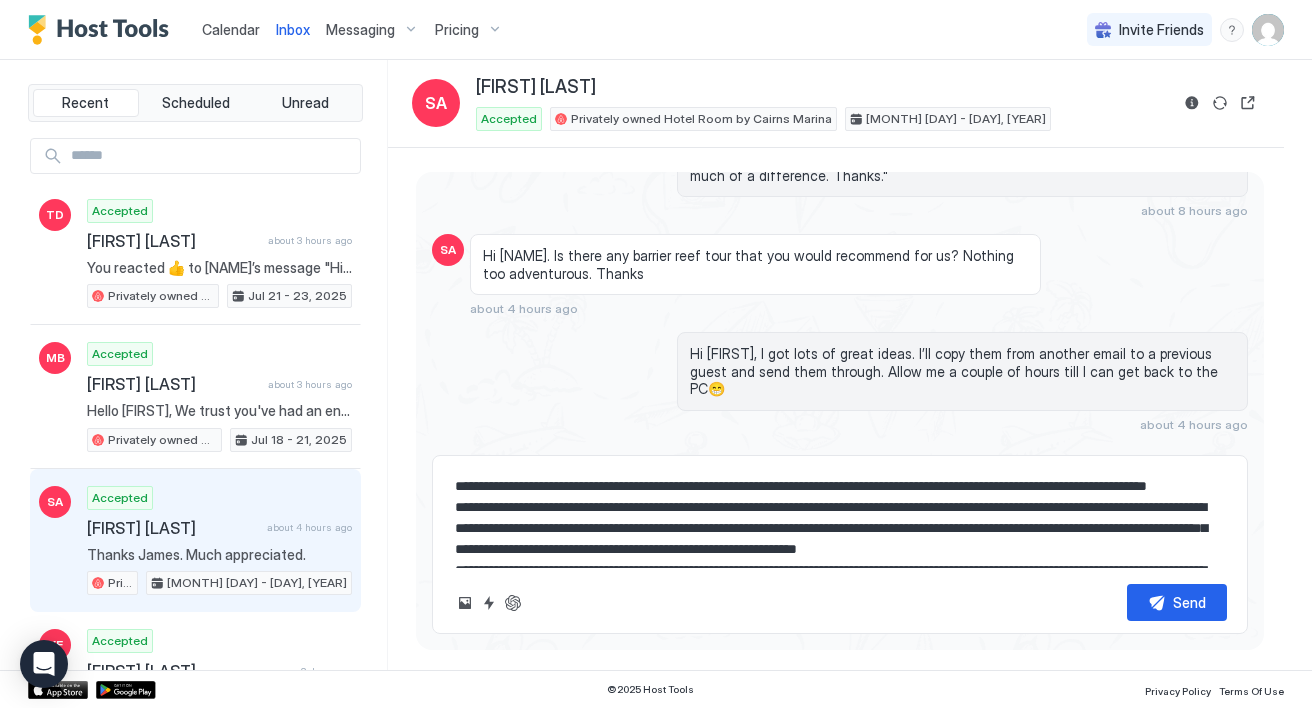 click at bounding box center (840, 518) 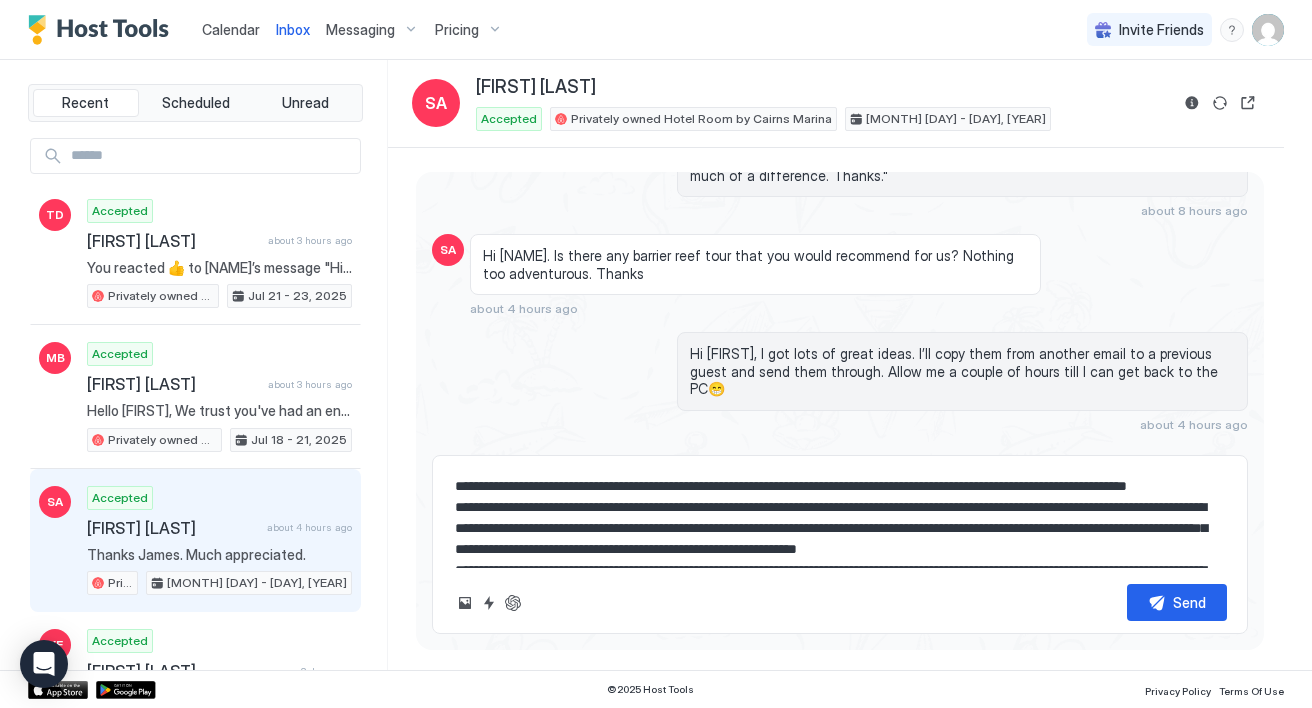type on "*" 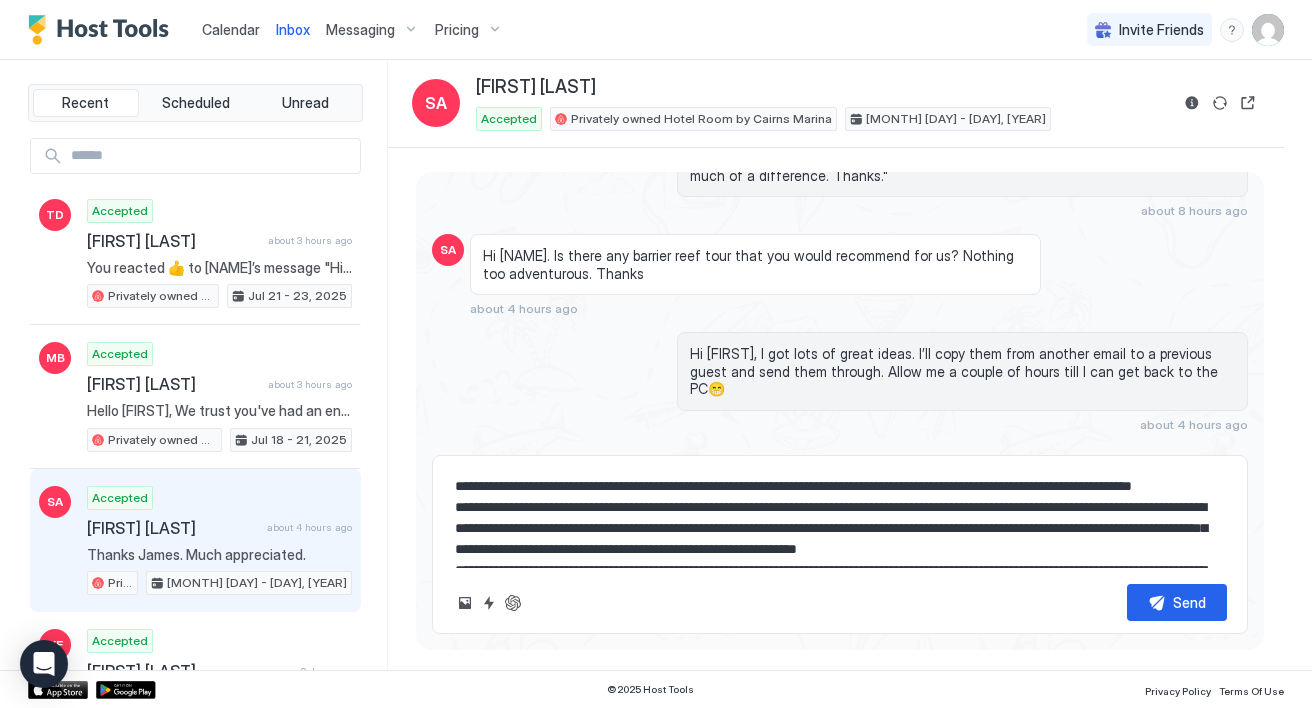type on "*" 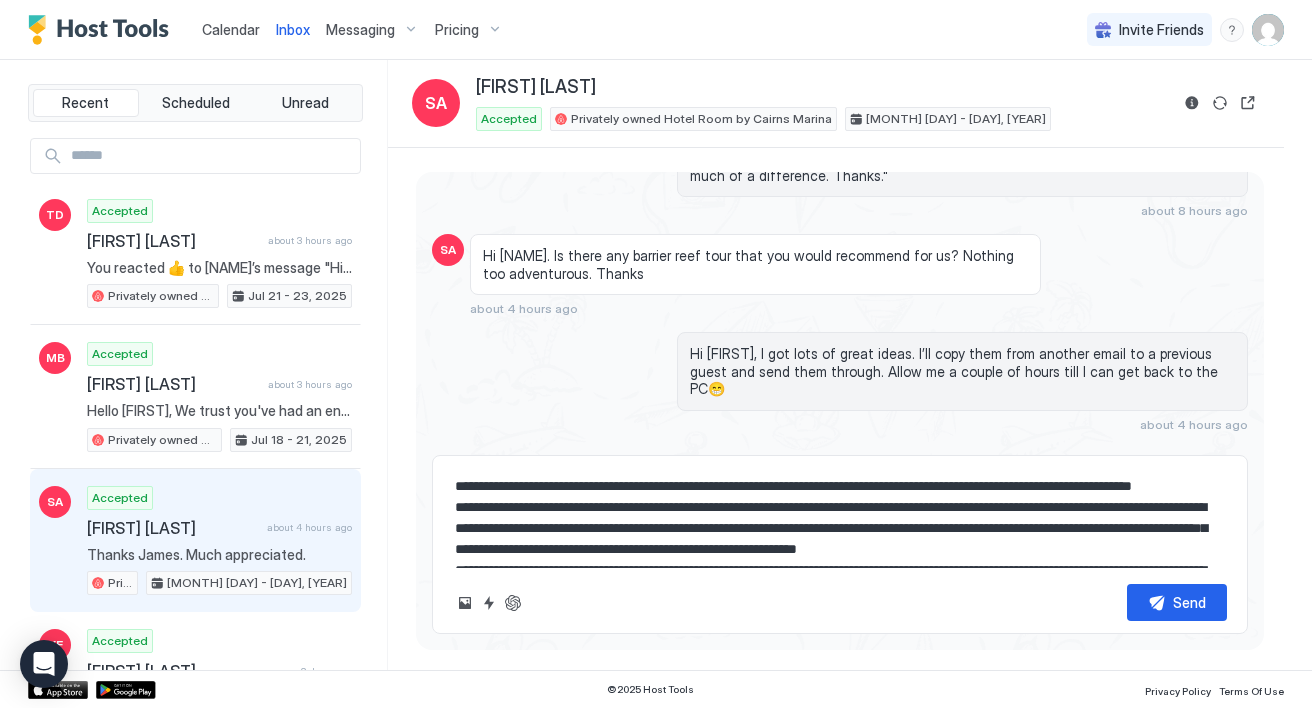 type on "**********" 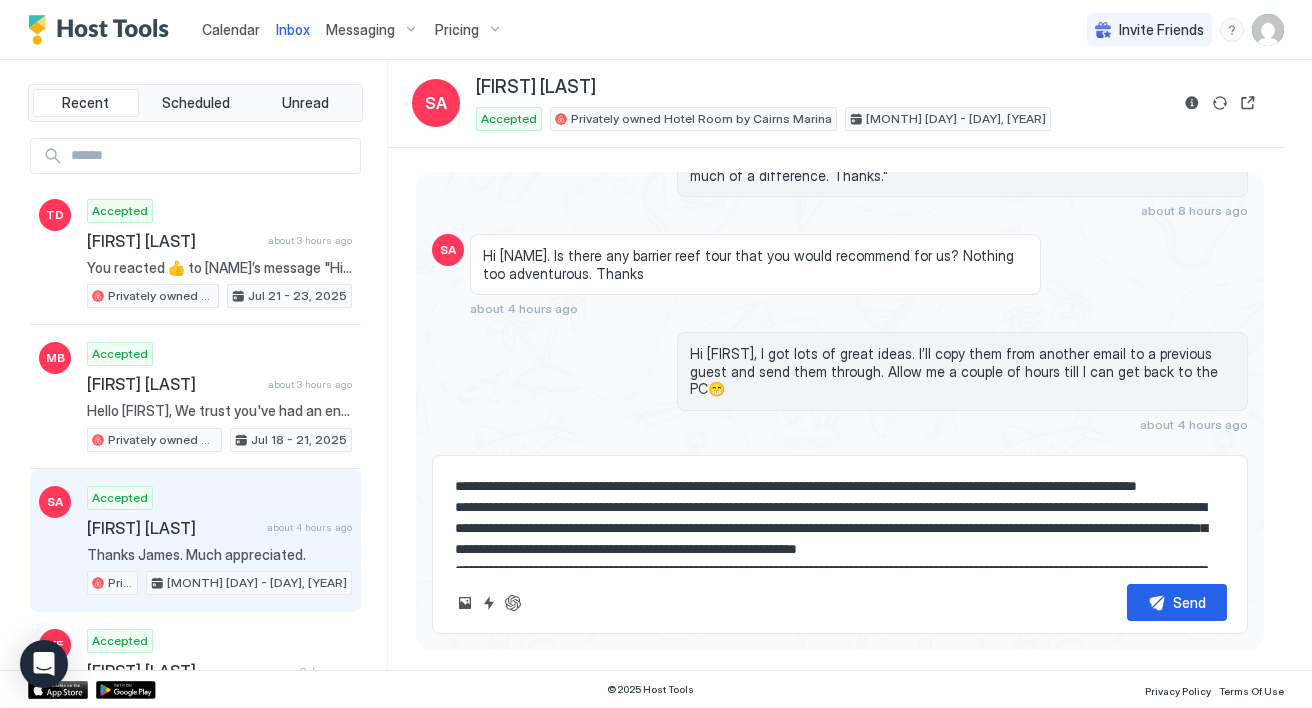 type on "*" 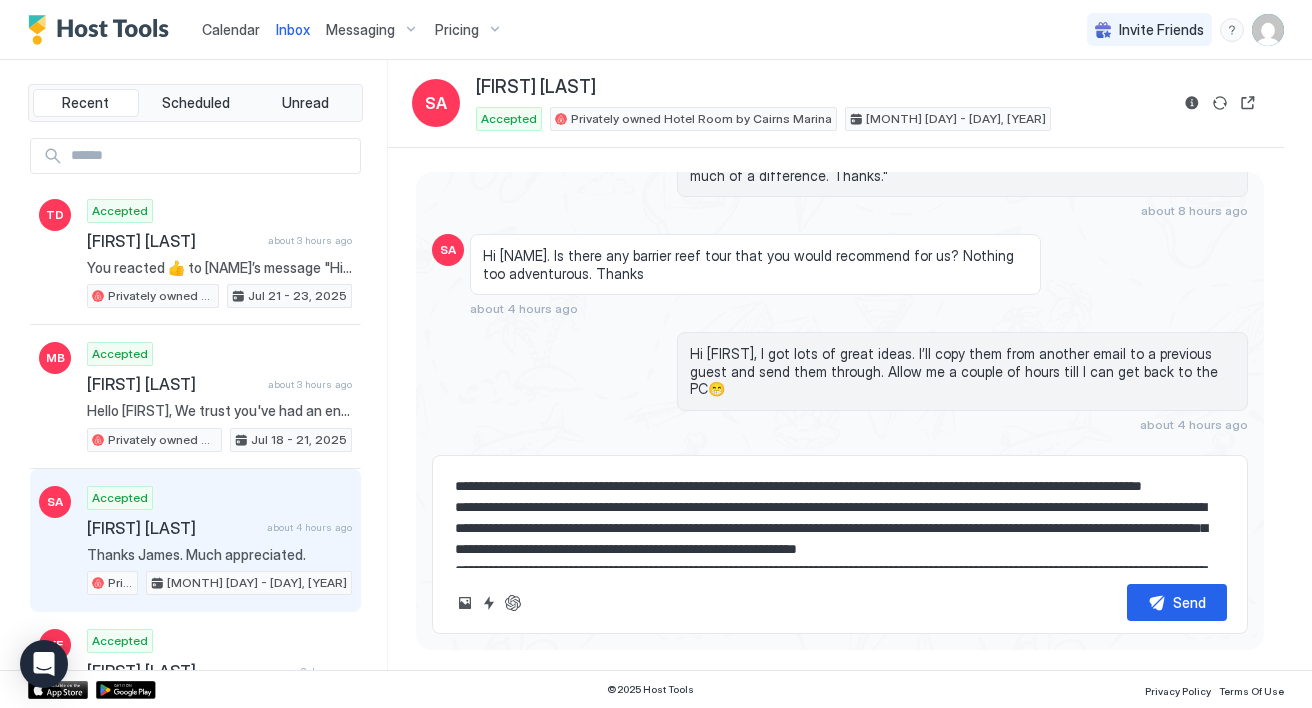 type on "*" 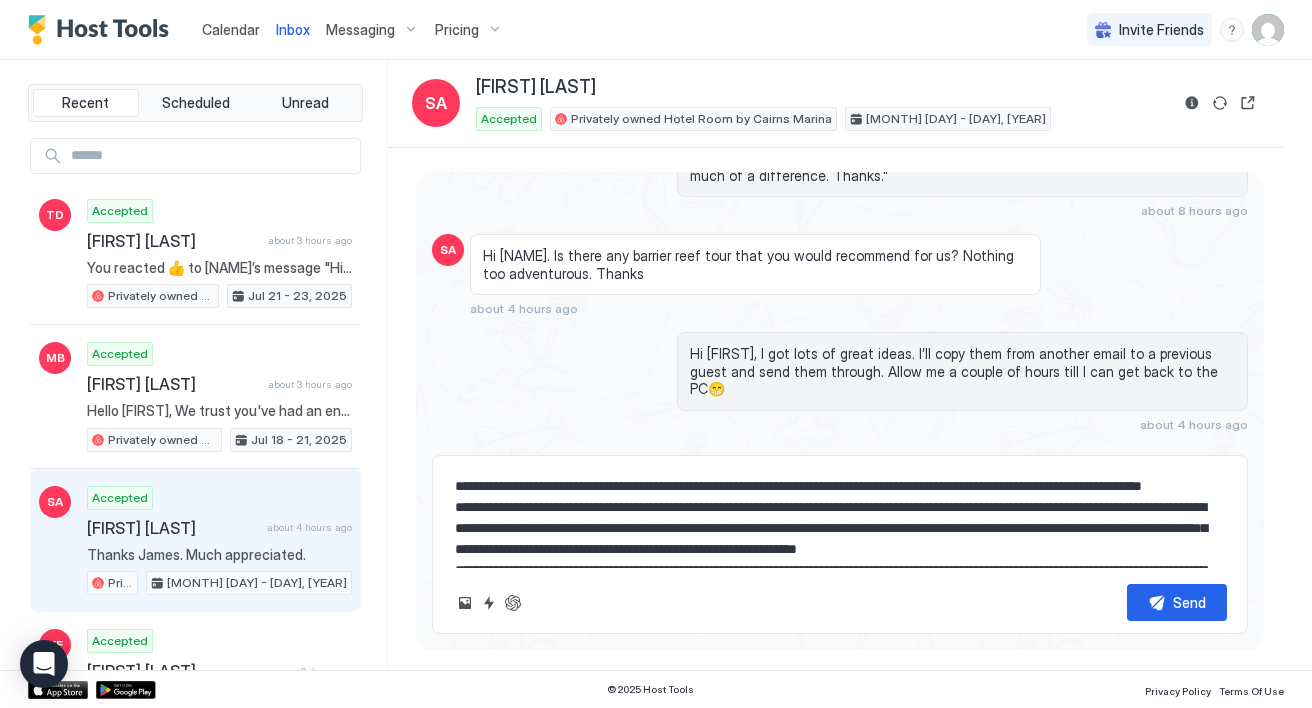 type on "**********" 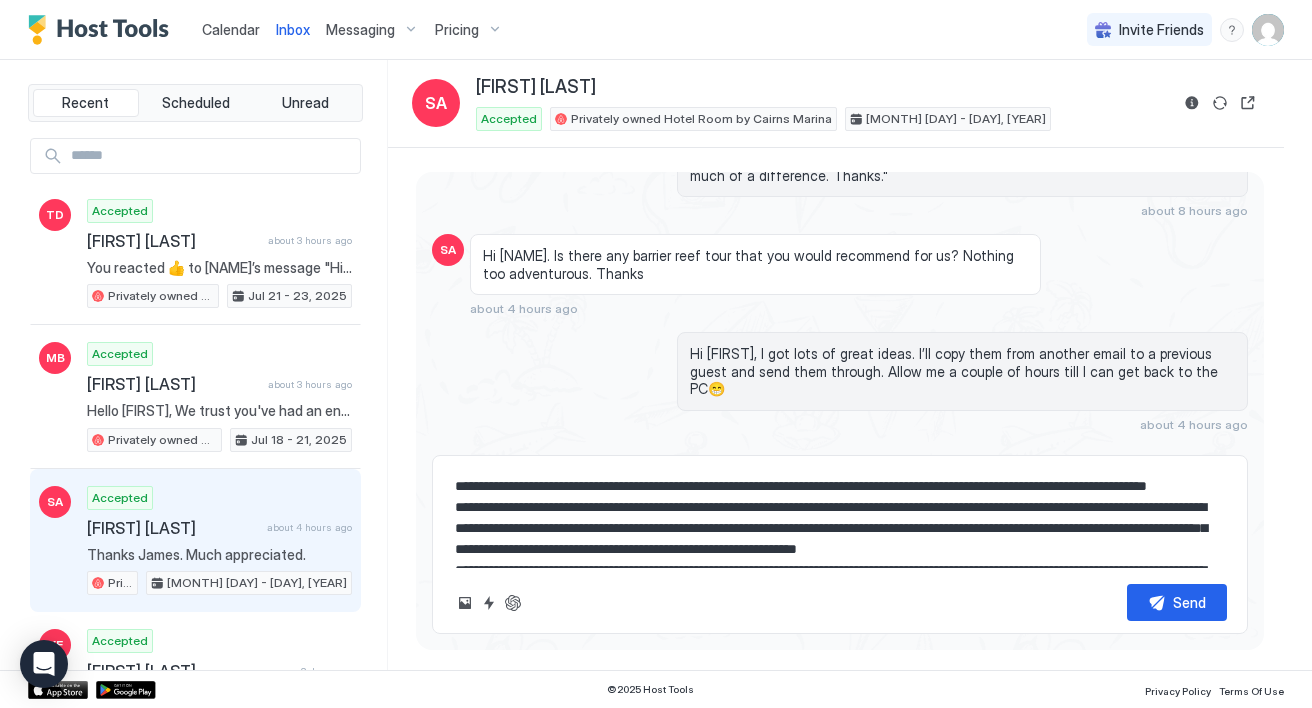 type on "*" 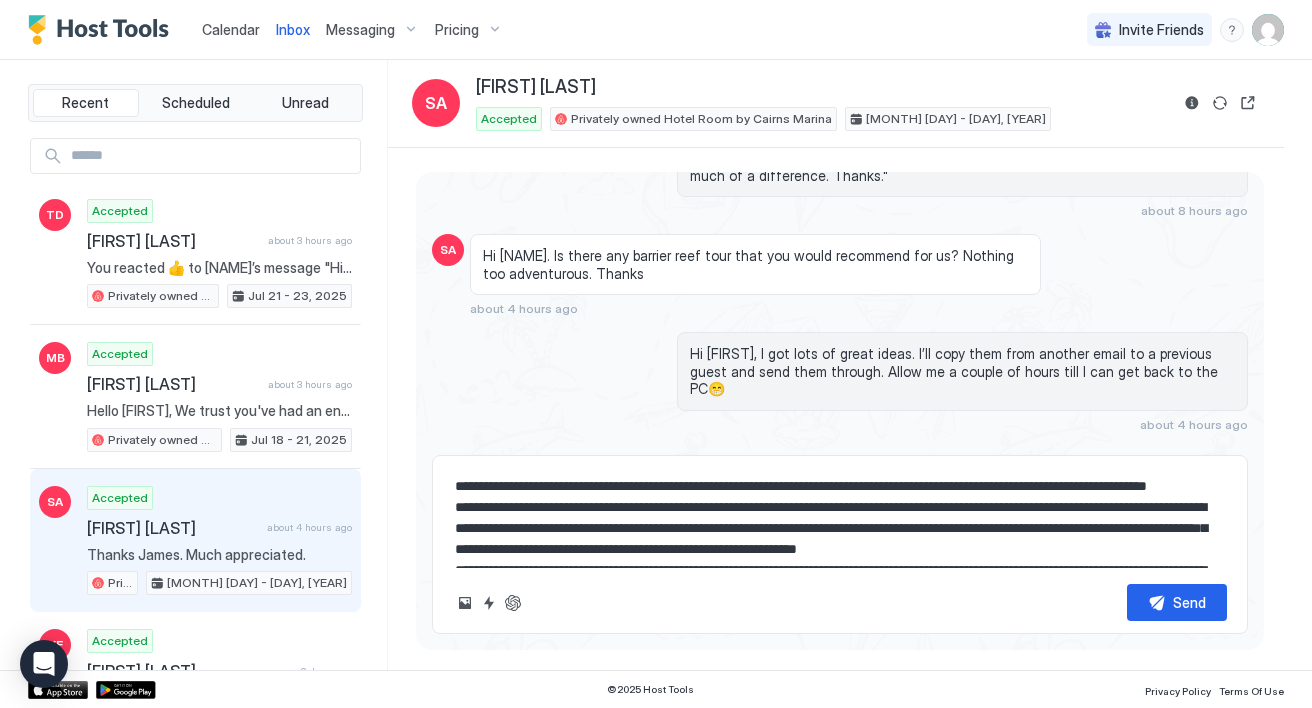 type on "**********" 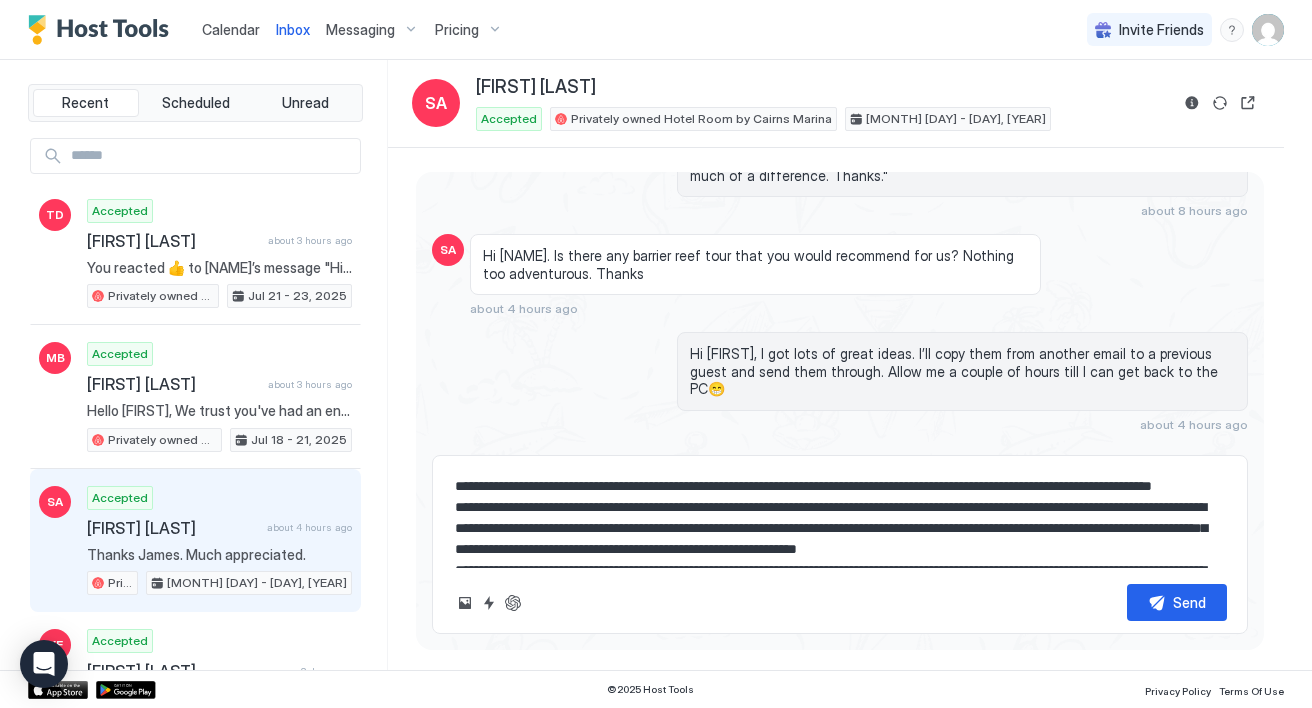 type on "*" 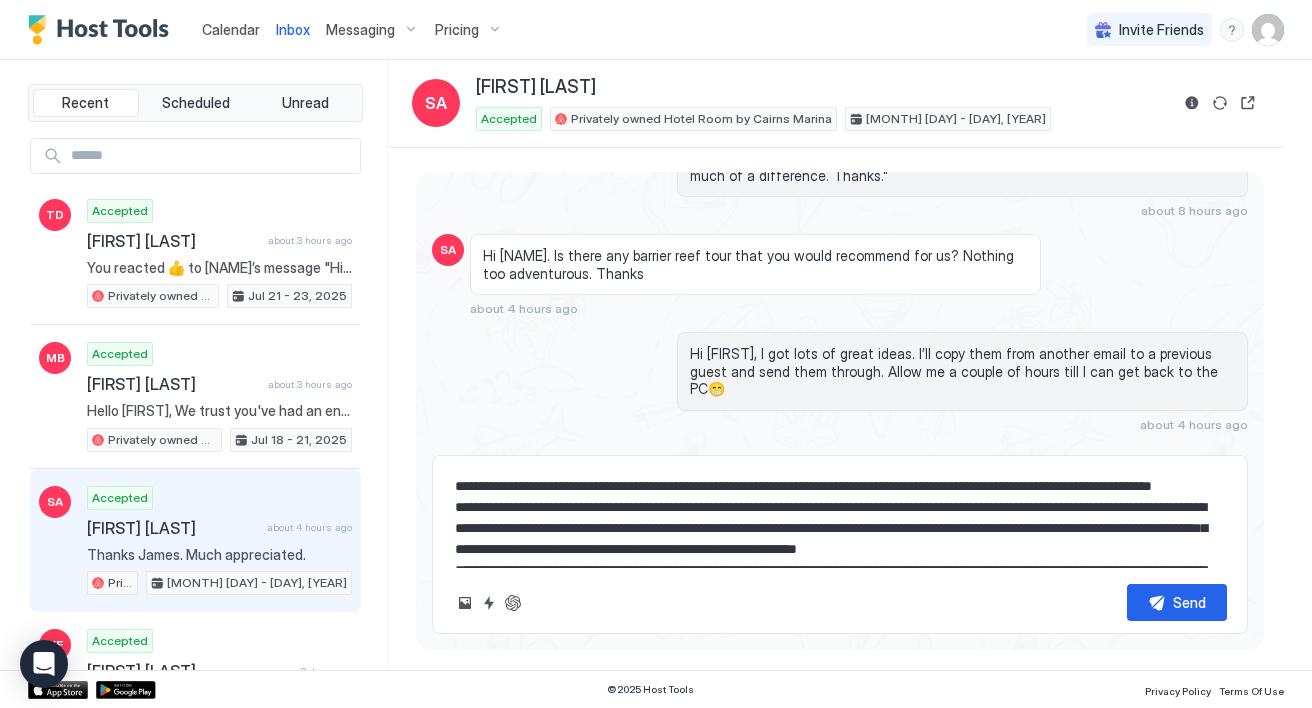 type on "**********" 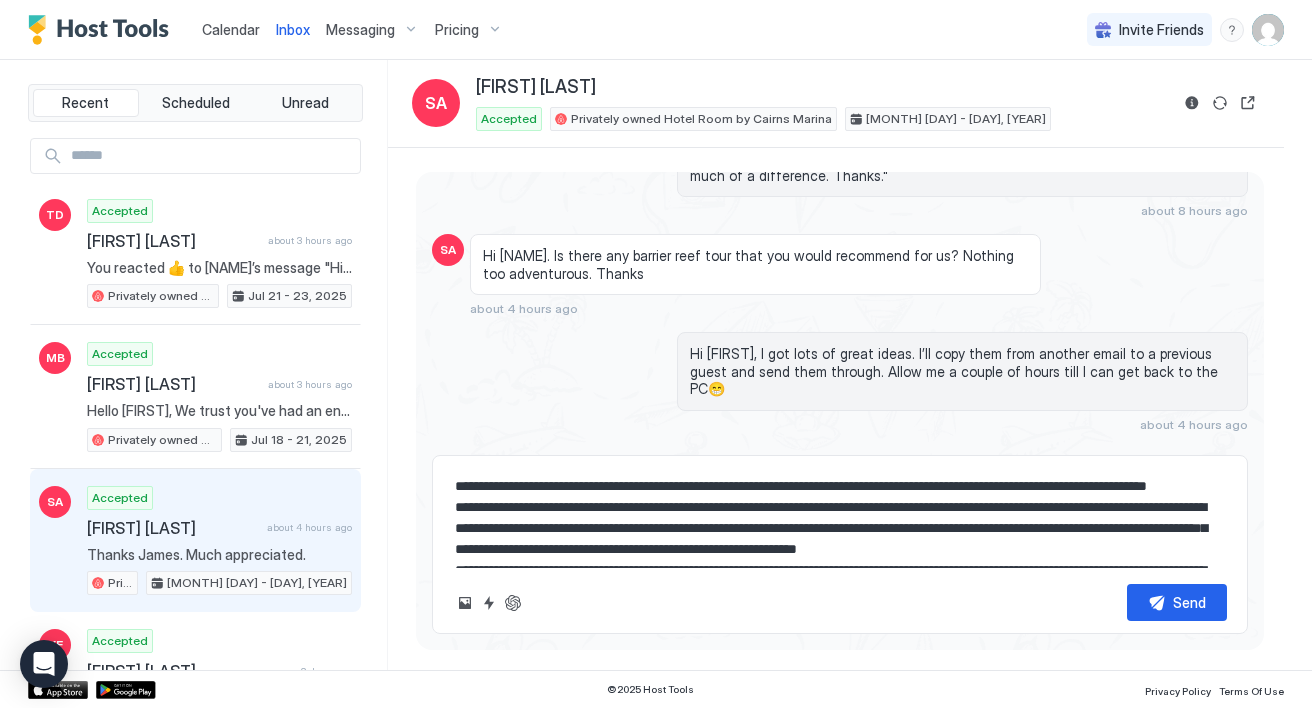 click at bounding box center [840, 518] 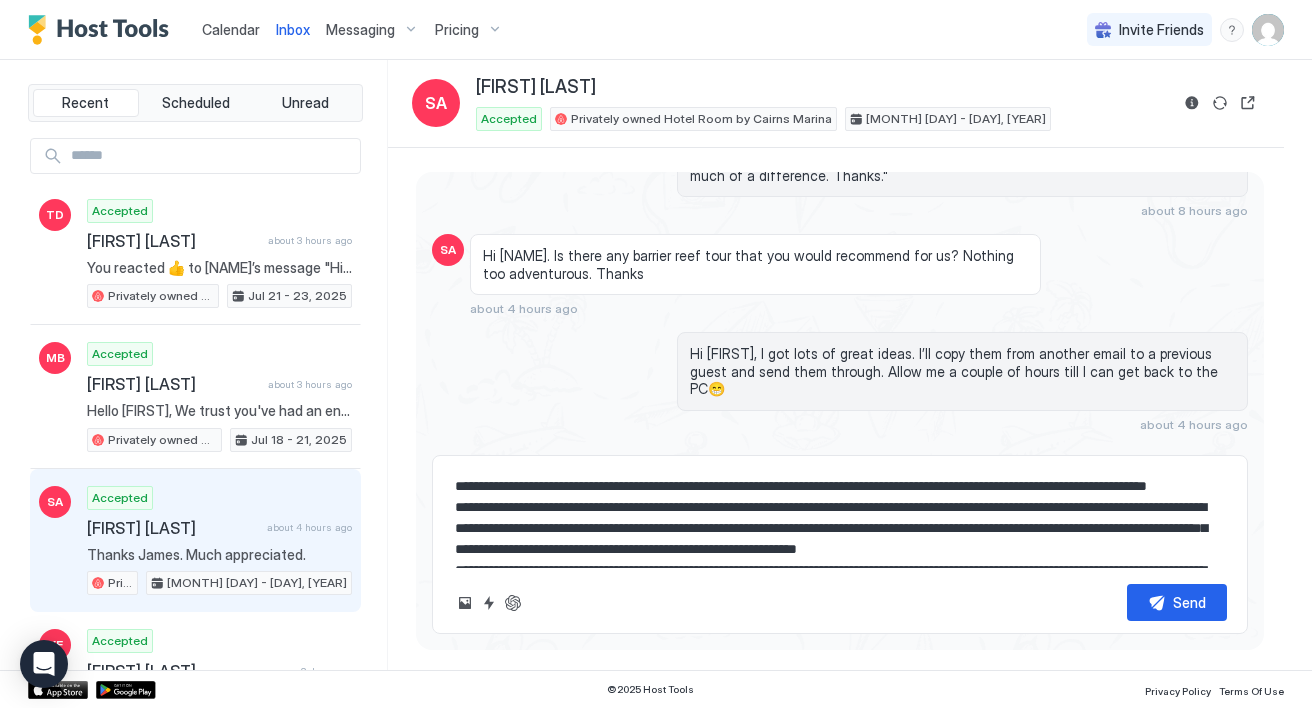 type on "**********" 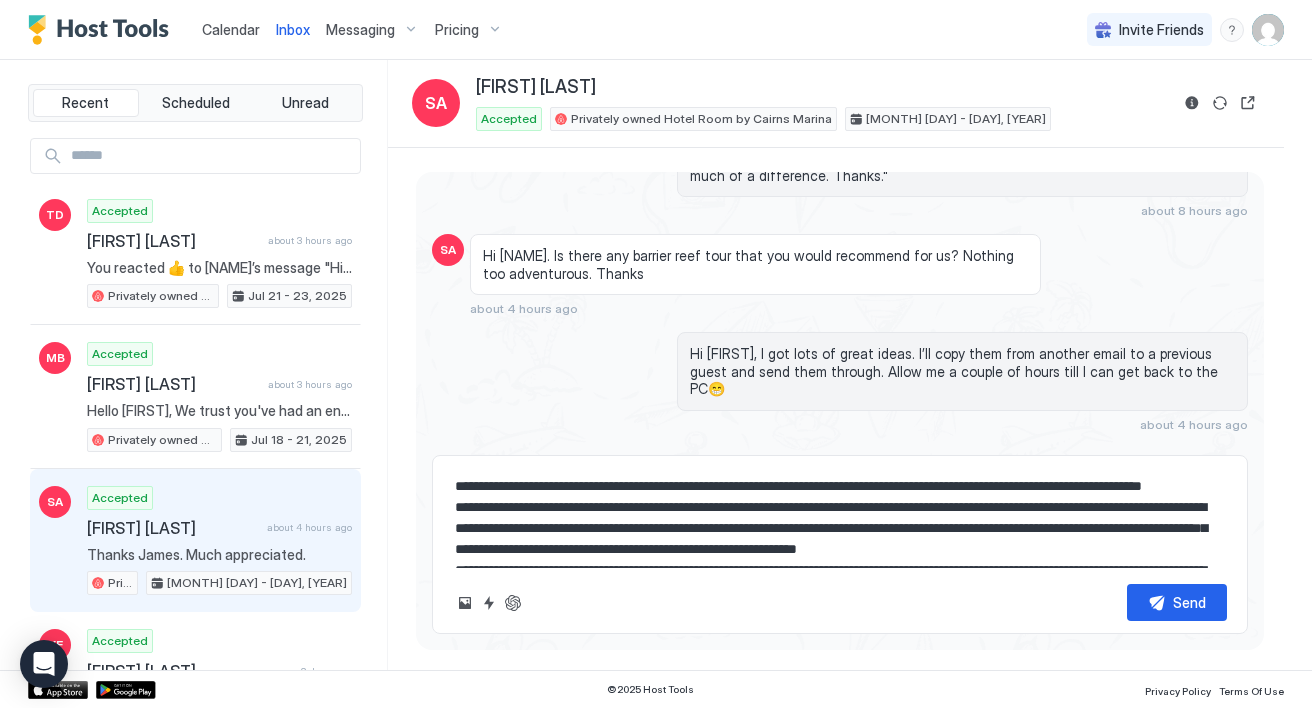 type on "*" 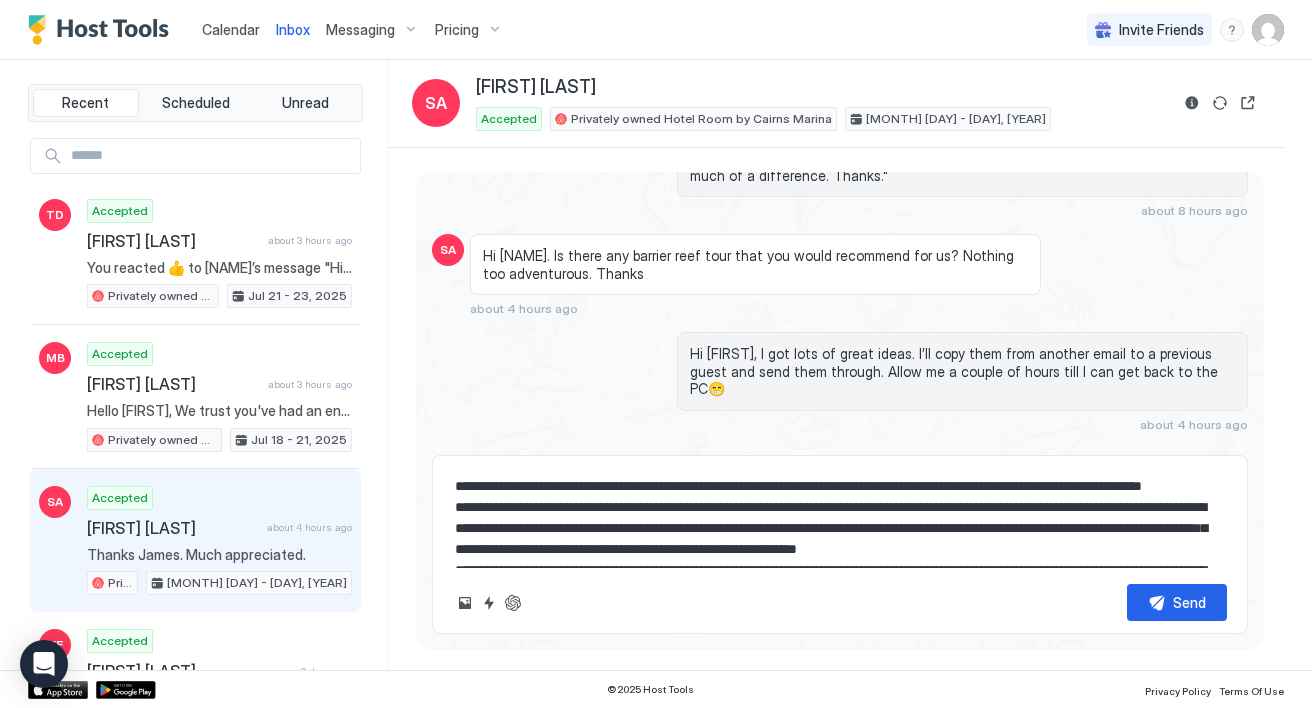 type on "**********" 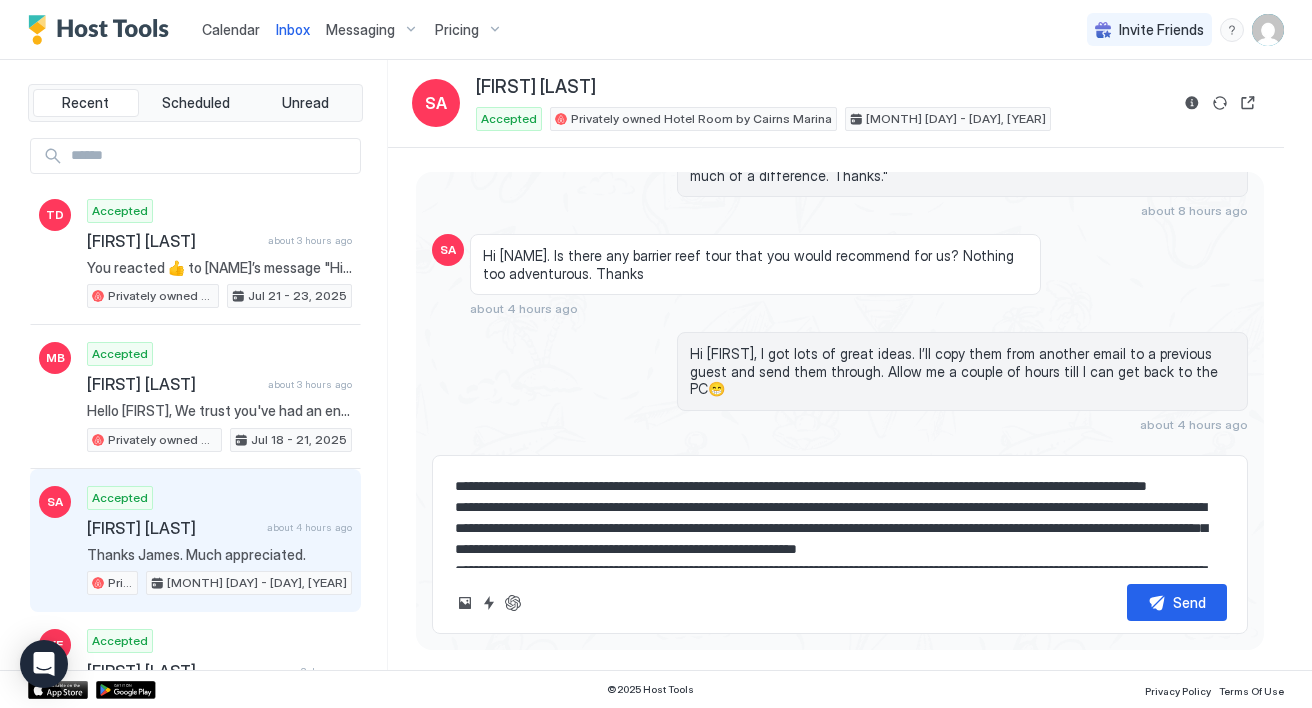 type on "*" 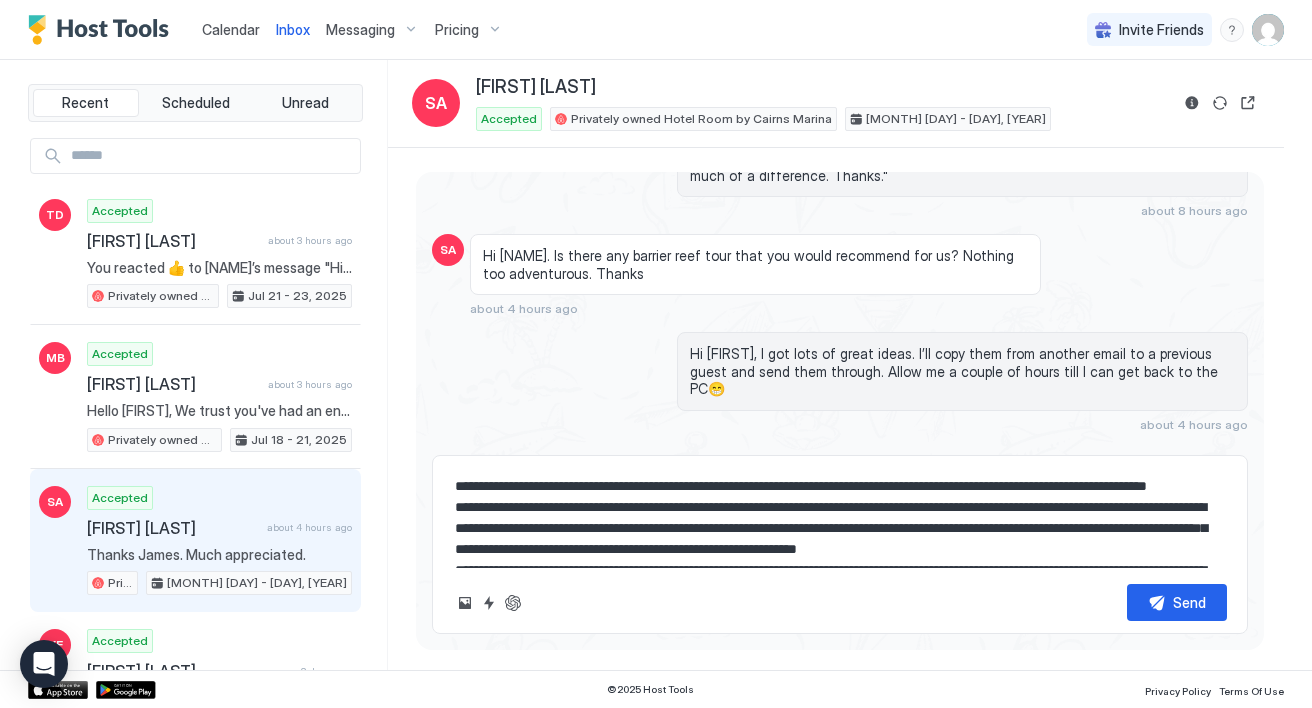 type on "**********" 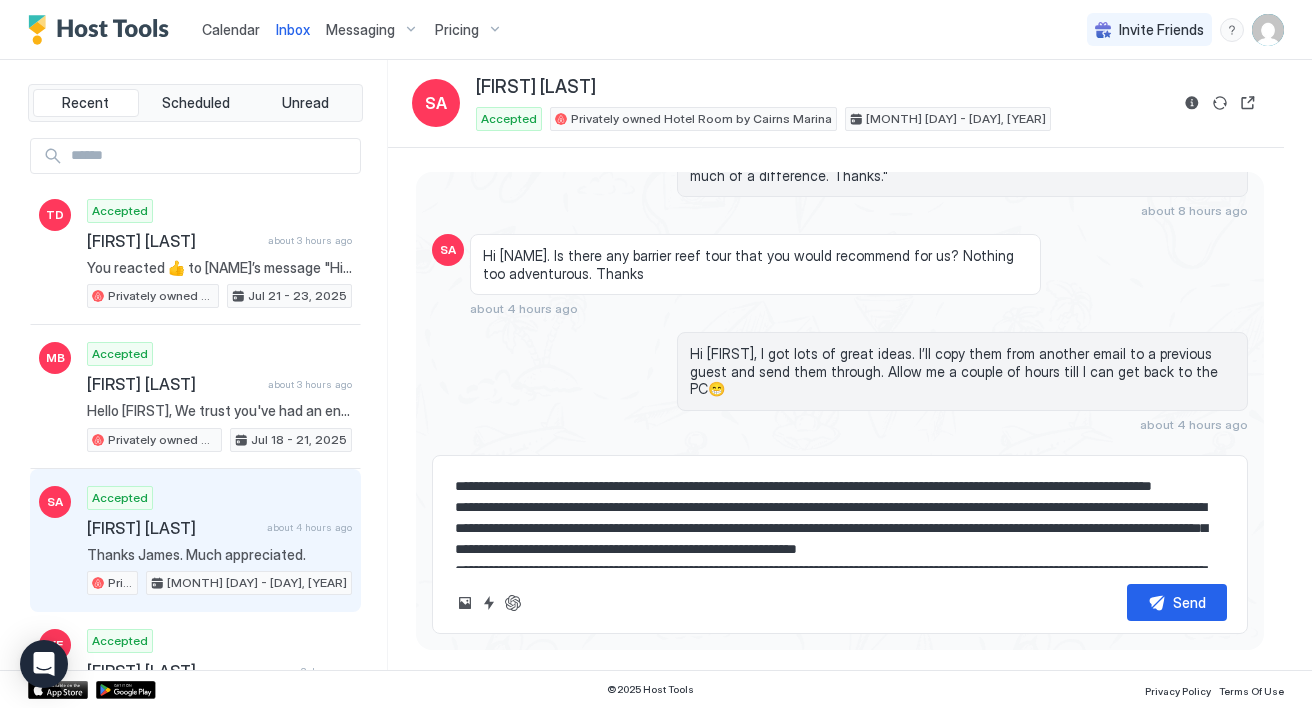 type on "*" 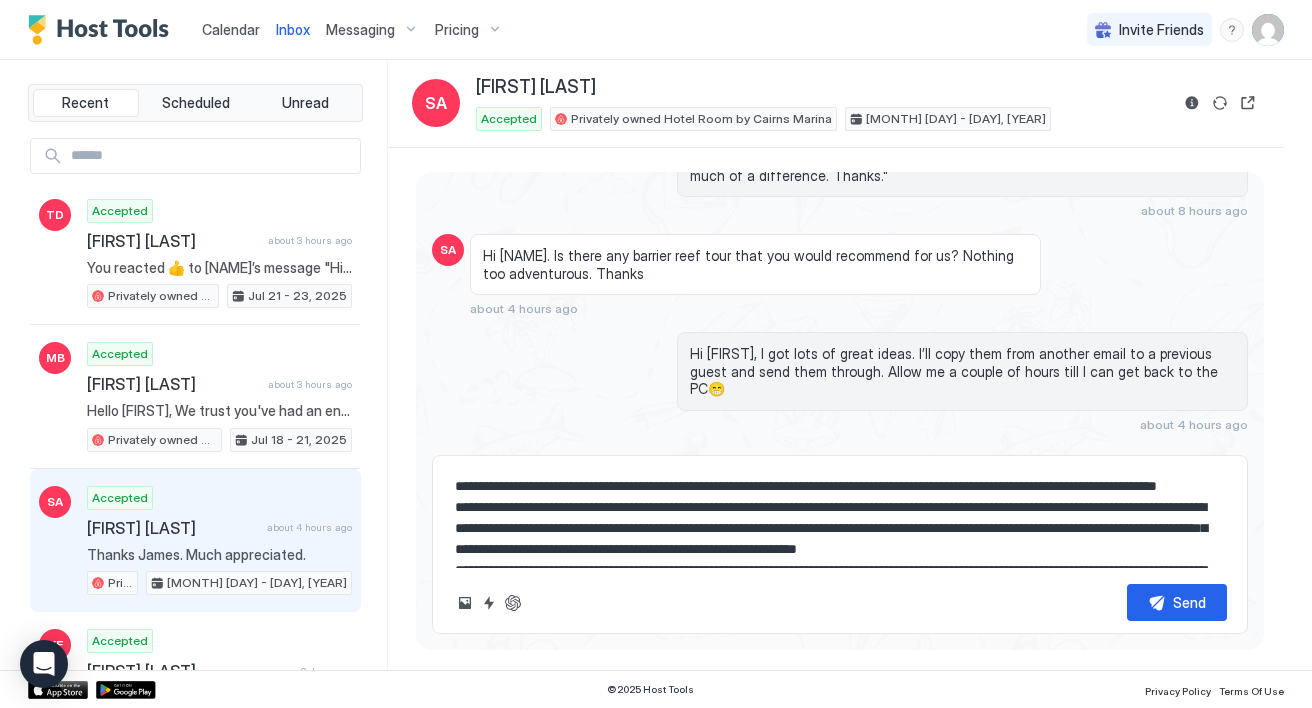 type on "*" 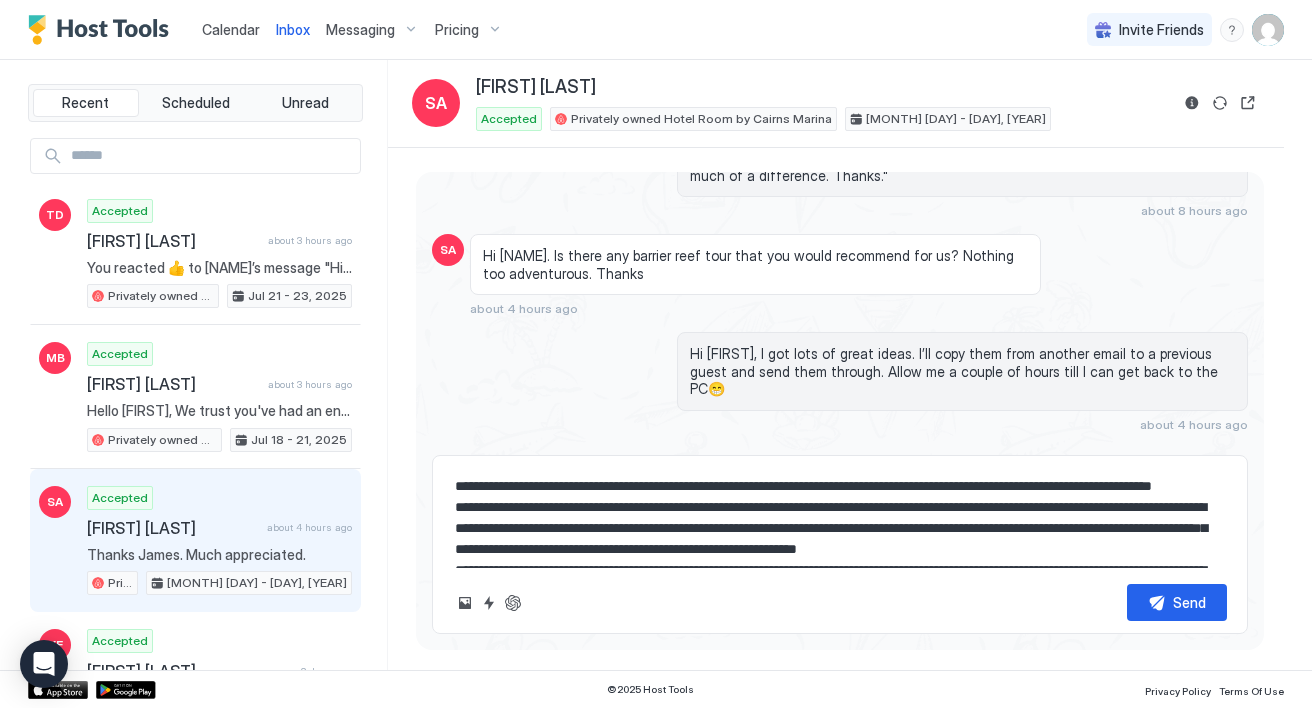 type on "*" 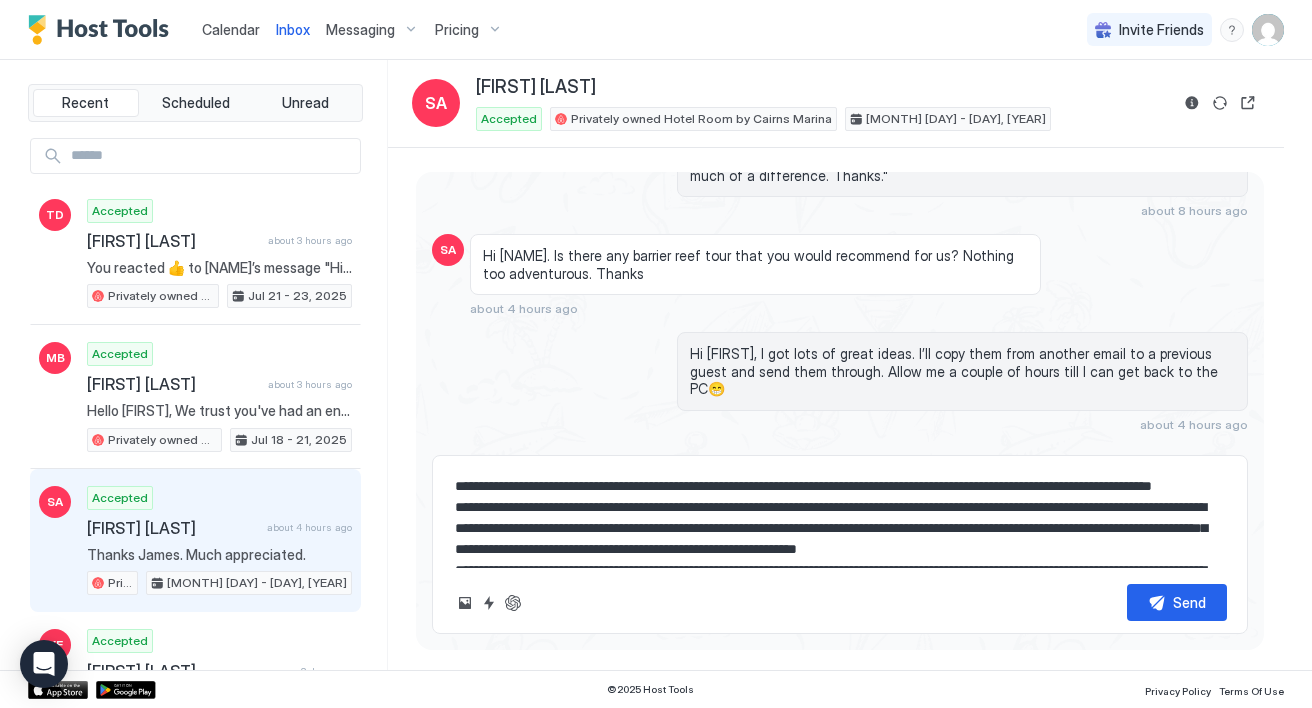 type on "**********" 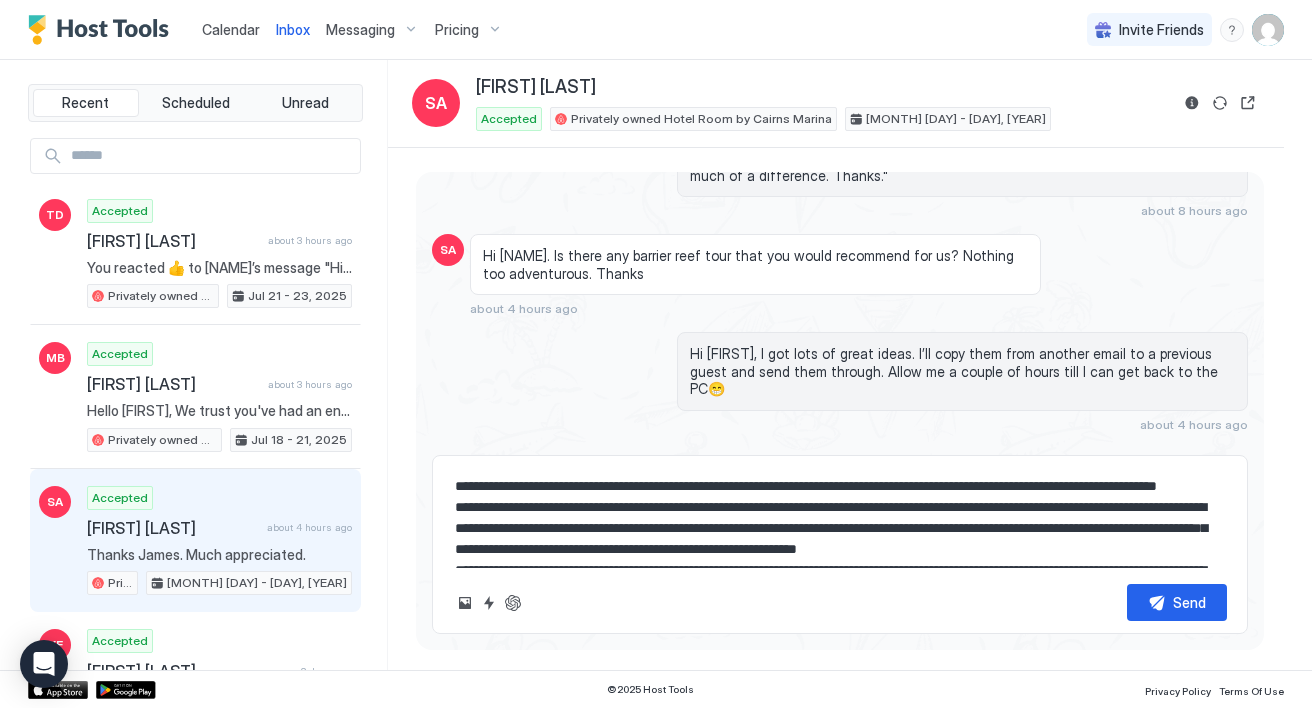 type on "*" 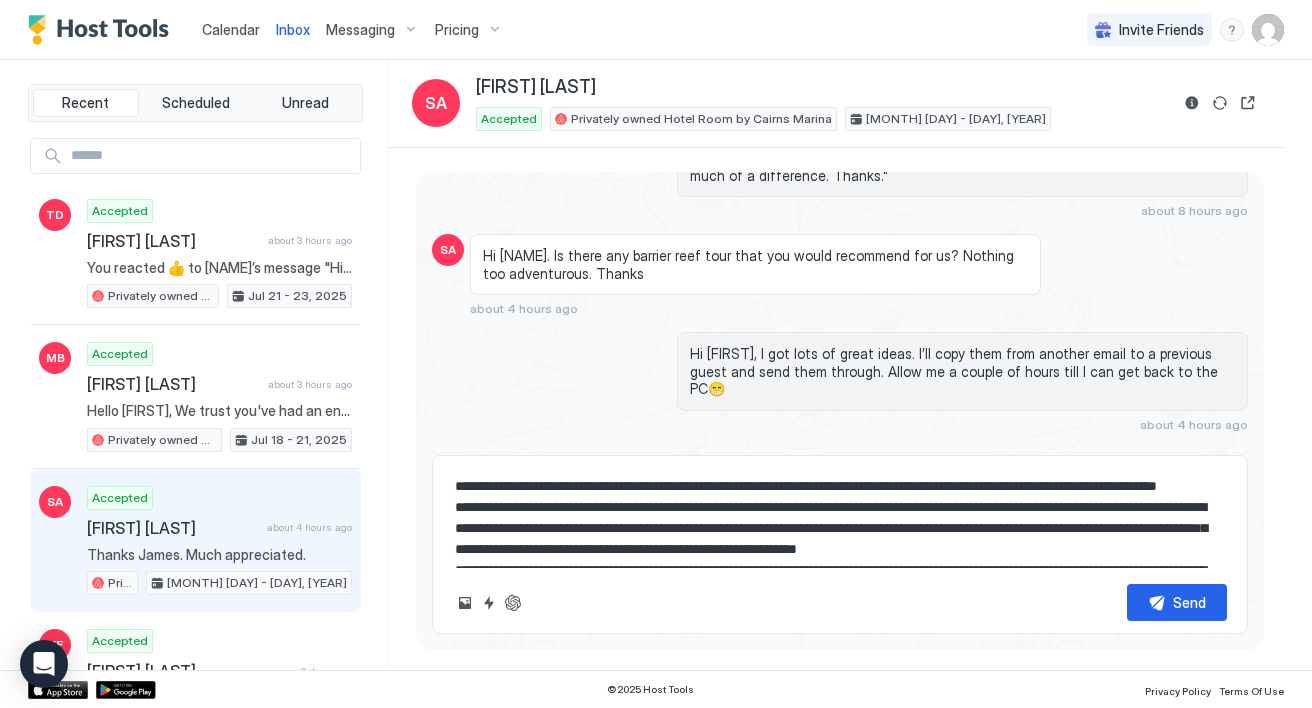 type on "**********" 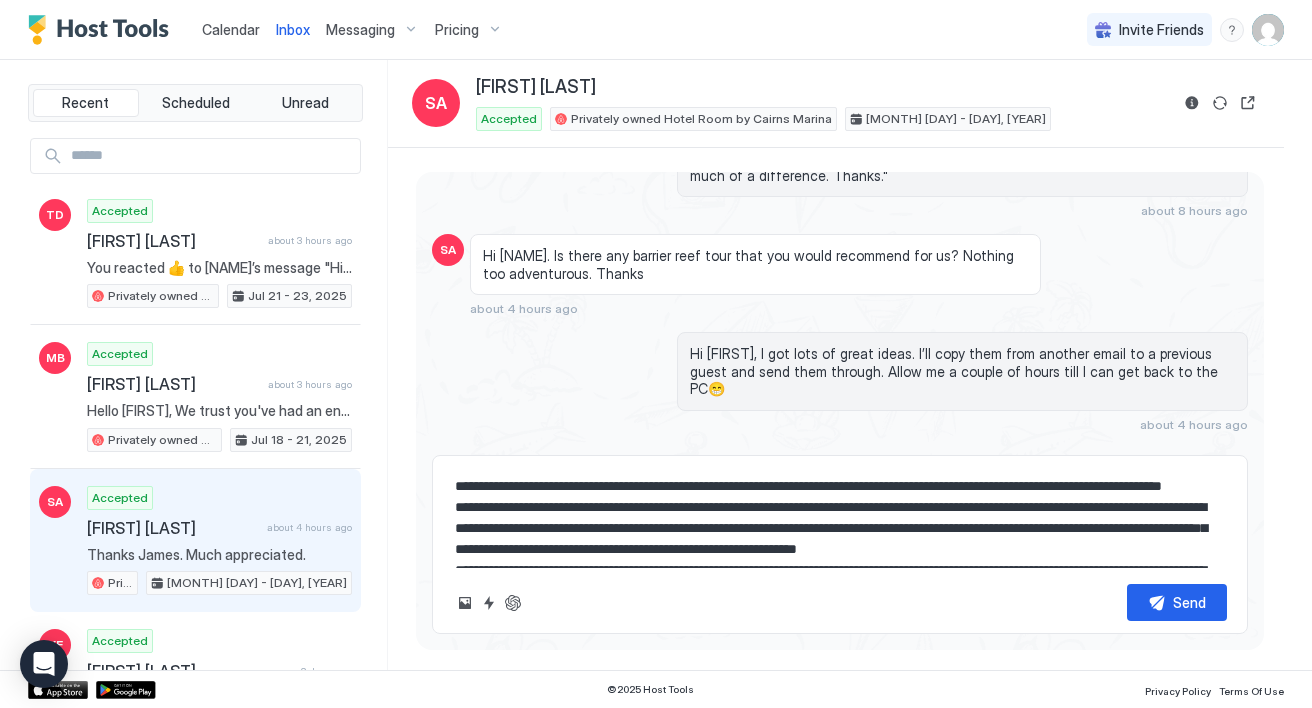click at bounding box center (840, 518) 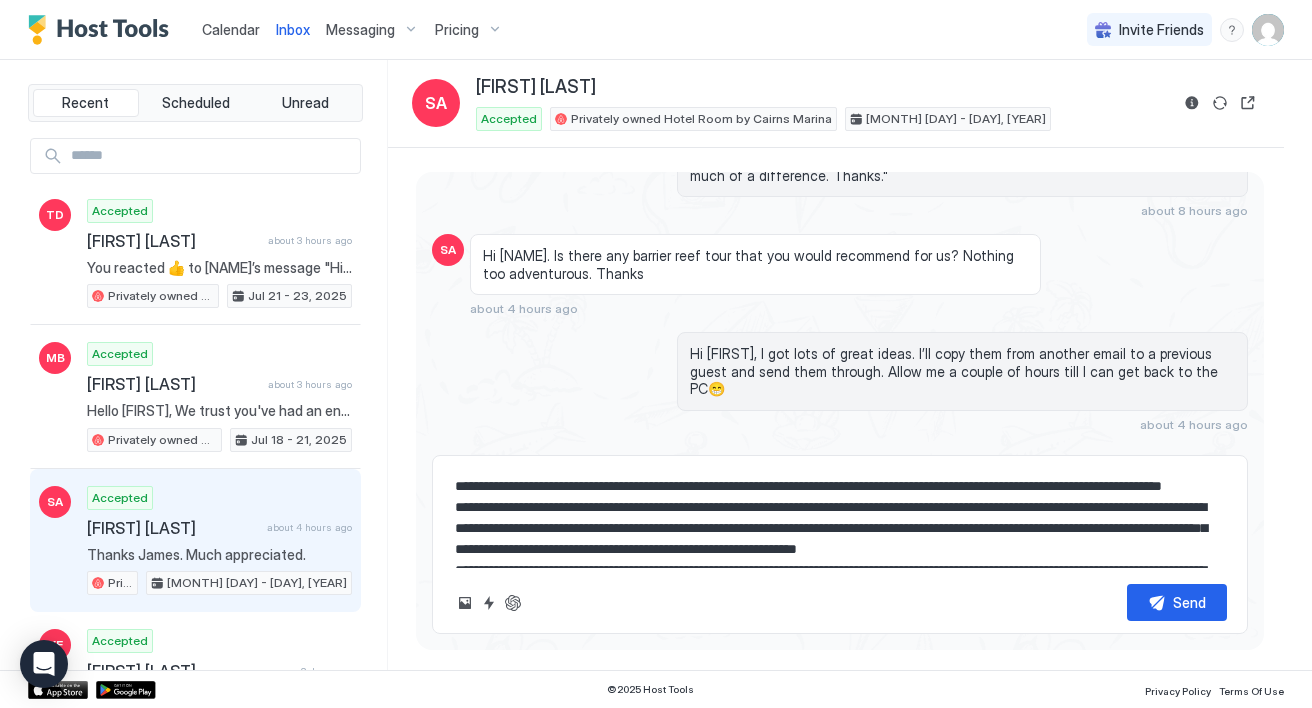 click at bounding box center (840, 518) 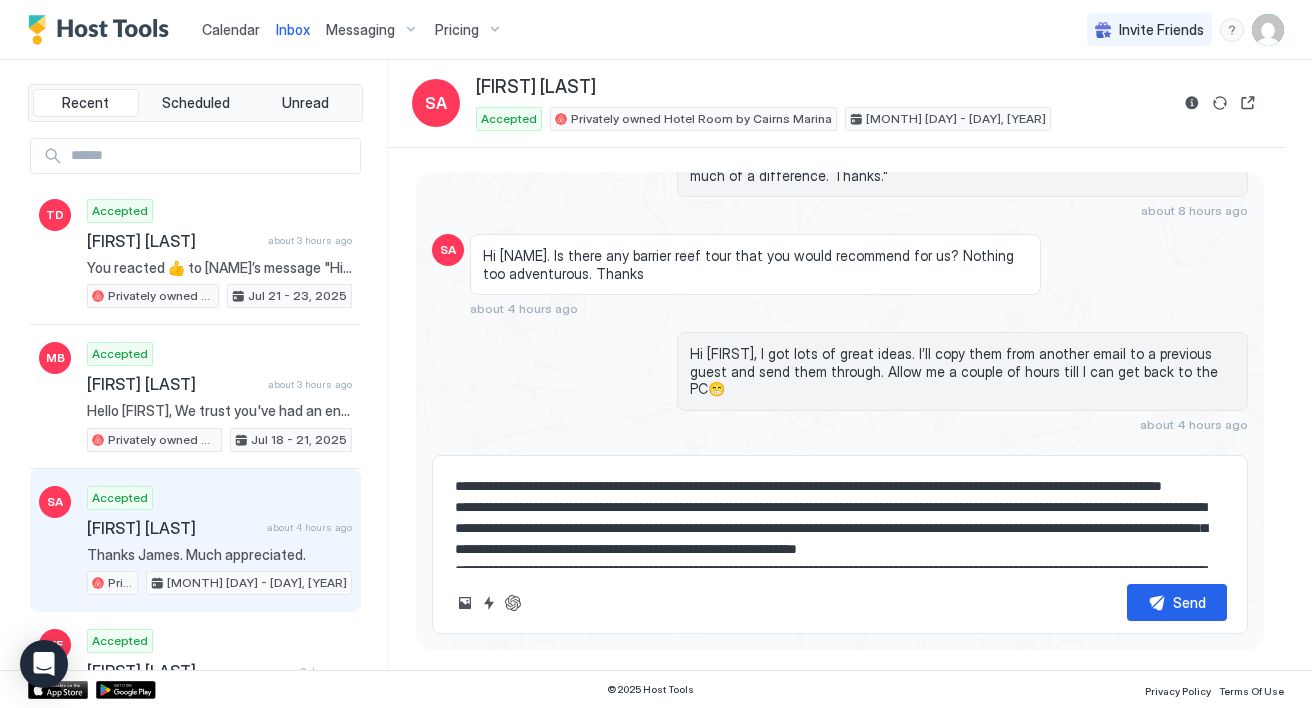 type on "*" 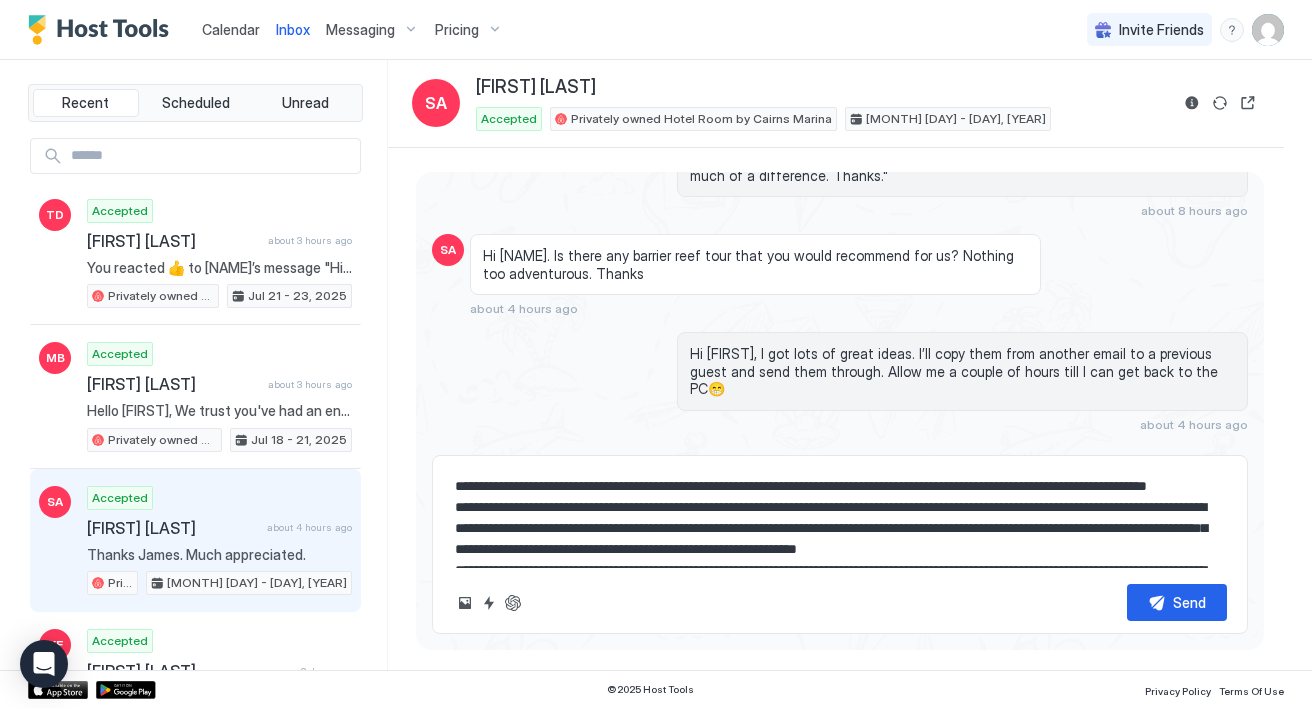 type on "*" 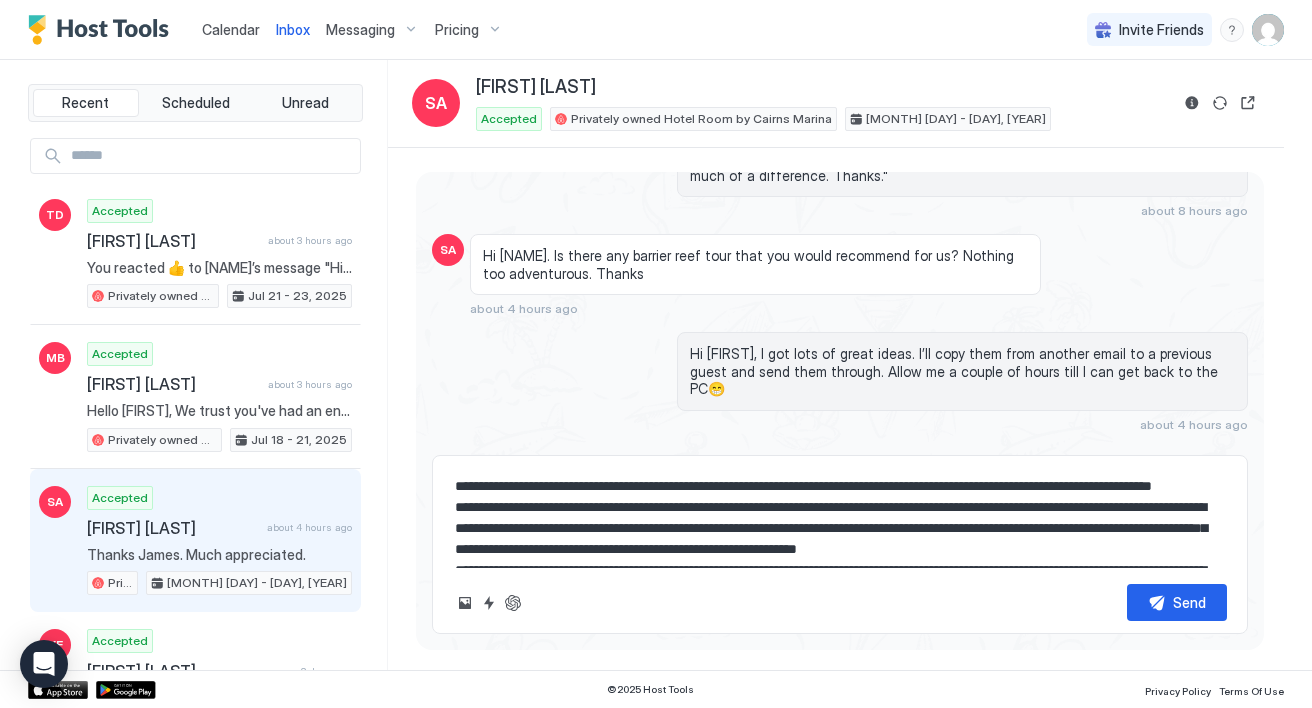 type on "*" 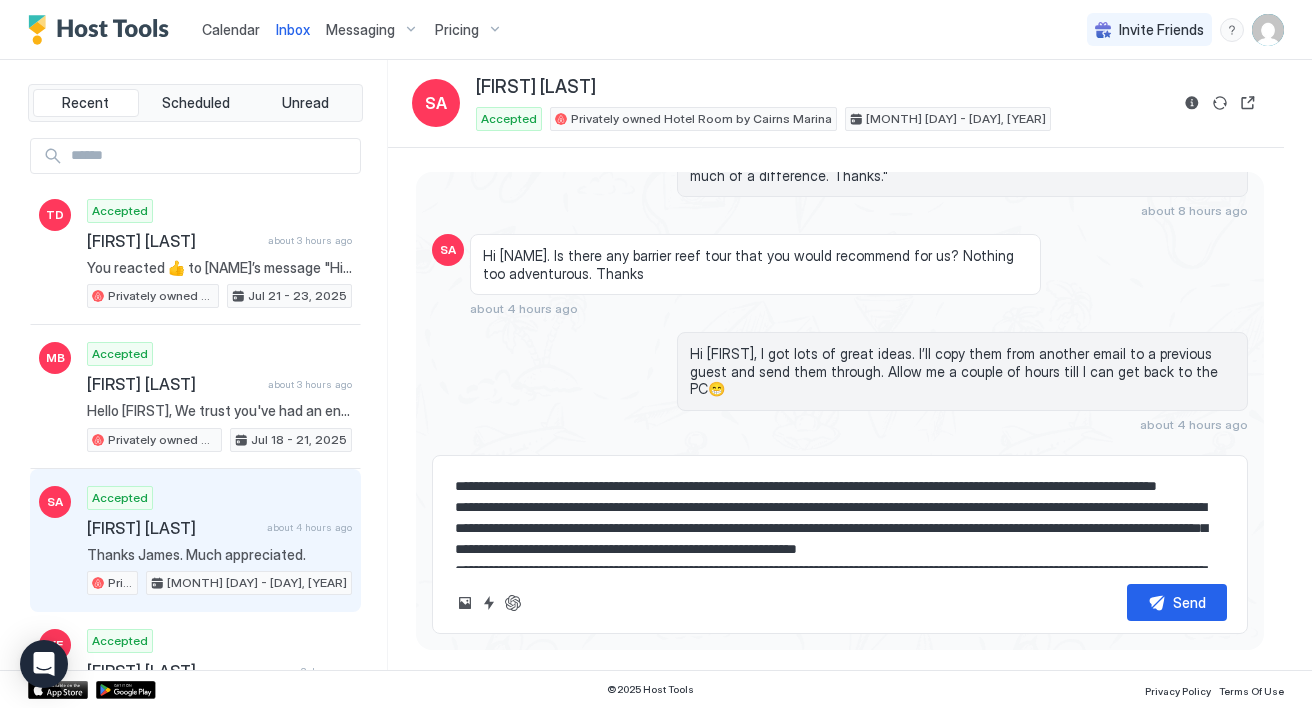 type on "*" 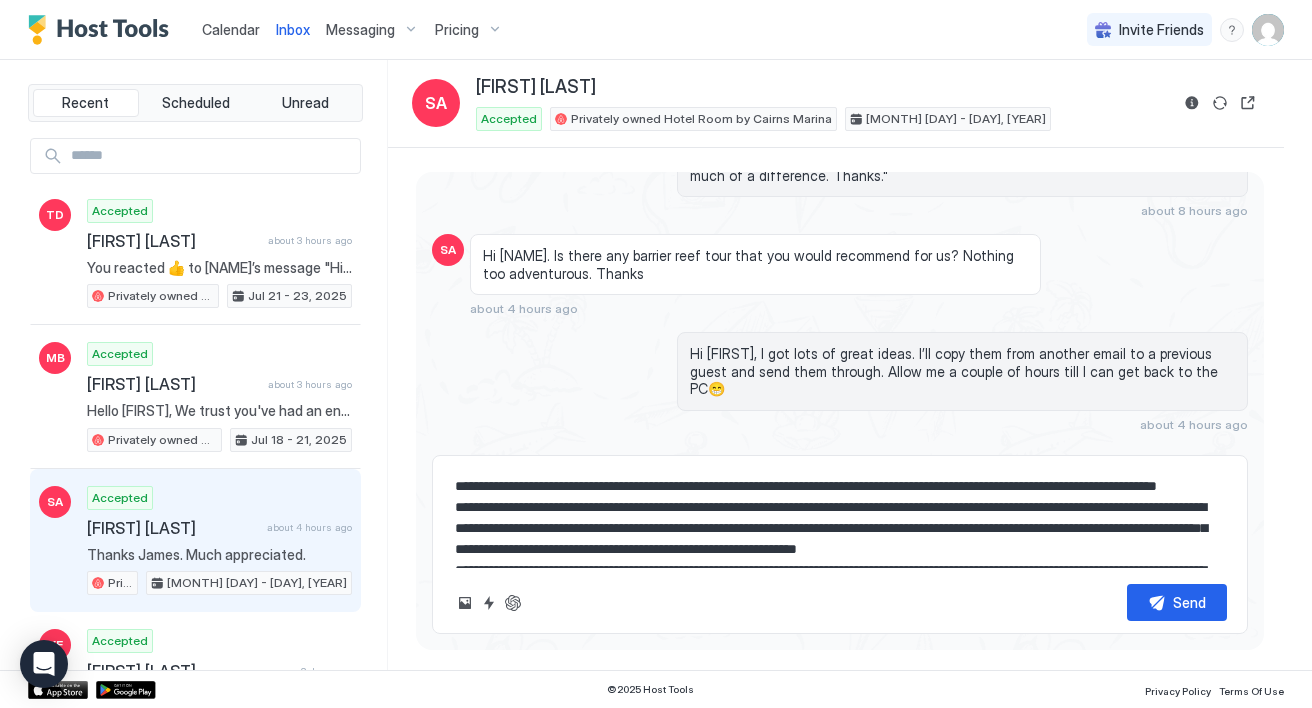 type on "**********" 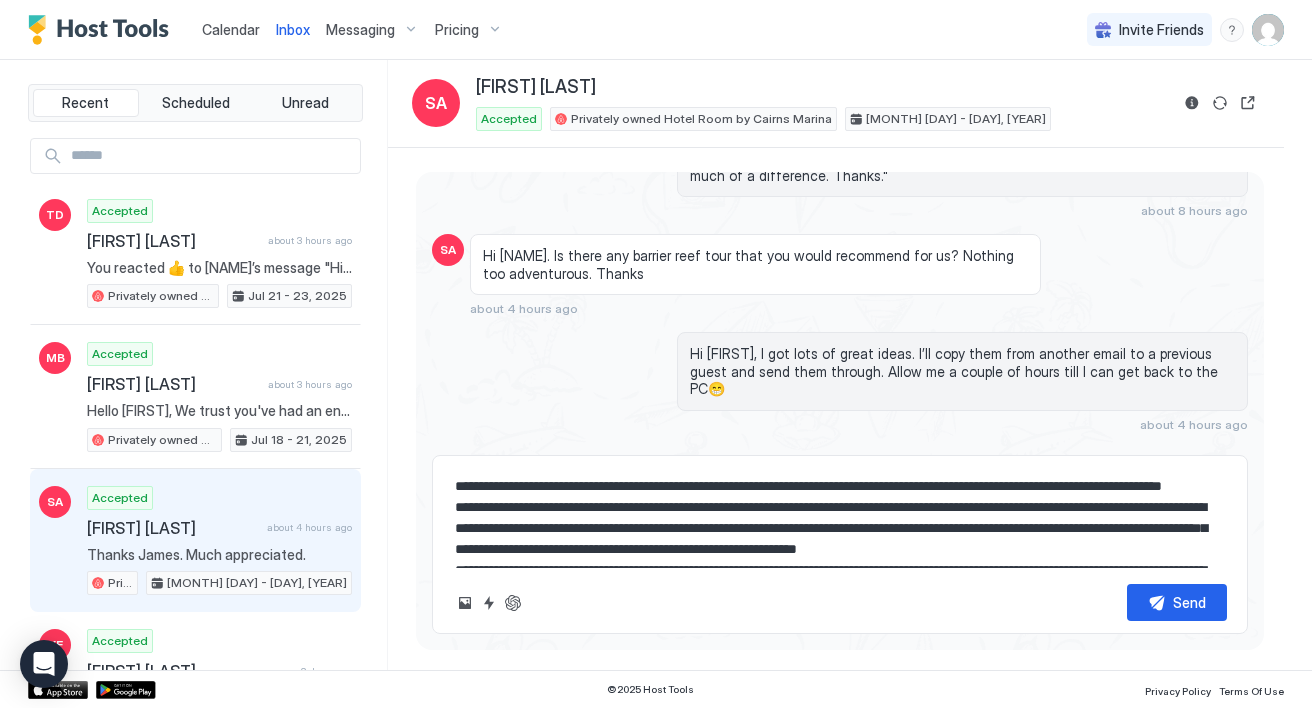type on "*" 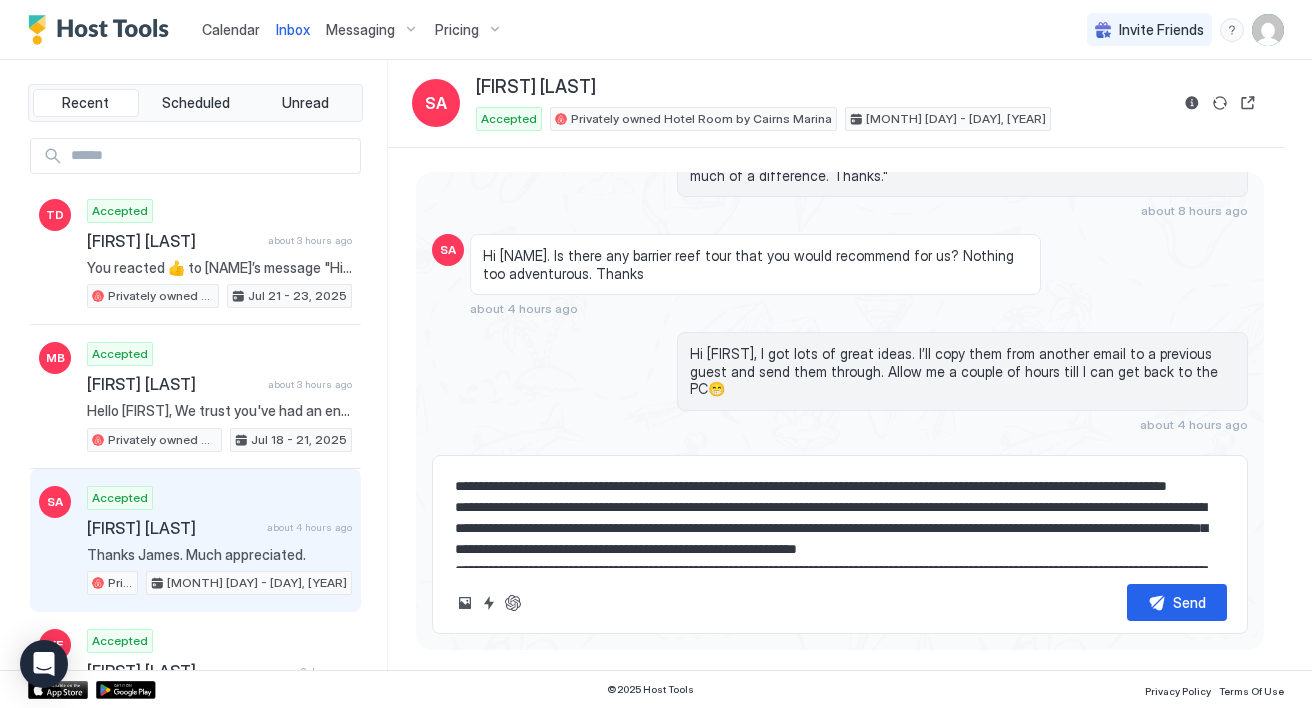 type on "*" 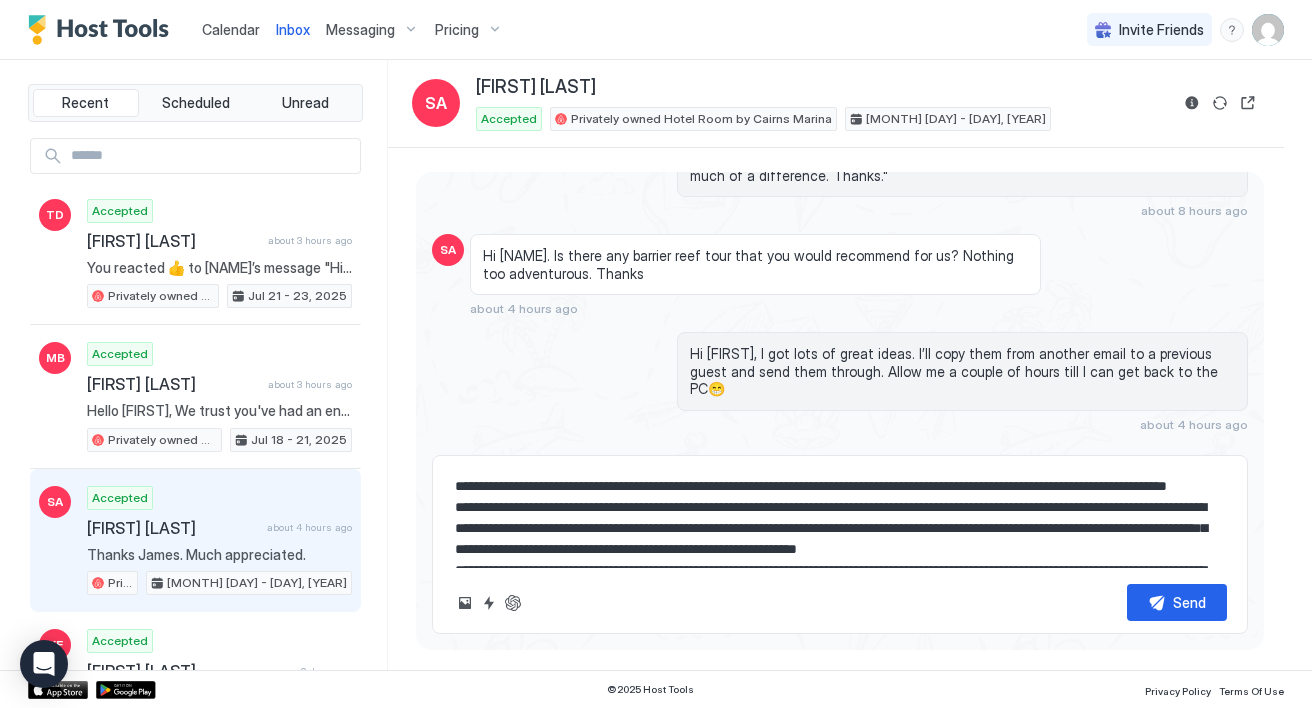type on "**********" 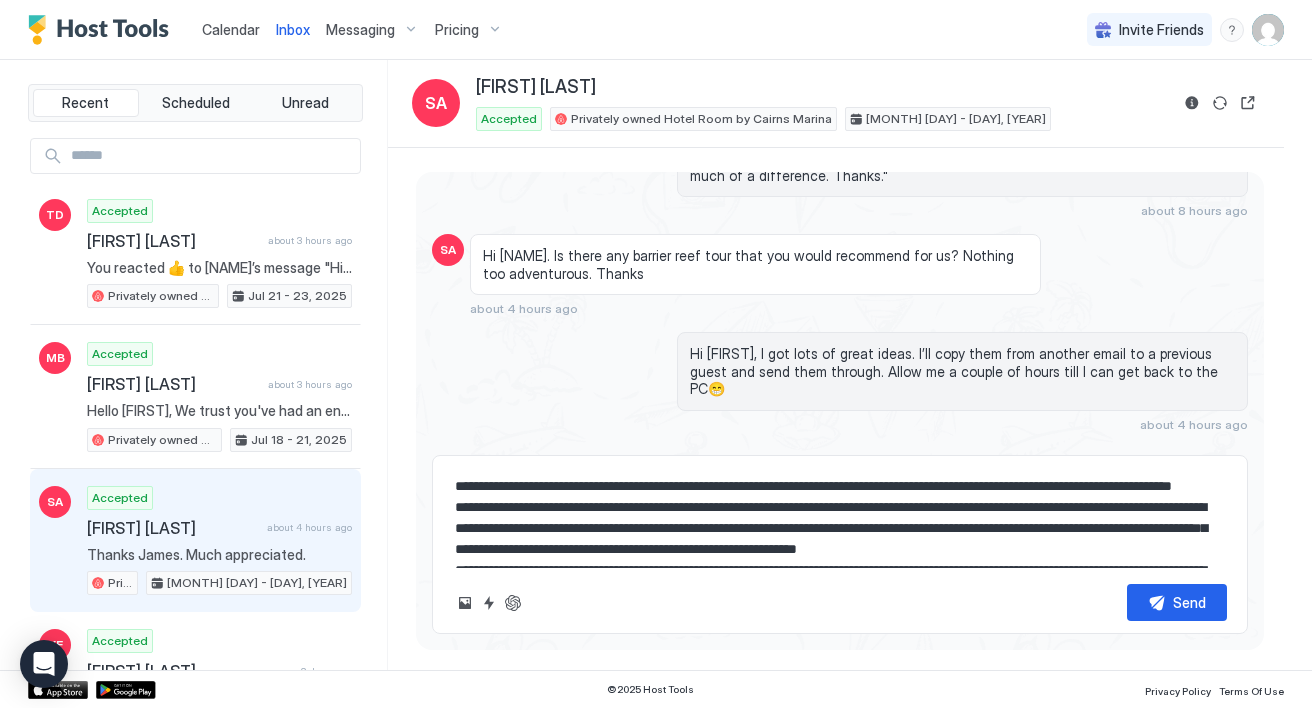 type on "*" 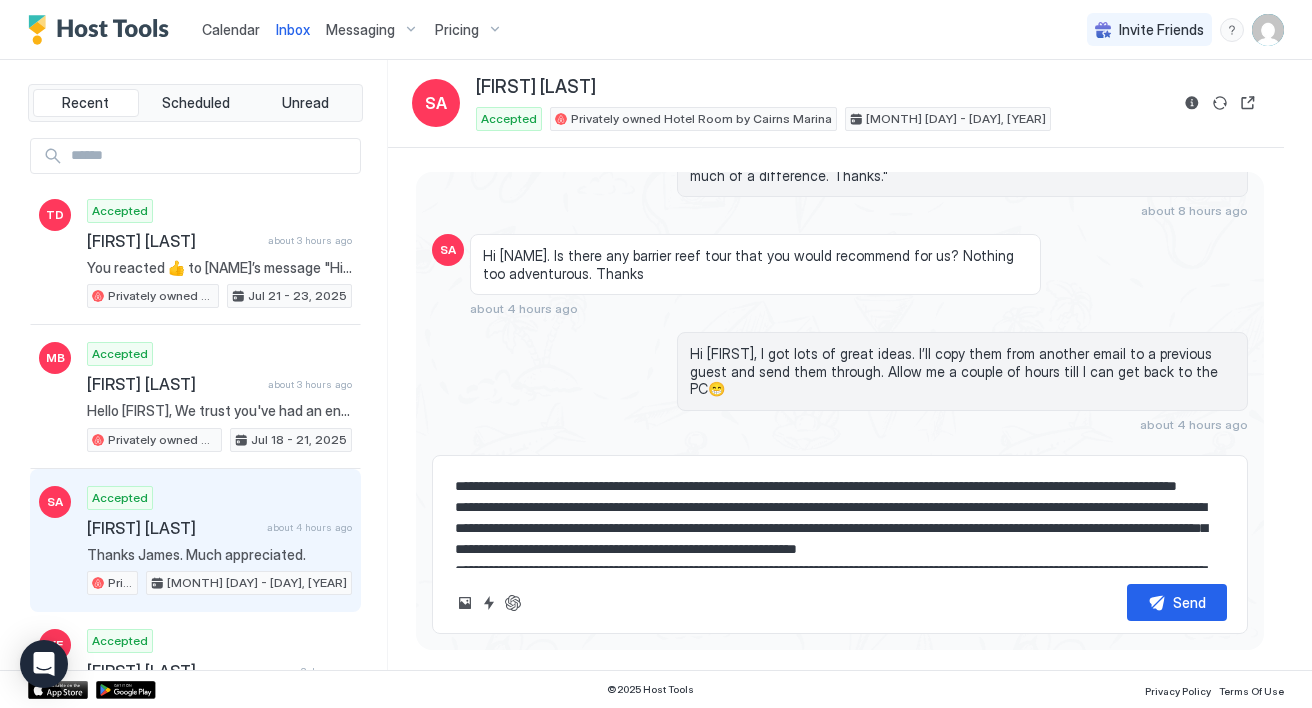 type on "*" 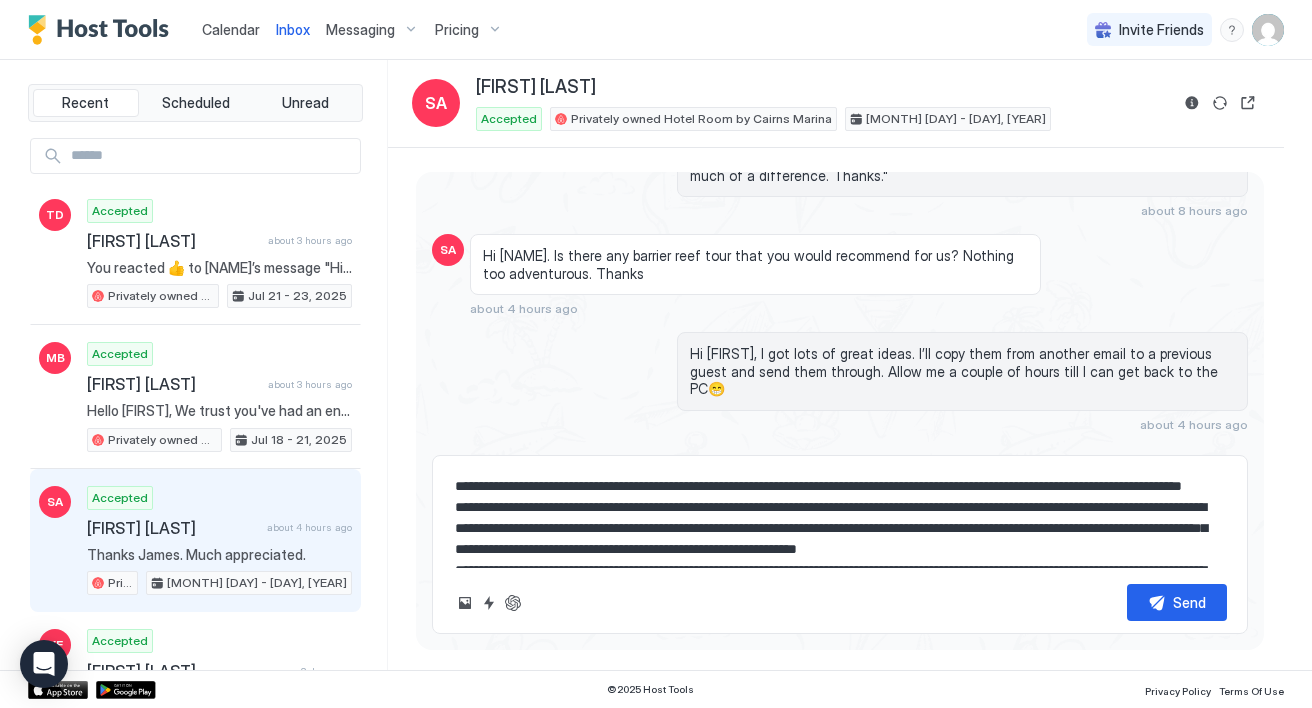 type on "*" 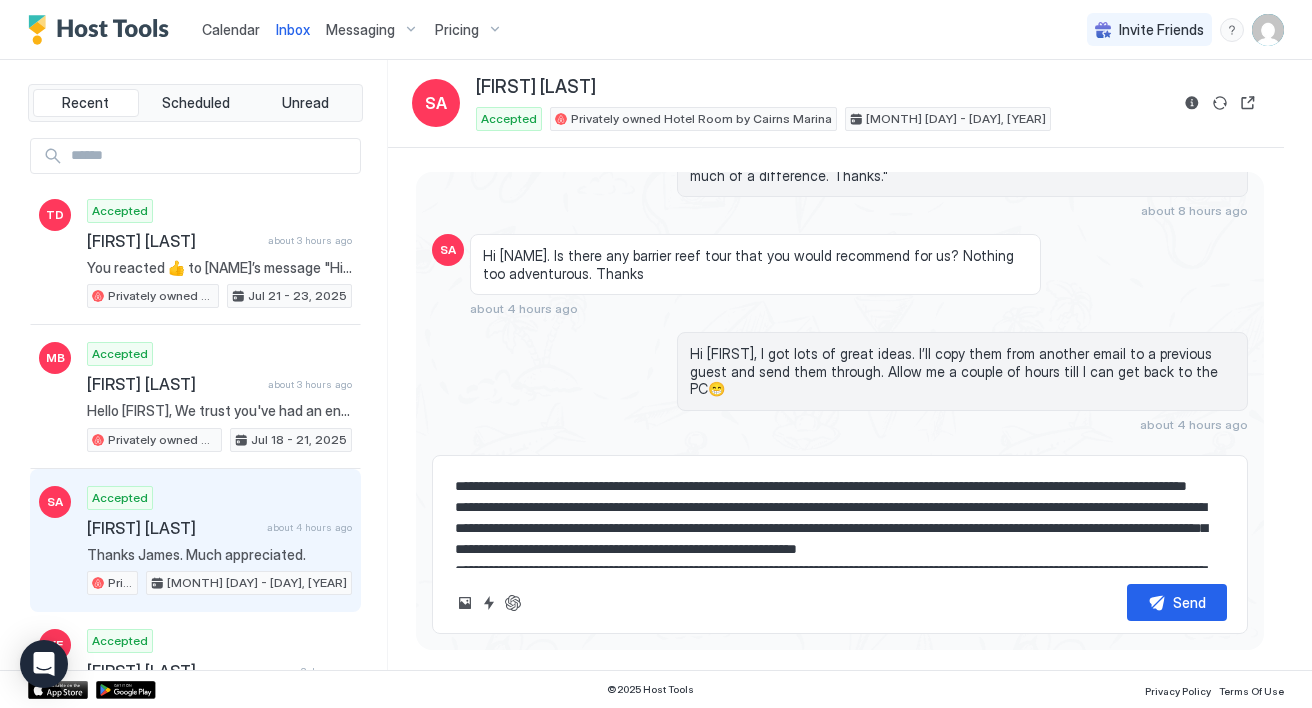 type on "*" 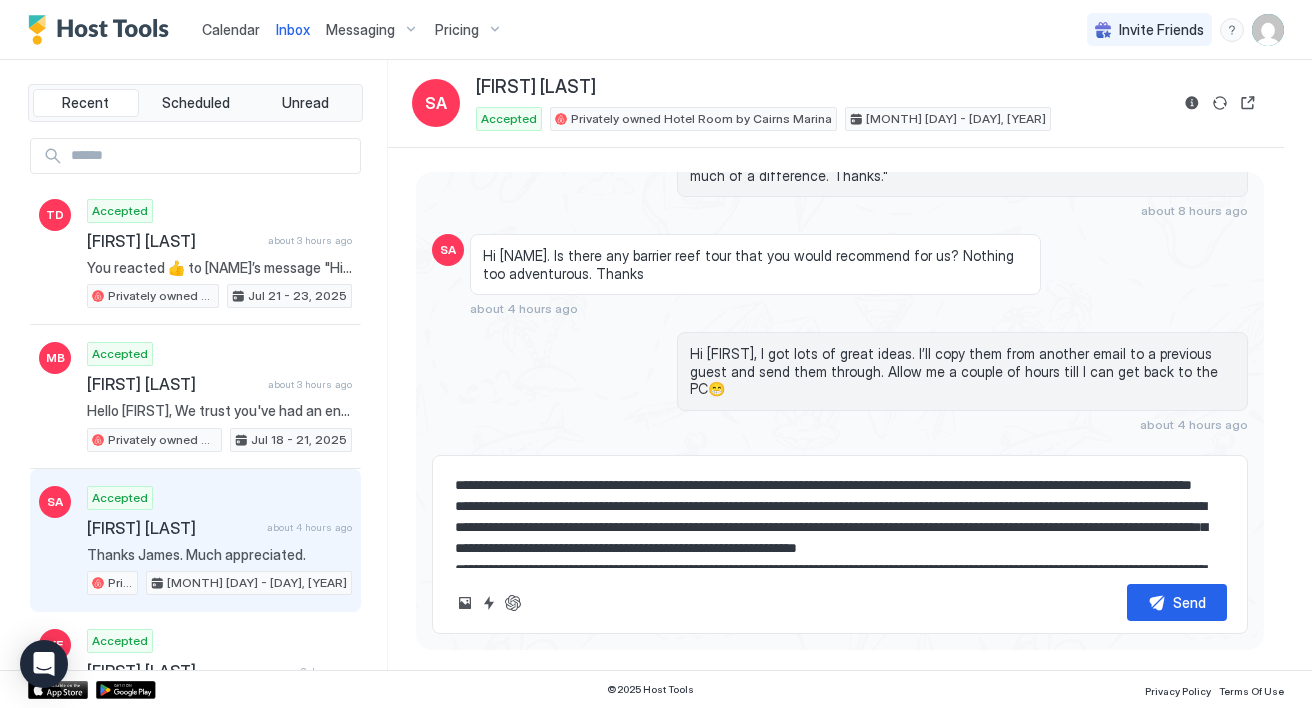 scroll, scrollTop: 0, scrollLeft: 0, axis: both 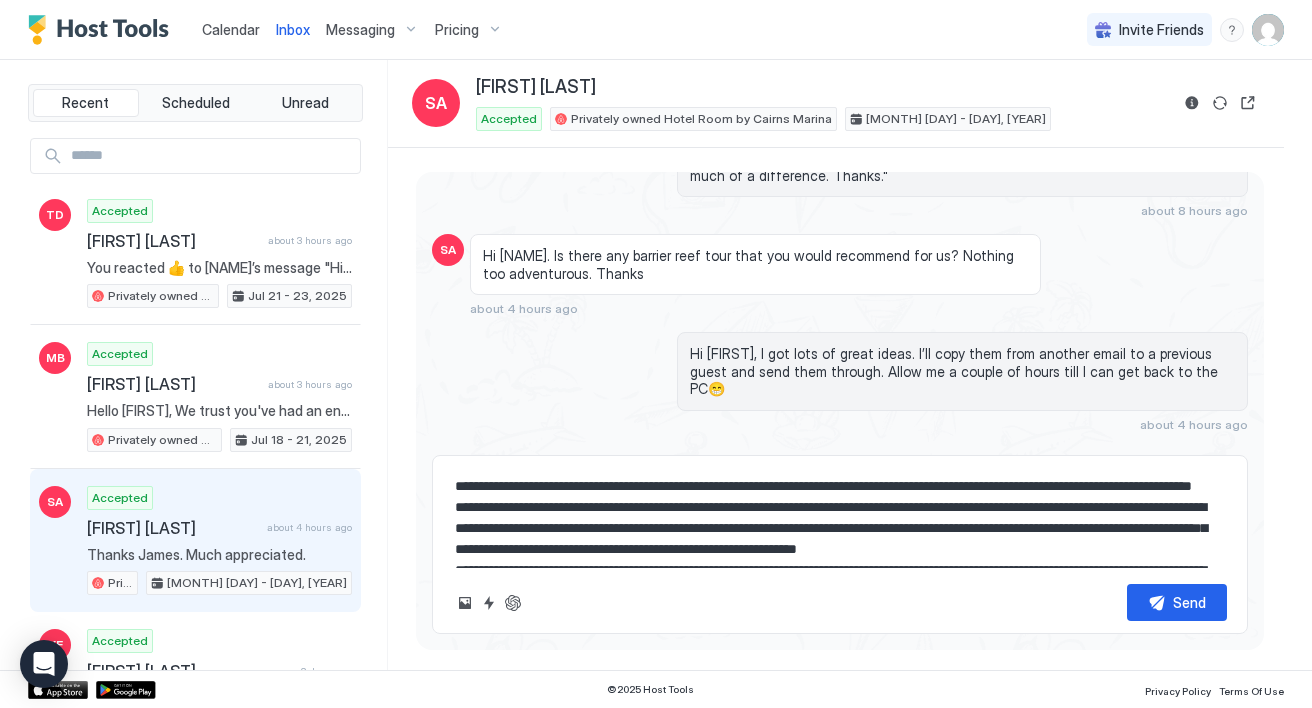 click at bounding box center (840, 518) 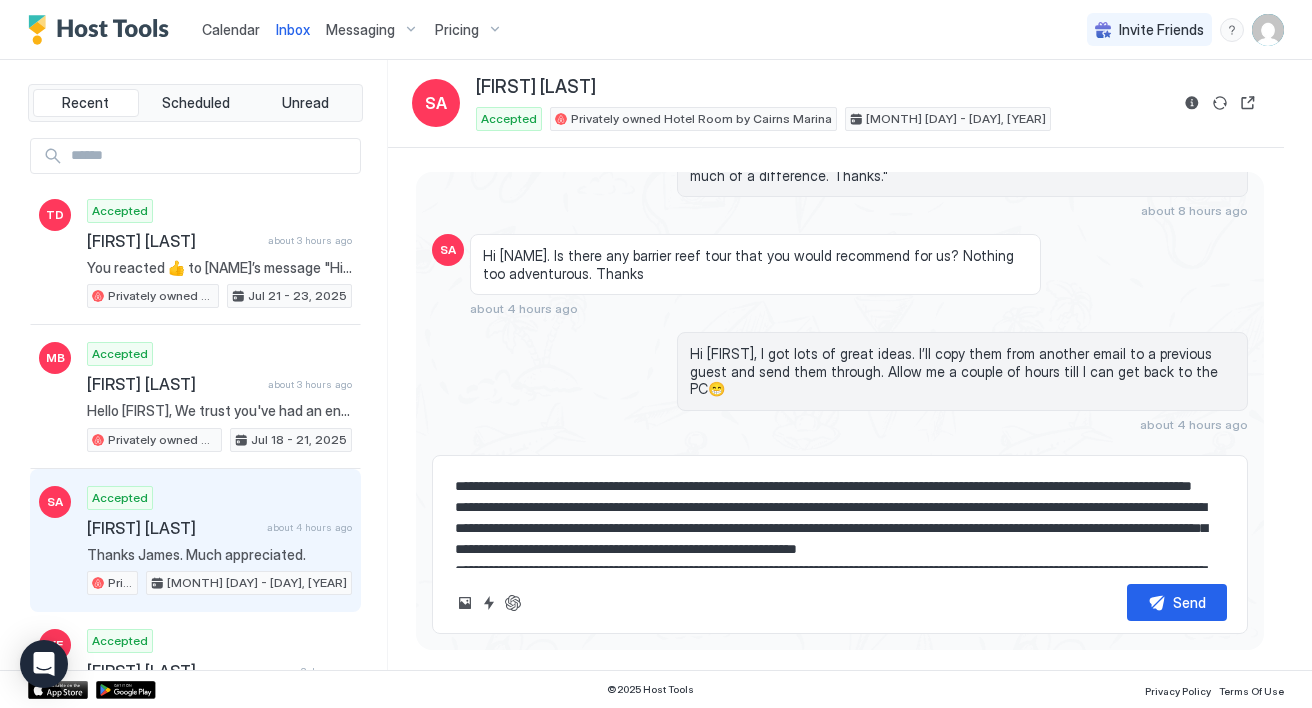 type on "*" 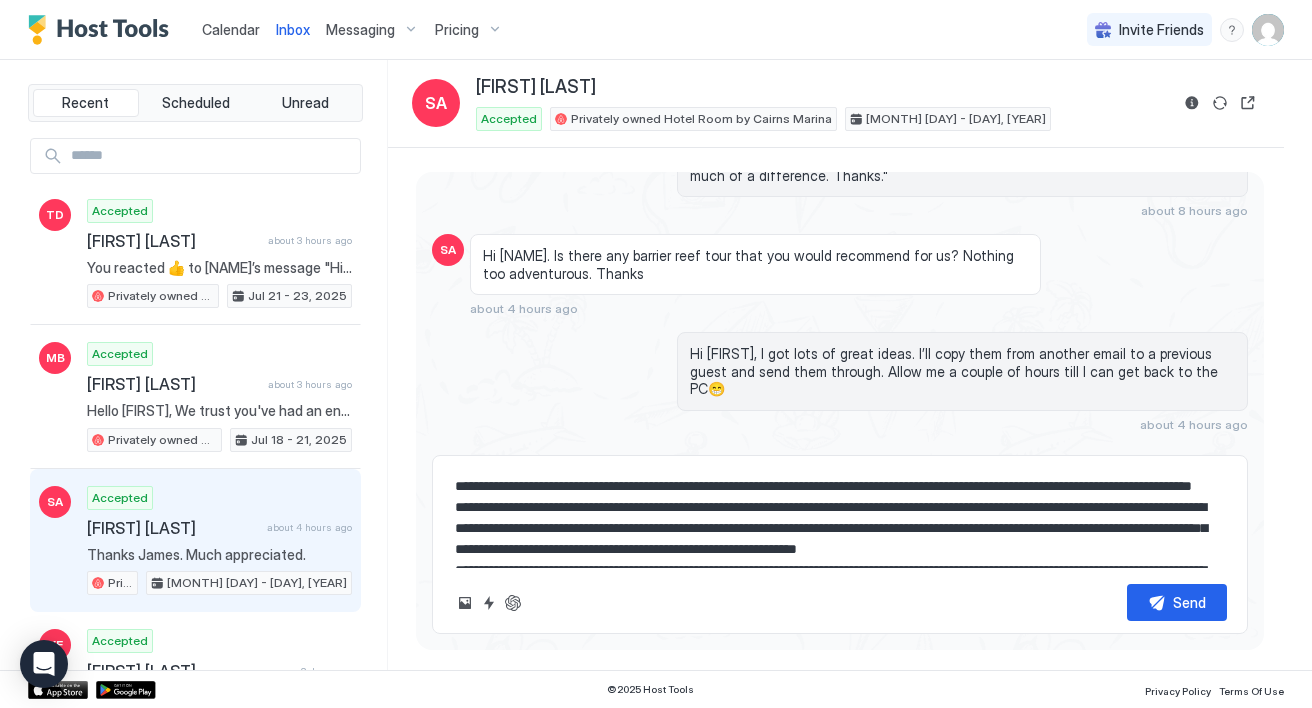 type on "**********" 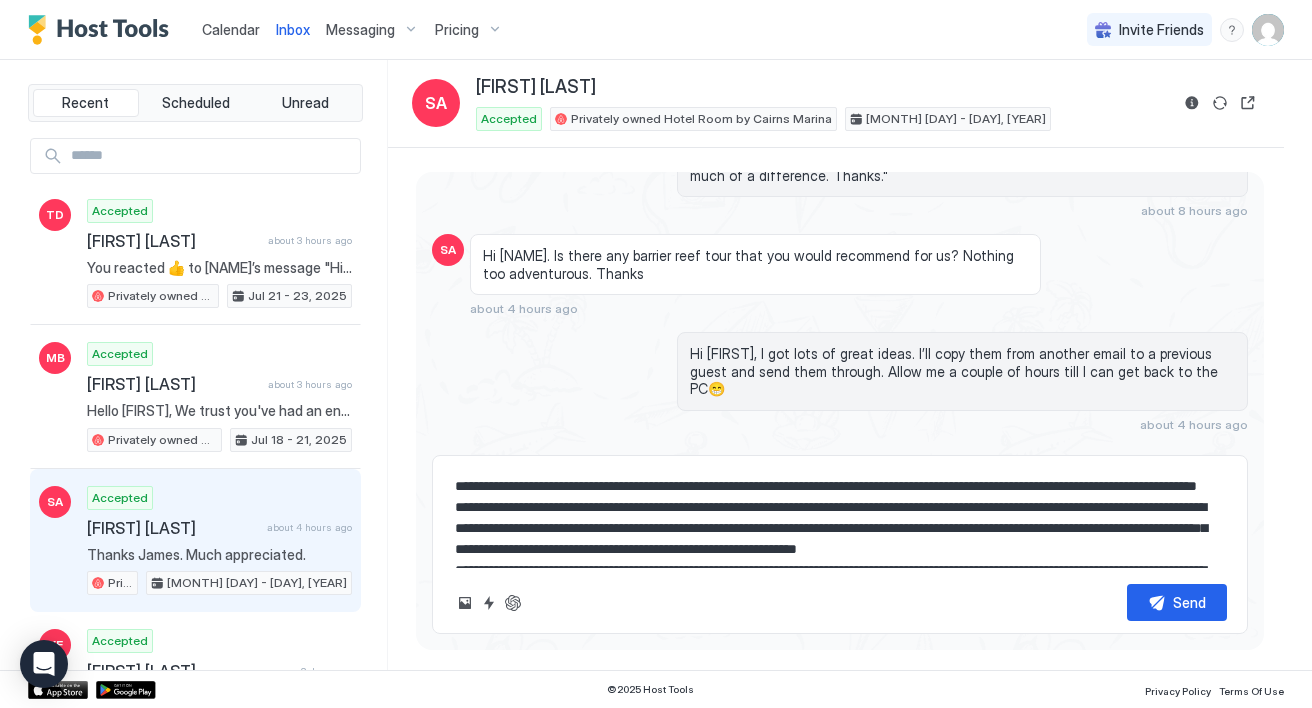 type on "*" 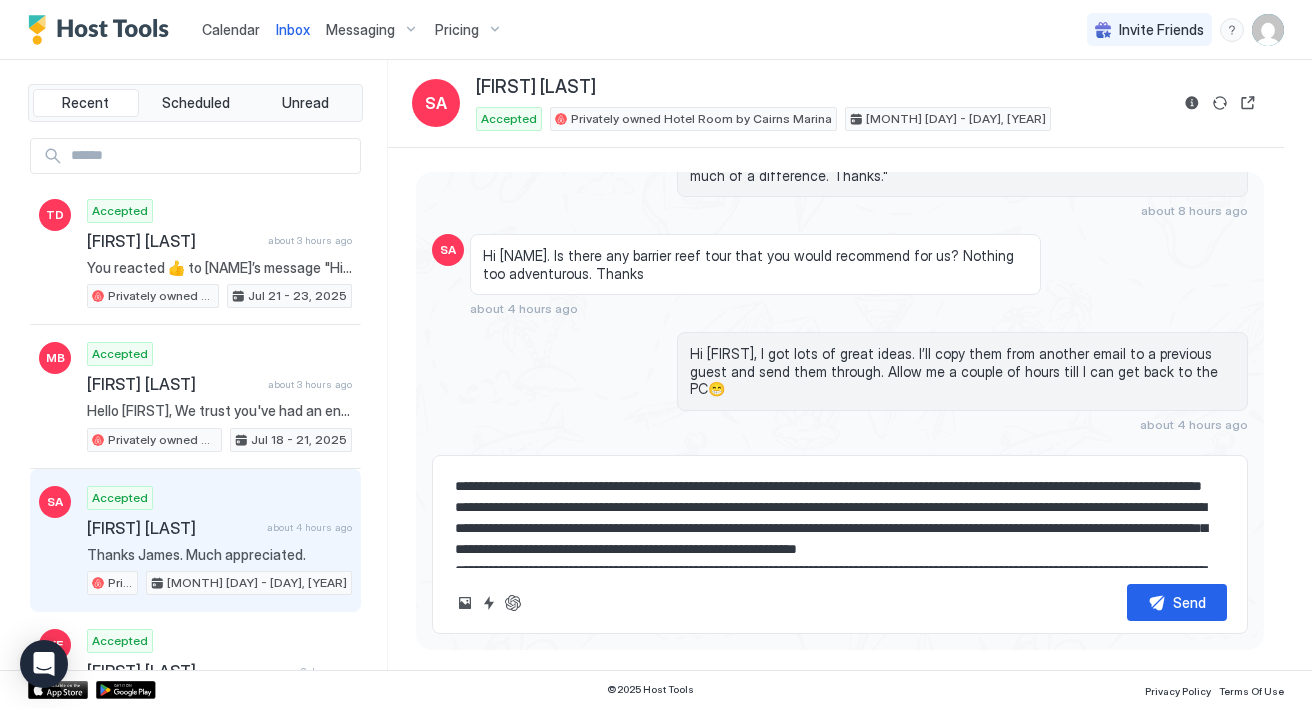 type on "*" 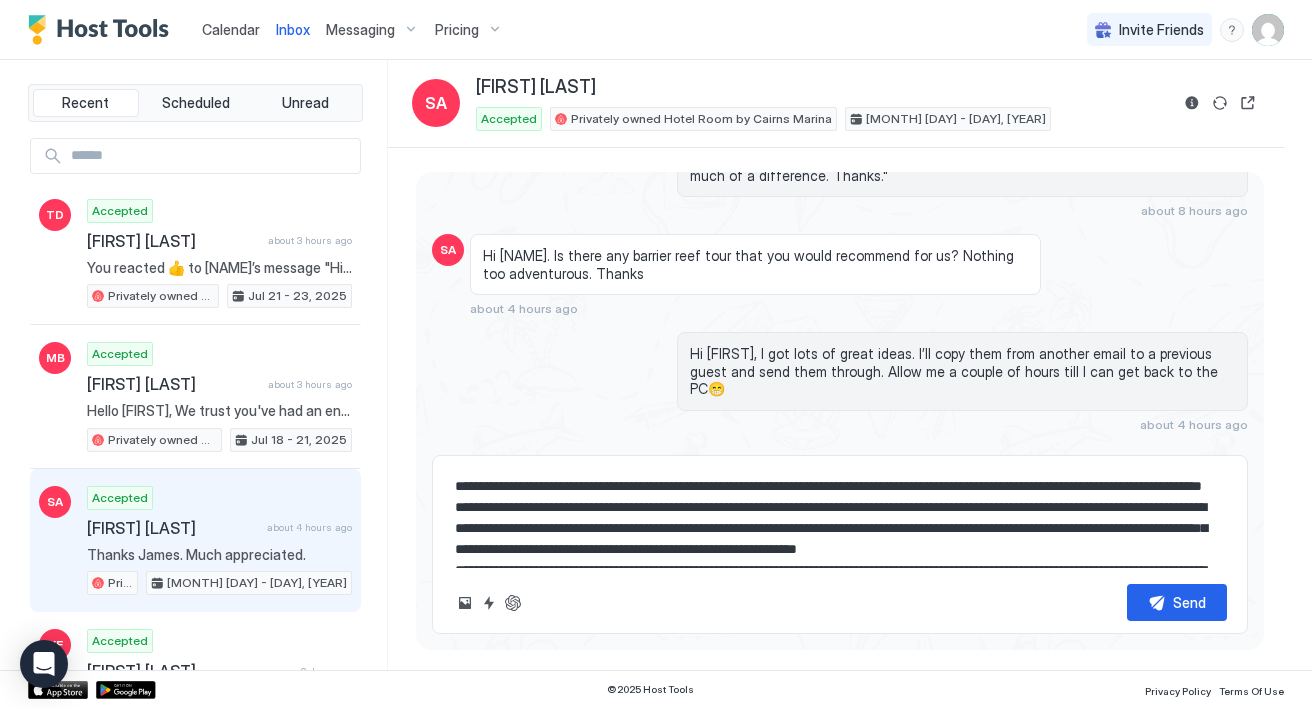 type on "**********" 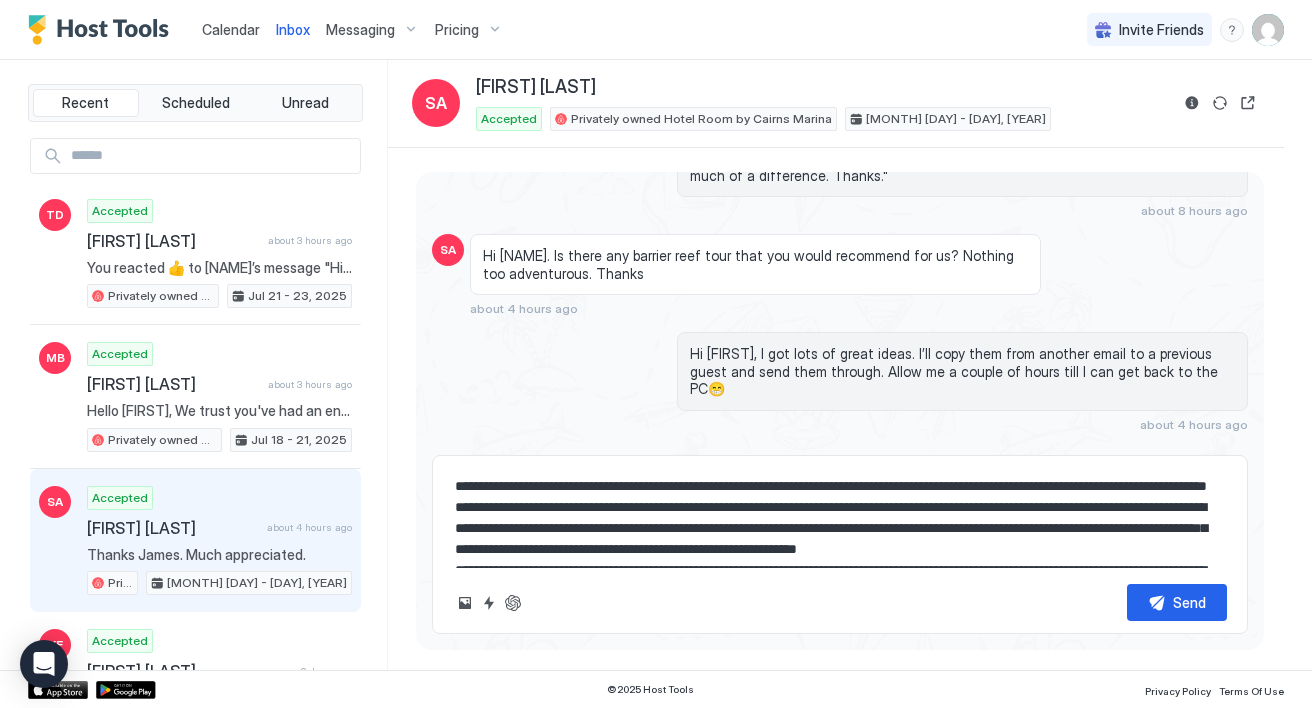 type on "*" 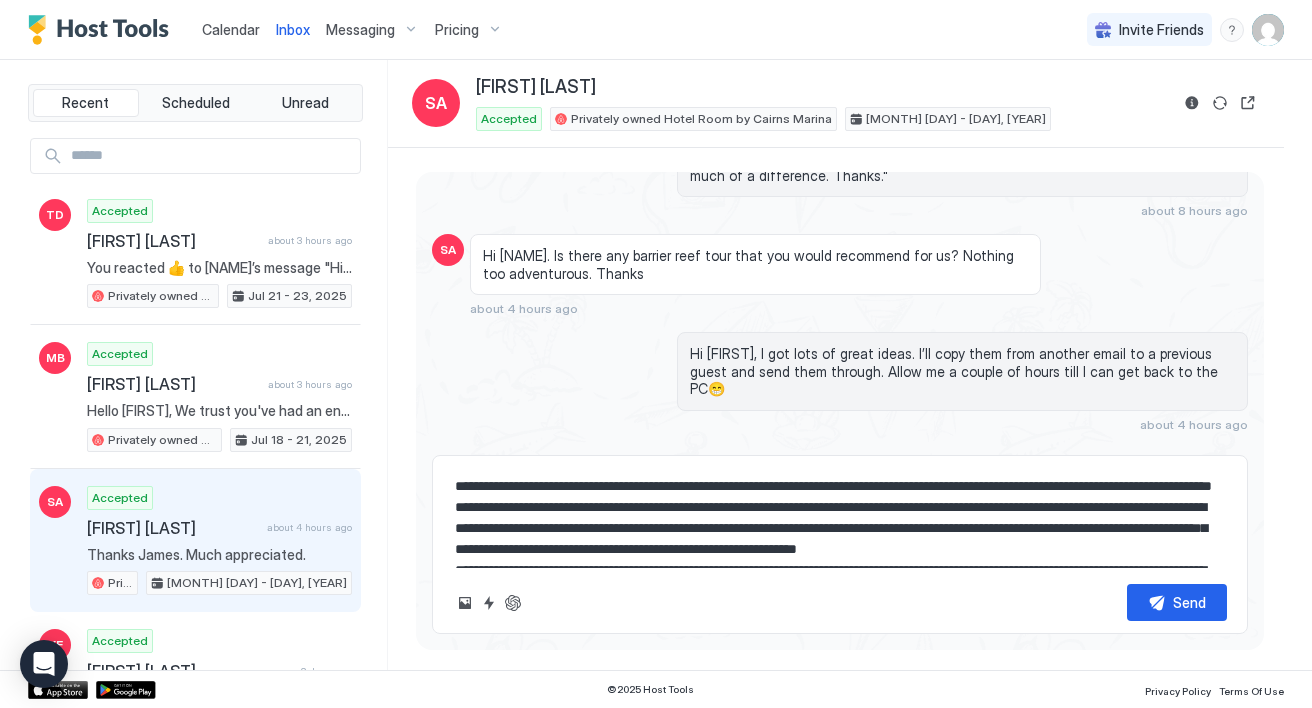 type on "*" 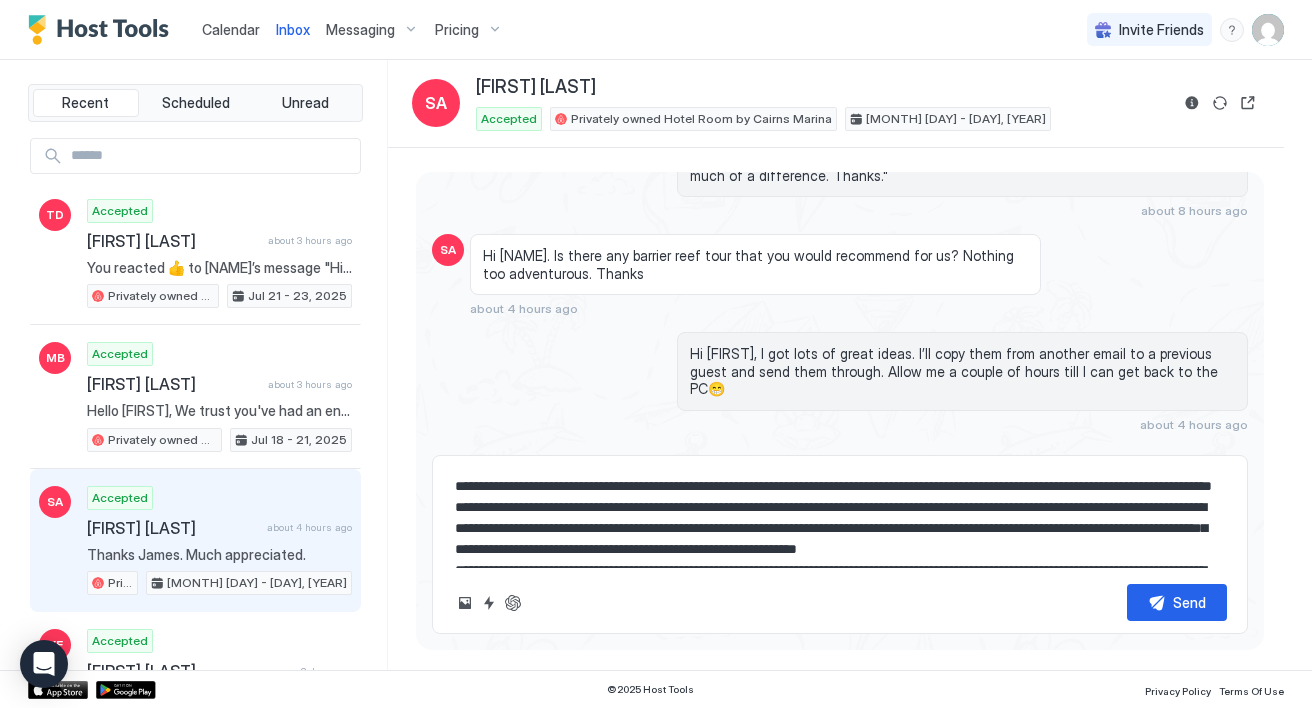 type on "**********" 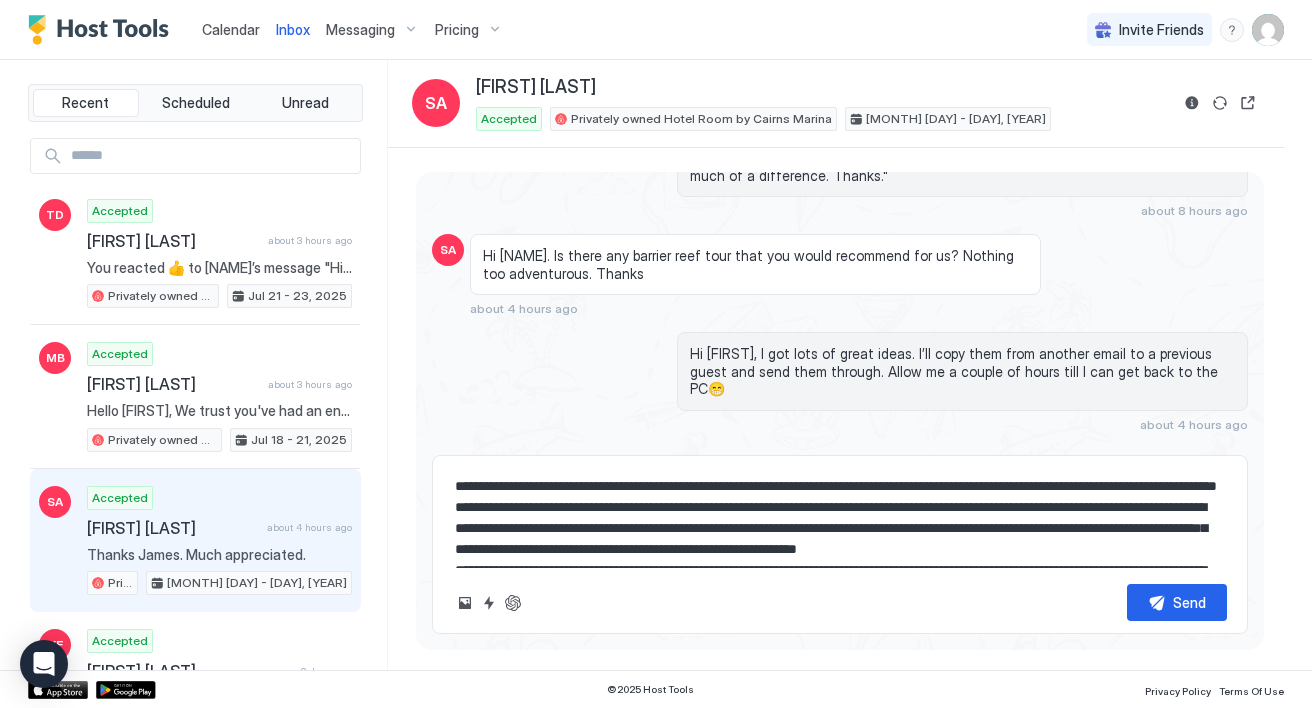type on "*" 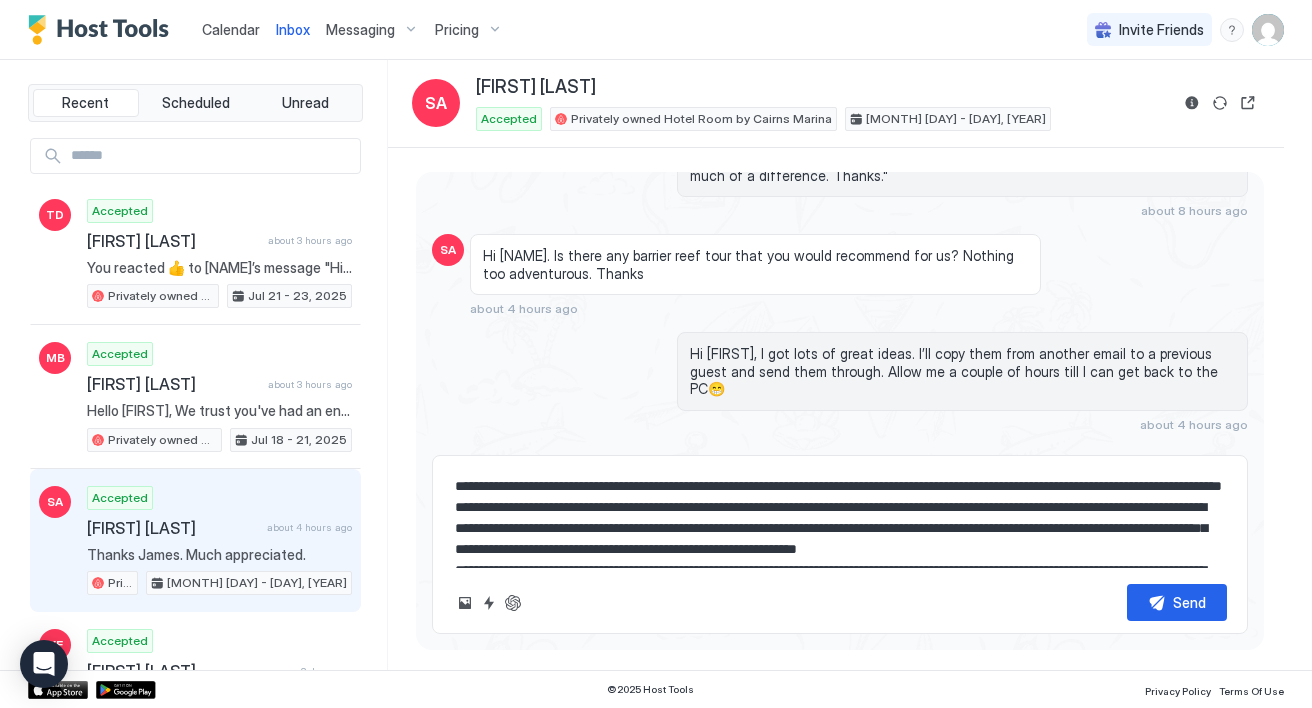 type on "*" 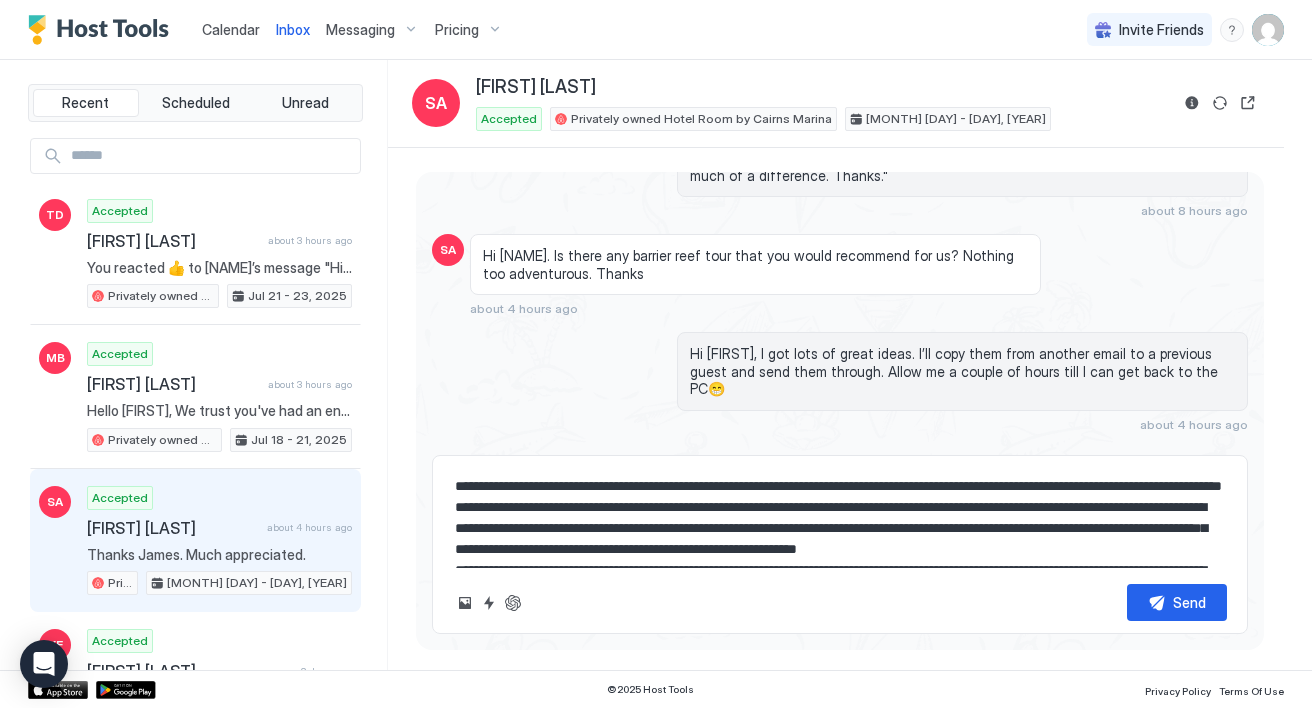 type on "**********" 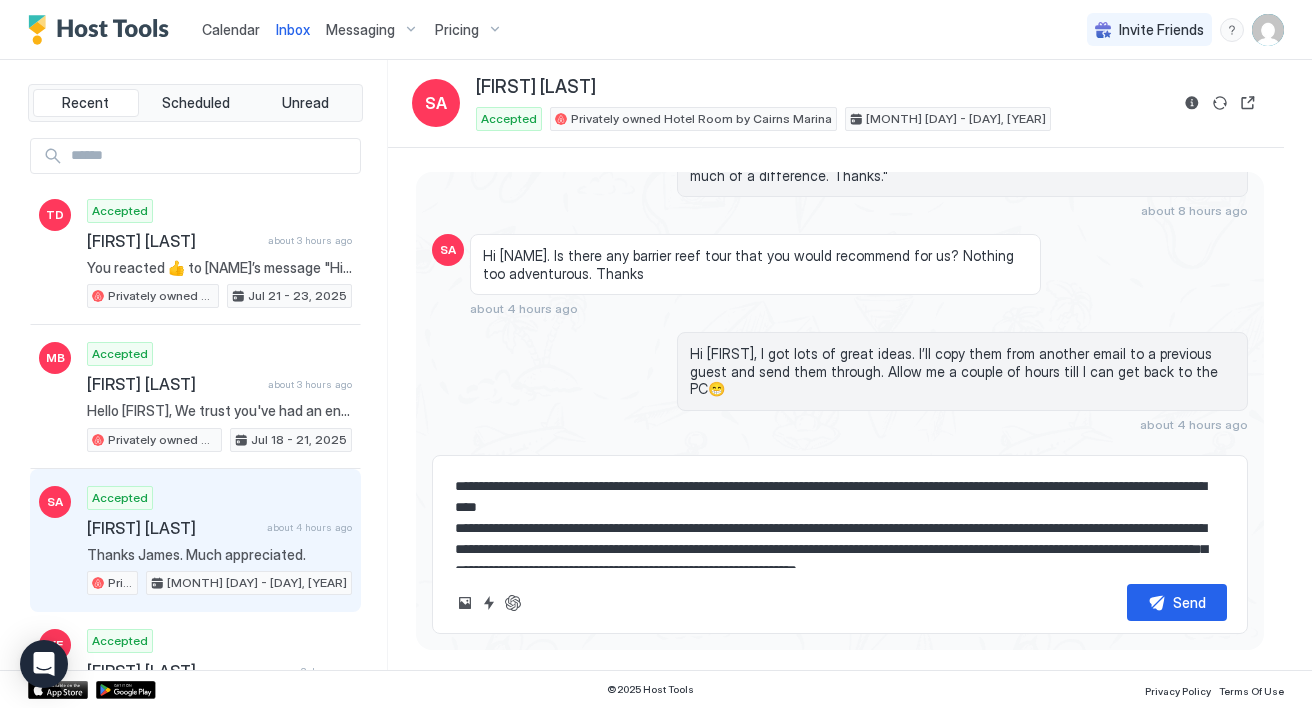 type on "*" 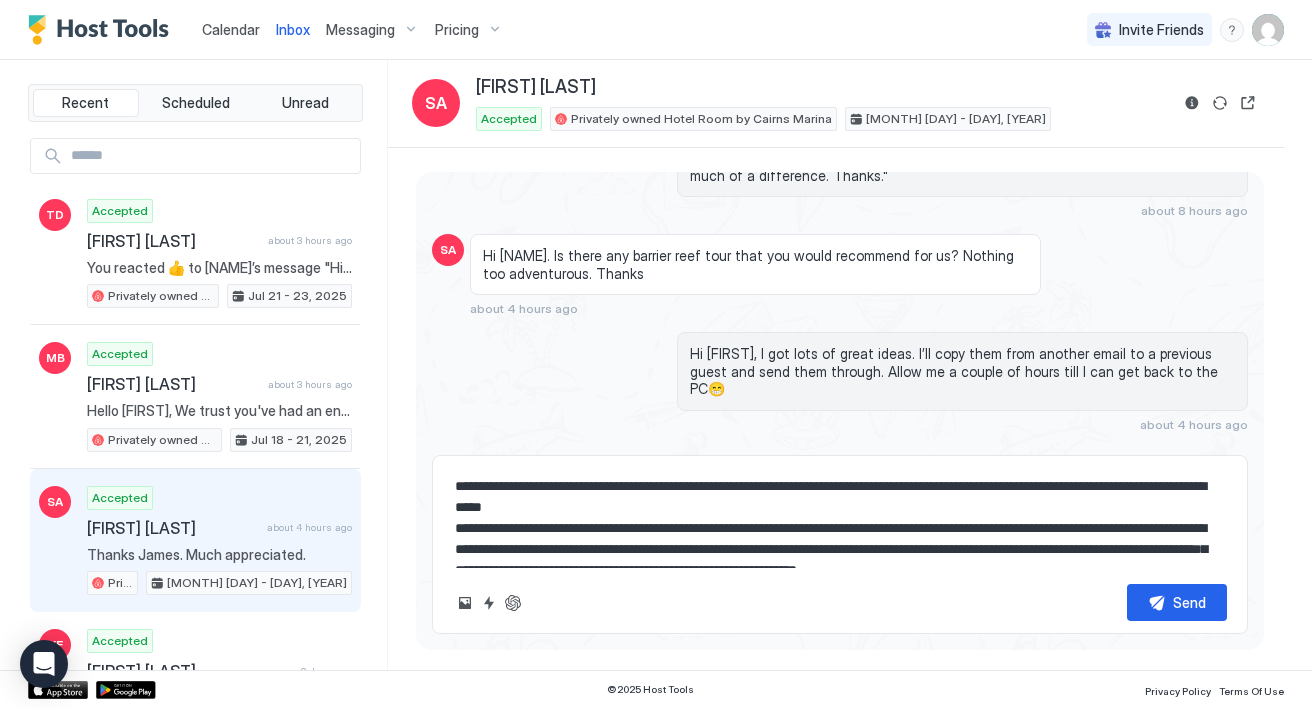 type on "*" 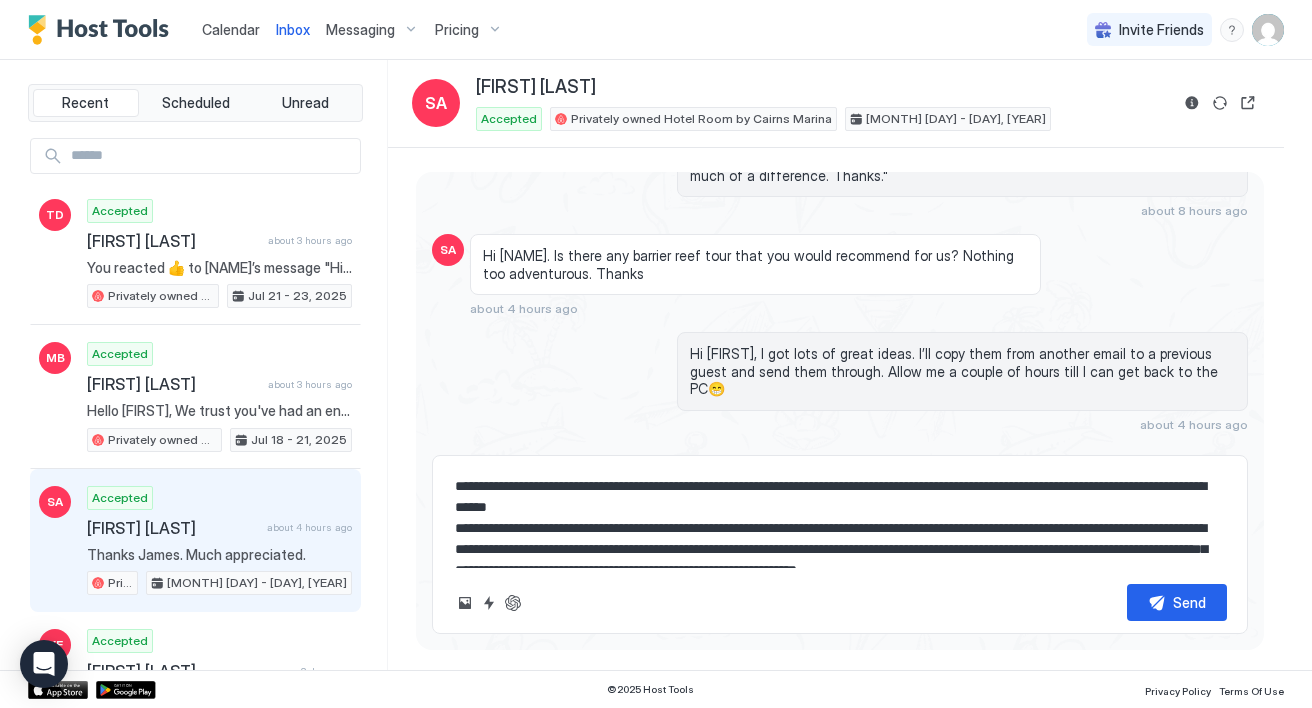 type on "*" 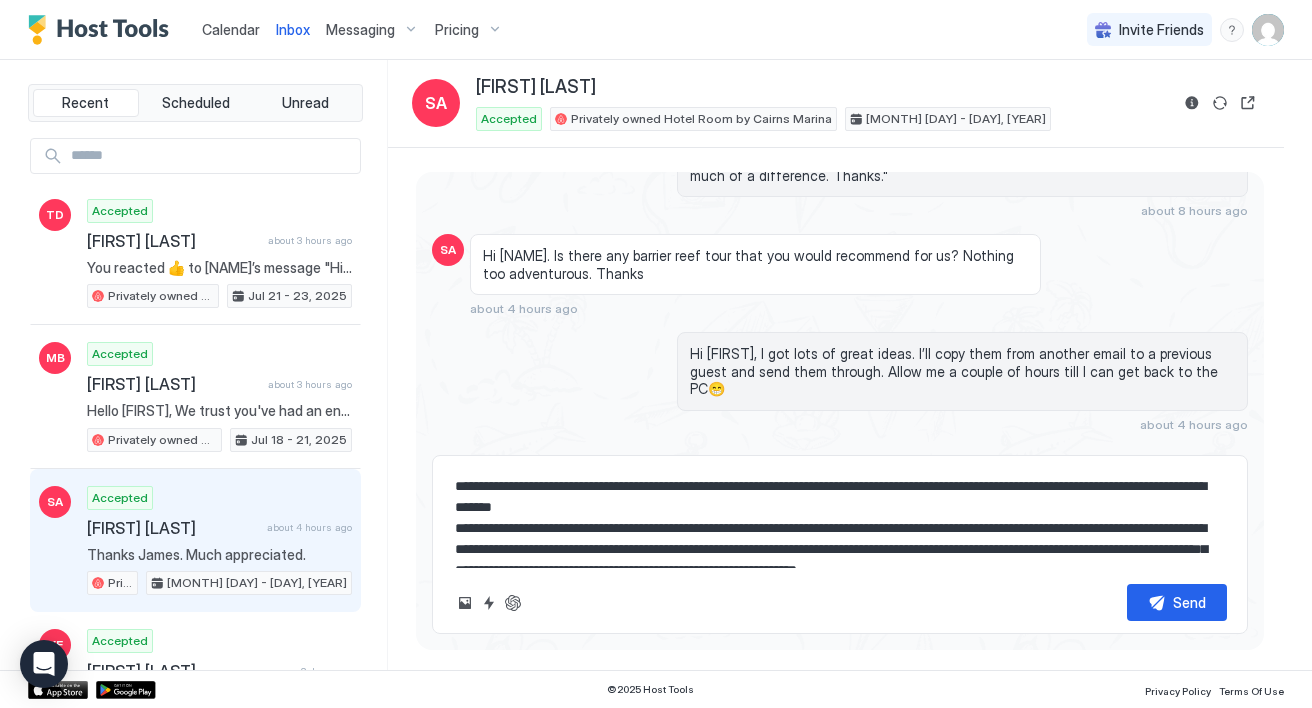 type on "**********" 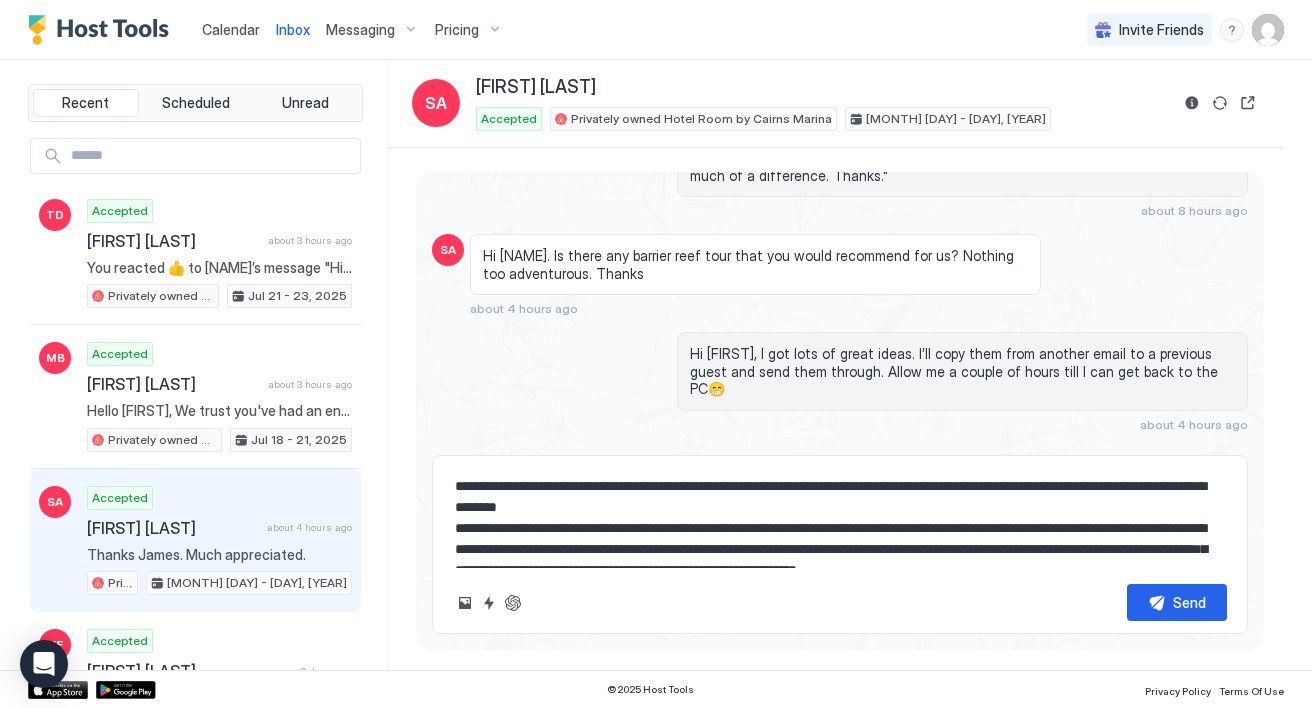 type on "*" 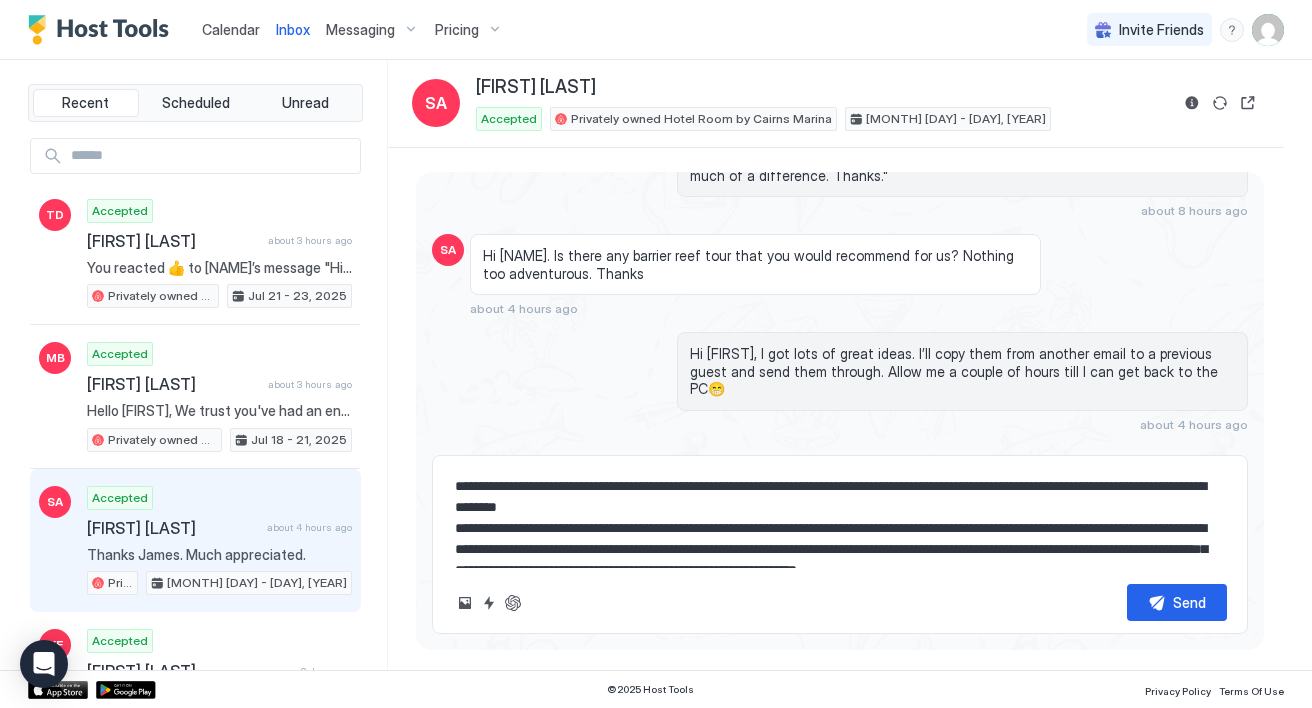 type on "**********" 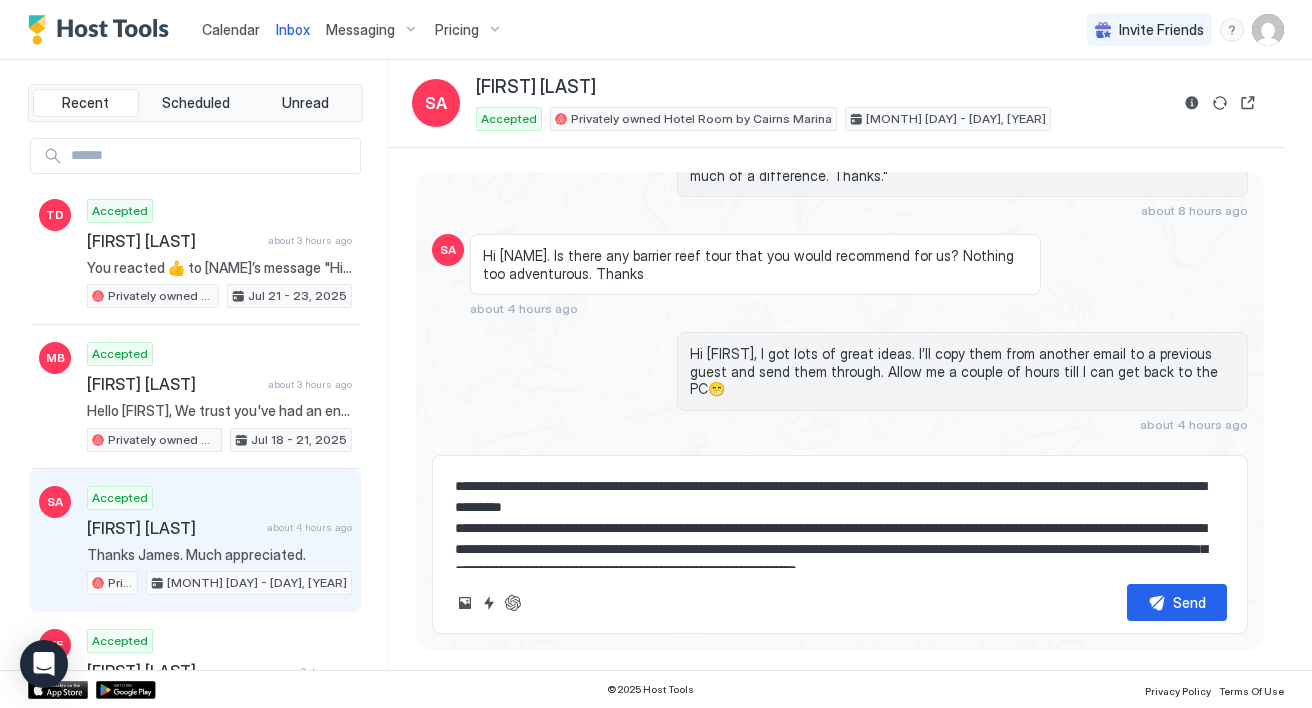 type on "*" 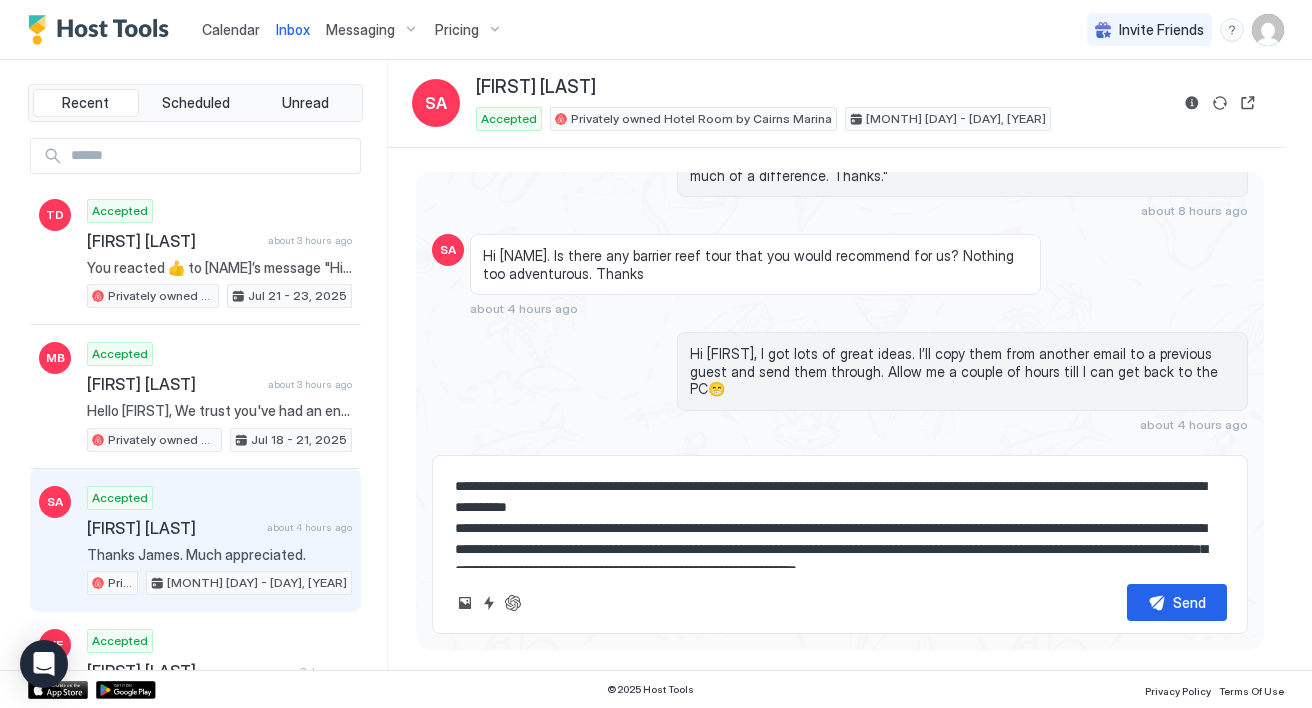 type on "*" 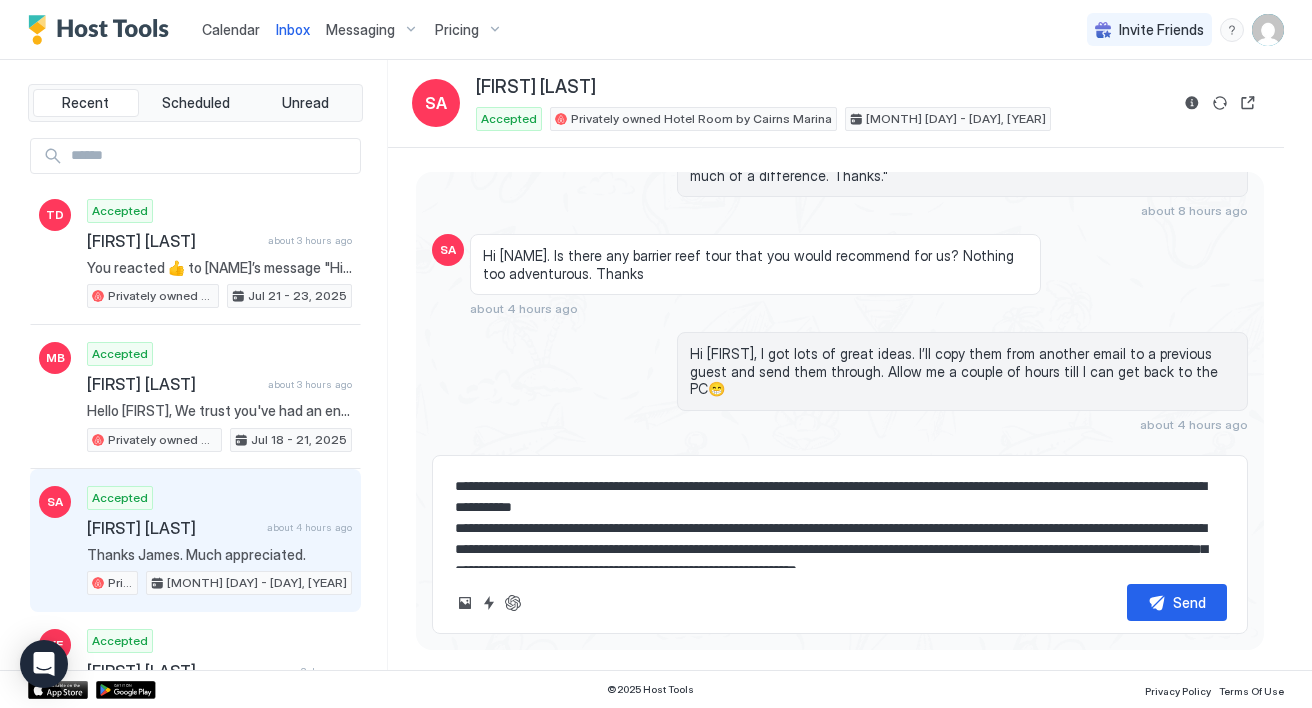 type on "*" 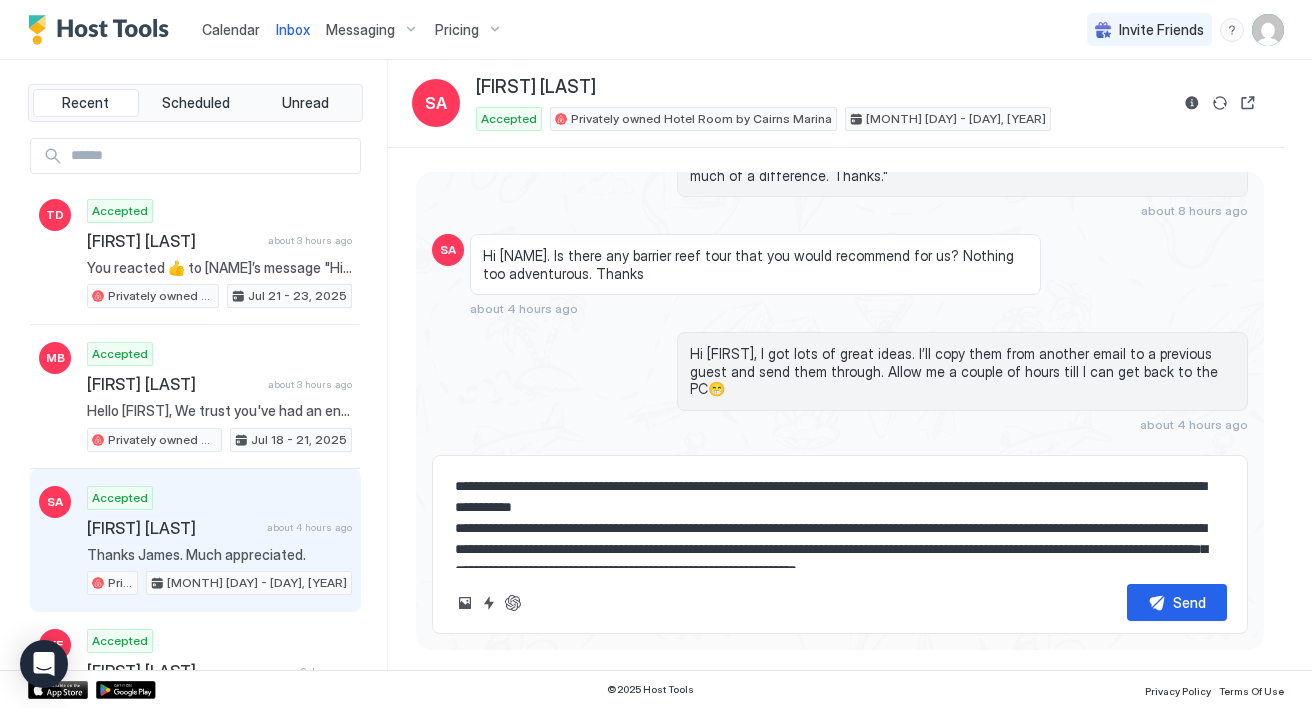 type on "**********" 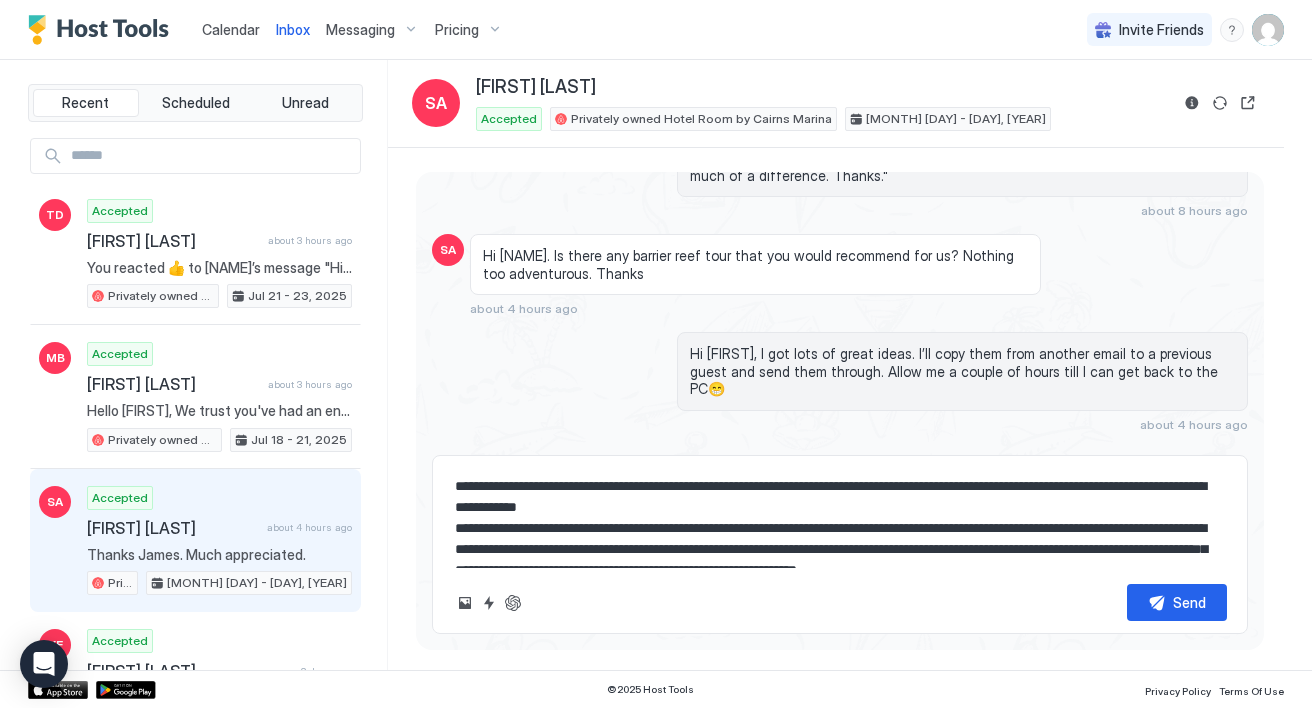 type on "*" 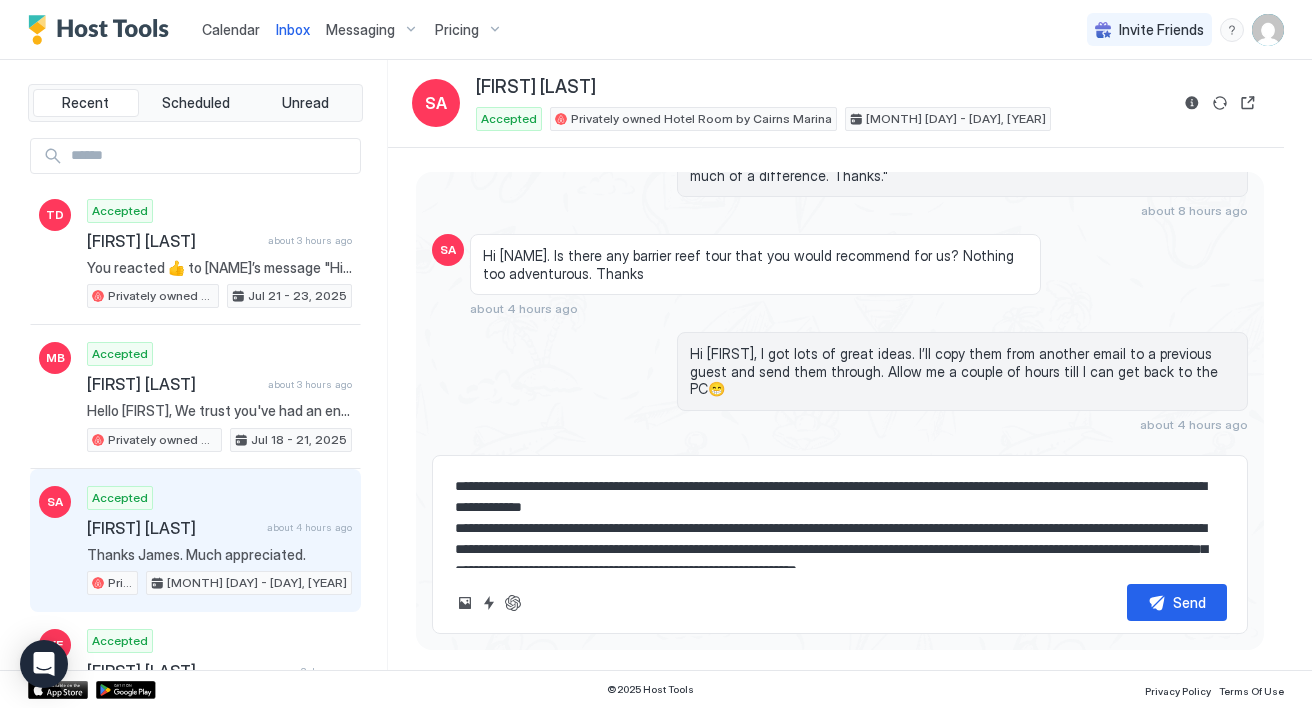 drag, startPoint x: 1115, startPoint y: 488, endPoint x: 650, endPoint y: 510, distance: 465.52014 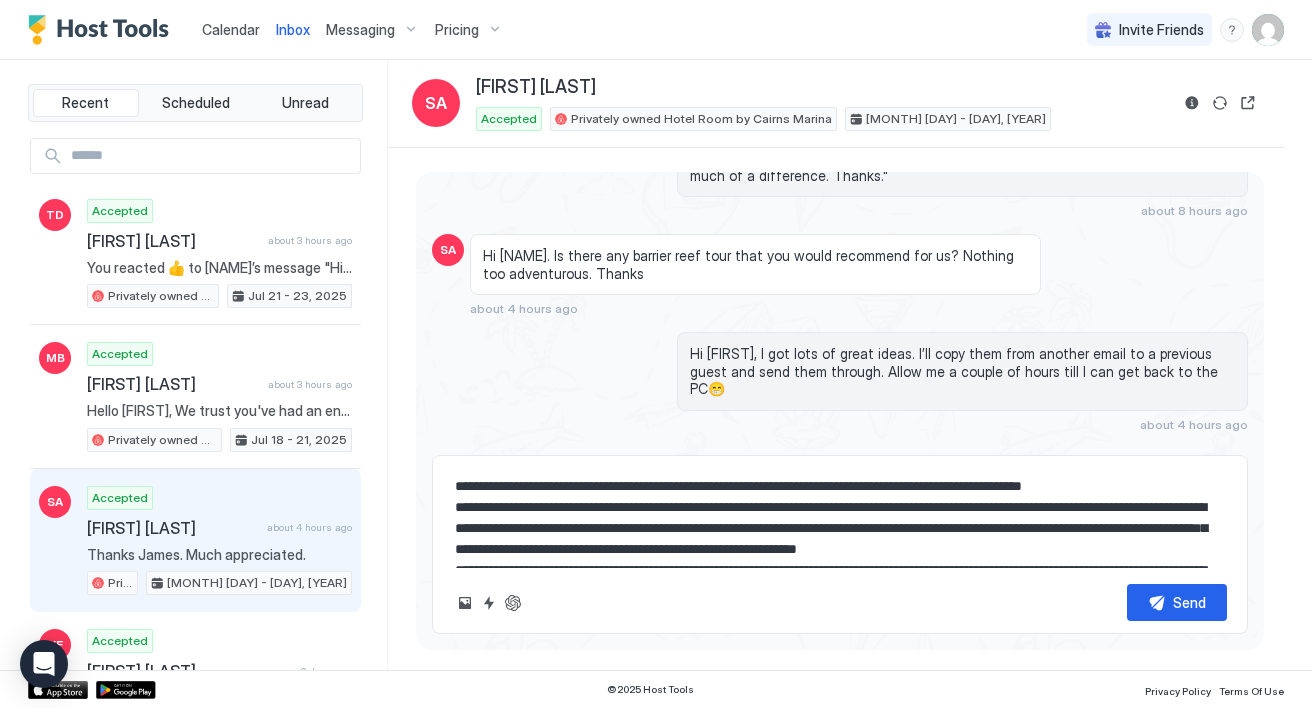 type on "*" 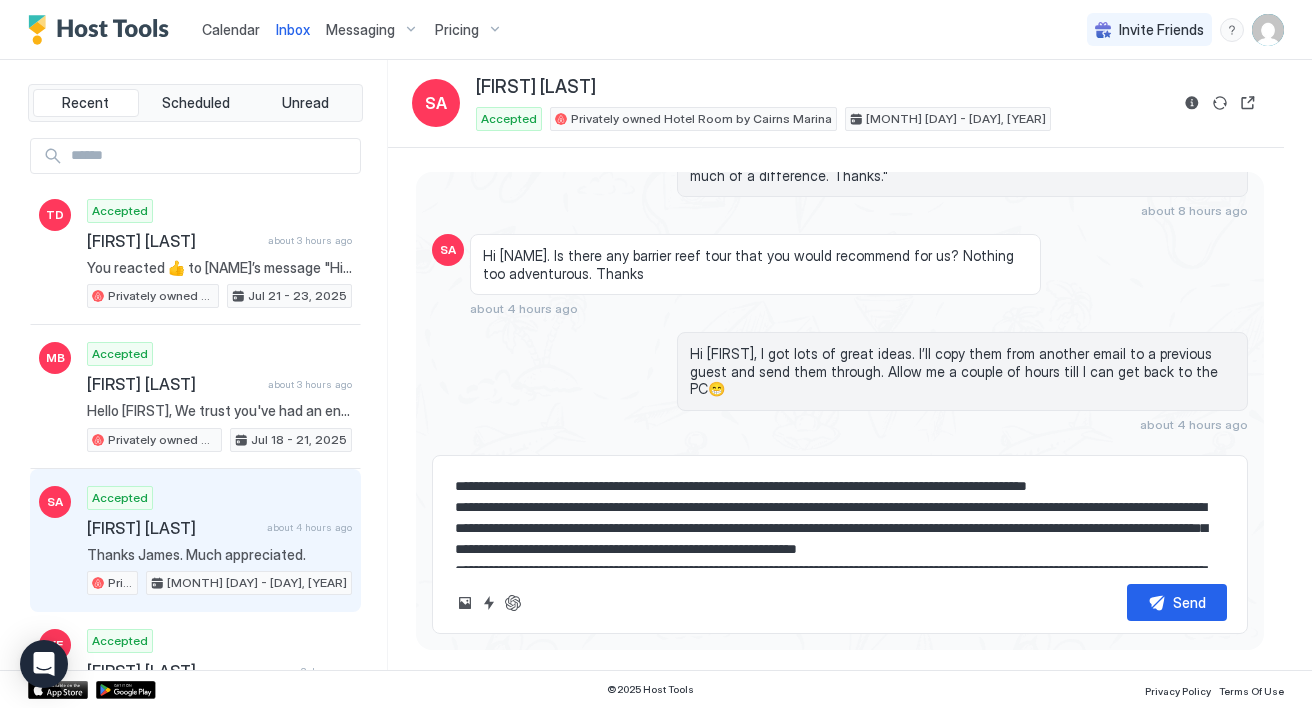 type on "*" 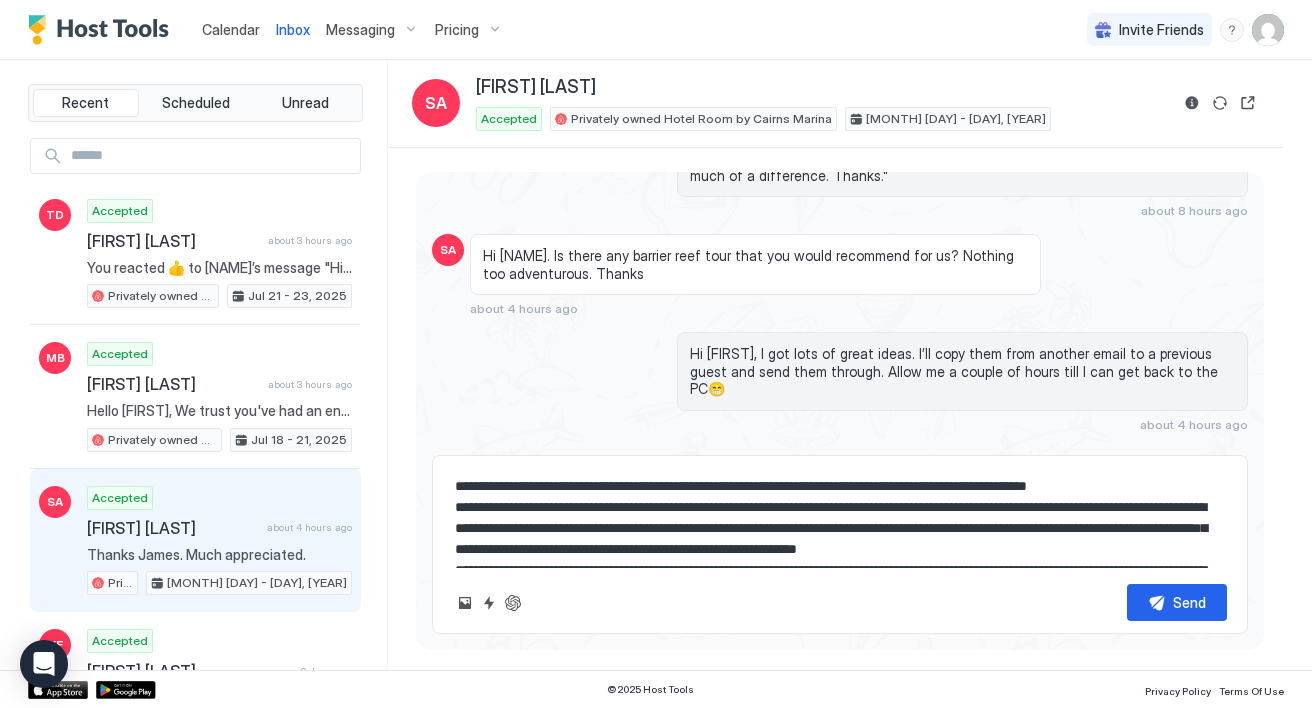 type on "**********" 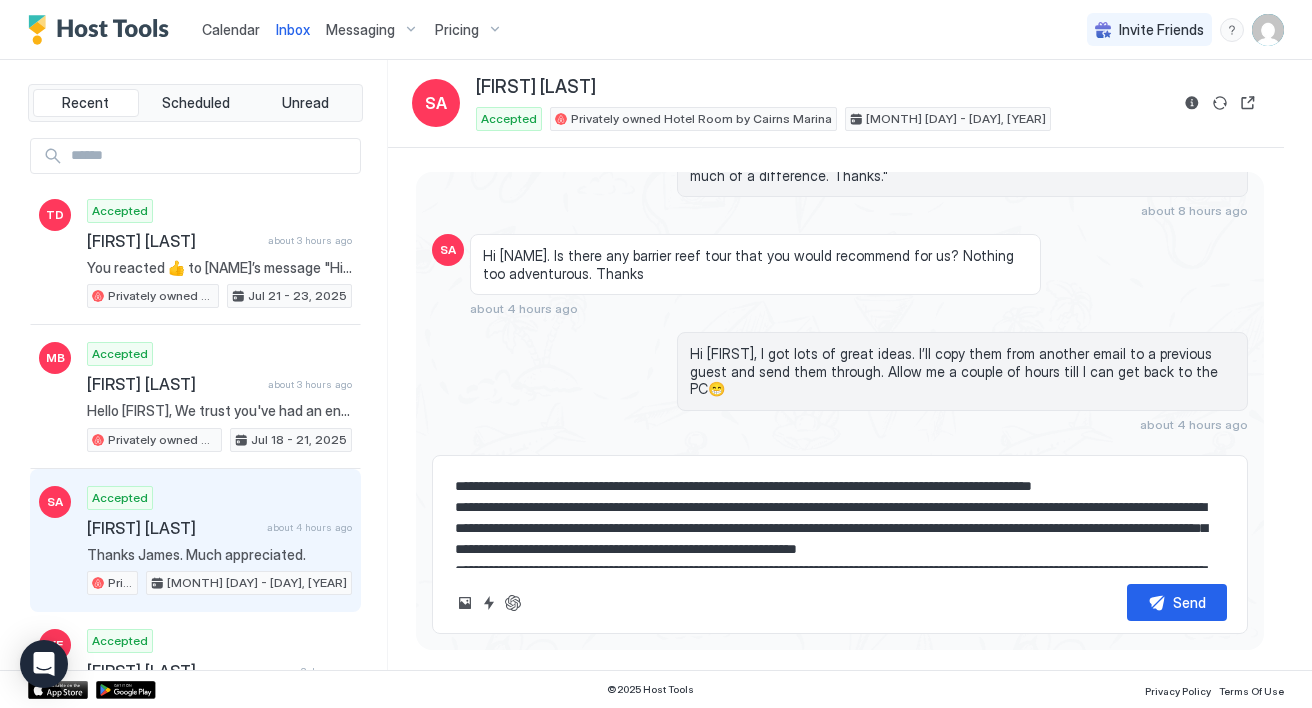 type on "*" 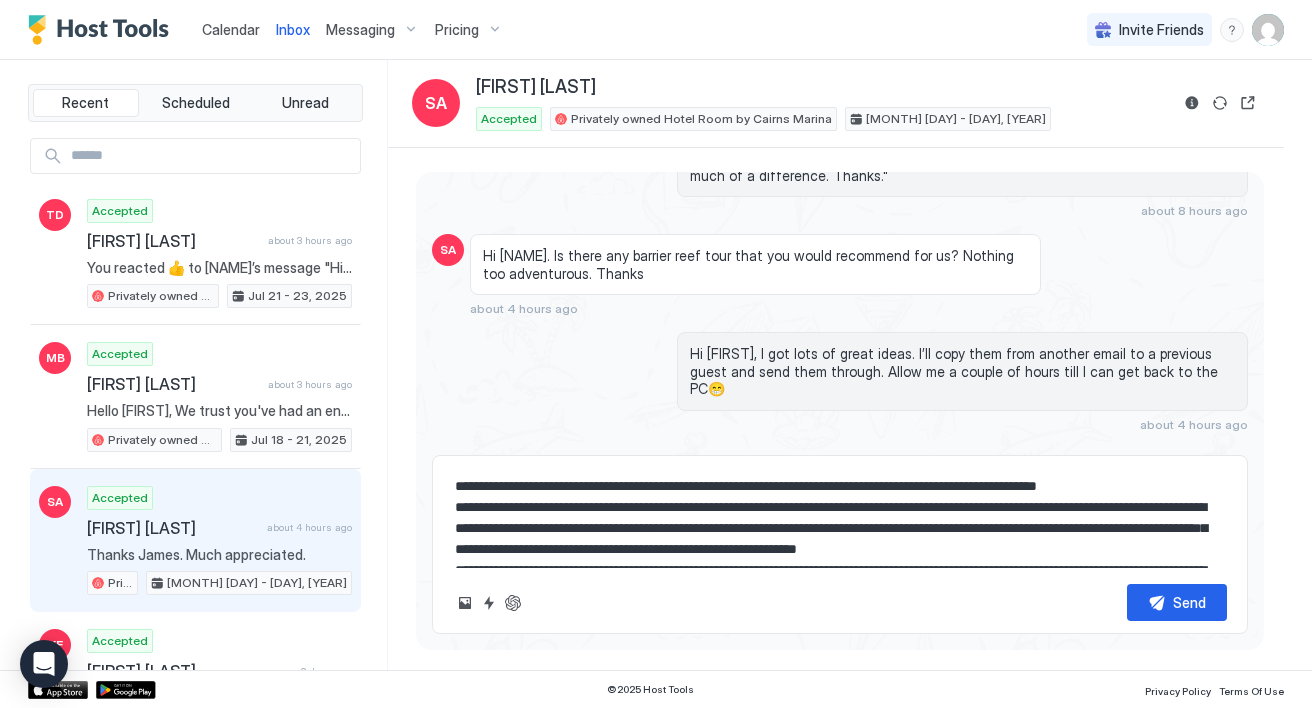 type on "*" 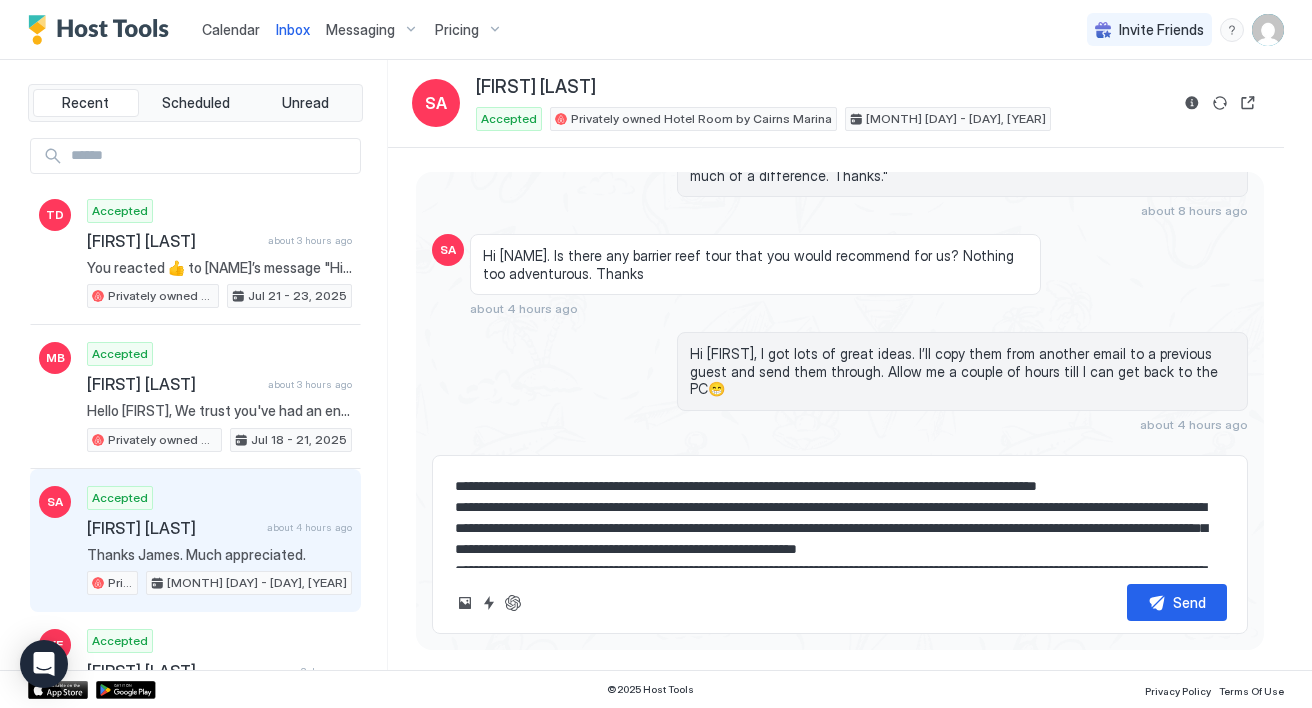 type on "**********" 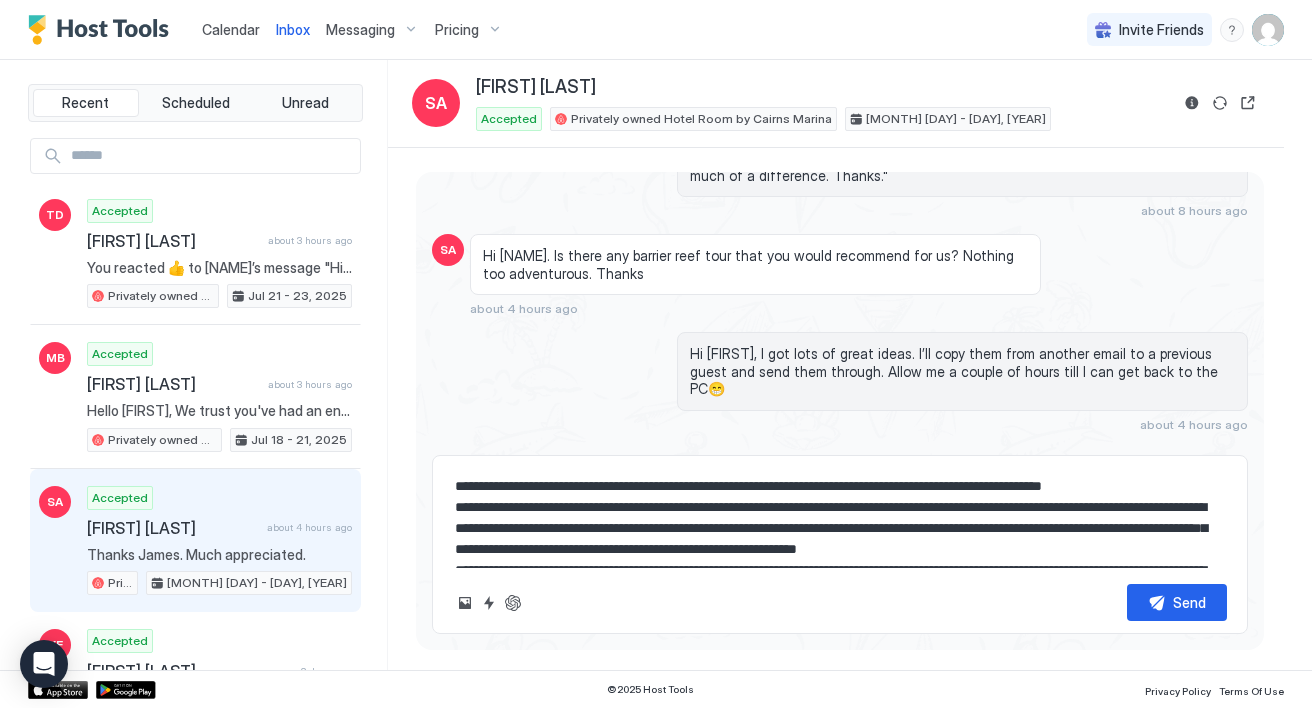 type on "*" 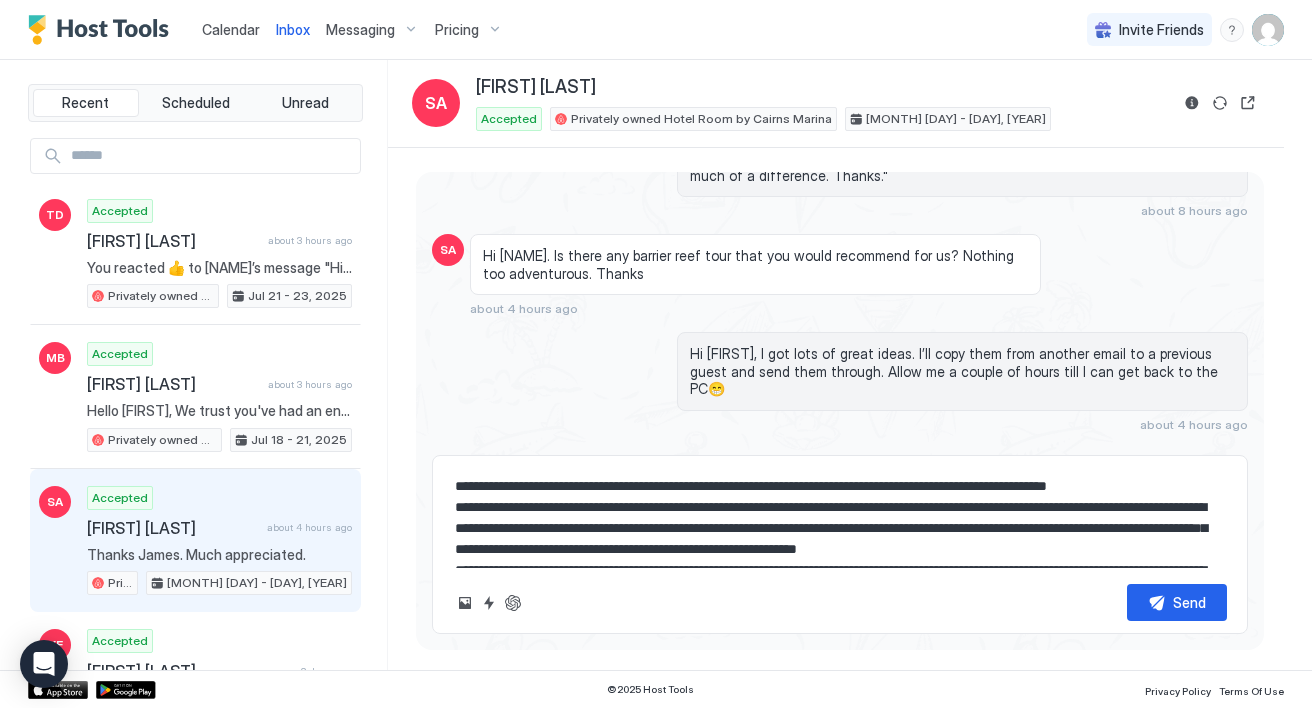 type on "*" 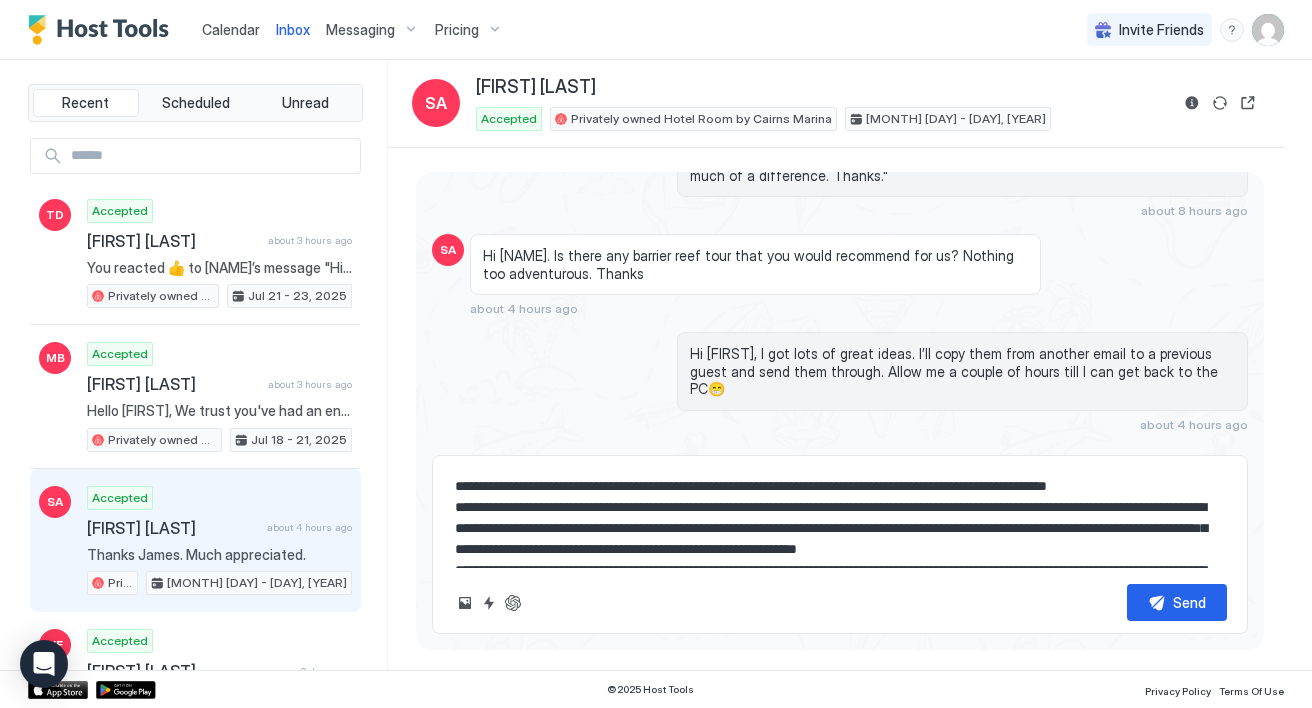 type on "**********" 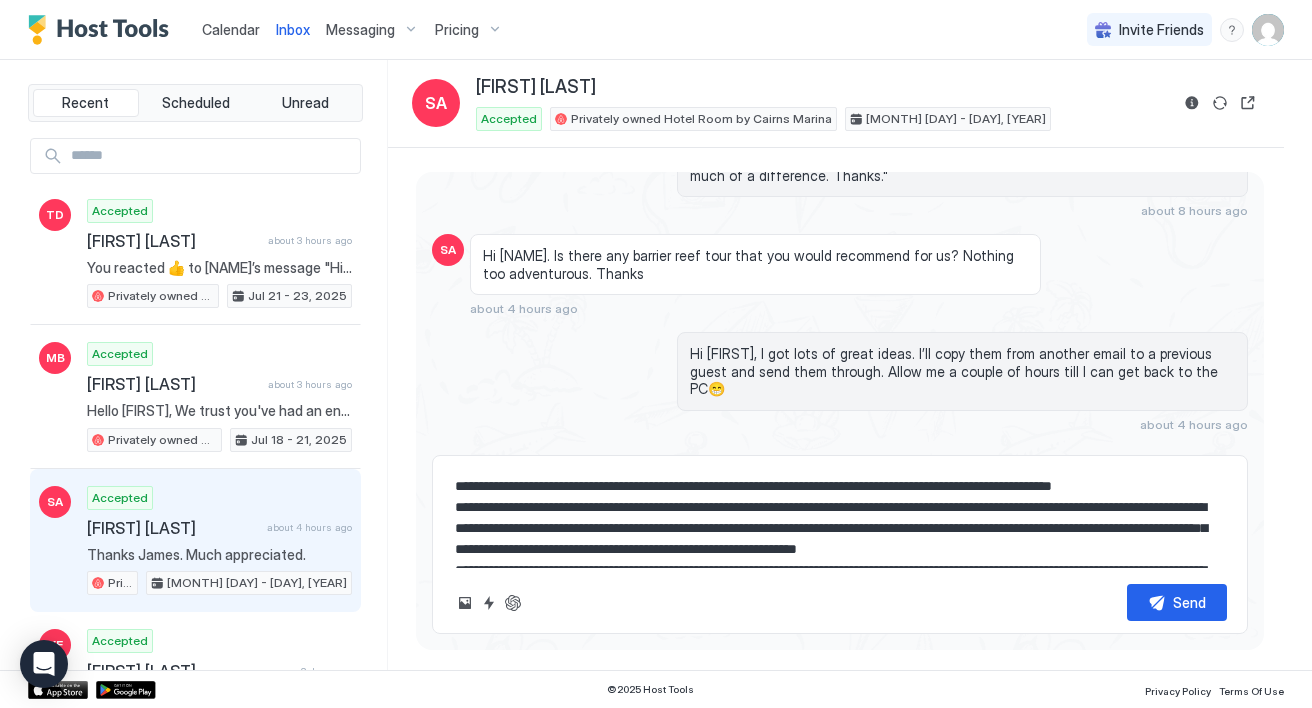 type on "*" 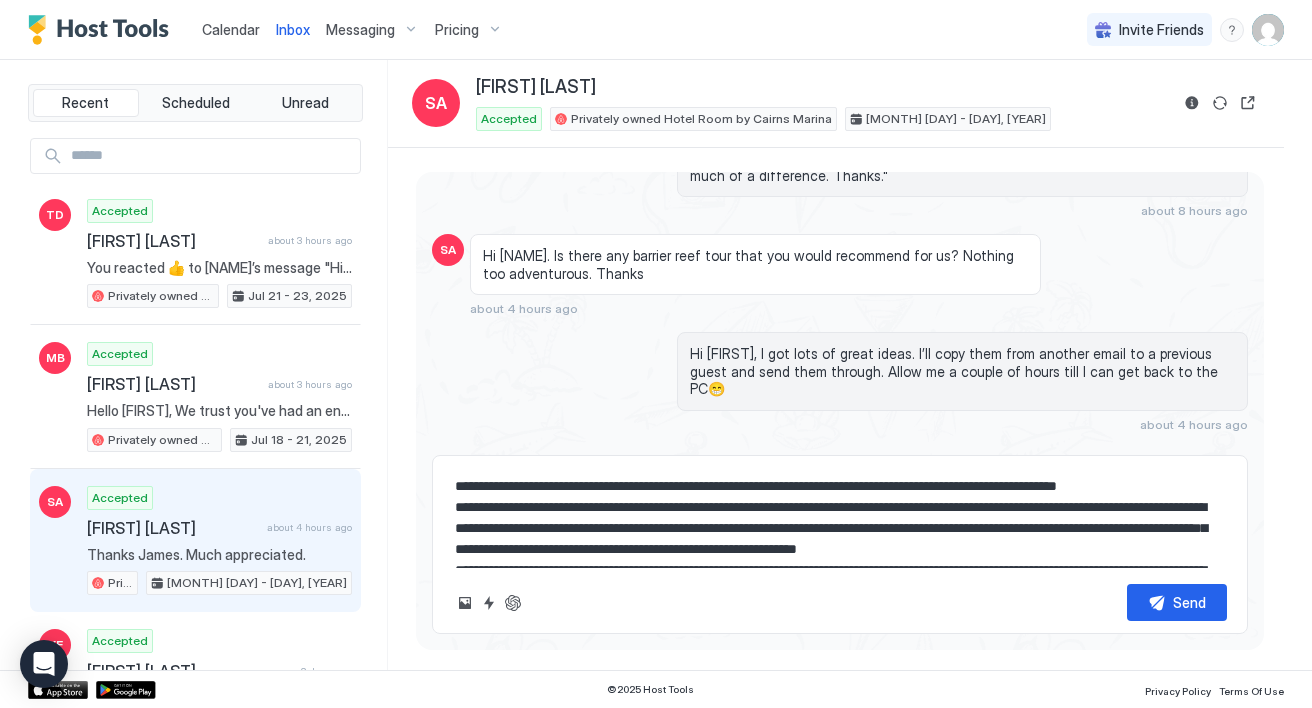 type on "*" 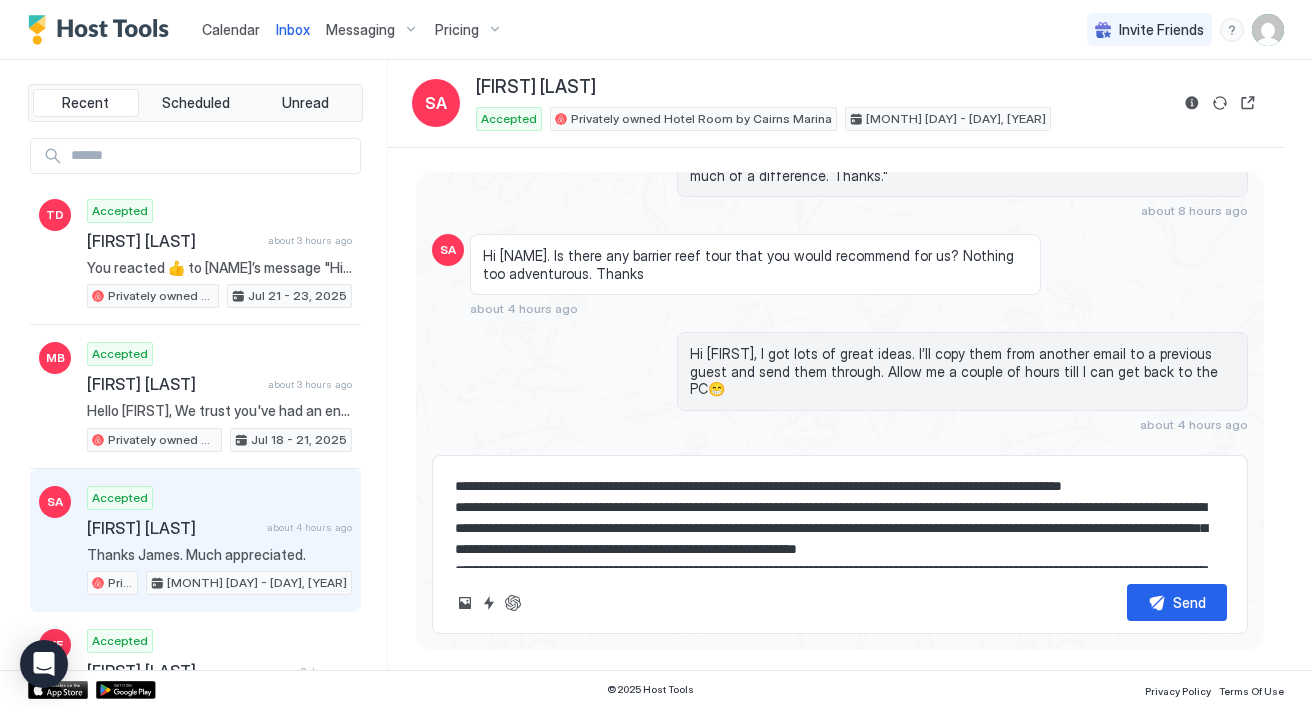 type on "*" 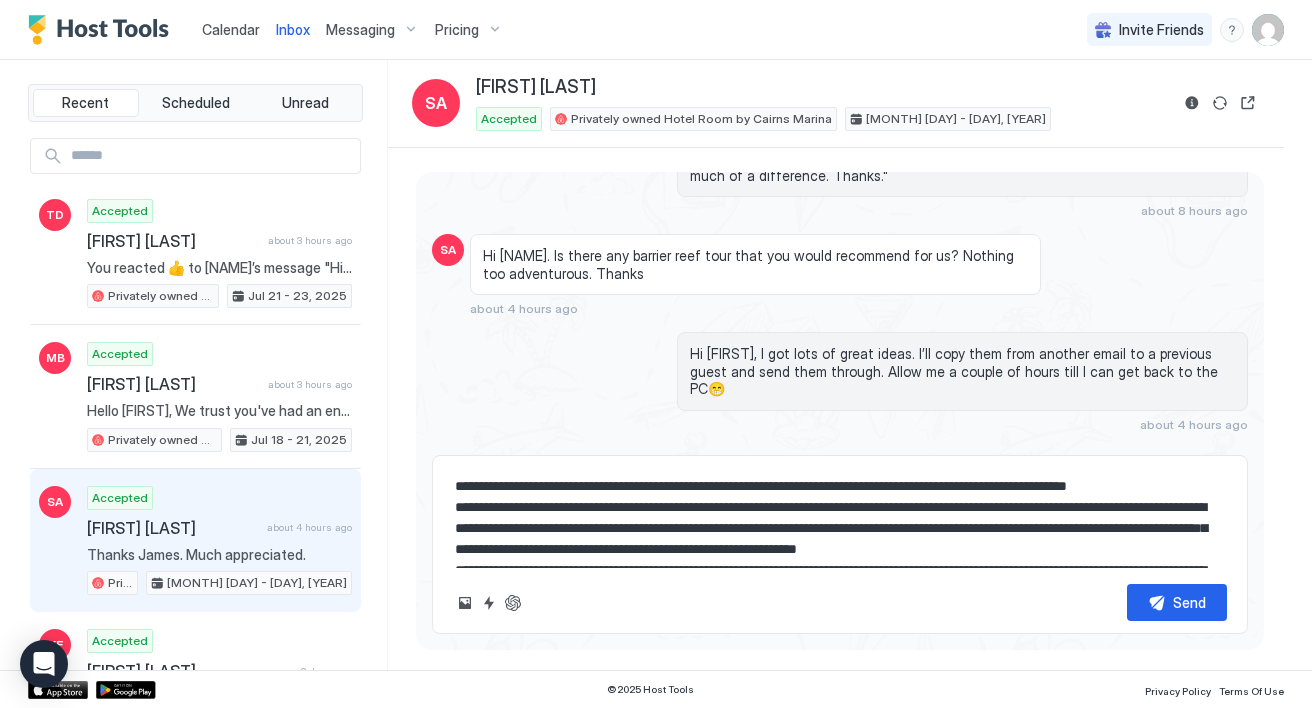 type on "*" 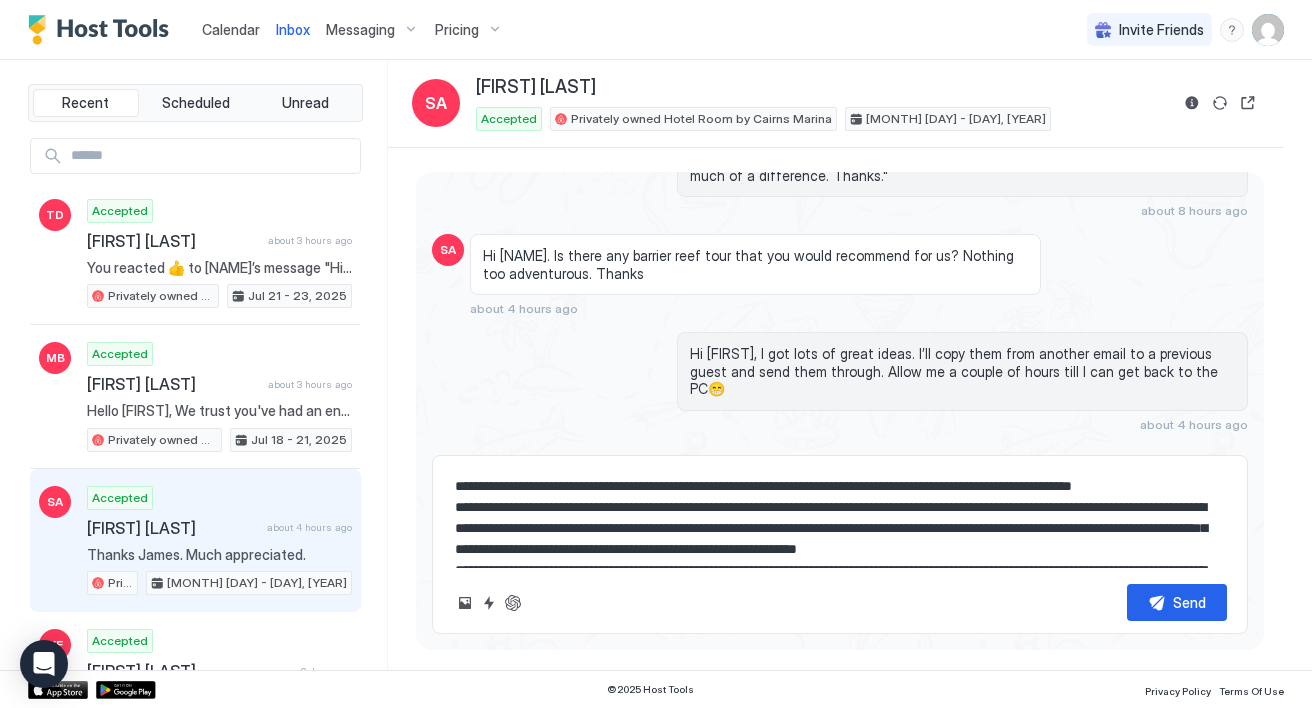 type on "*" 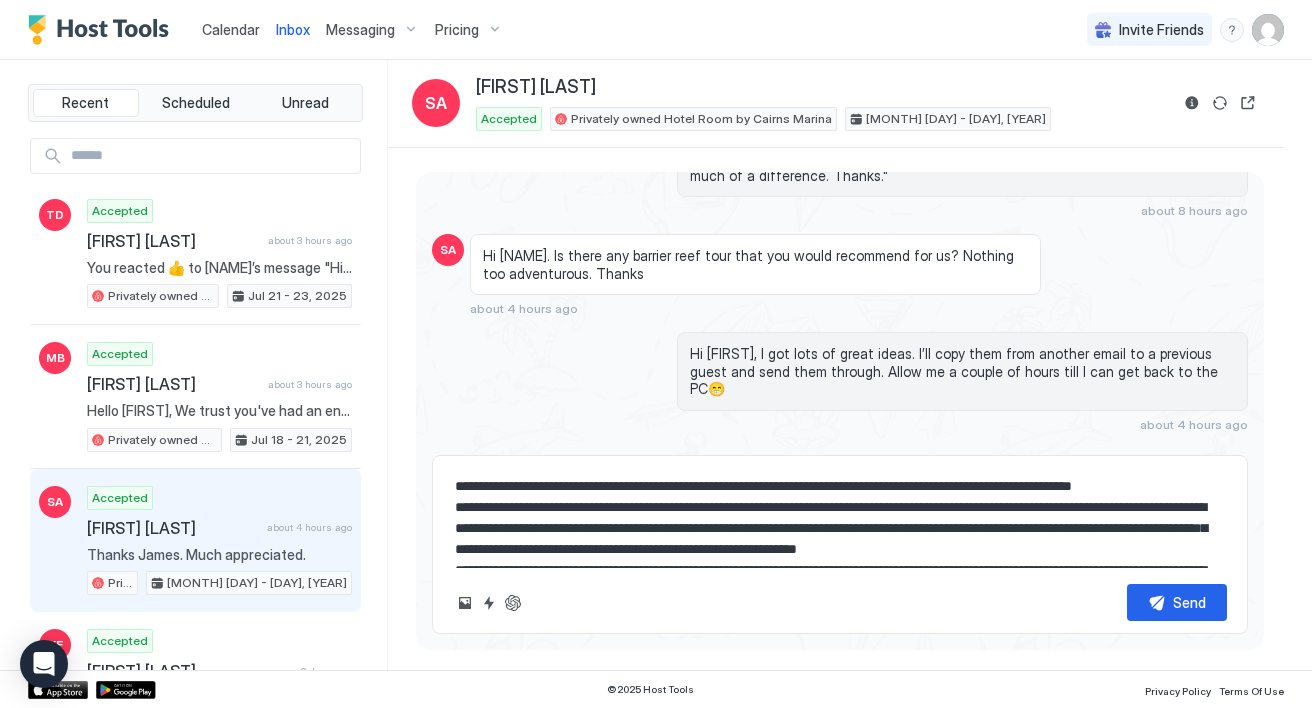 type on "**********" 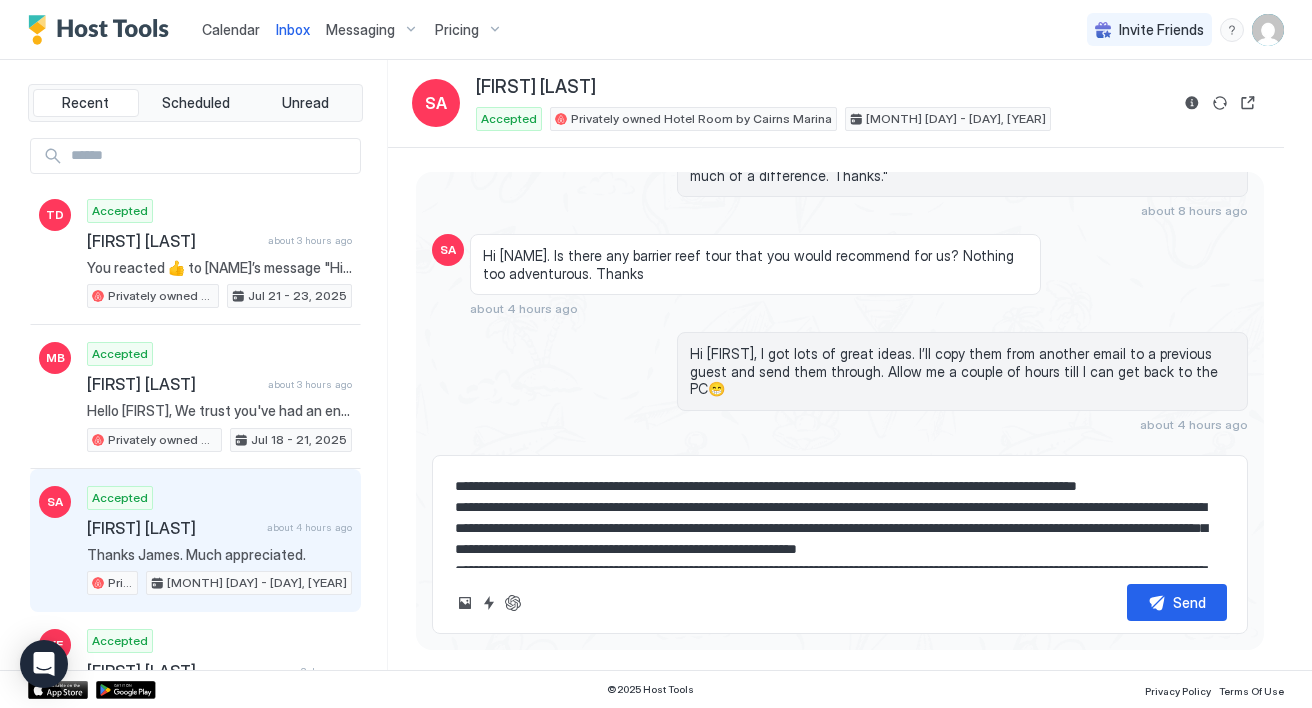 type on "*" 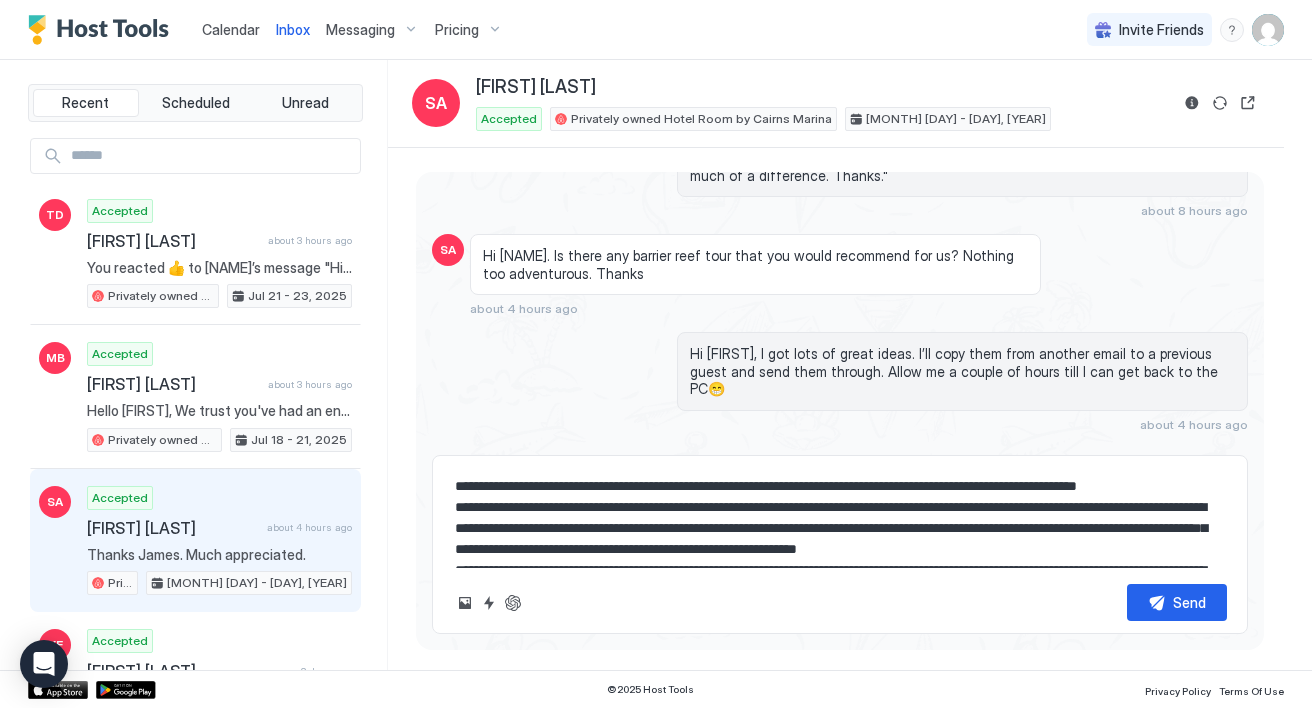 type on "**********" 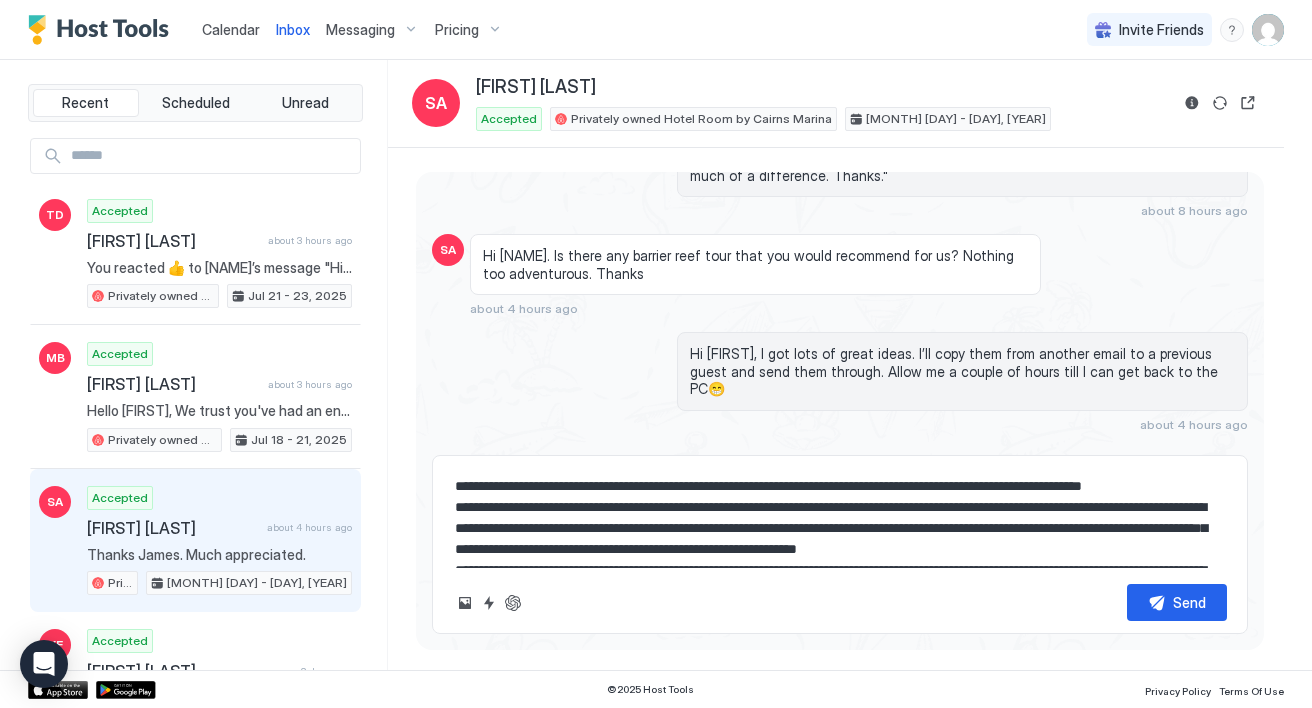 type on "*" 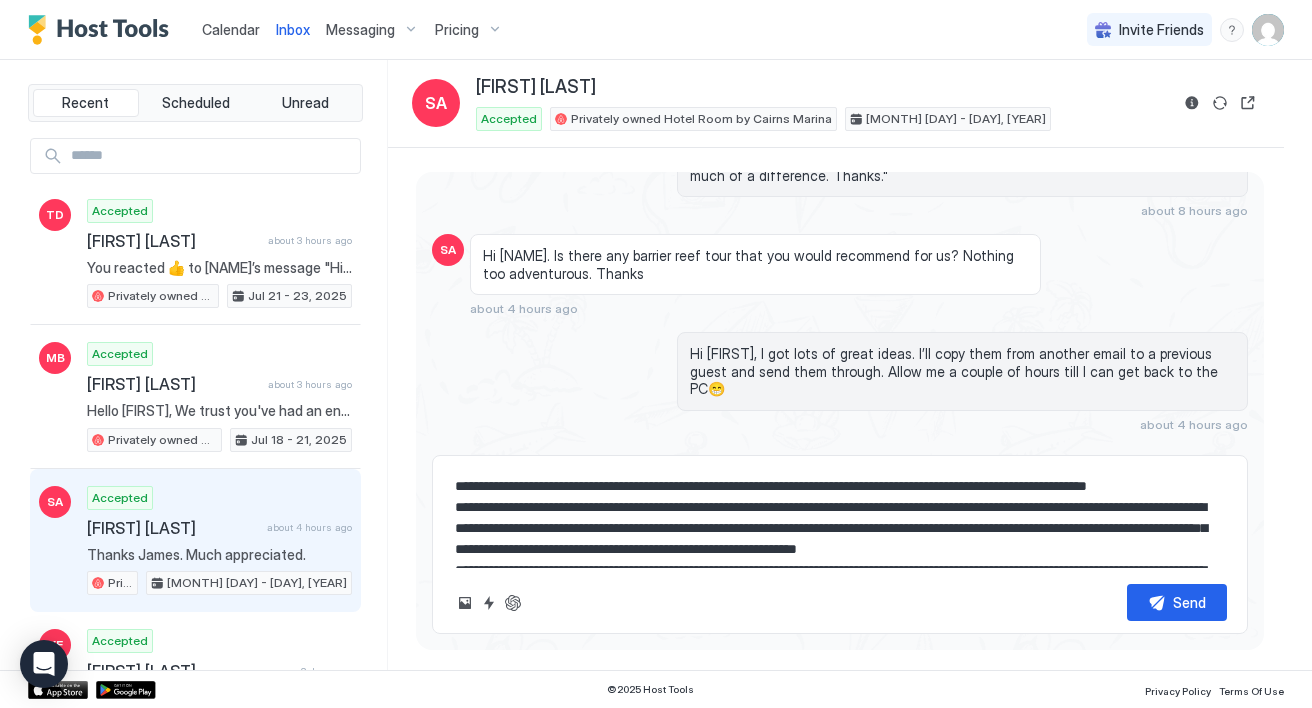type on "*" 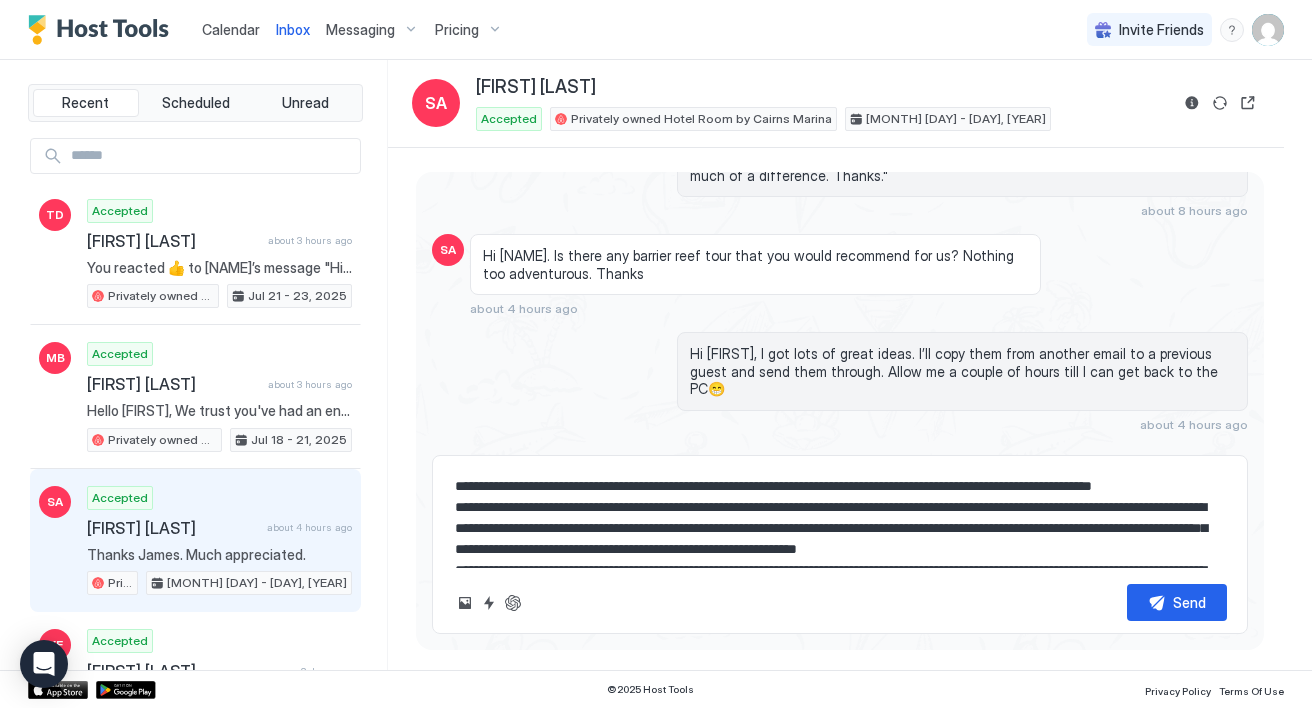 type on "*" 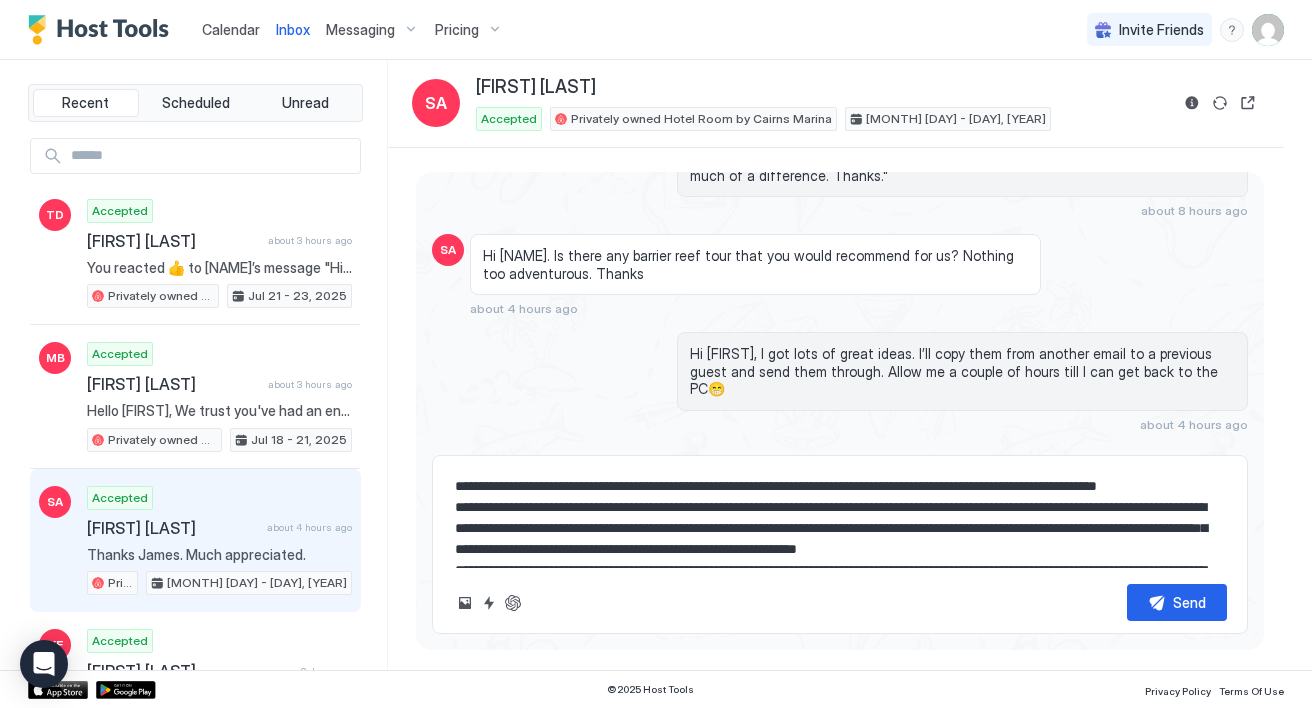 type on "*" 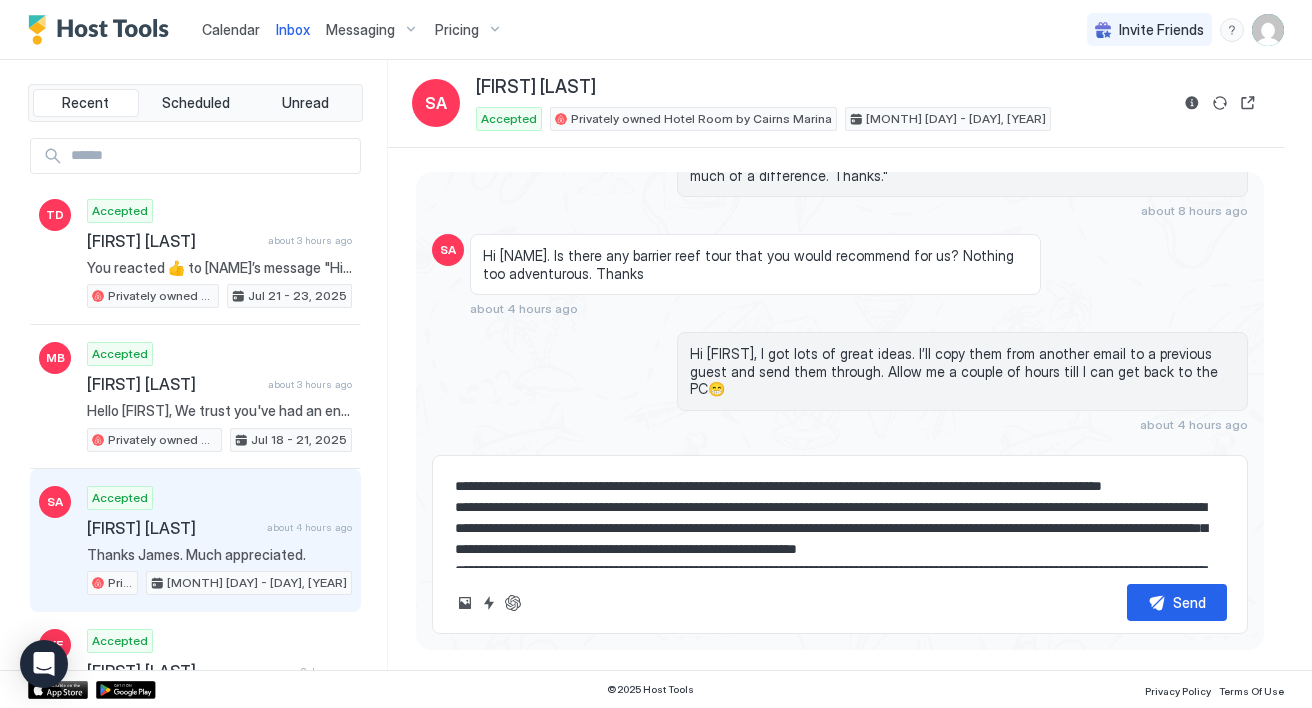 type on "*" 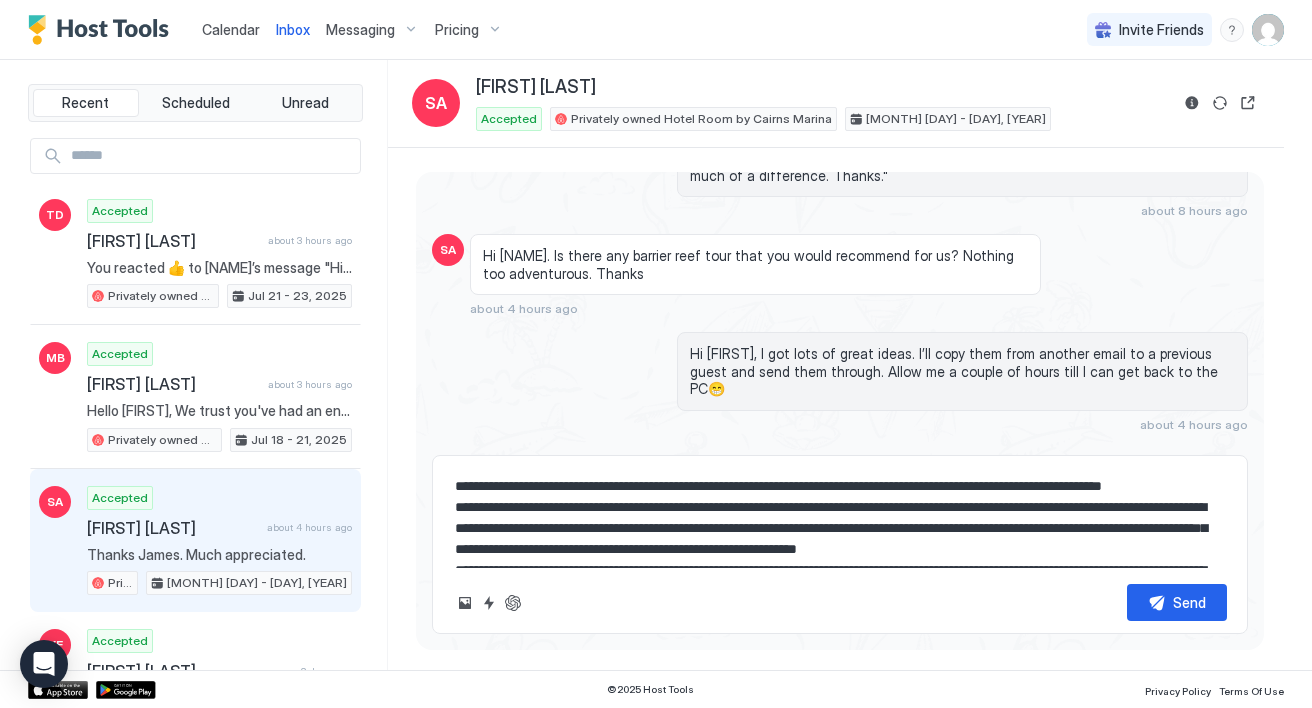 type on "**********" 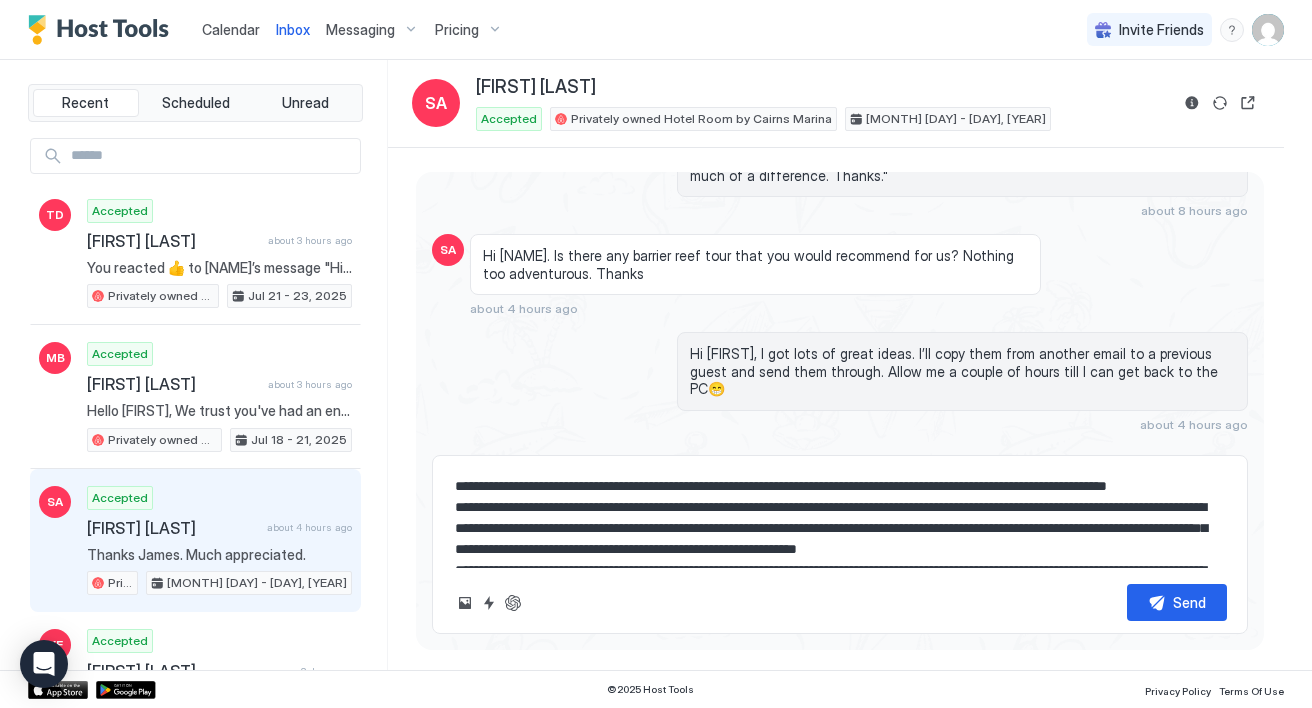 type on "*" 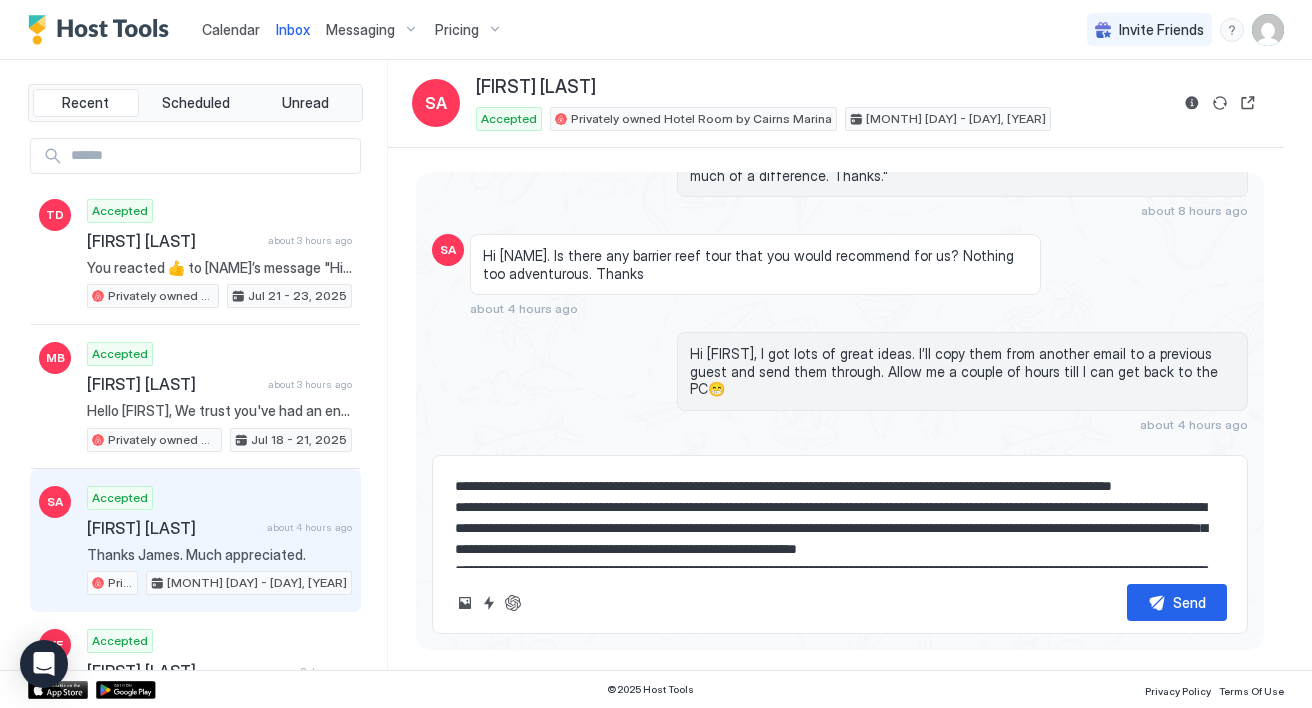 type on "*" 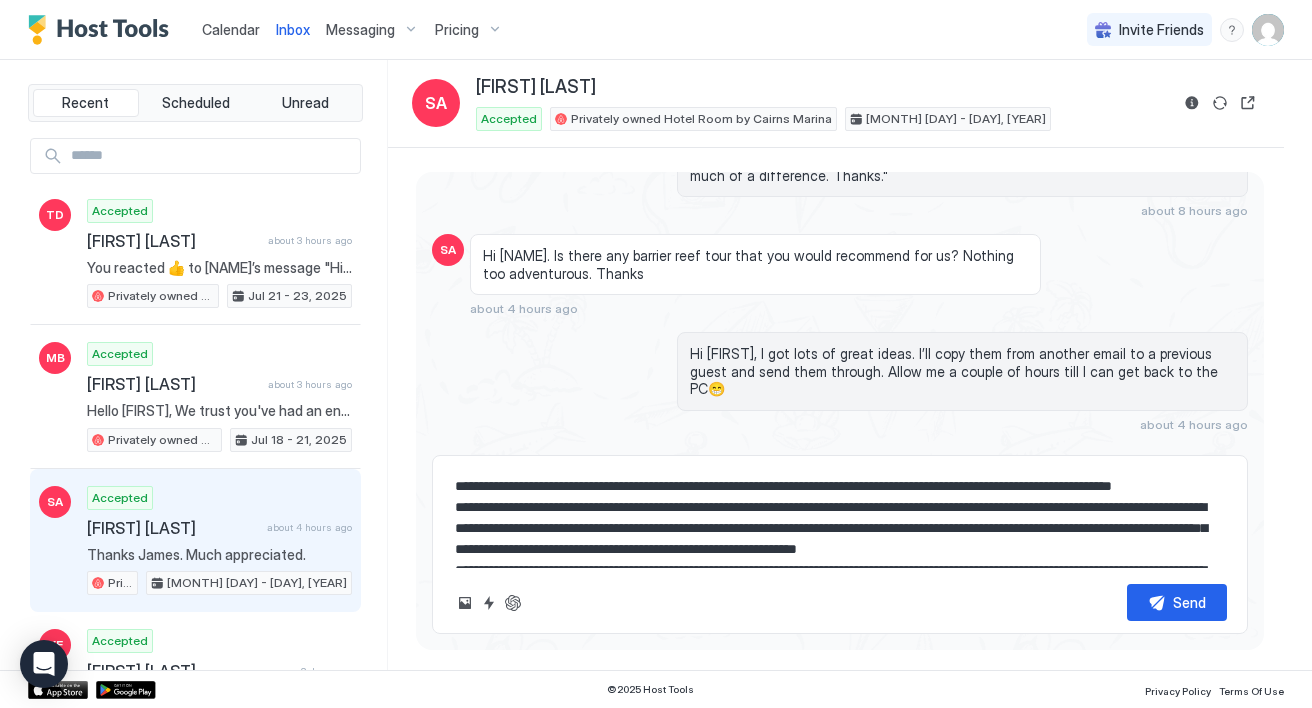 type on "**********" 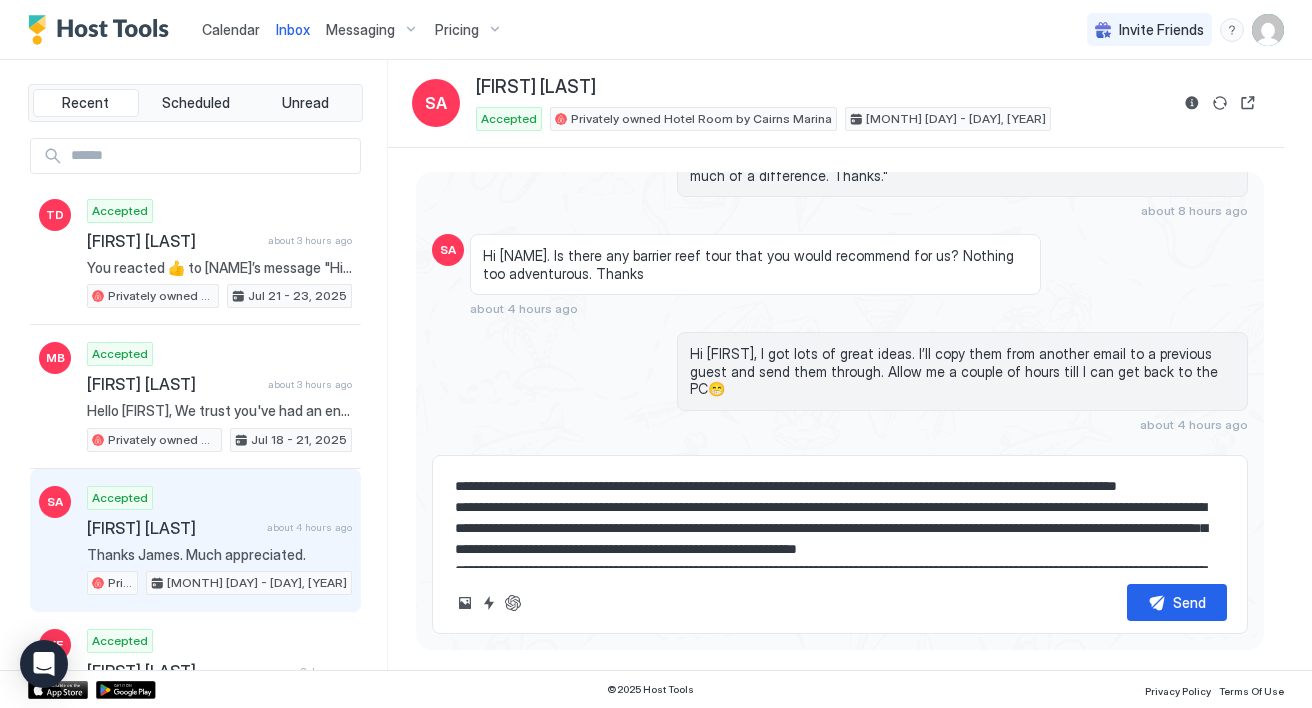 type on "*" 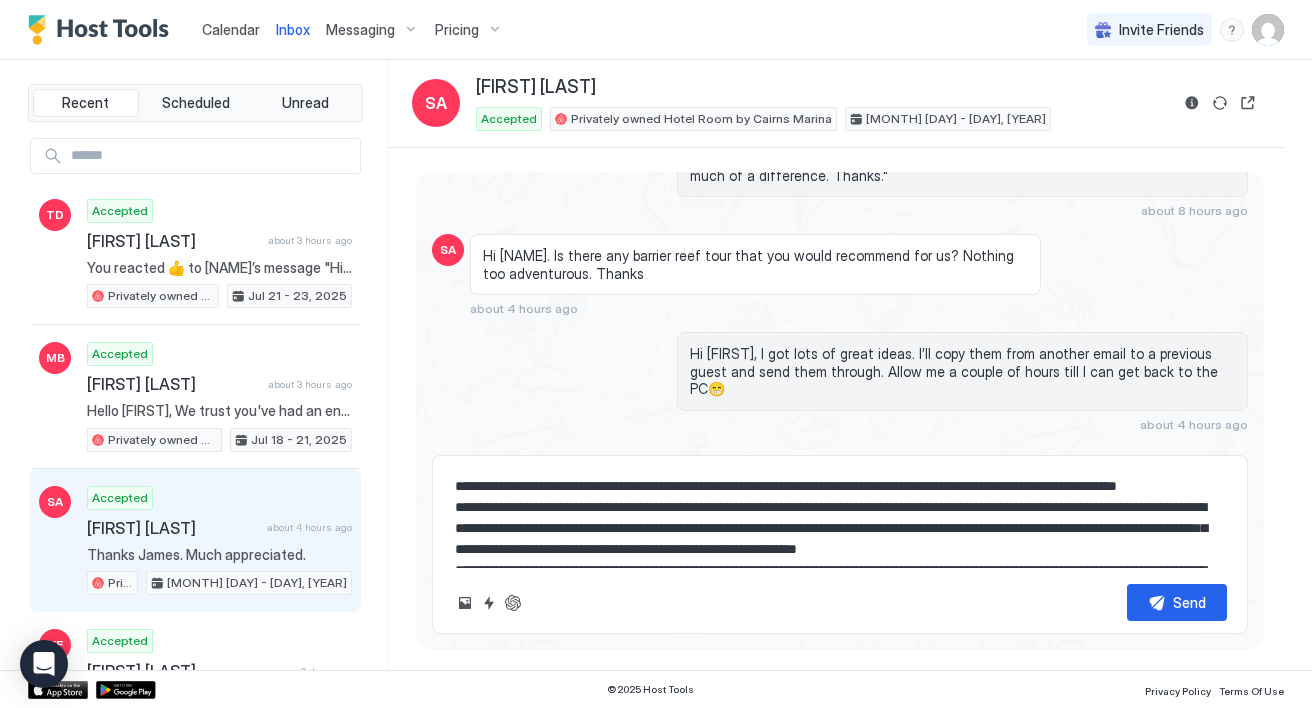 type on "**********" 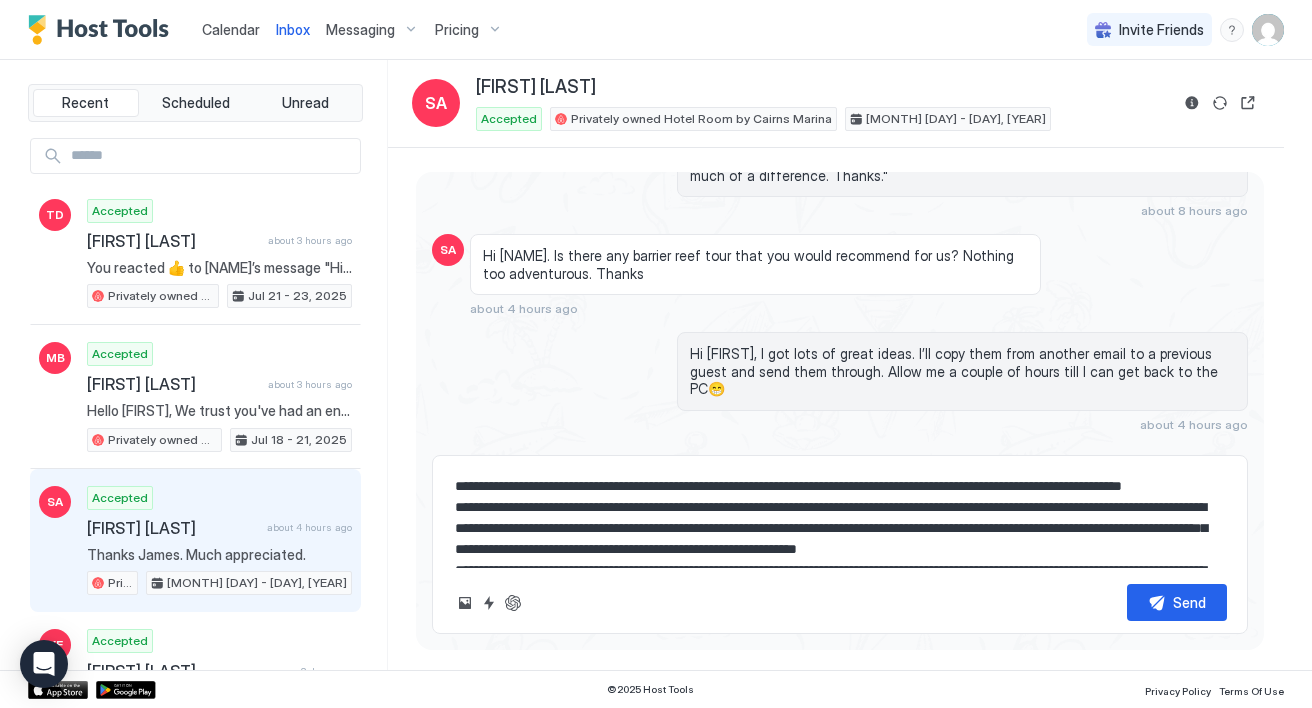 type on "*" 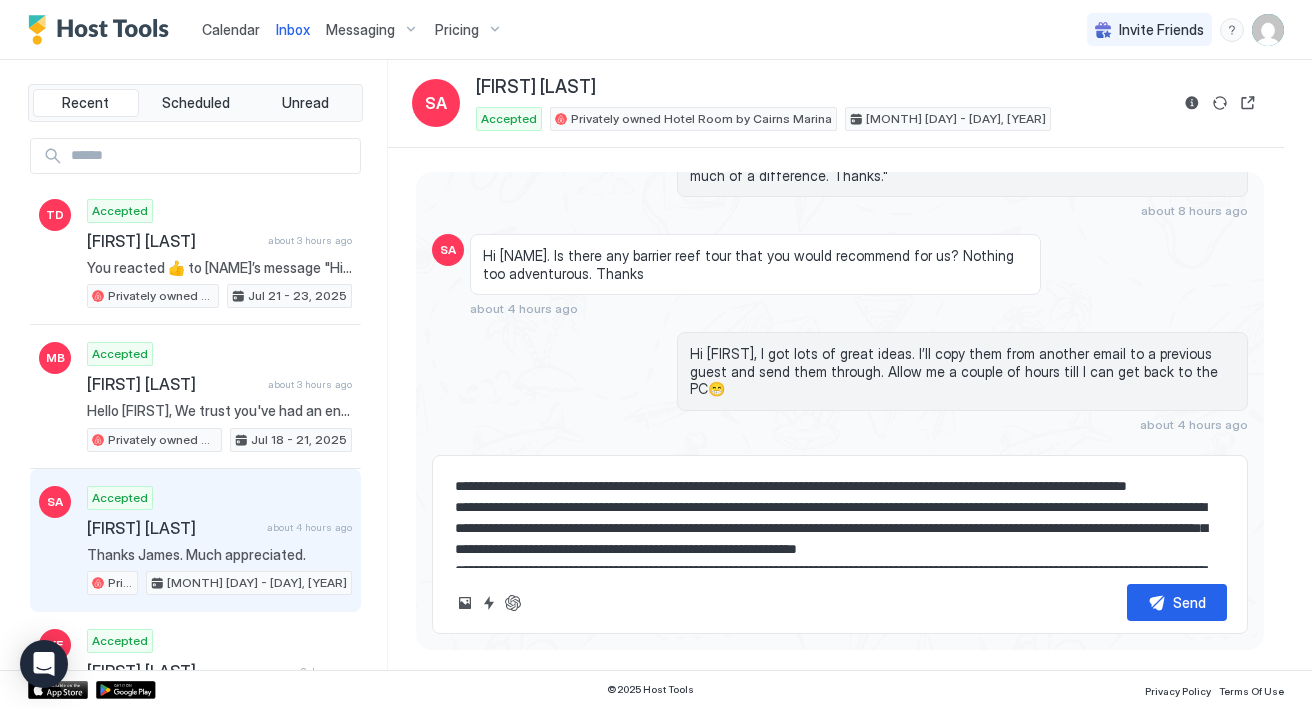 type on "*" 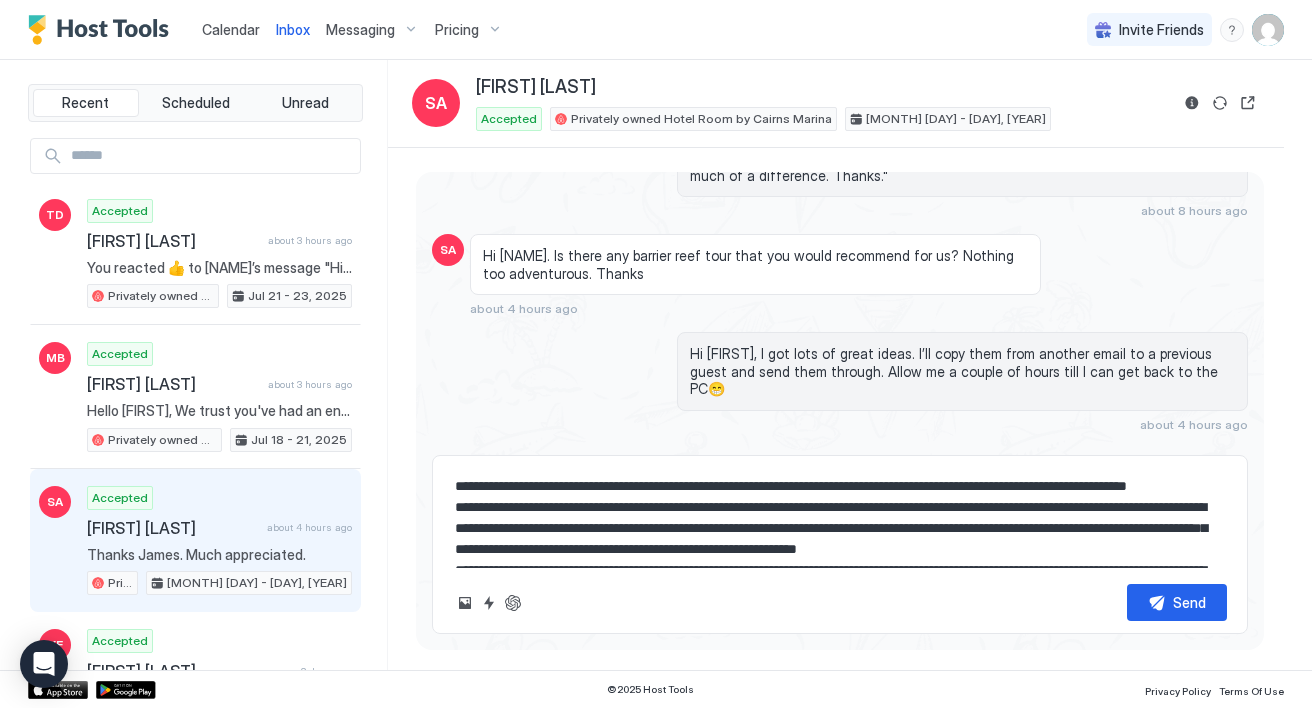 type on "**********" 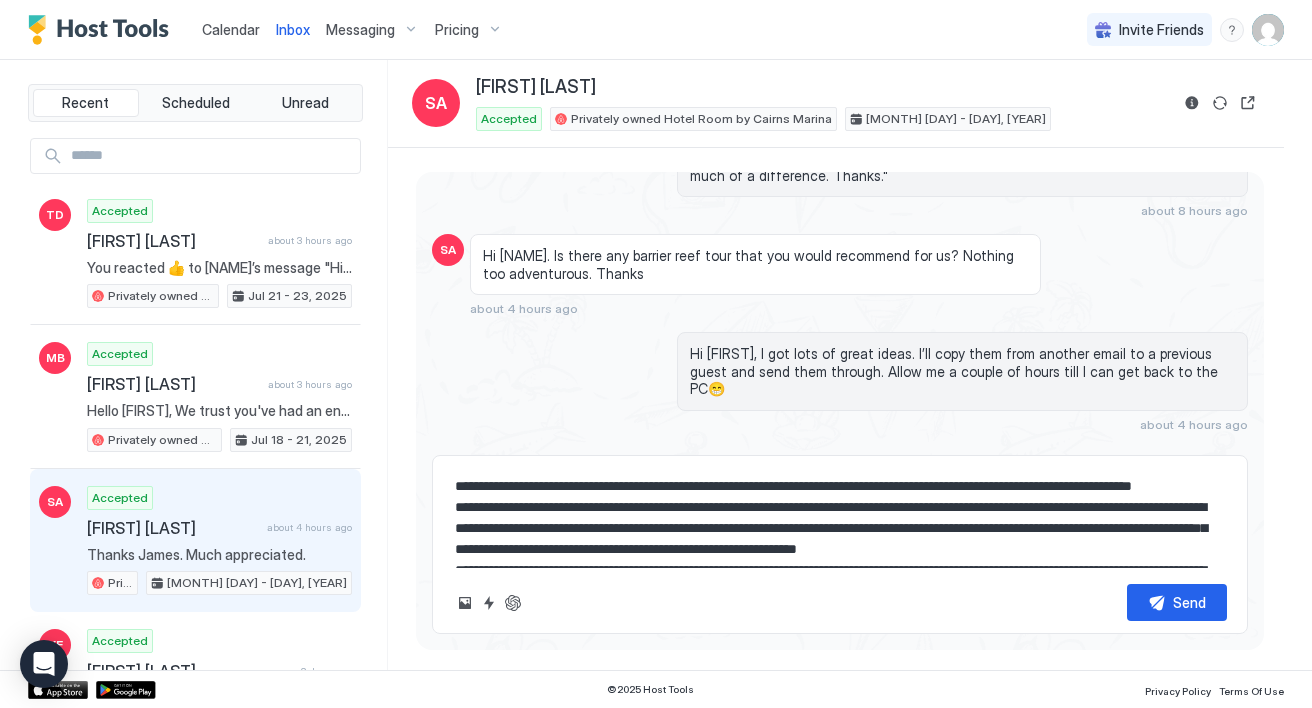 type on "*" 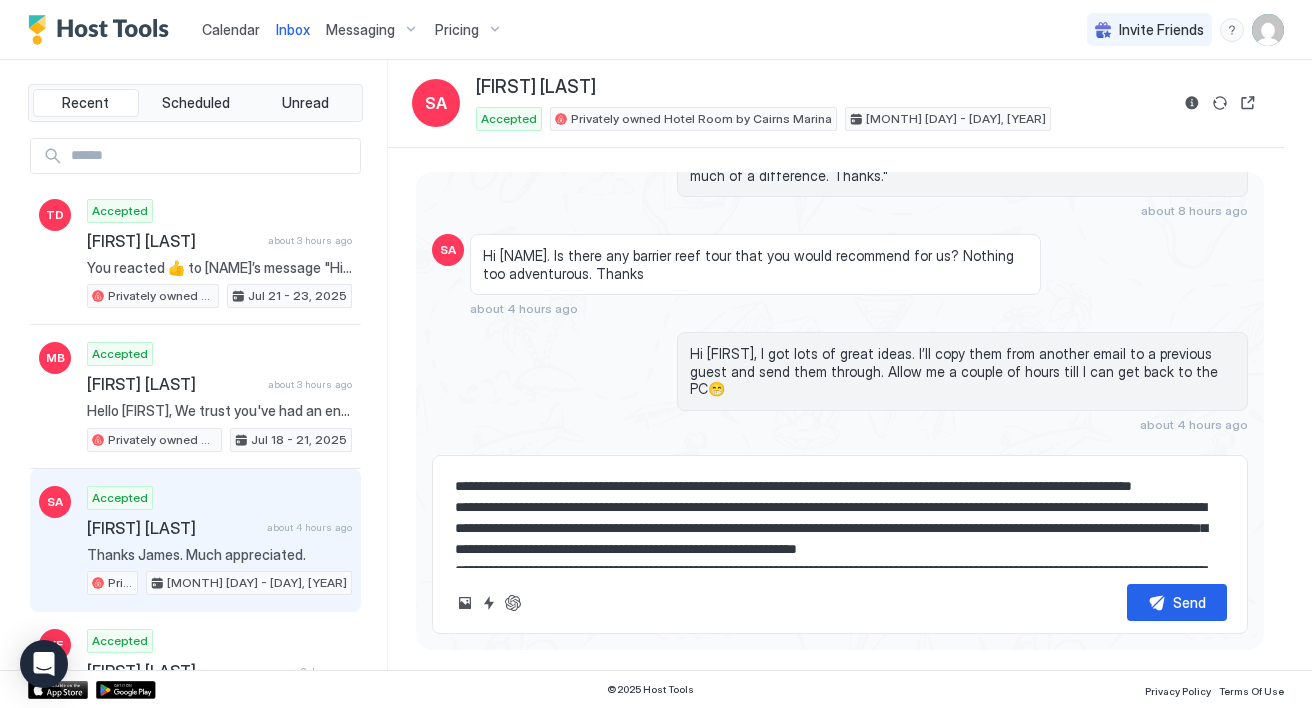 type on "**********" 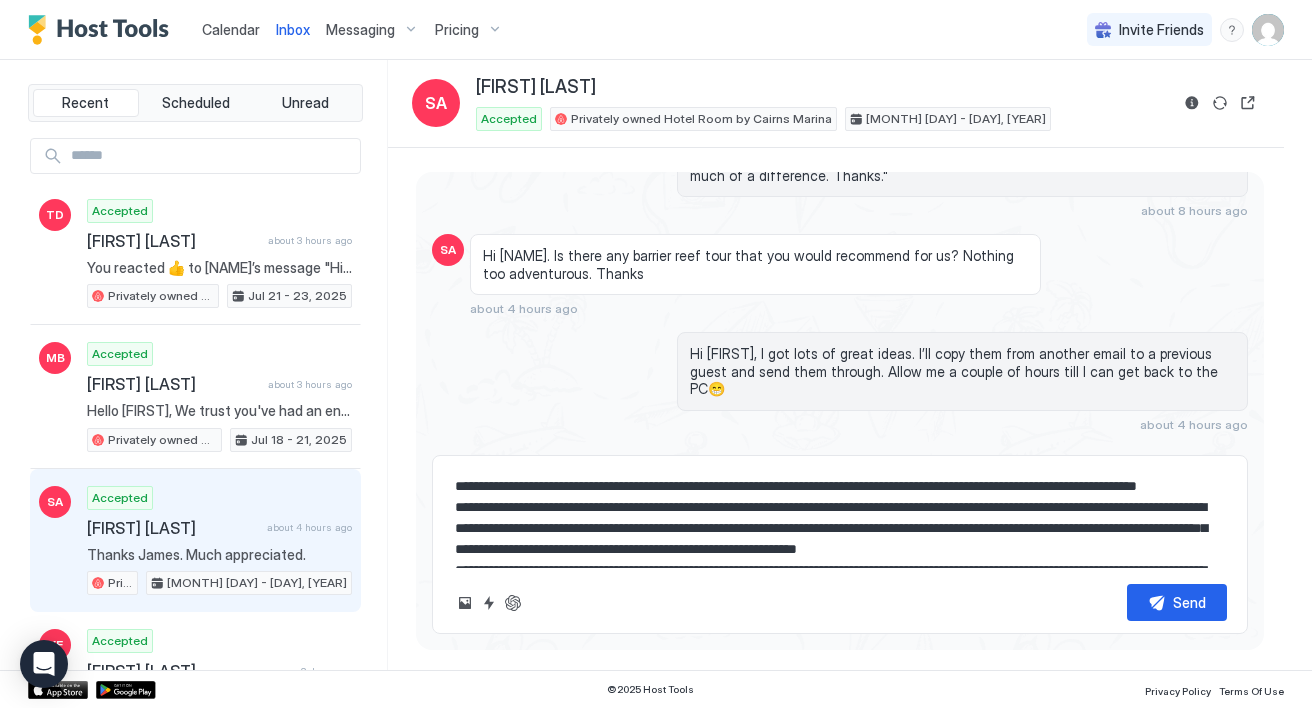 type on "*" 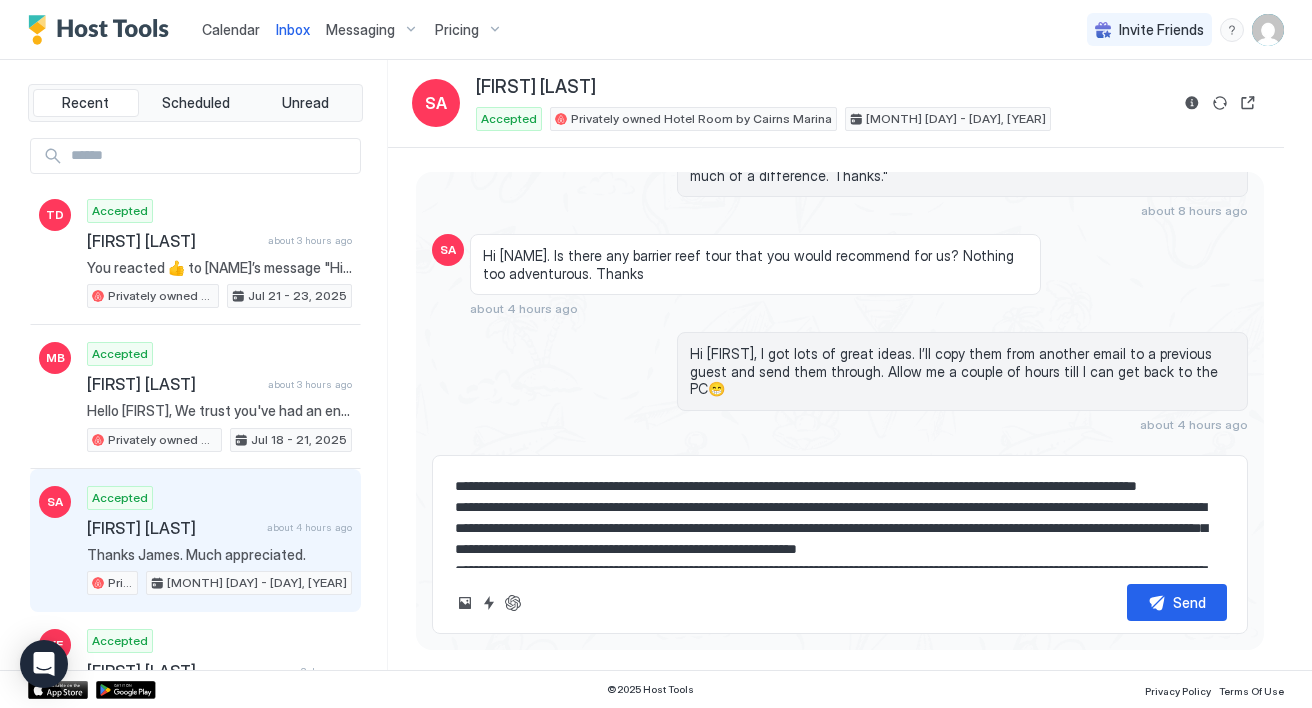 type on "**********" 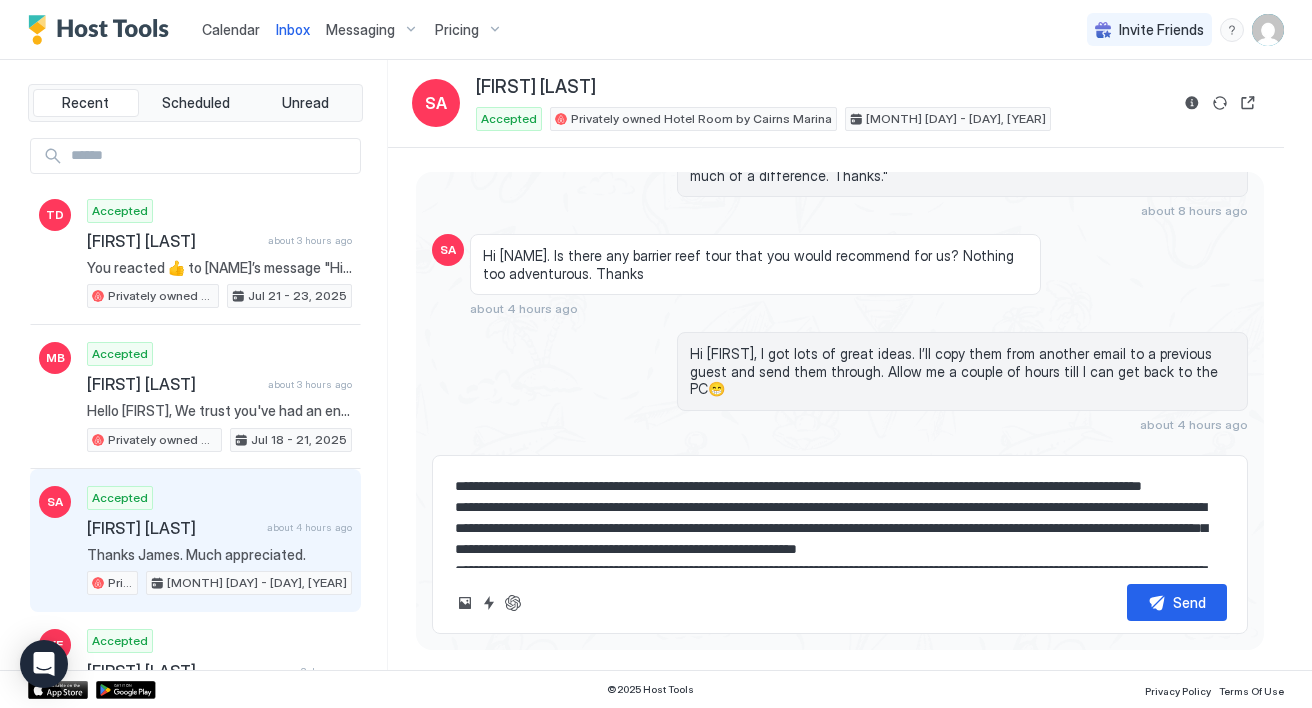 type on "*" 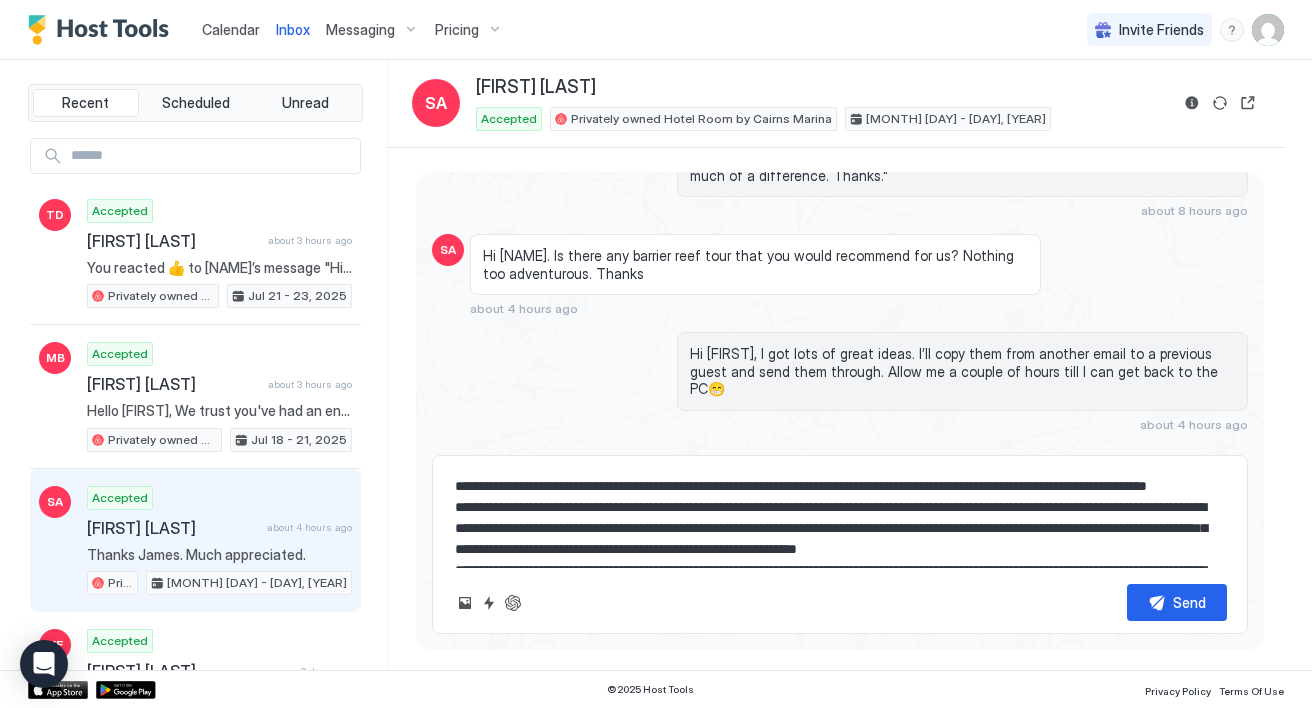 type on "*" 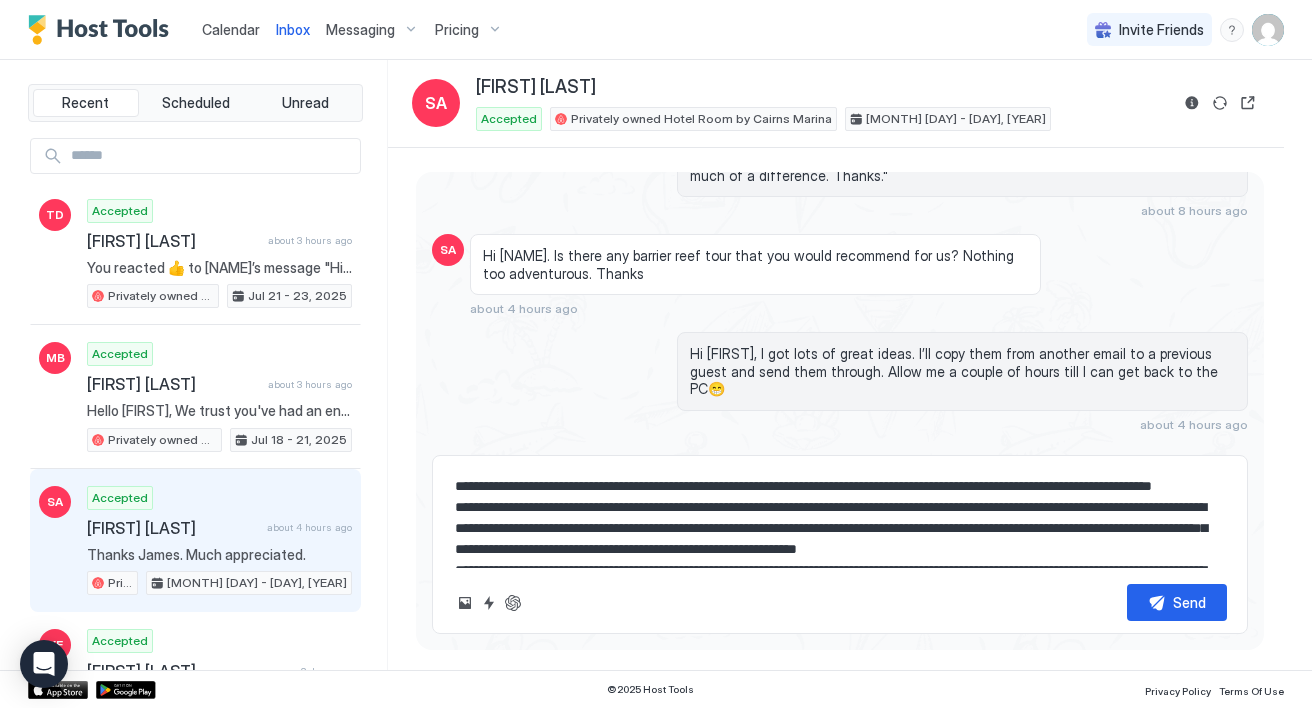 type on "*" 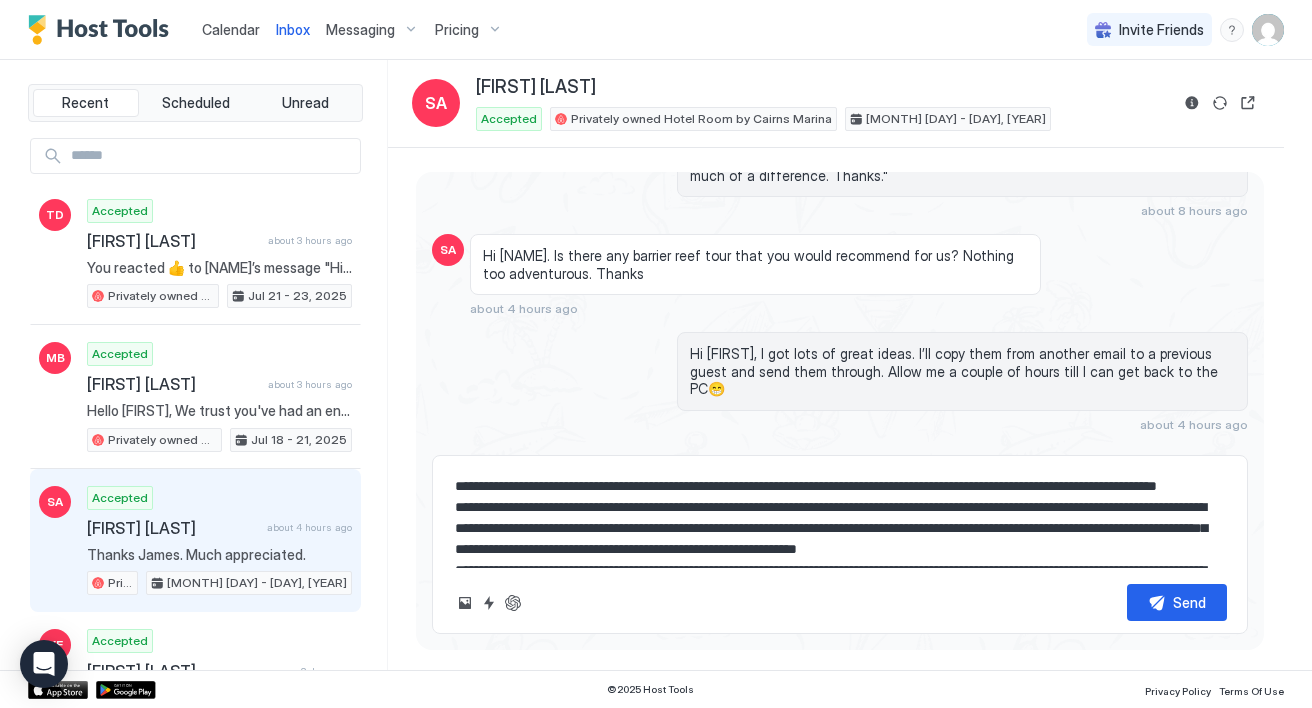 type on "*" 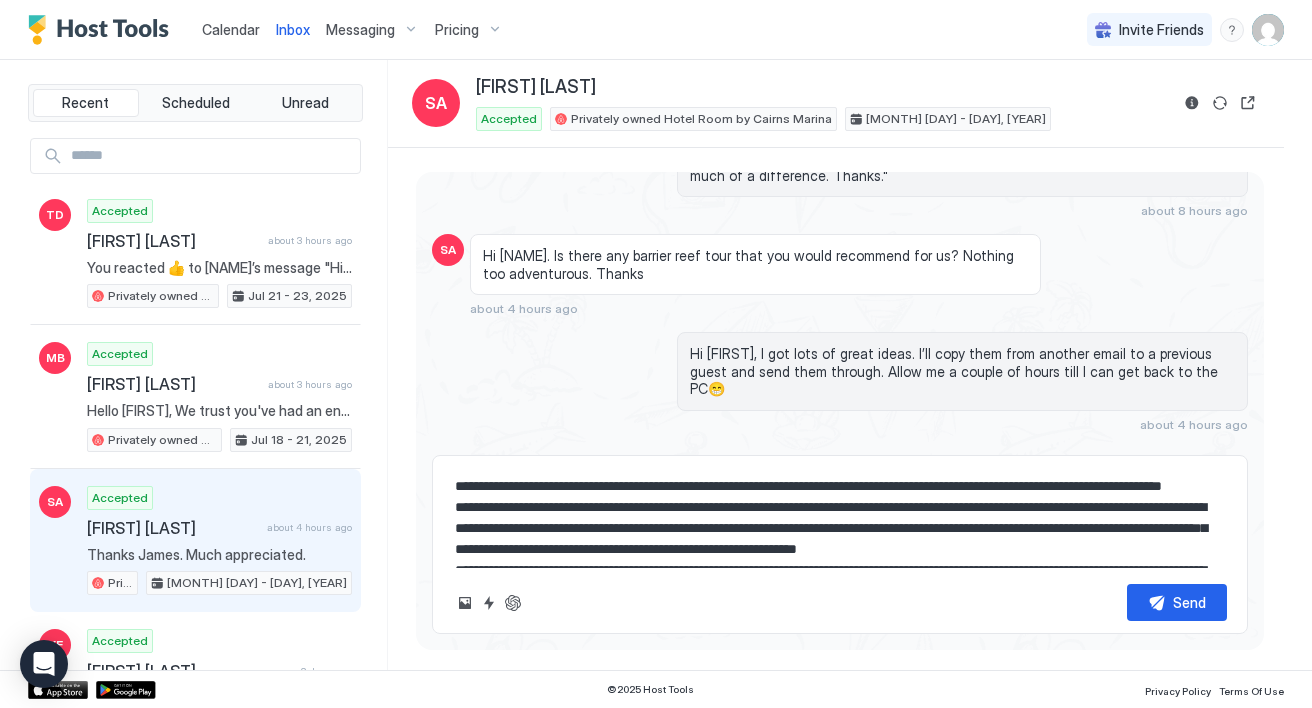 type on "*" 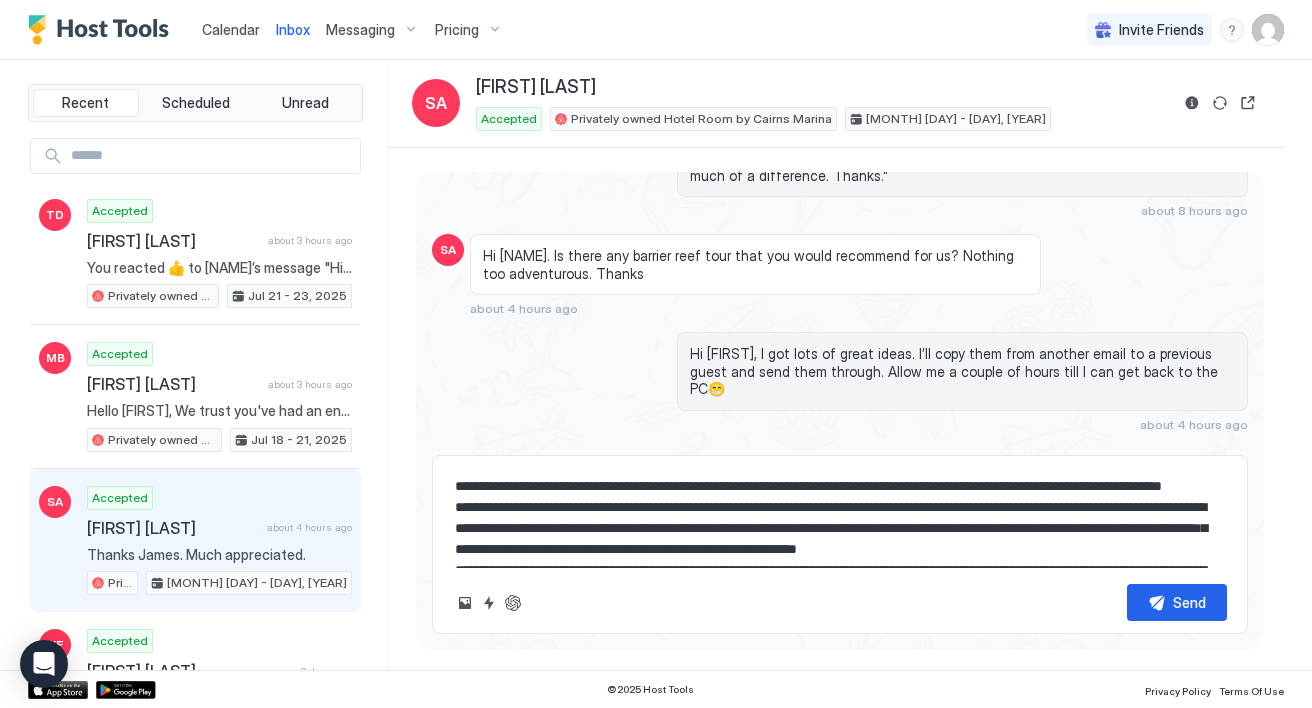 type on "**********" 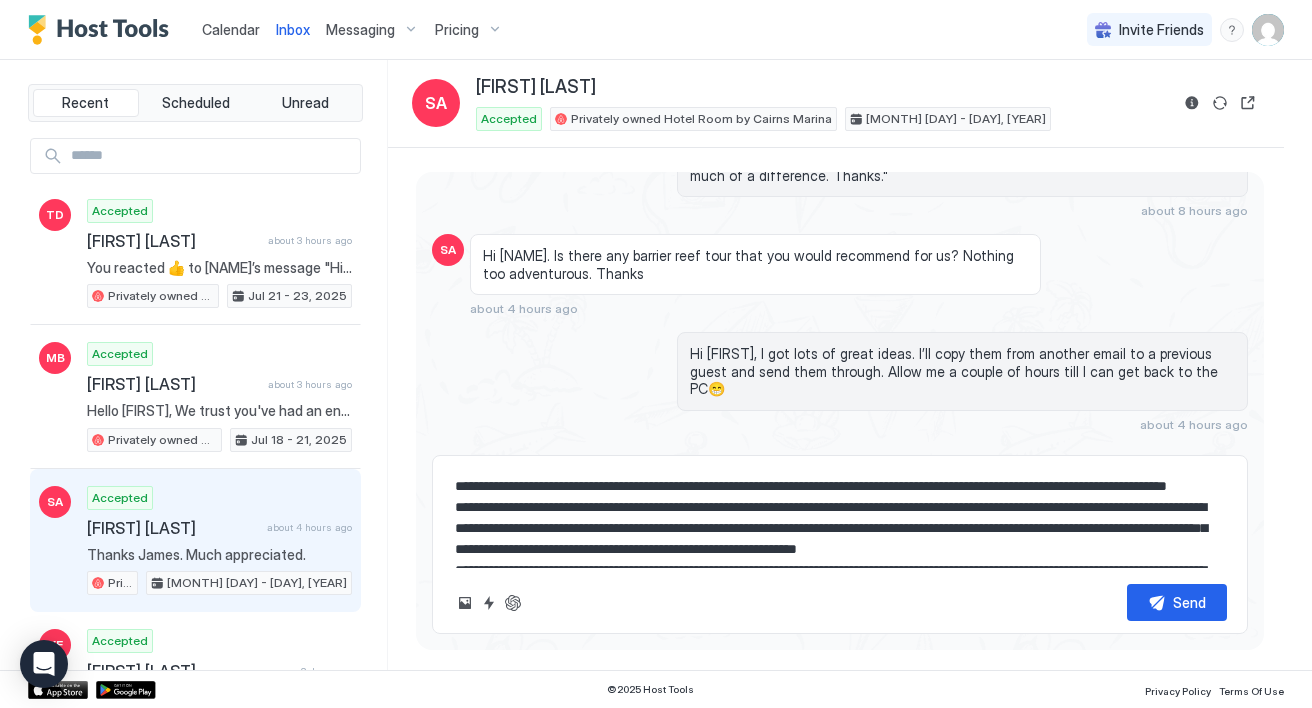 type on "*" 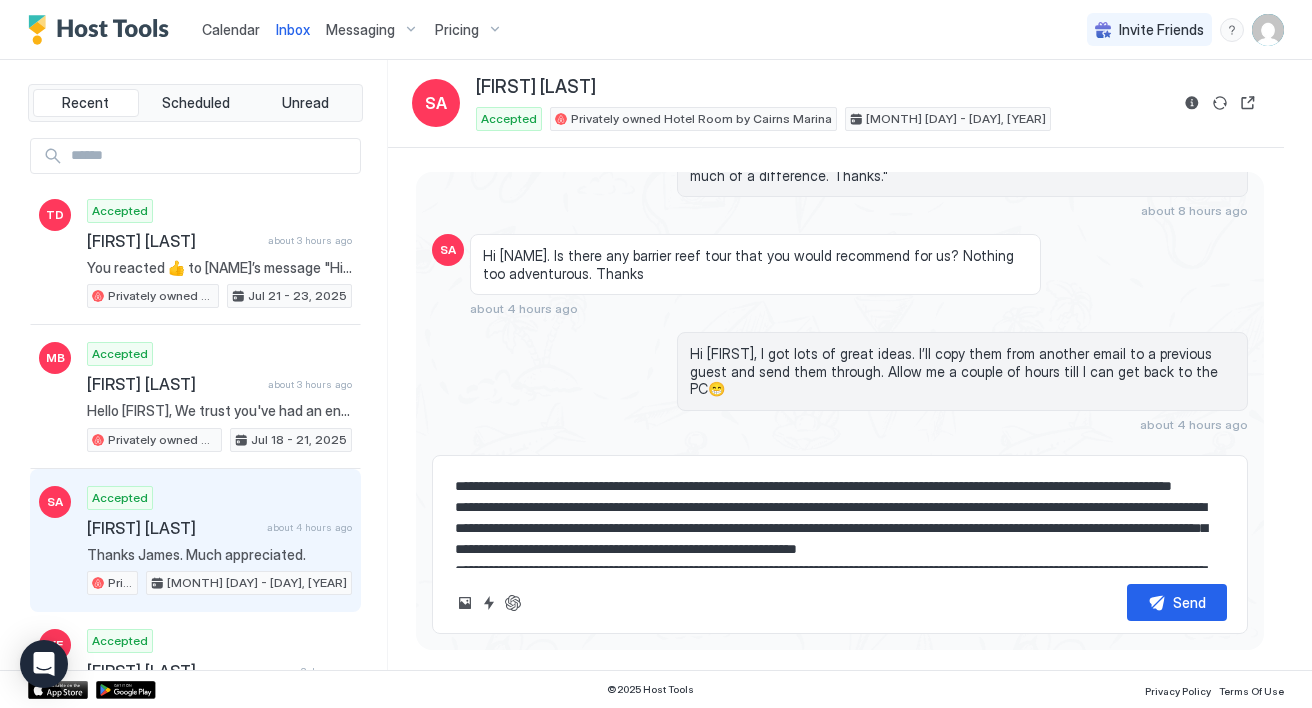 type on "*" 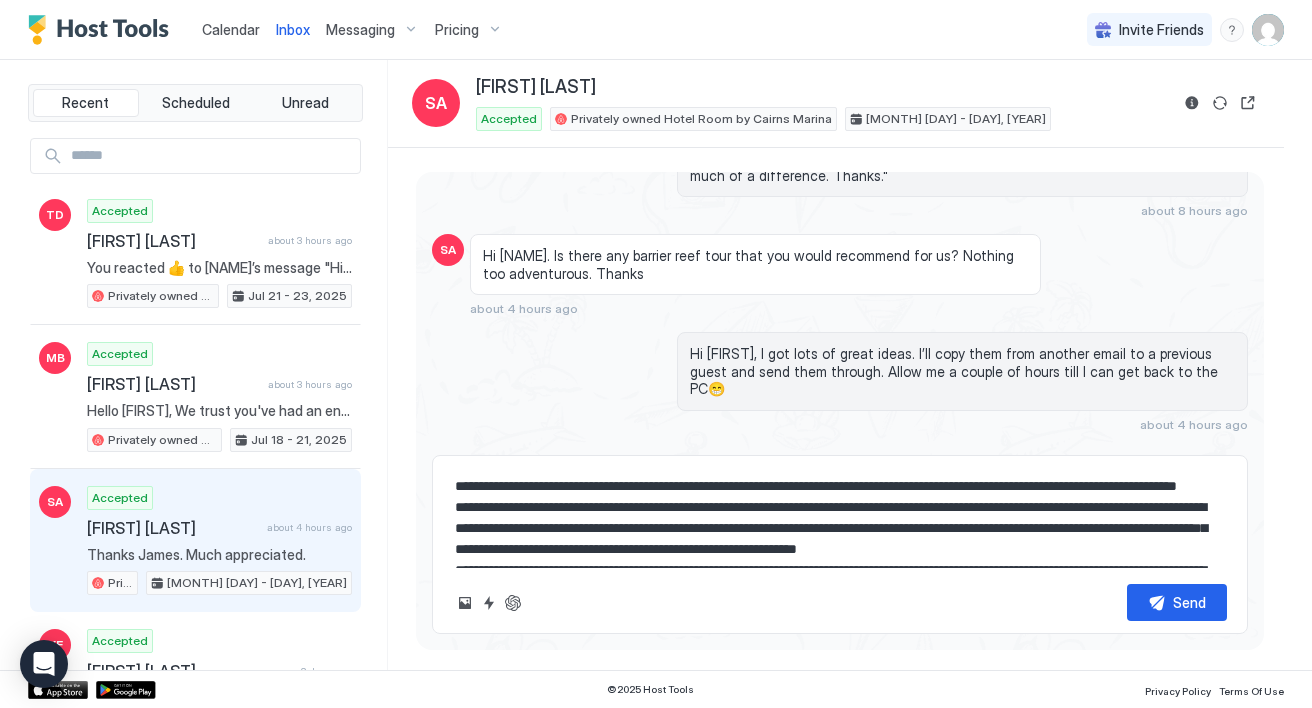type on "**********" 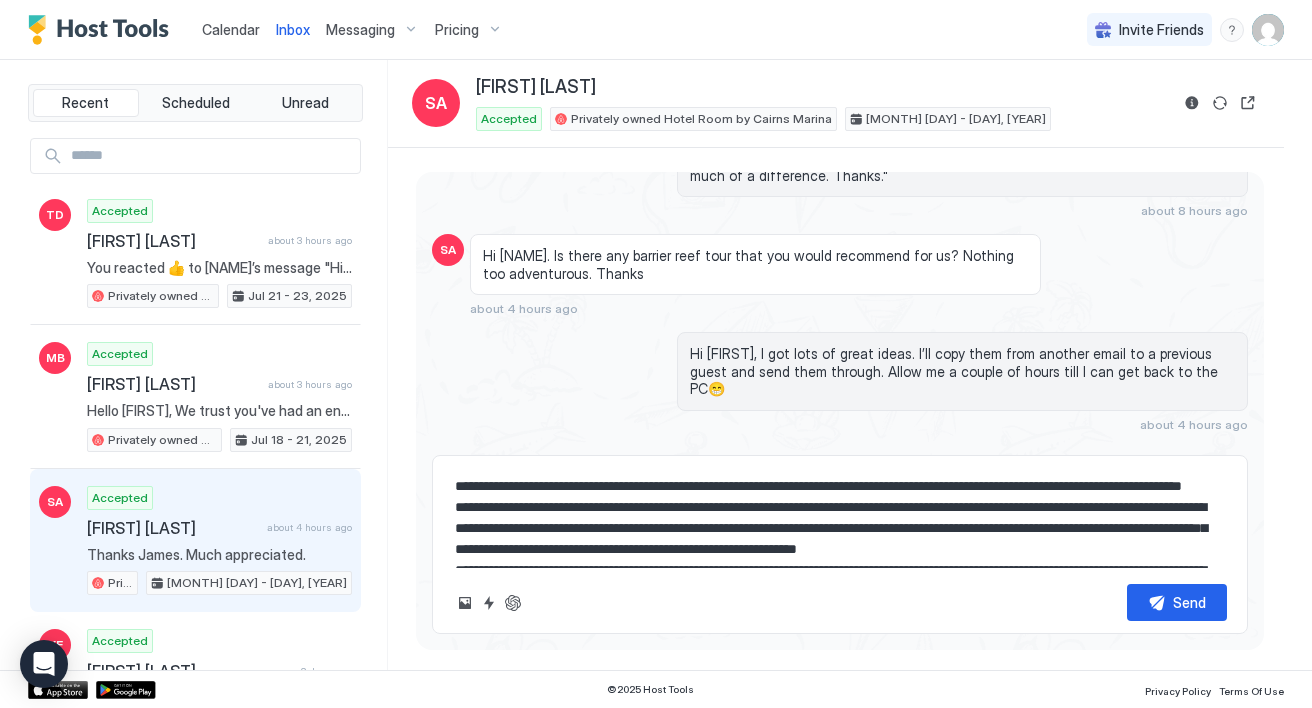 type on "*" 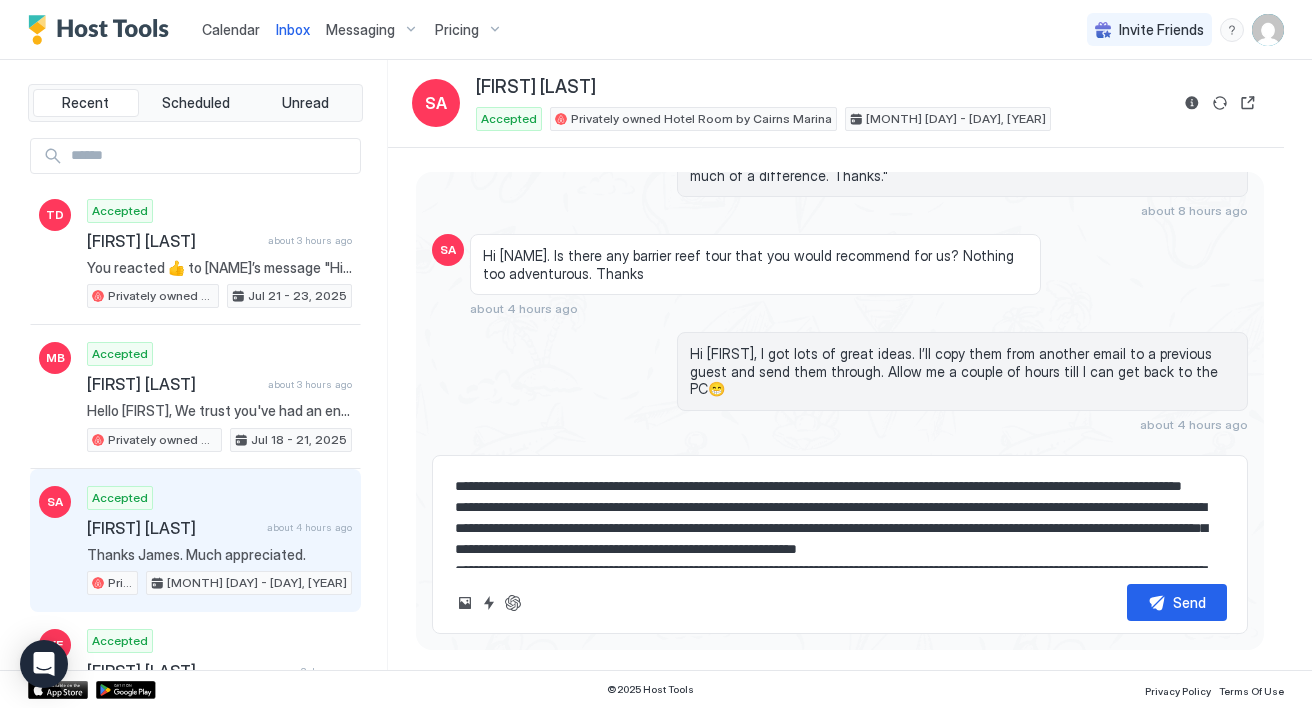type on "**********" 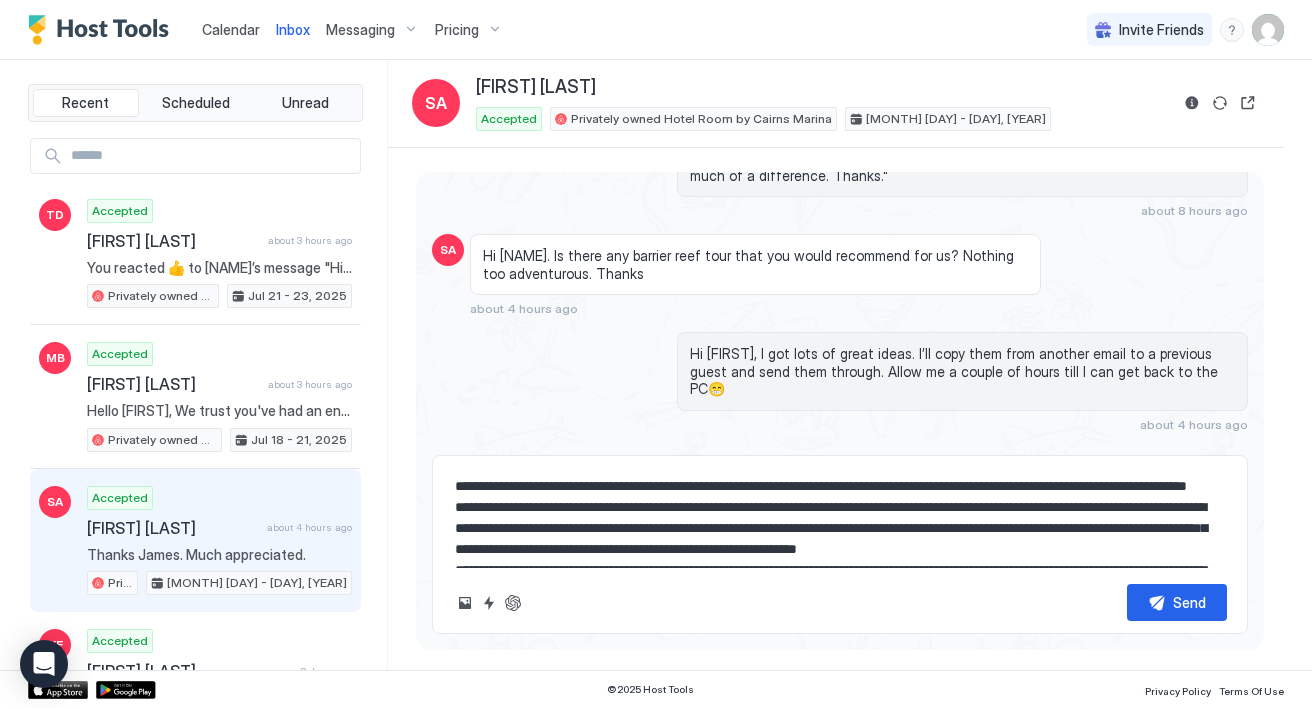 type on "*" 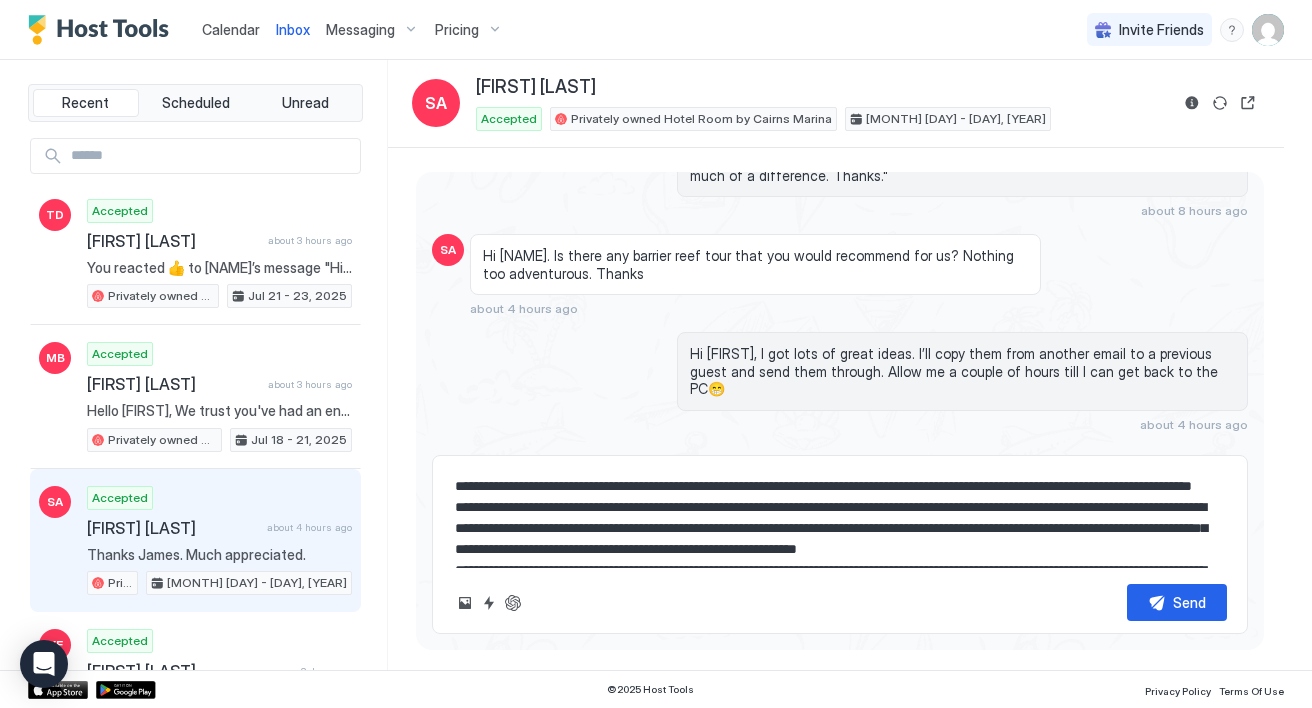 type on "*" 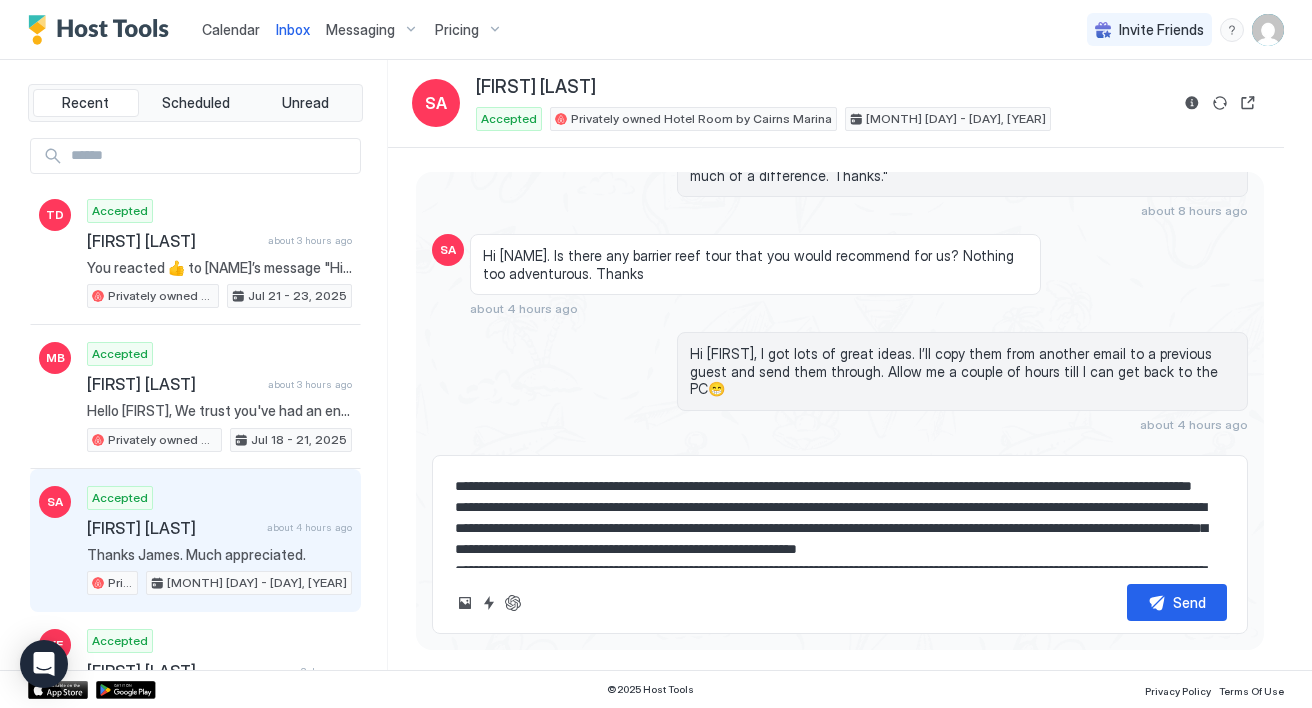 type on "**********" 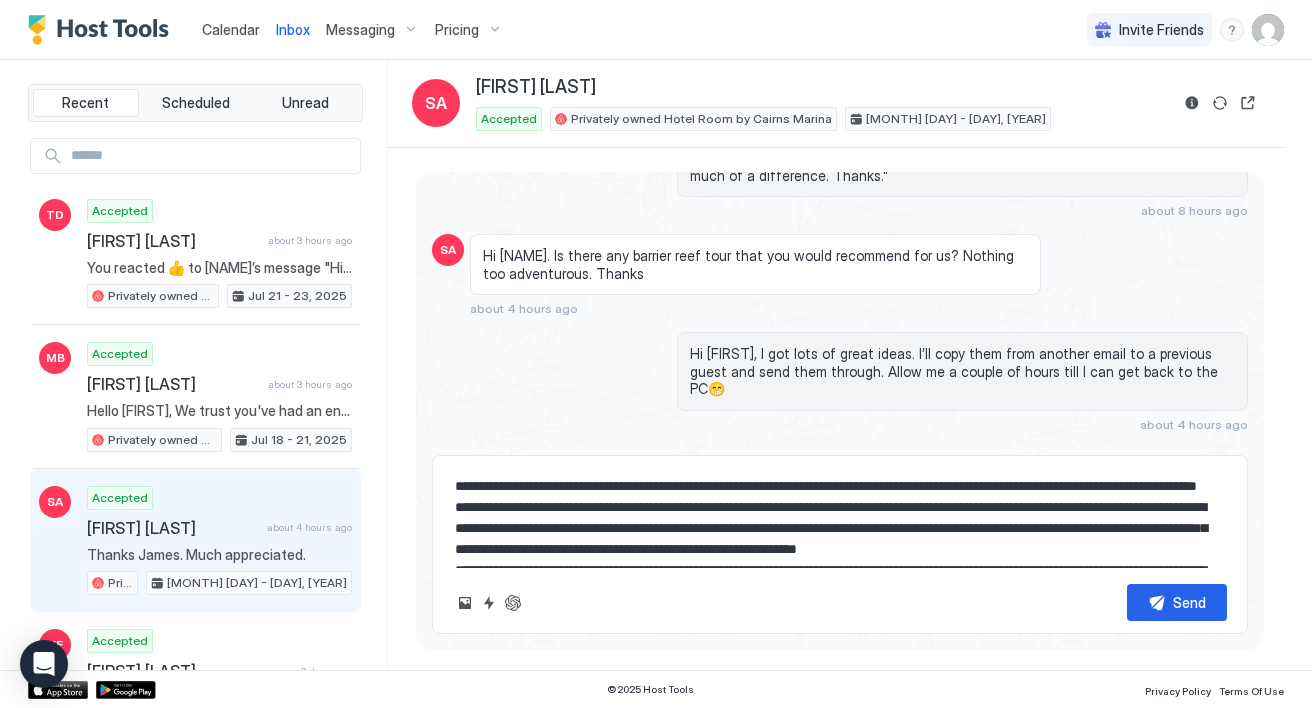 type on "*" 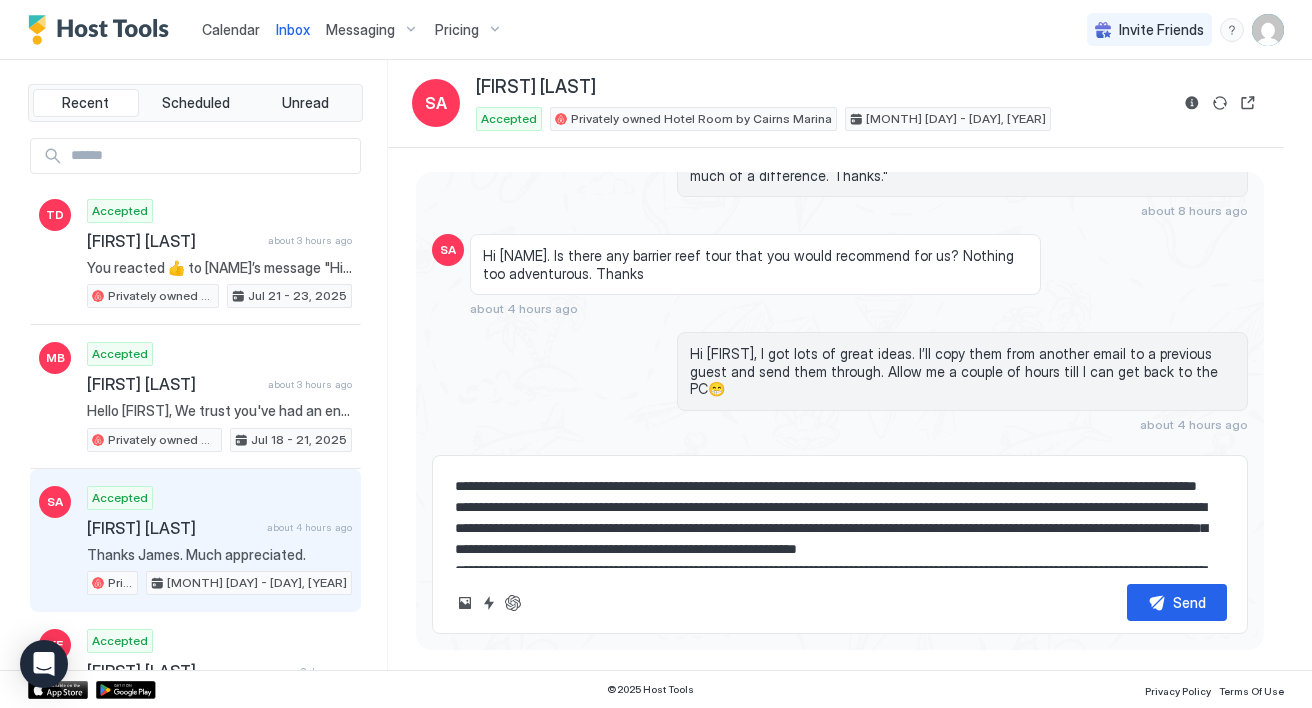 type on "**********" 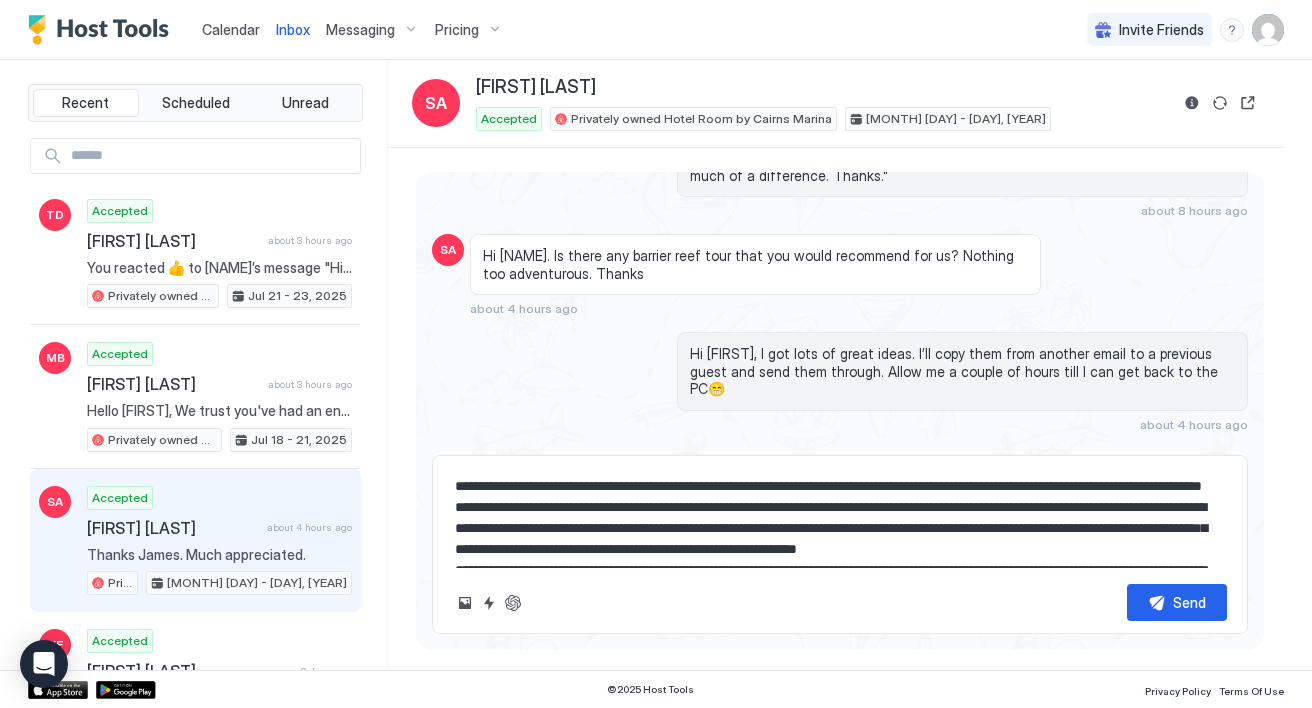 type on "*" 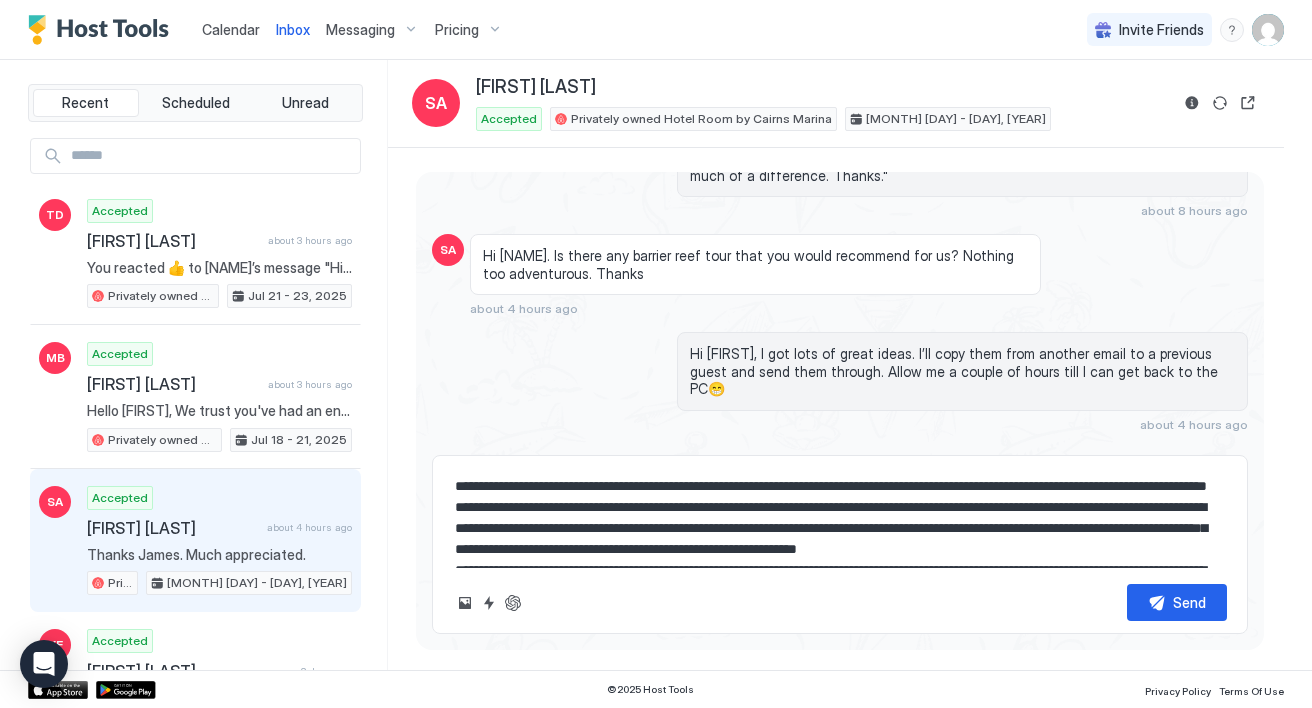 type on "*" 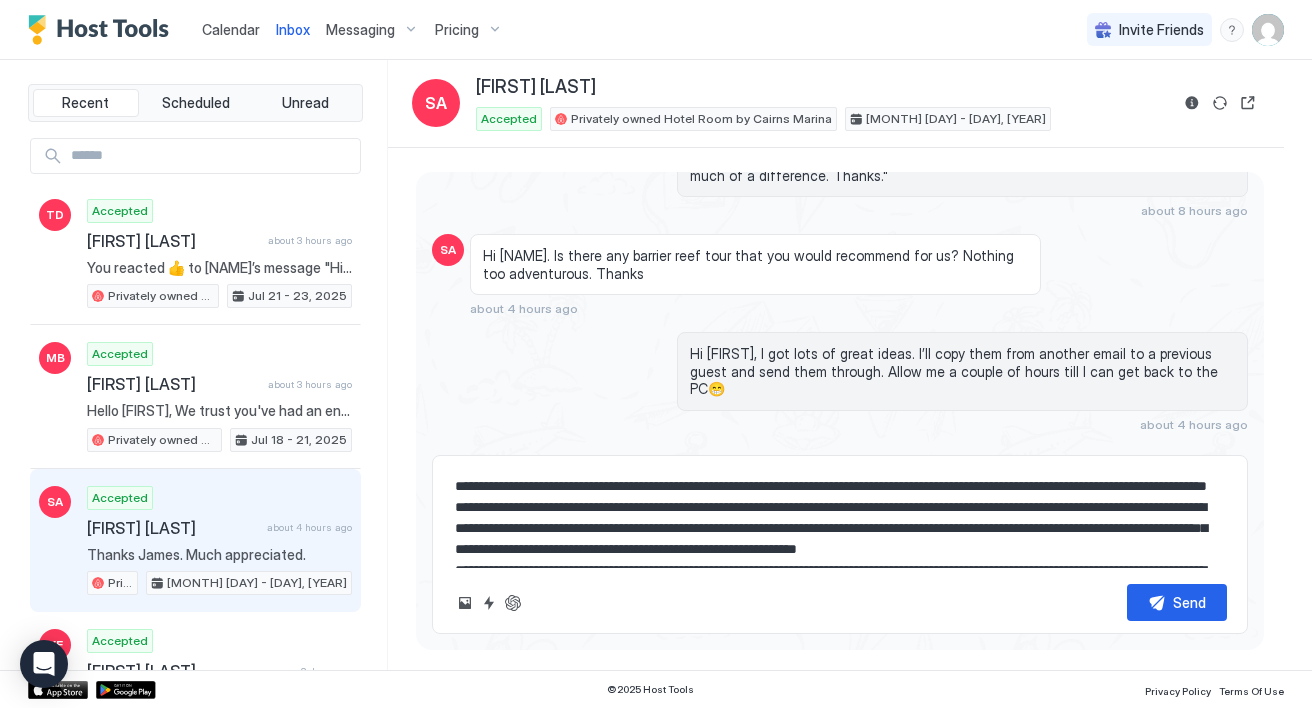 type on "**********" 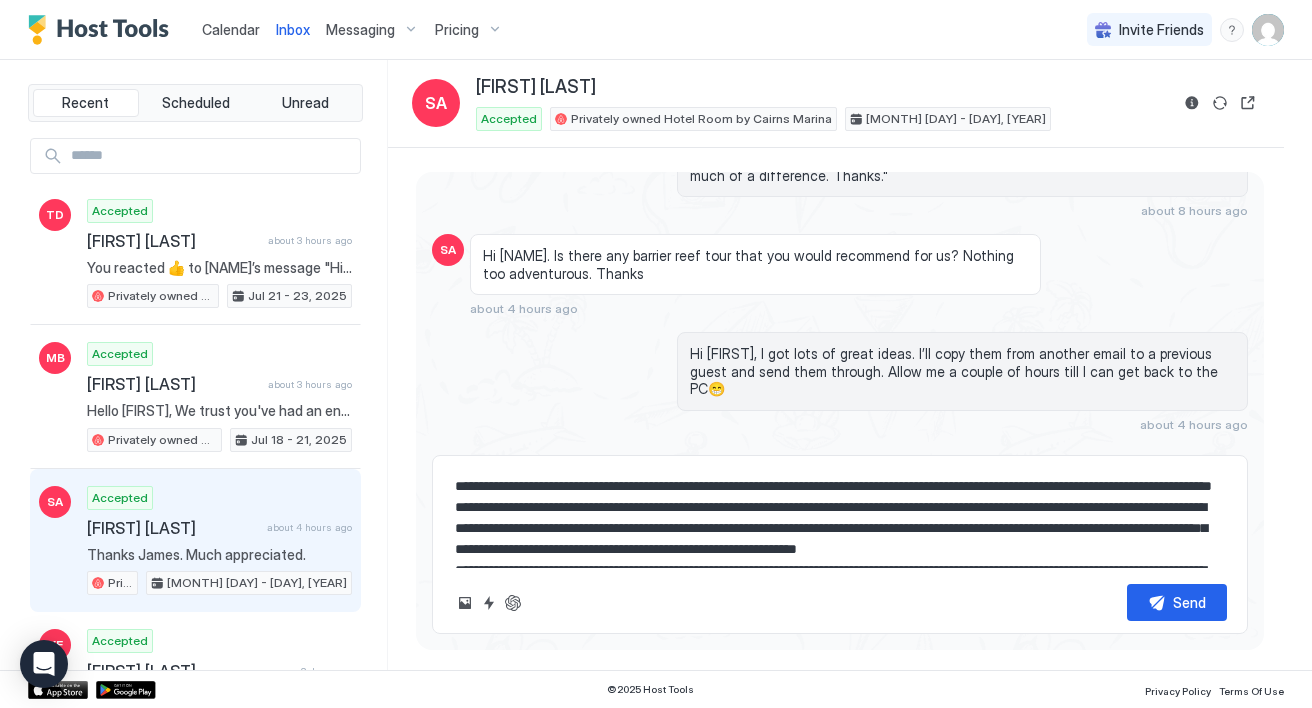 type on "*" 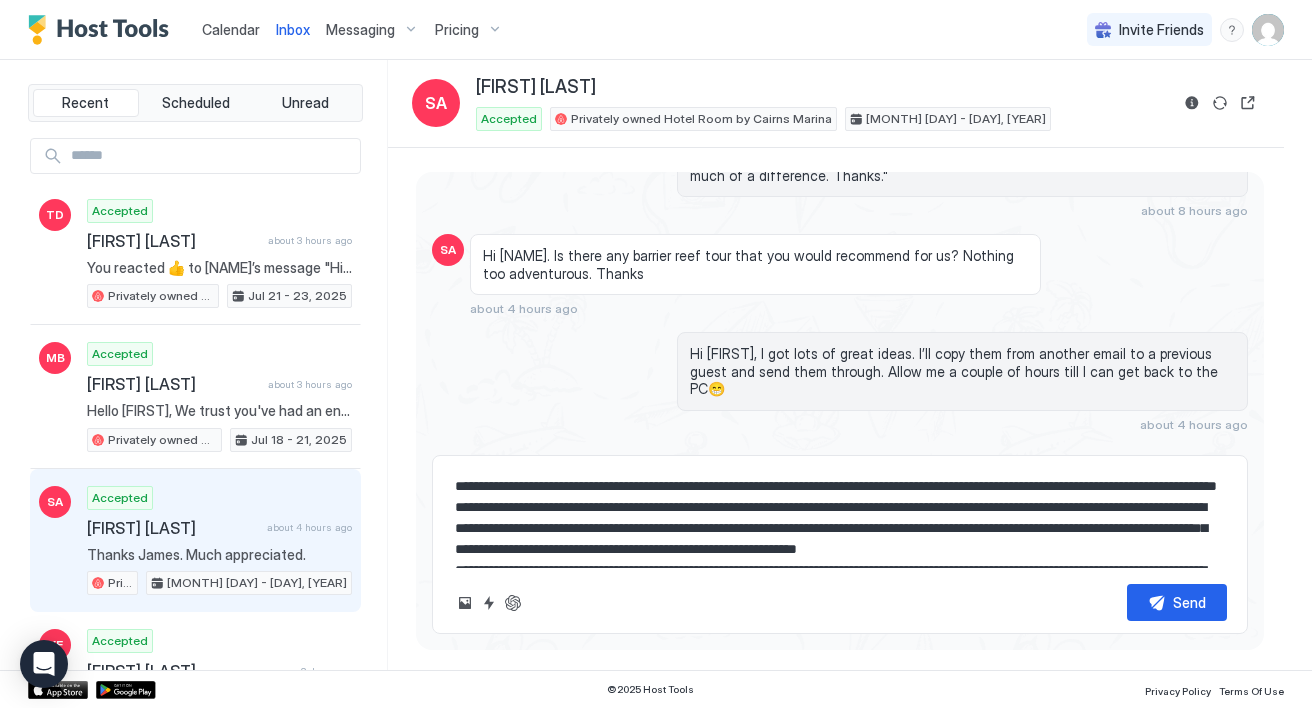 type on "*" 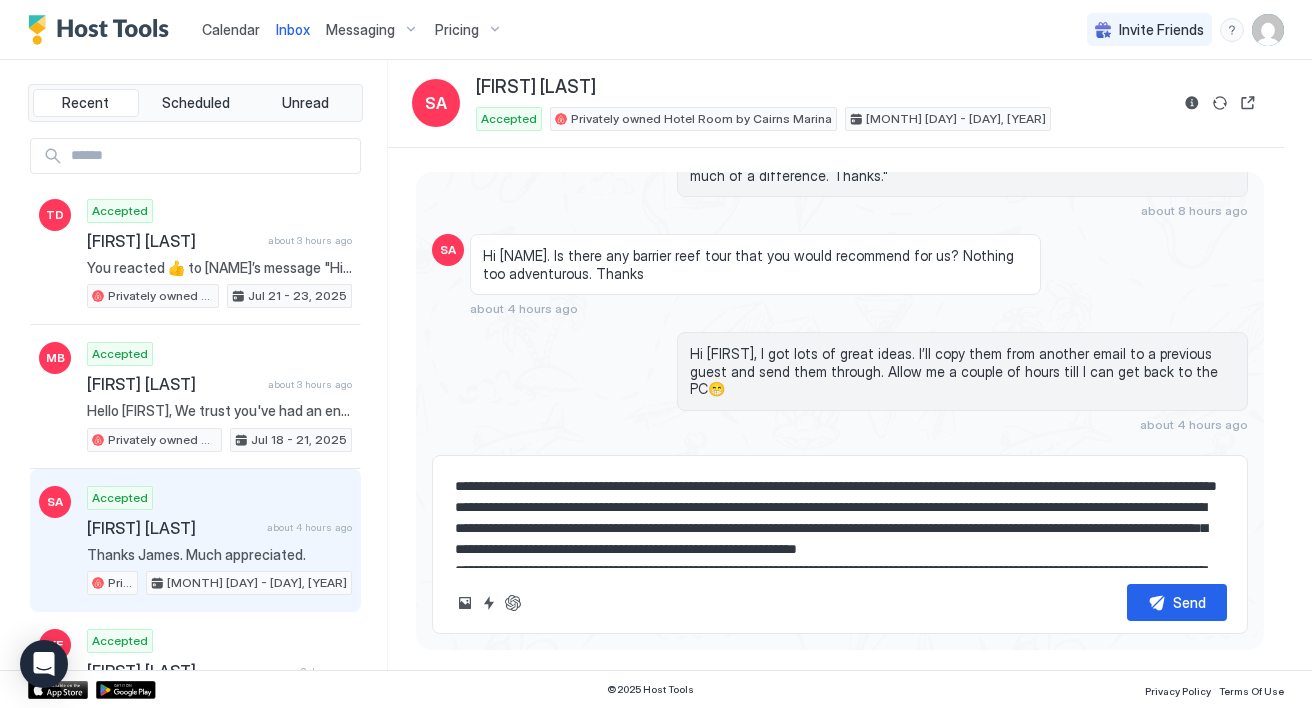 type on "**********" 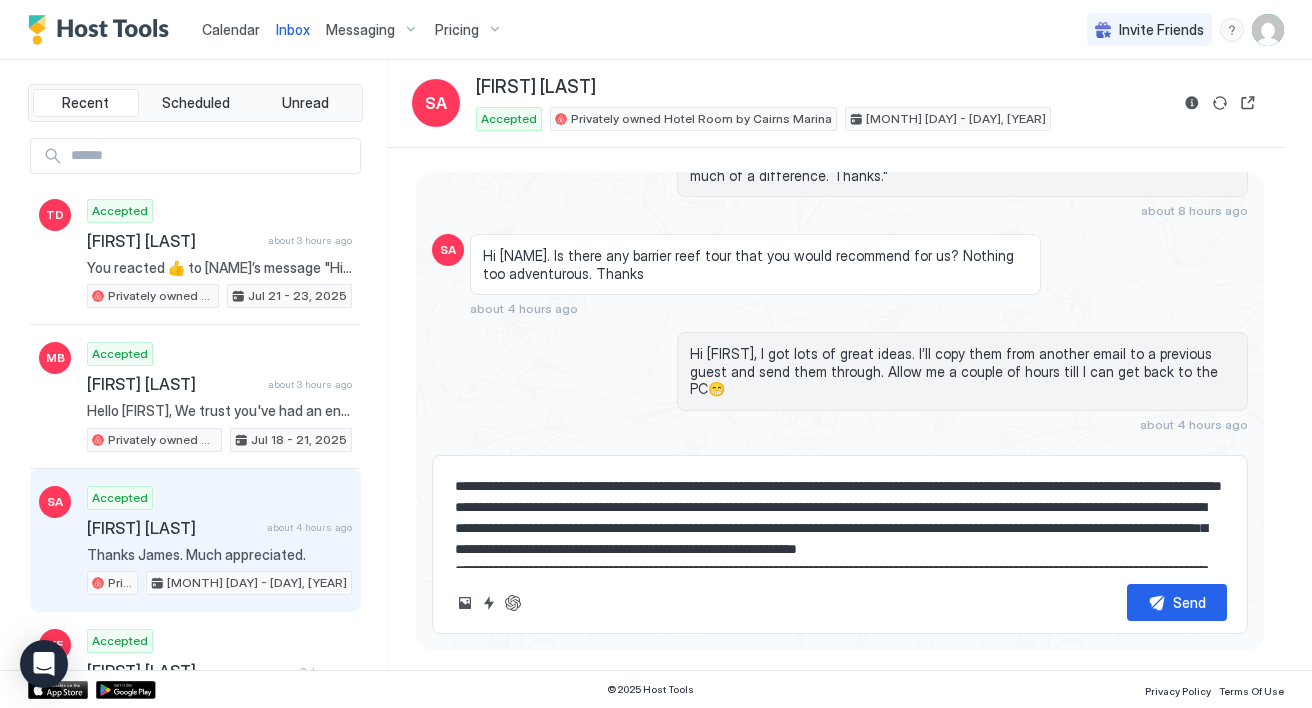 type on "*" 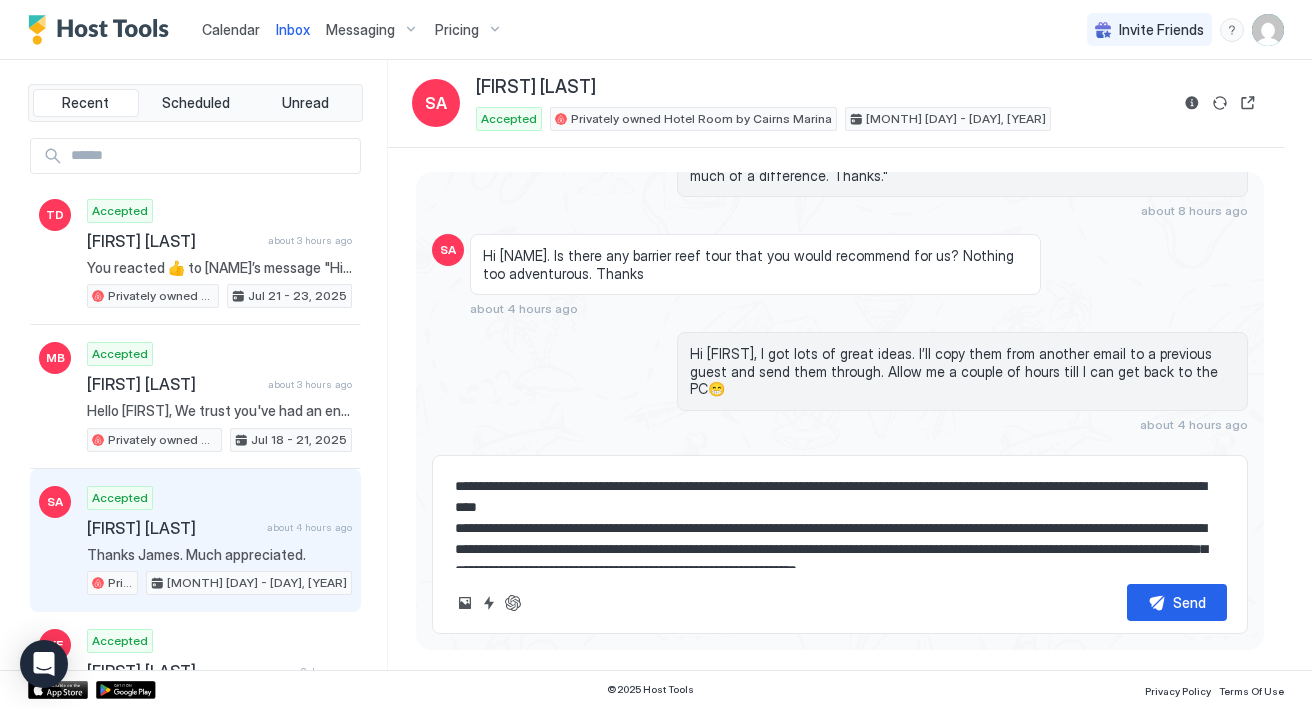 type on "*" 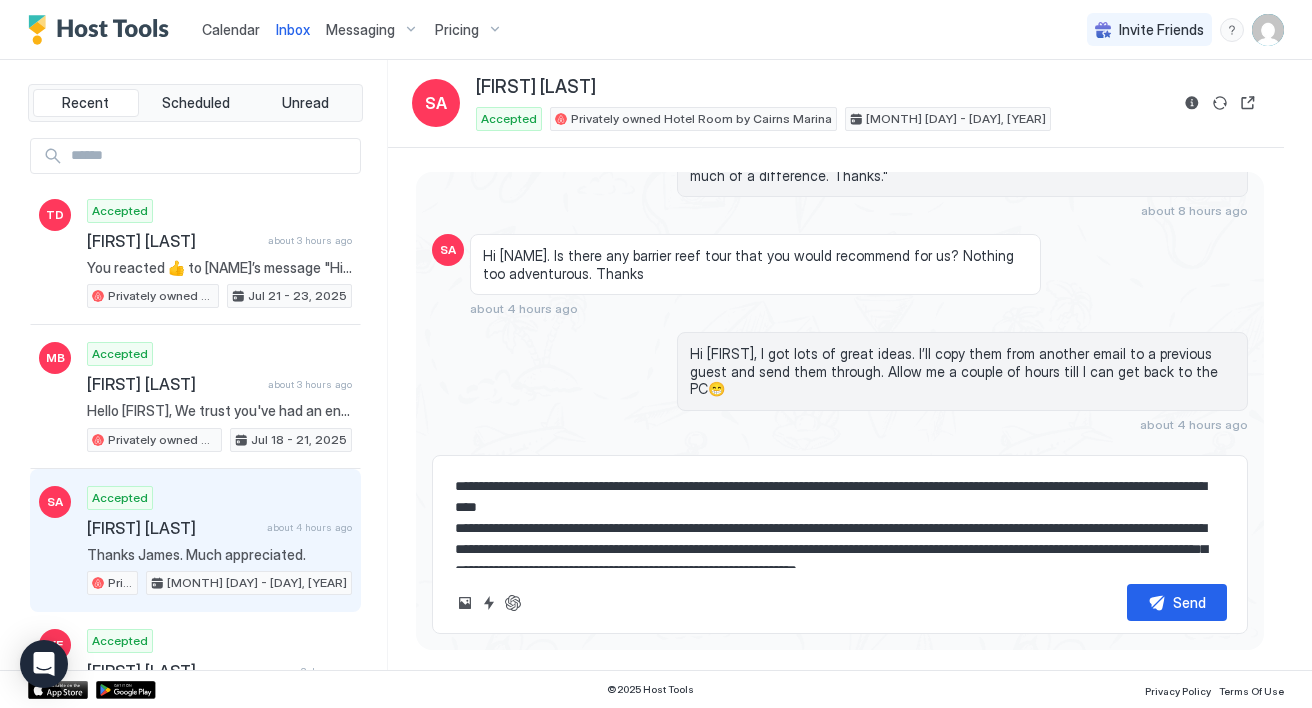 type on "**********" 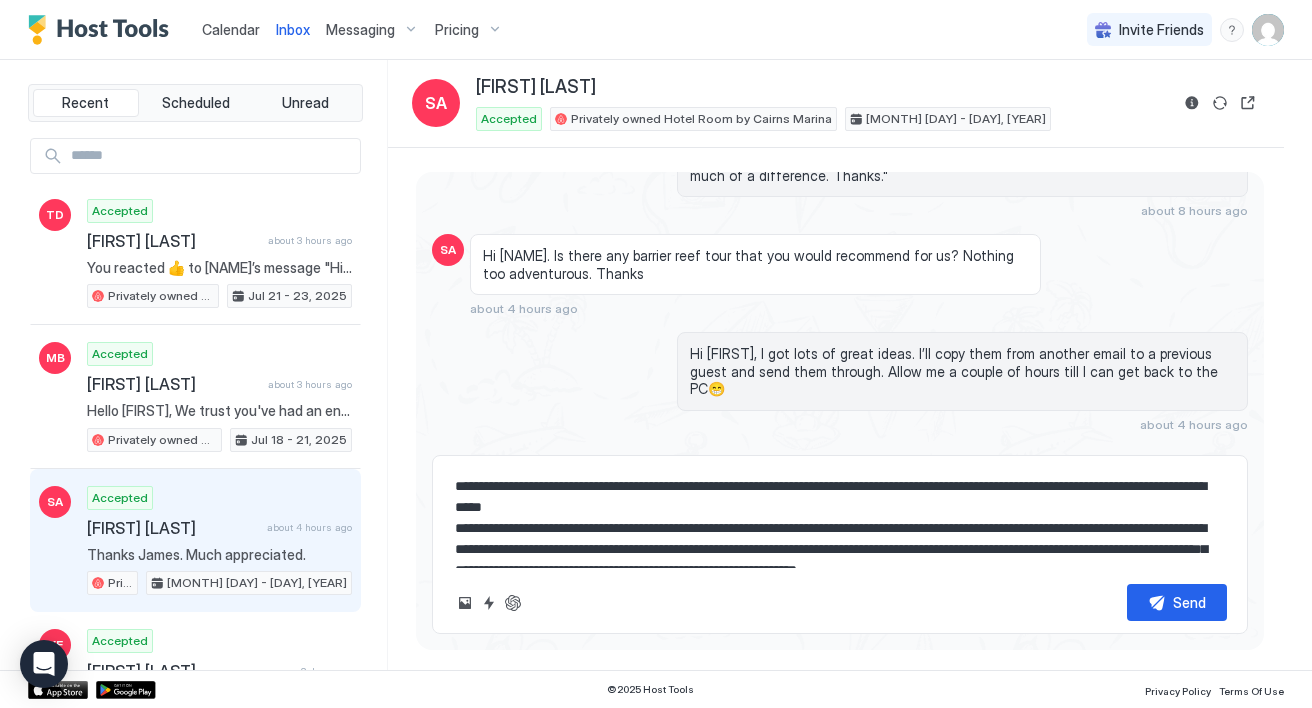 type on "*" 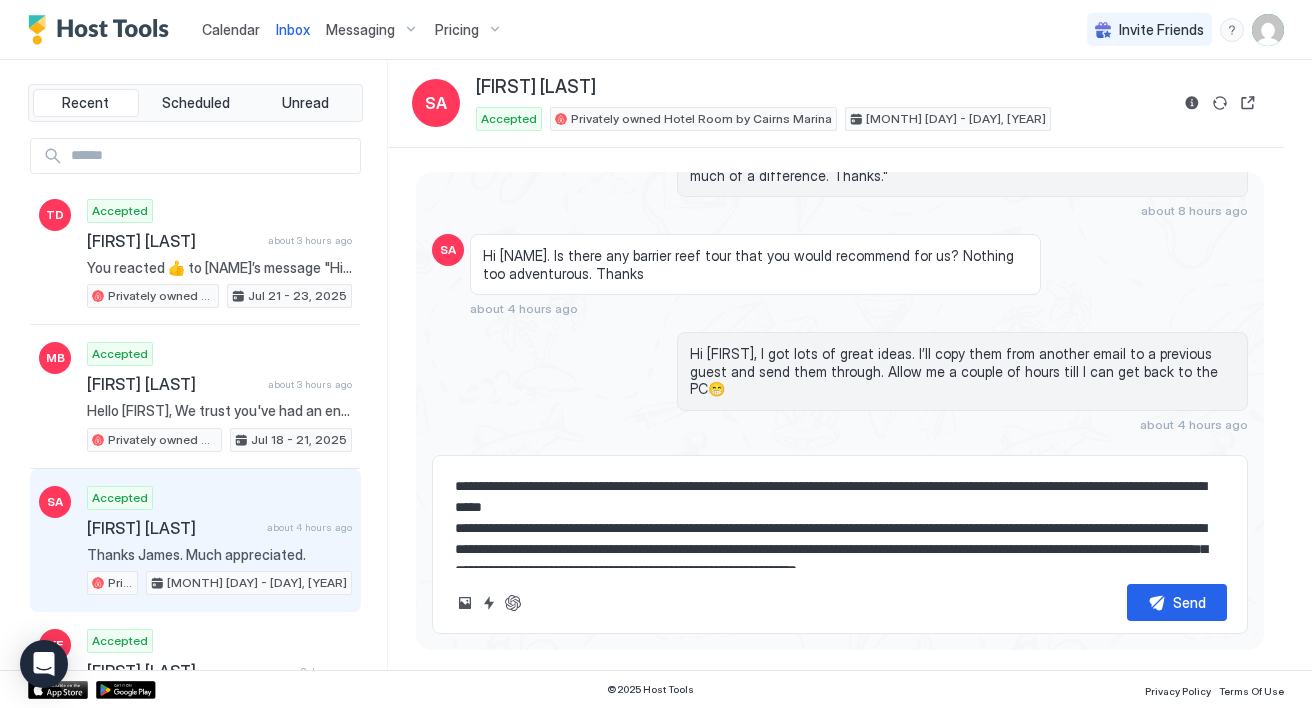 type on "**********" 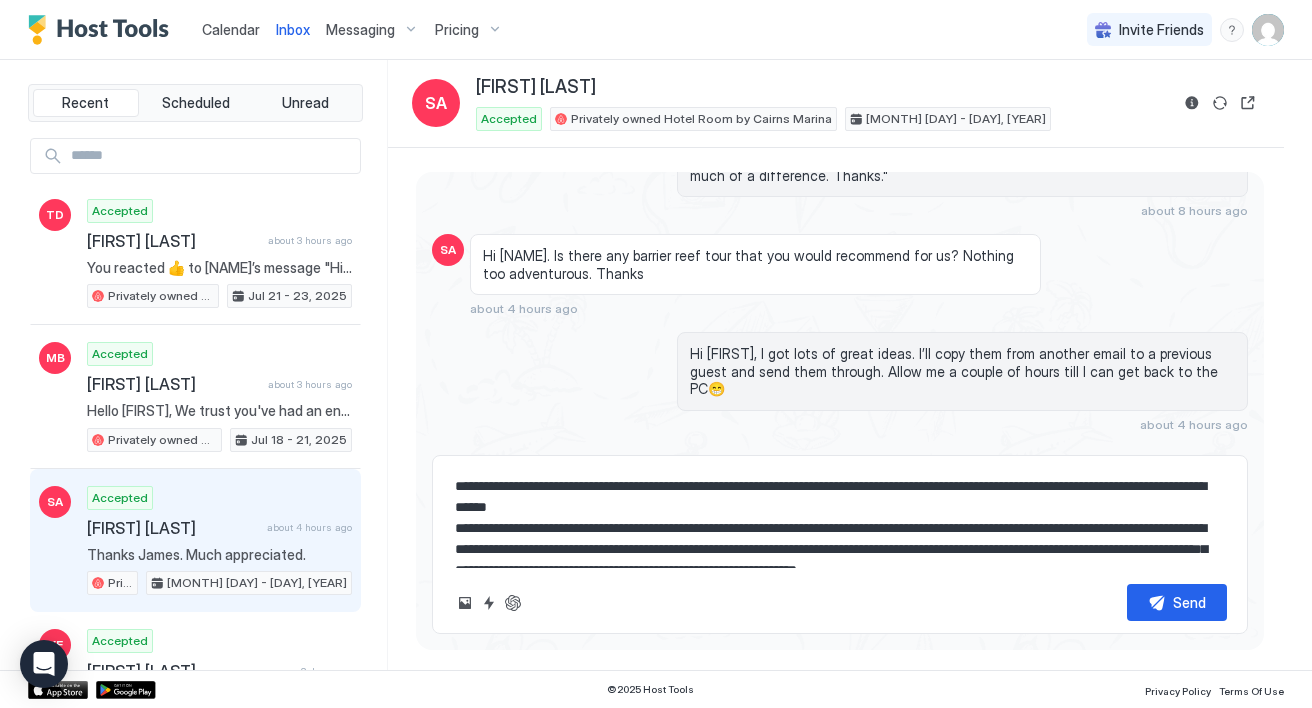 type on "*" 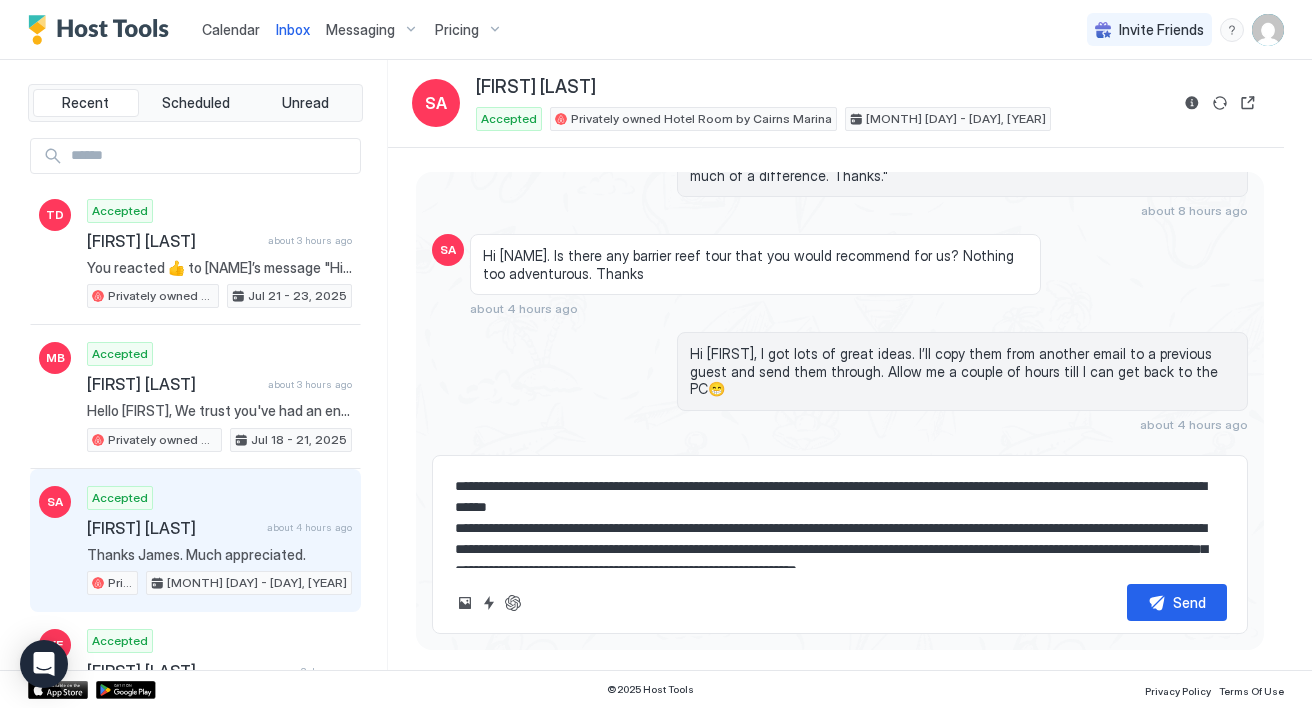 type on "**********" 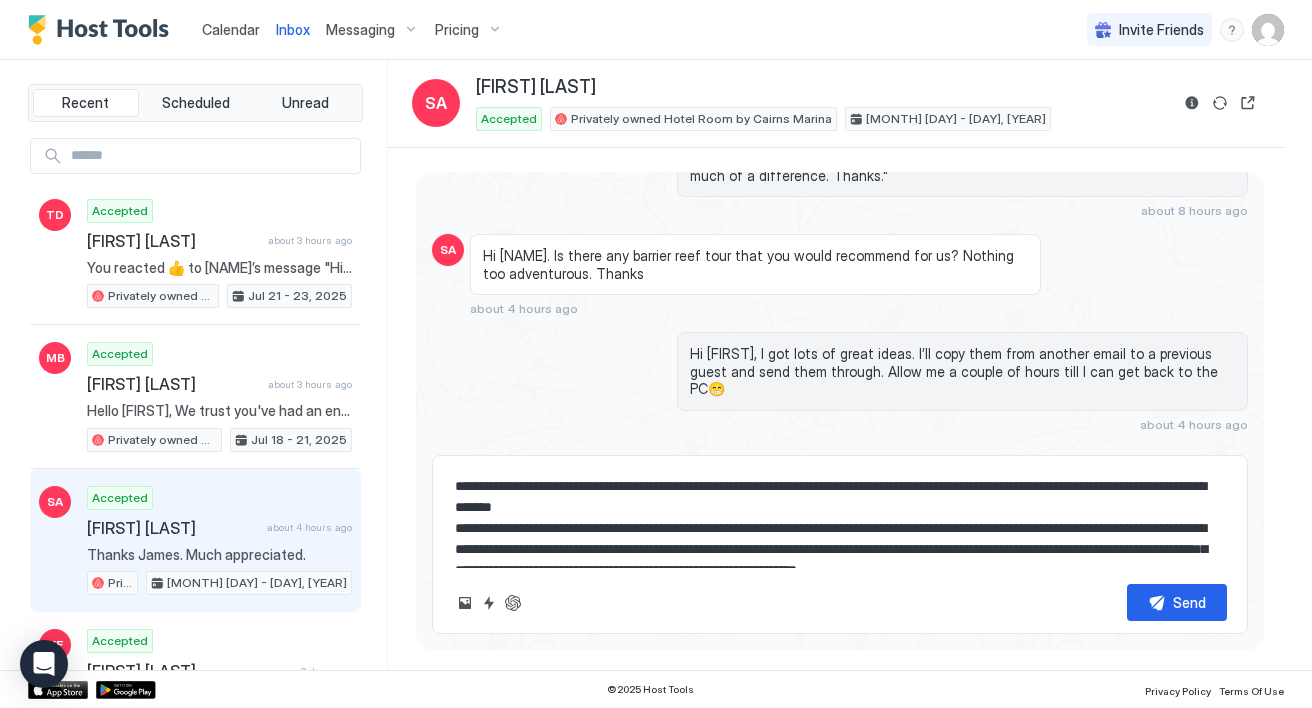 type on "*" 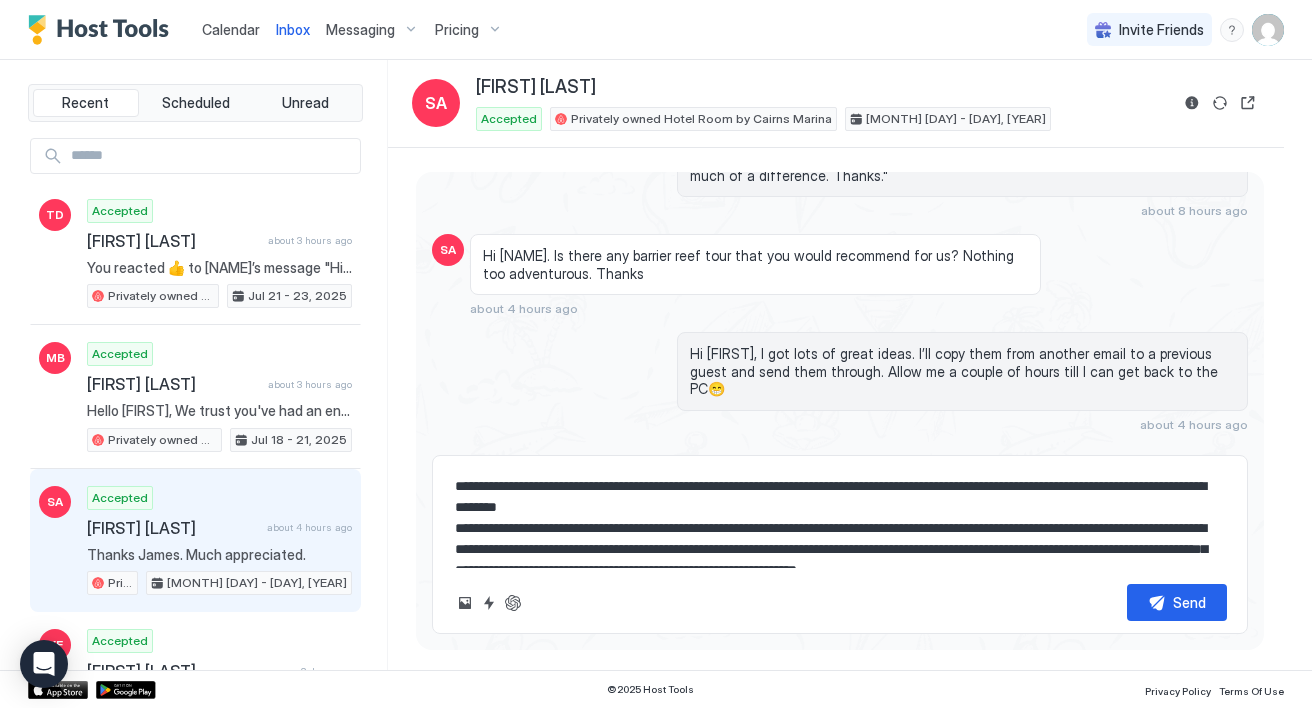 type on "*" 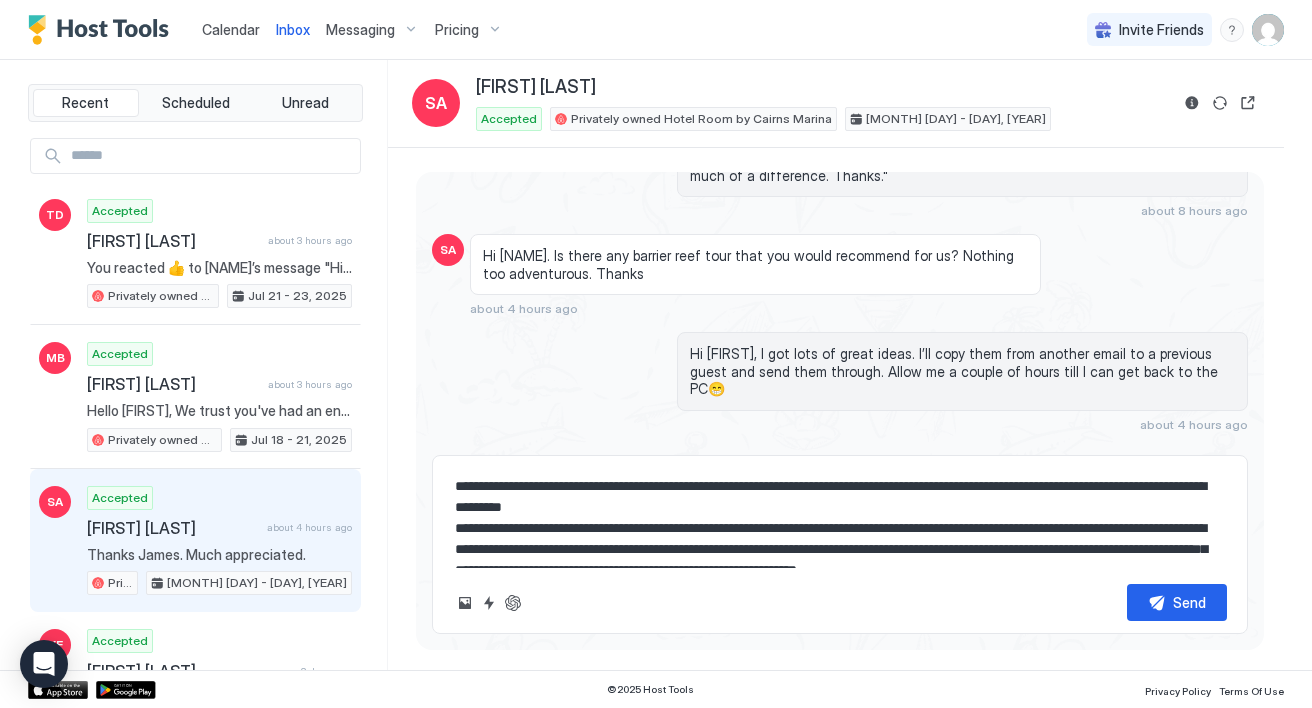 type on "*" 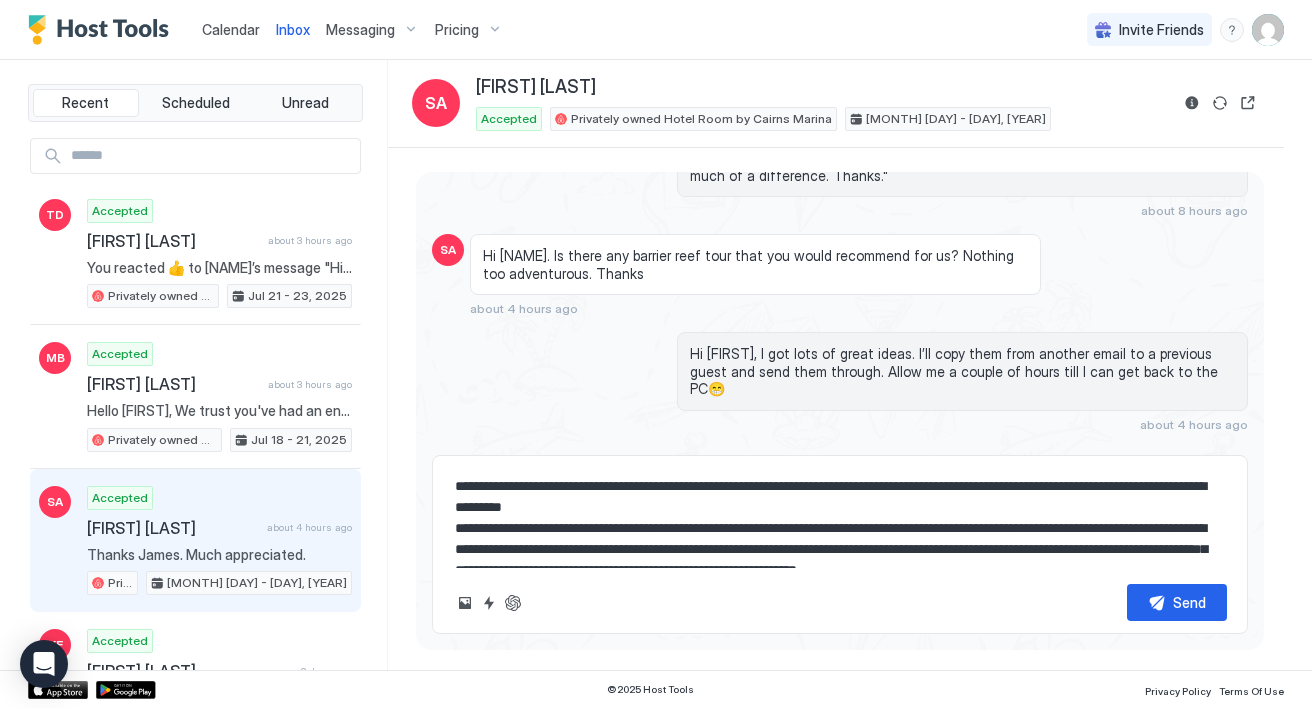 type on "**********" 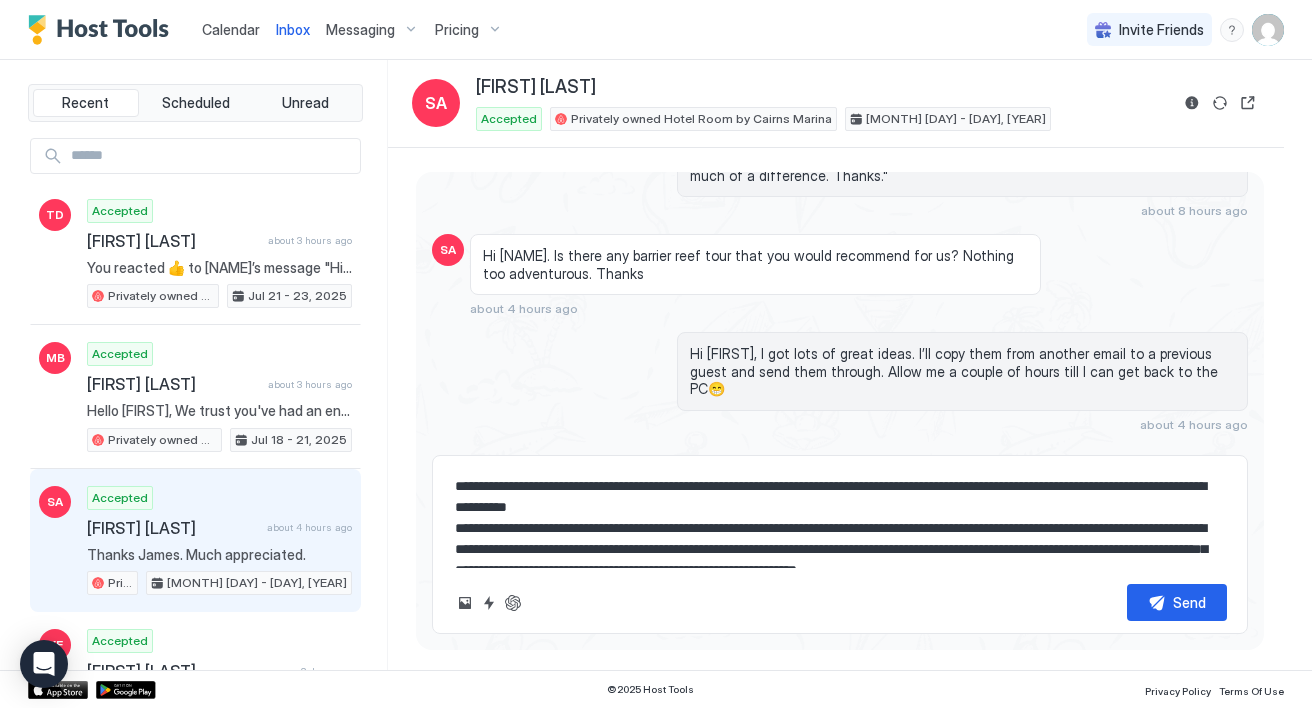 type on "*" 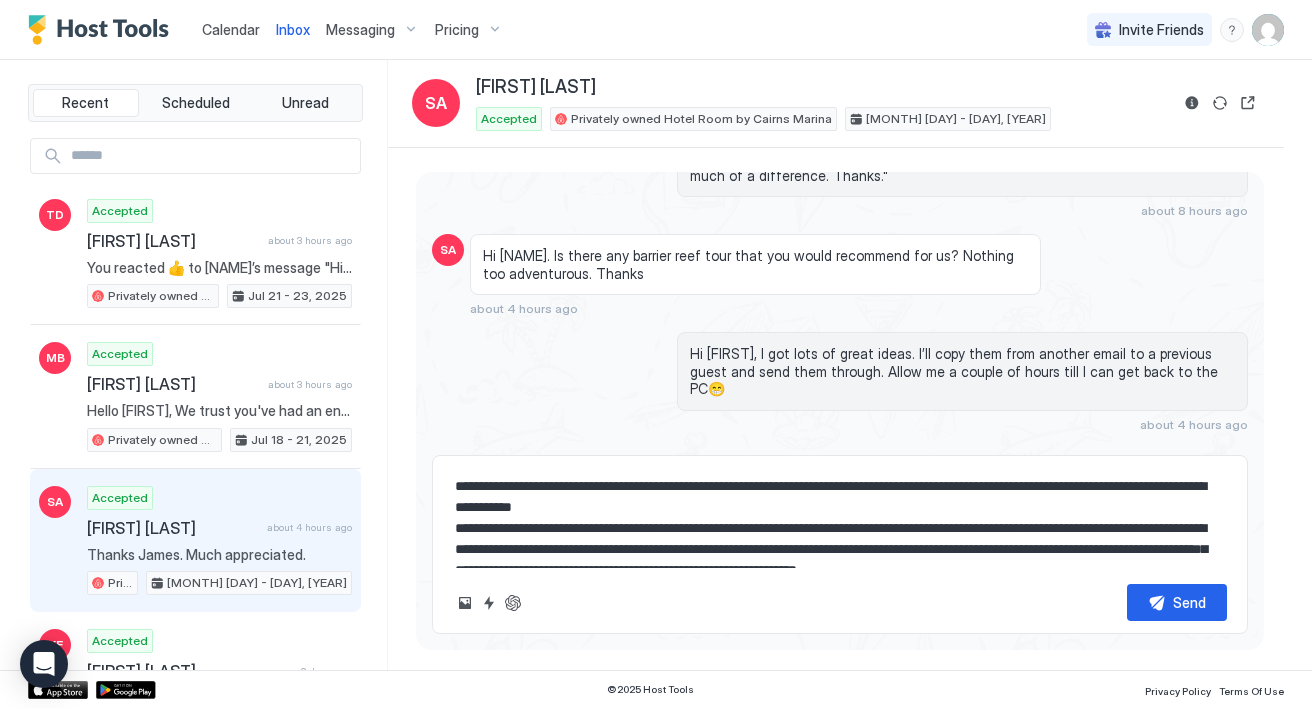 type on "*" 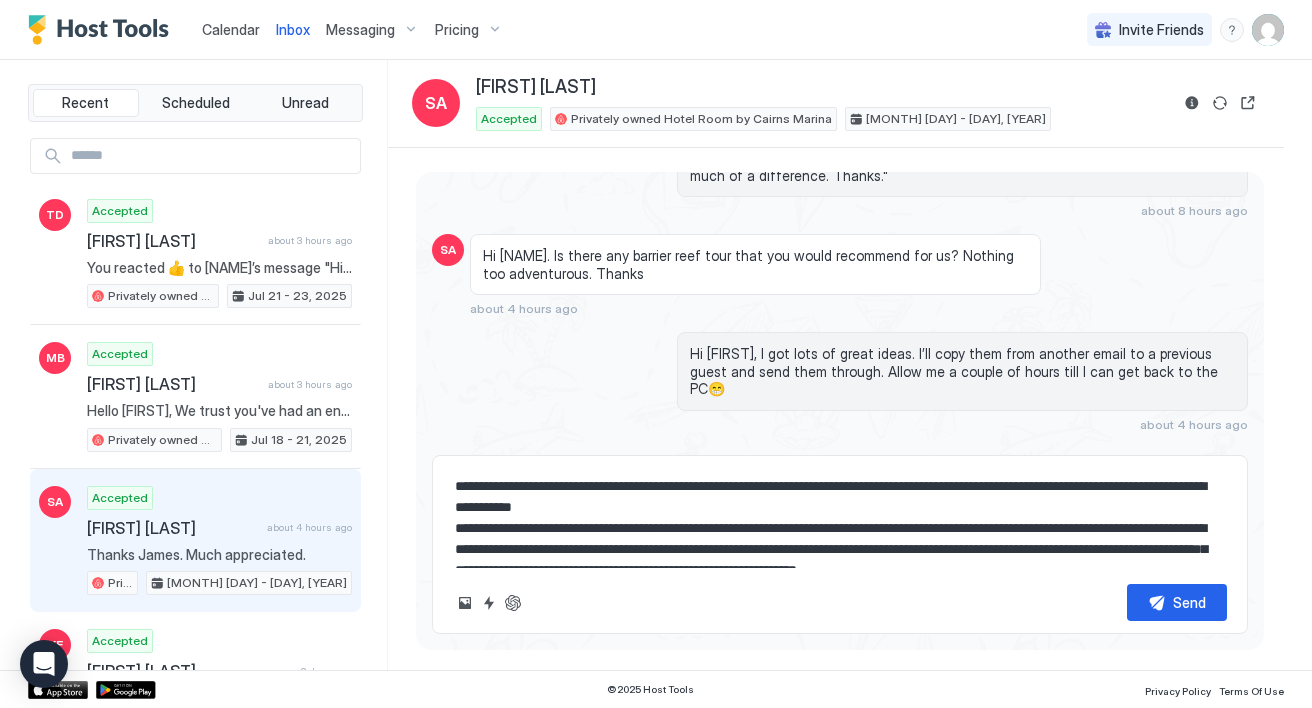 type on "**********" 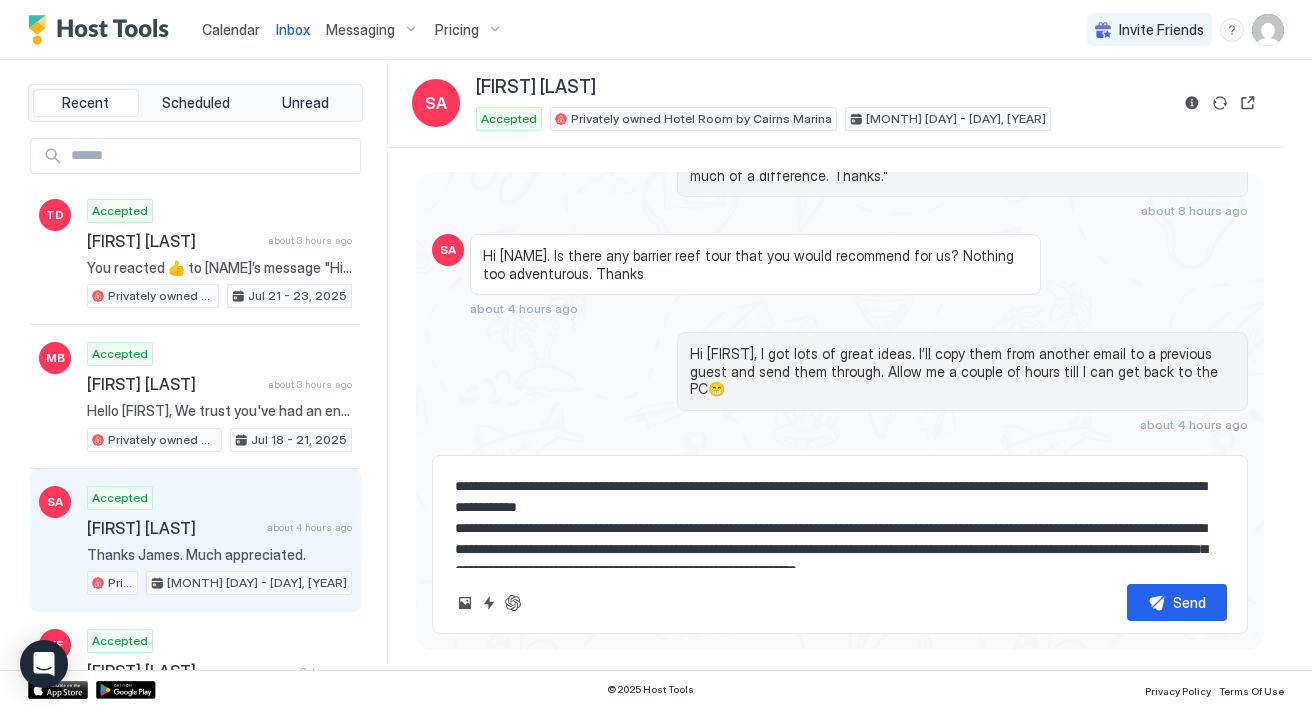 type on "*" 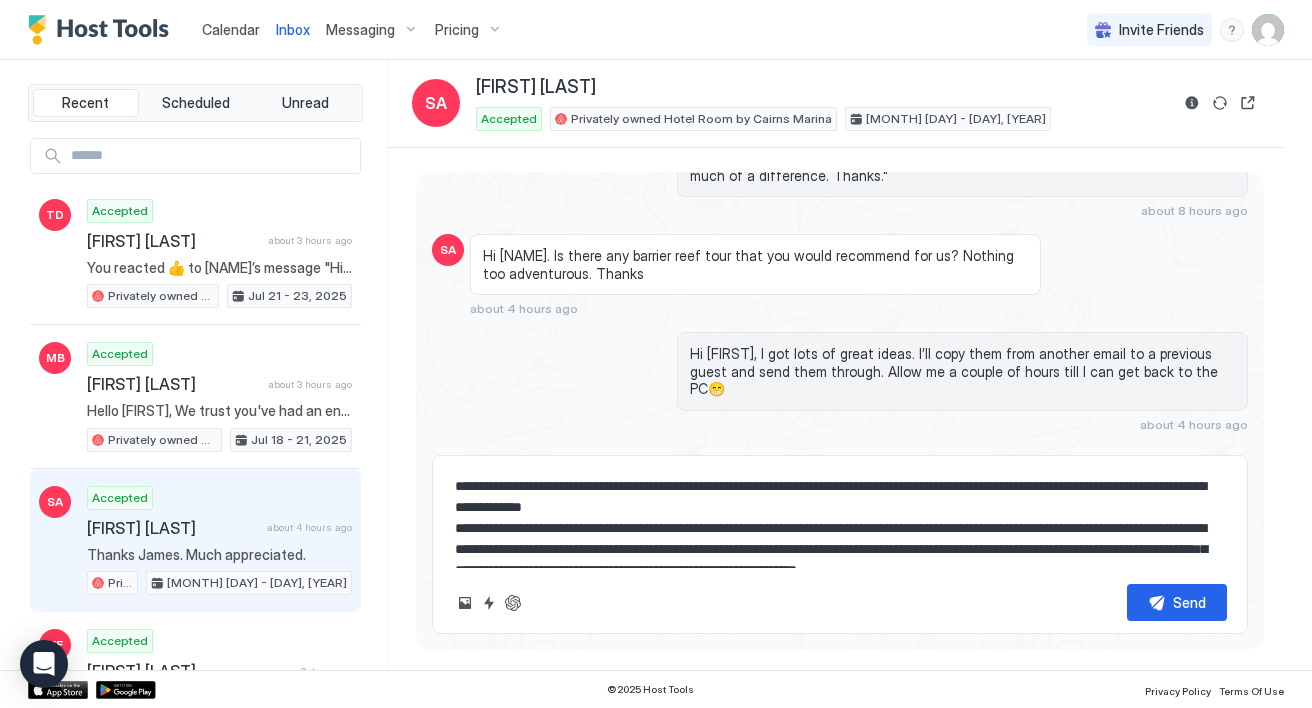 type on "*" 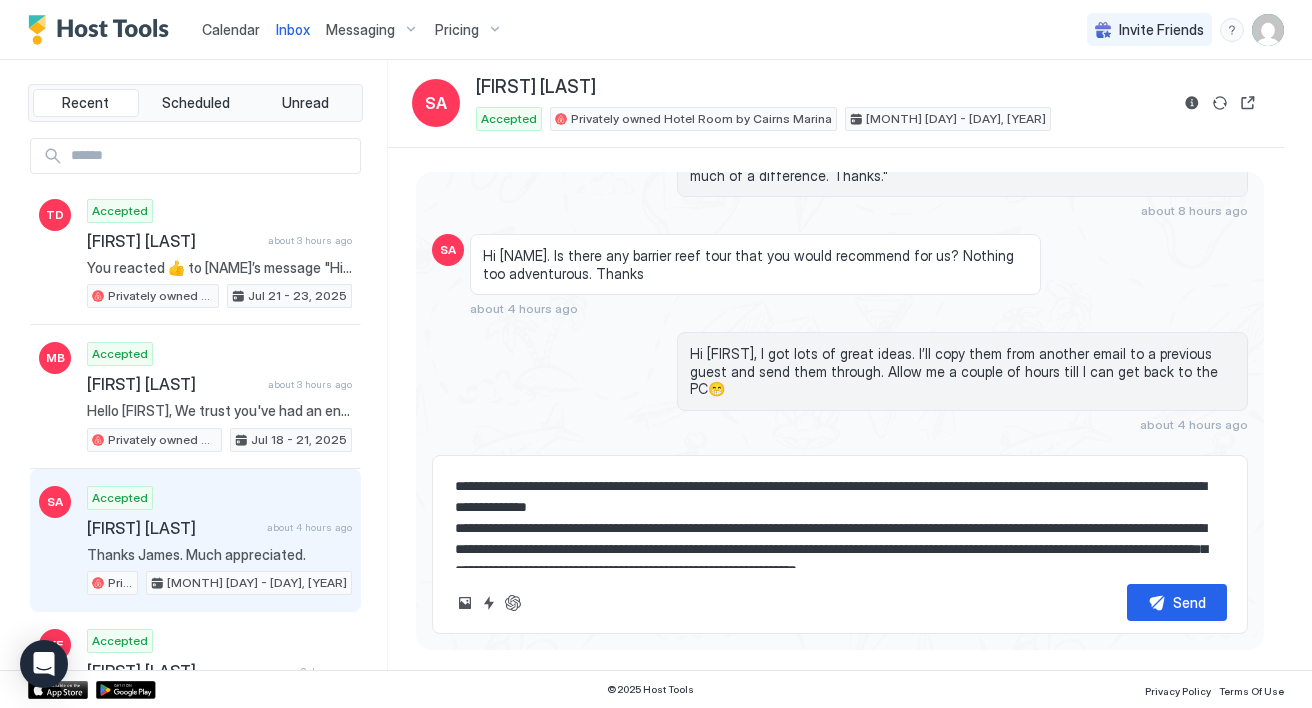 type on "*" 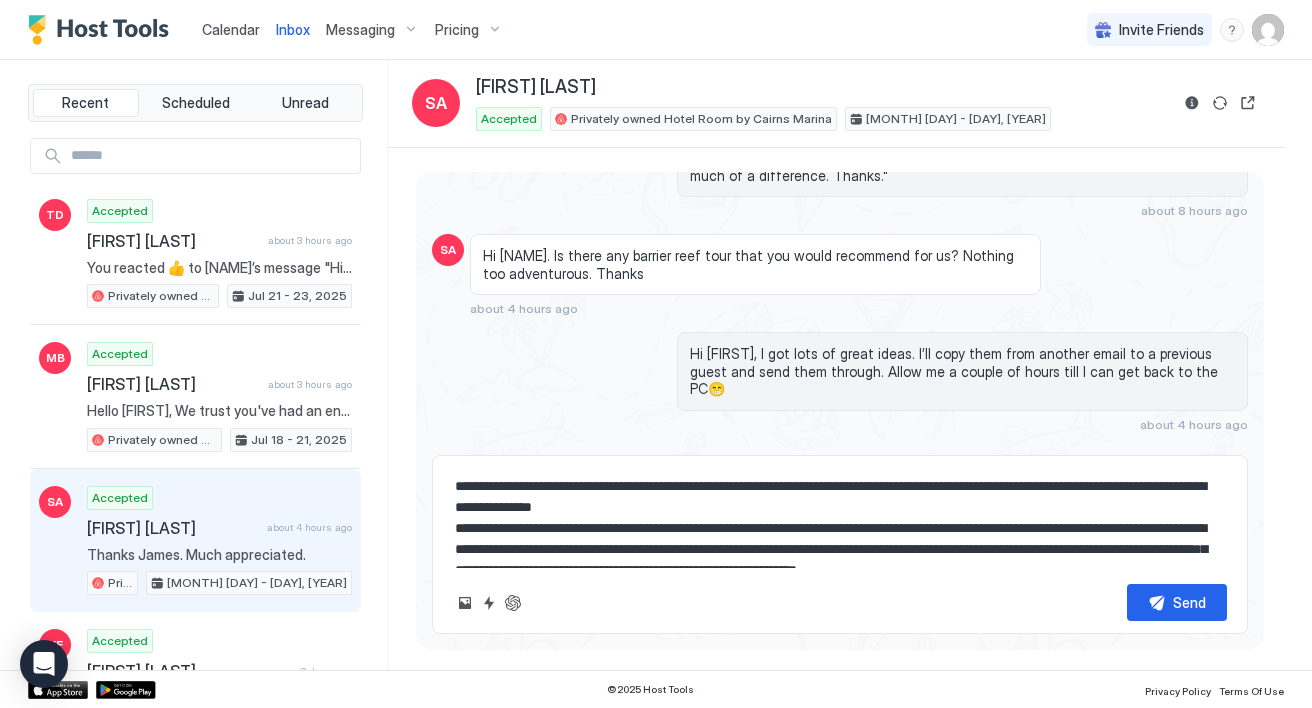 type on "**********" 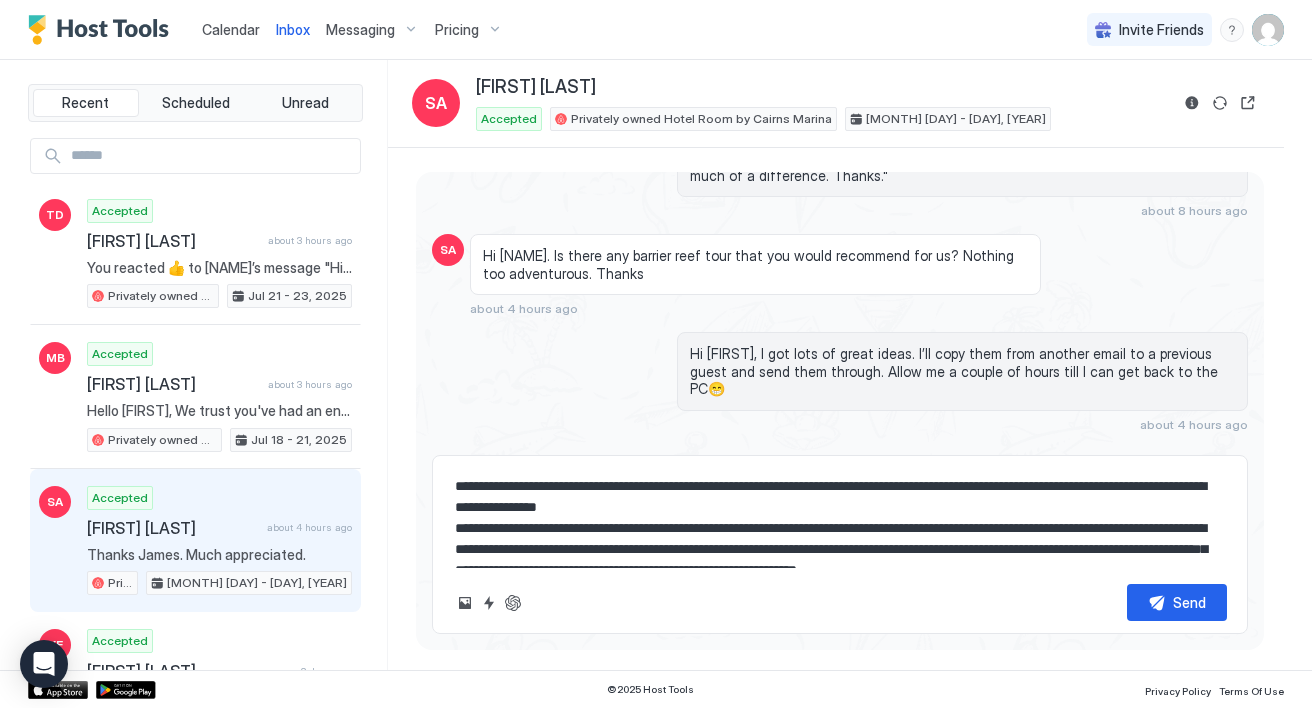 type on "*" 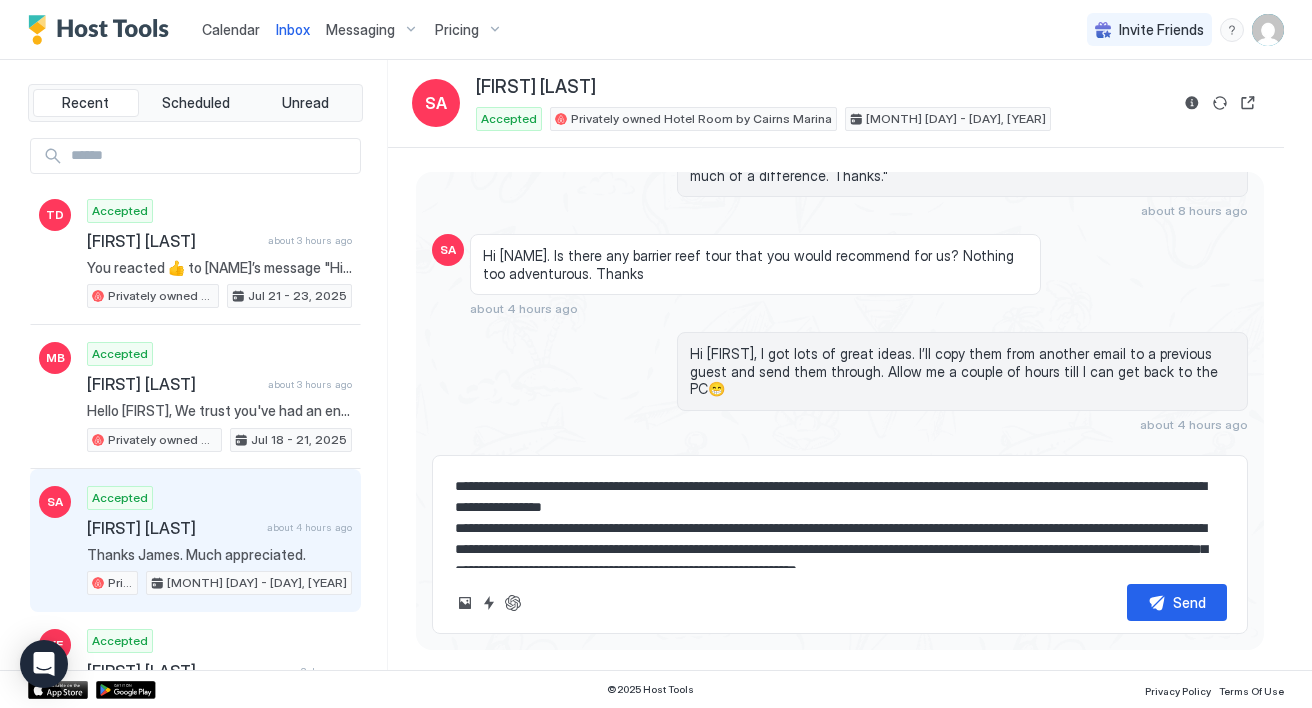 type on "*" 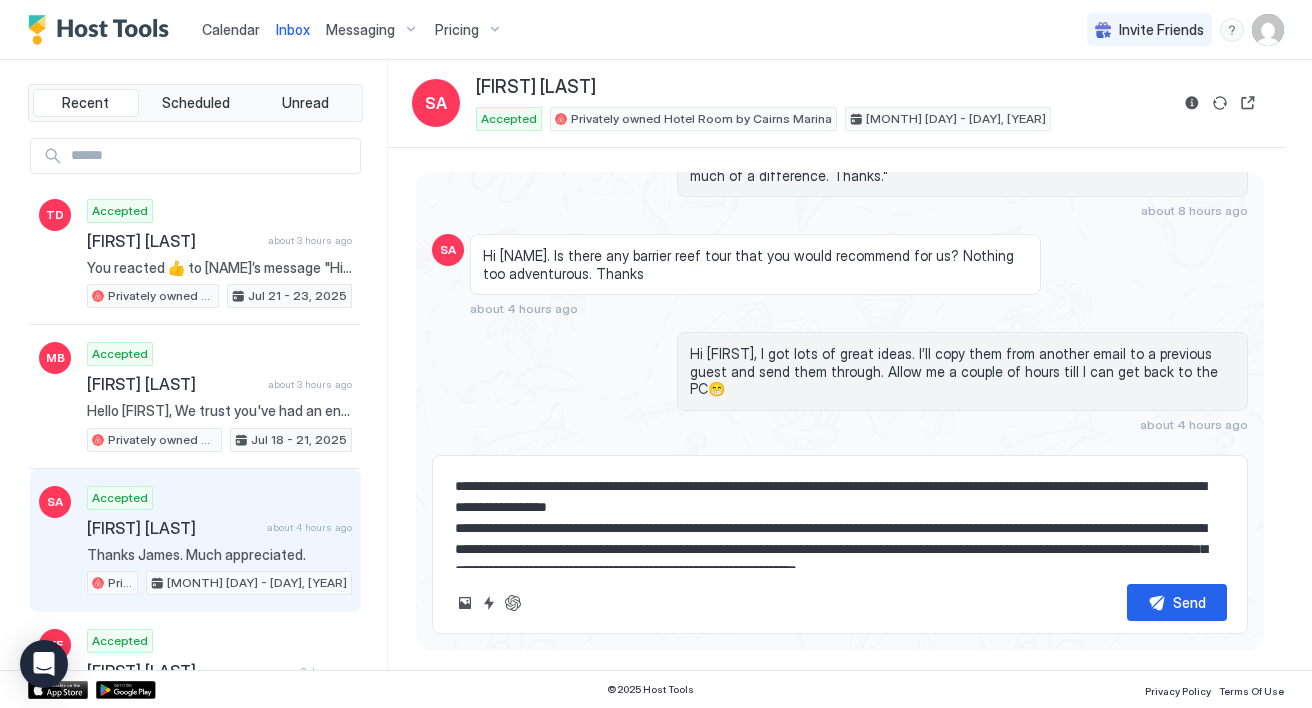 type on "*" 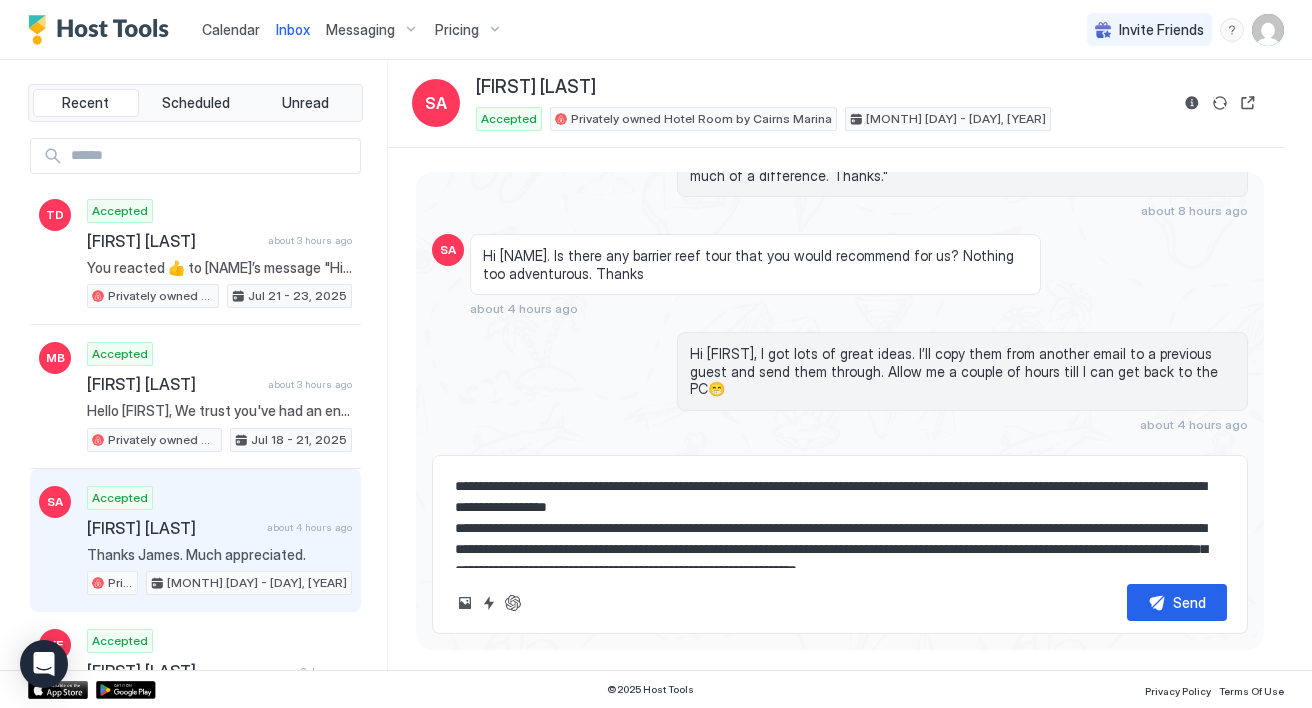 type on "**********" 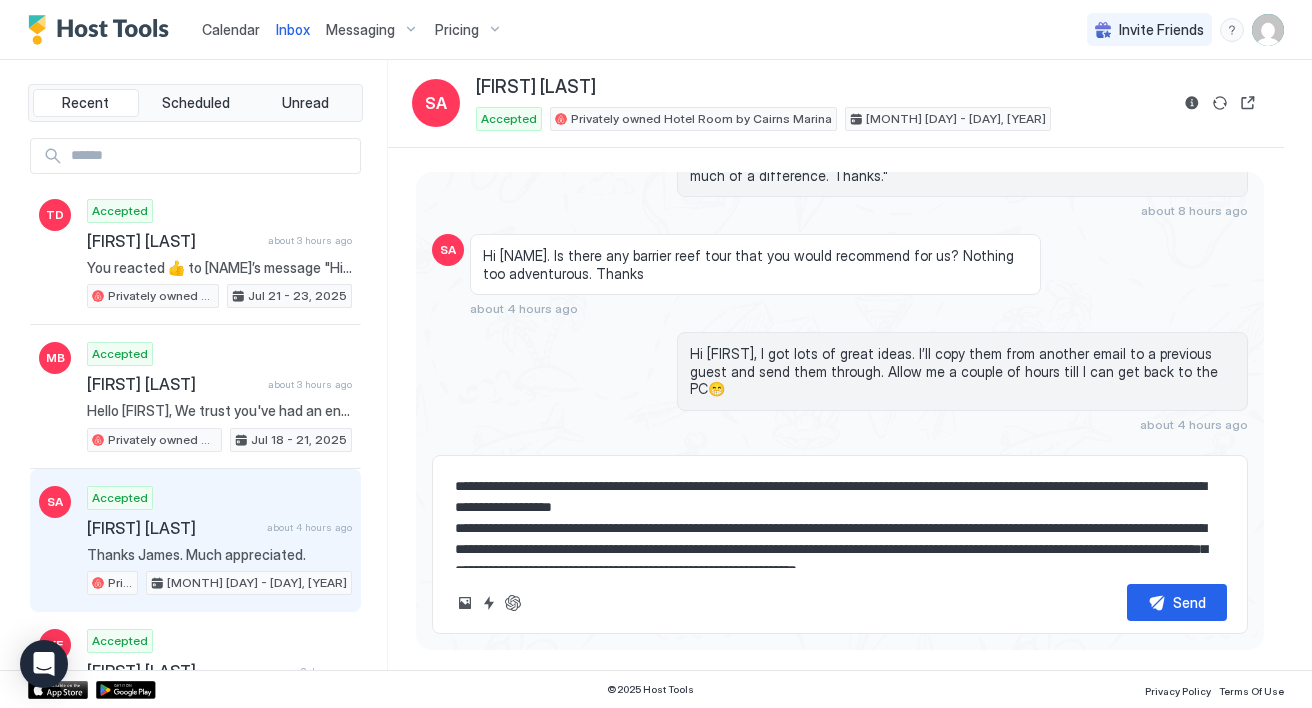 type on "*" 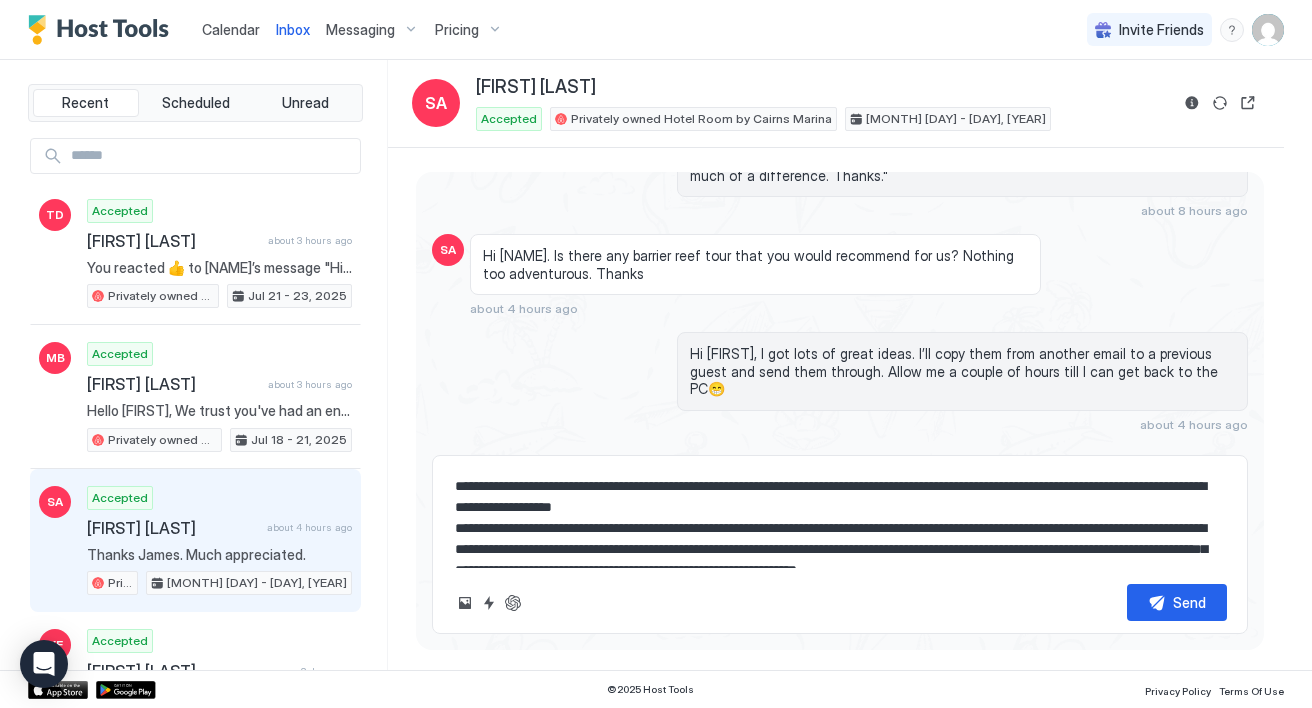 type on "**********" 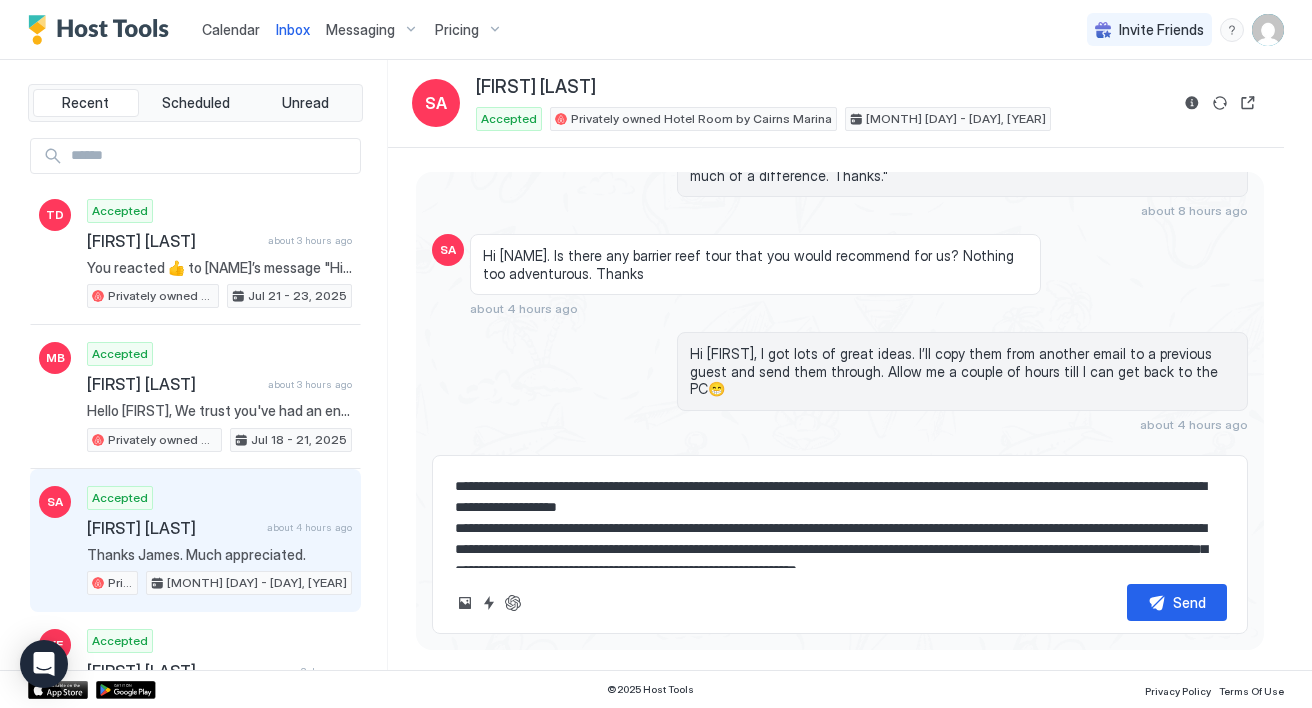 type on "*" 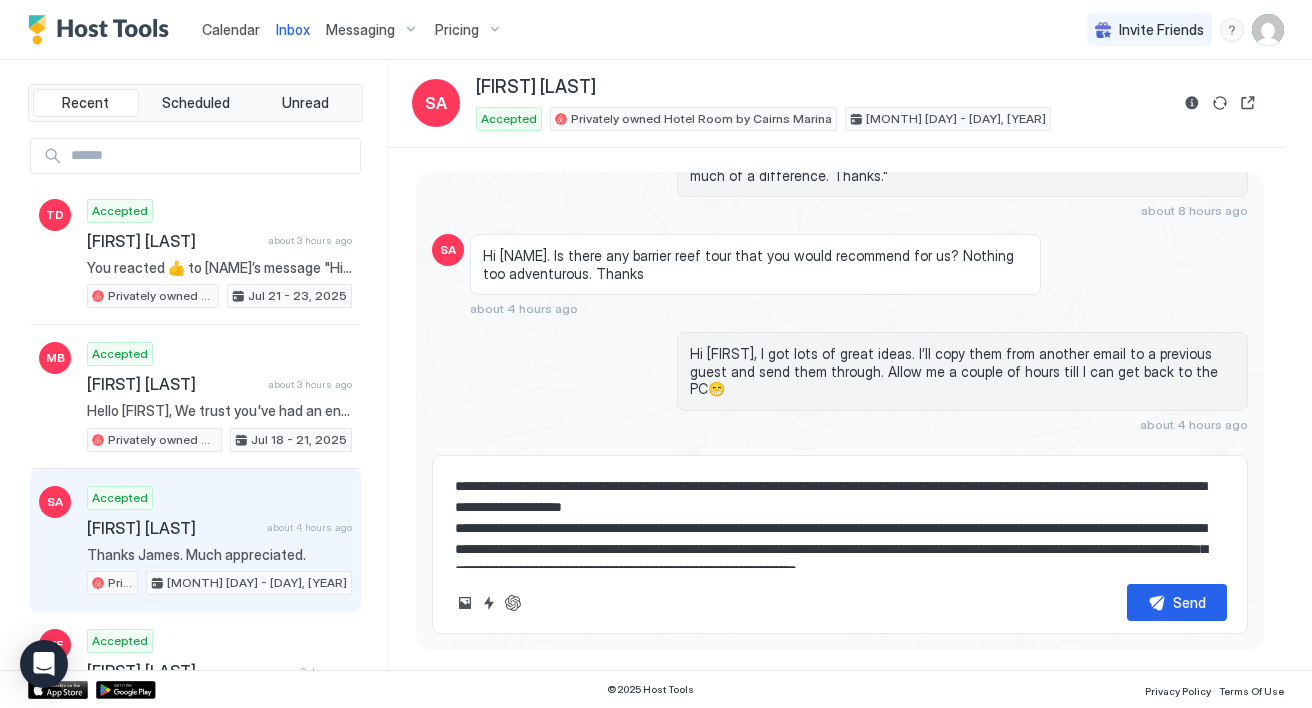 type on "**********" 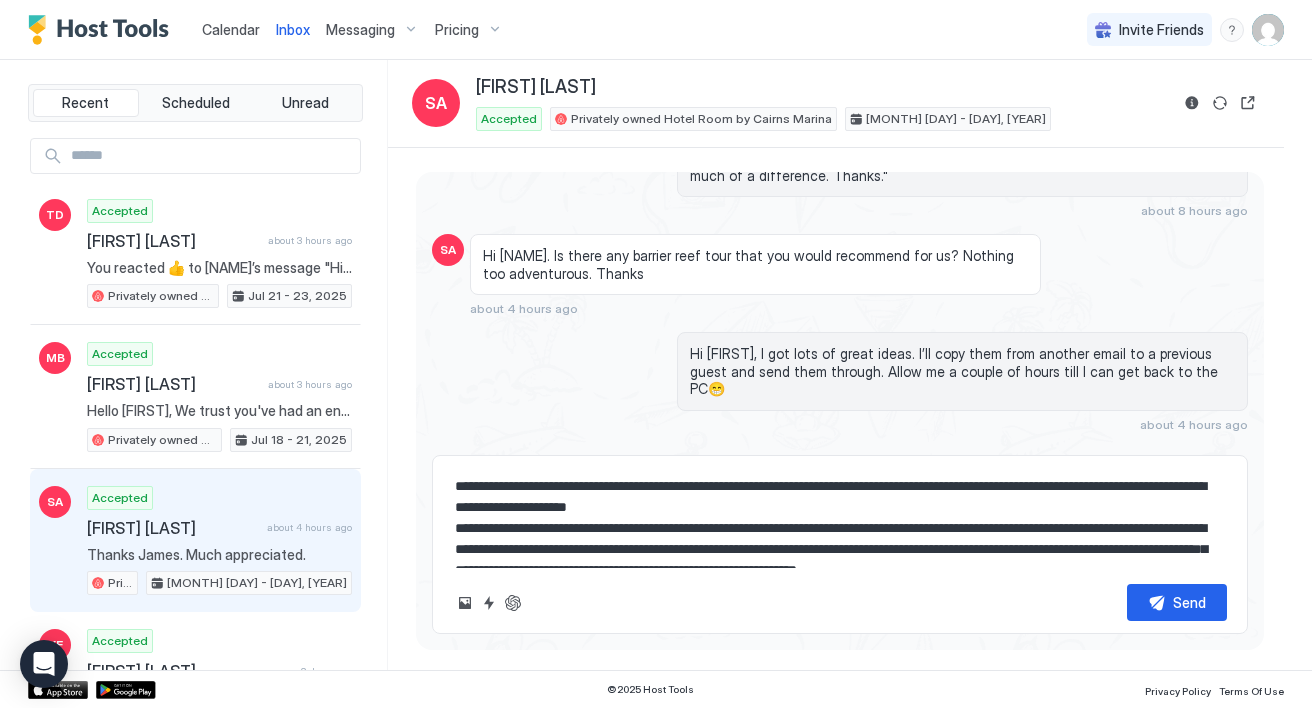 type on "*" 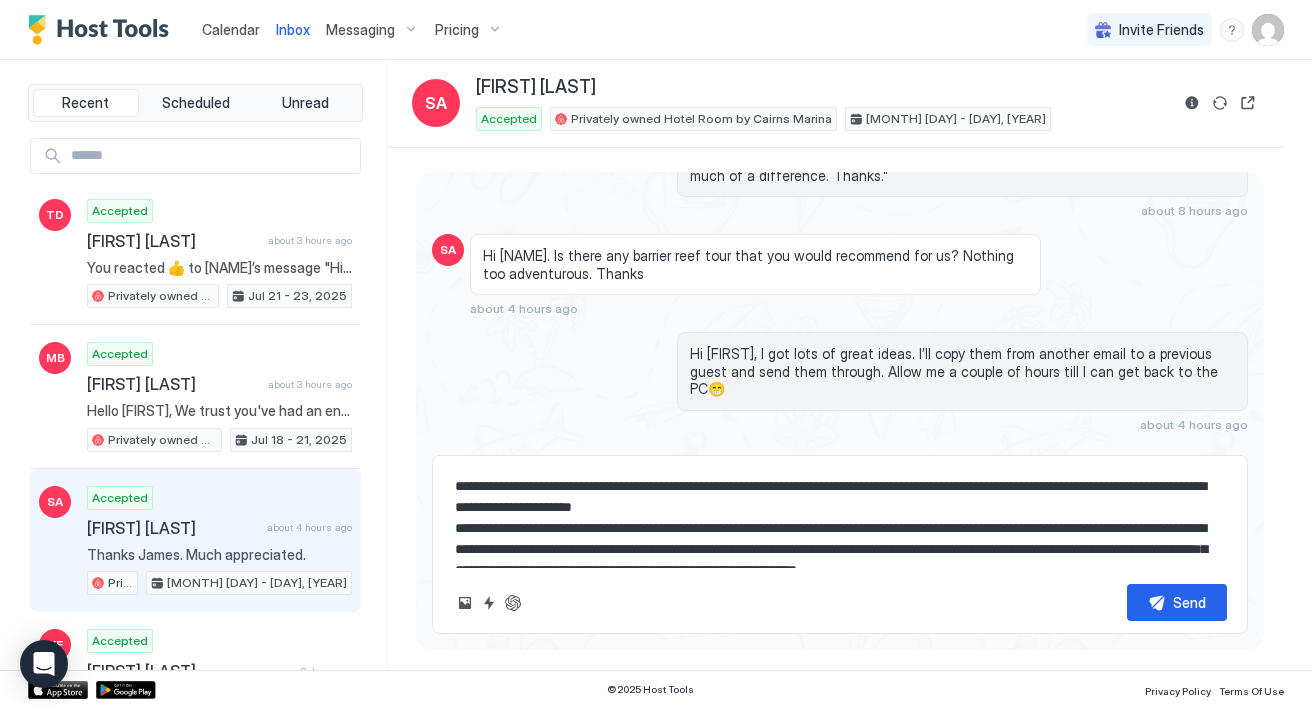 type on "*" 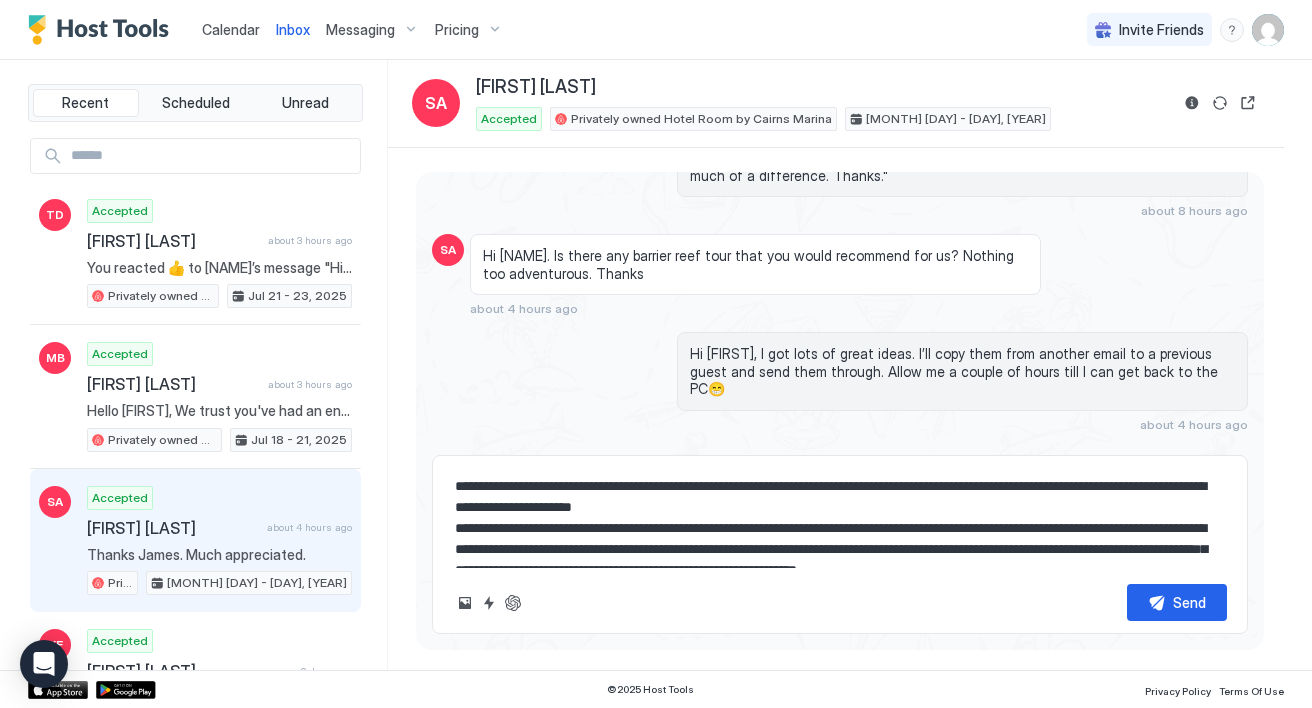 type on "**********" 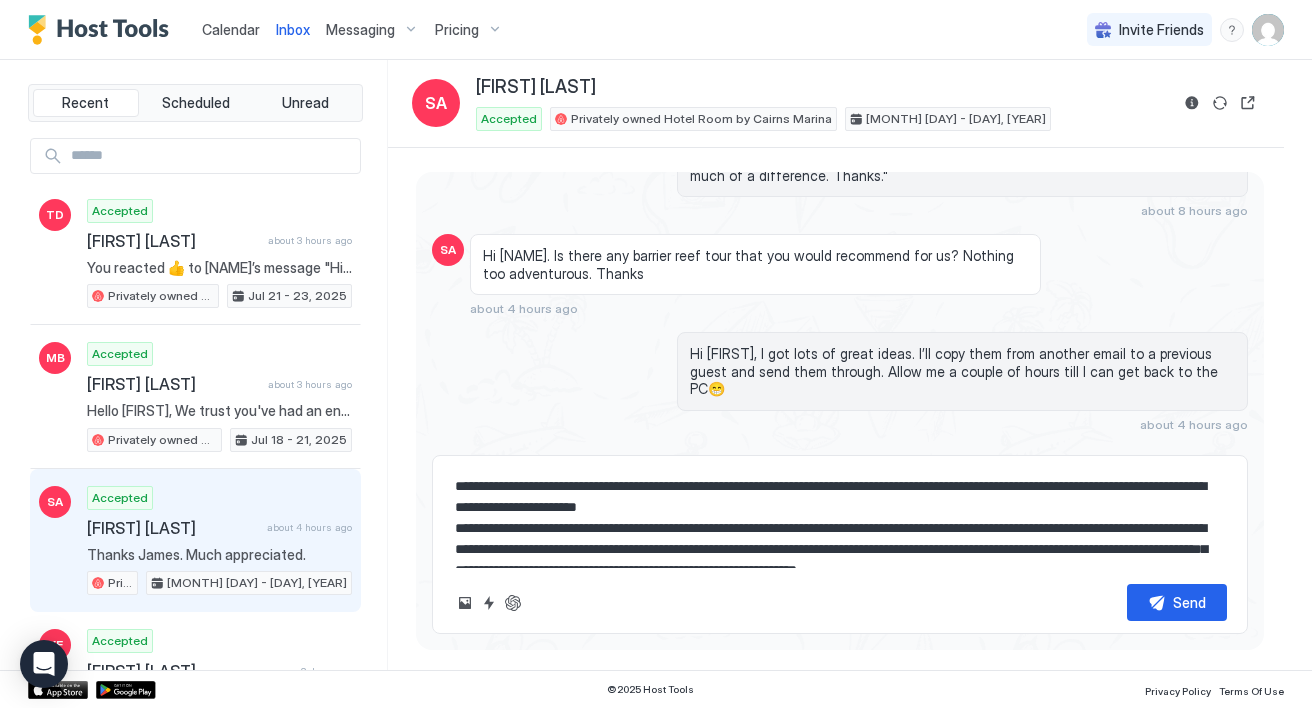 type on "*" 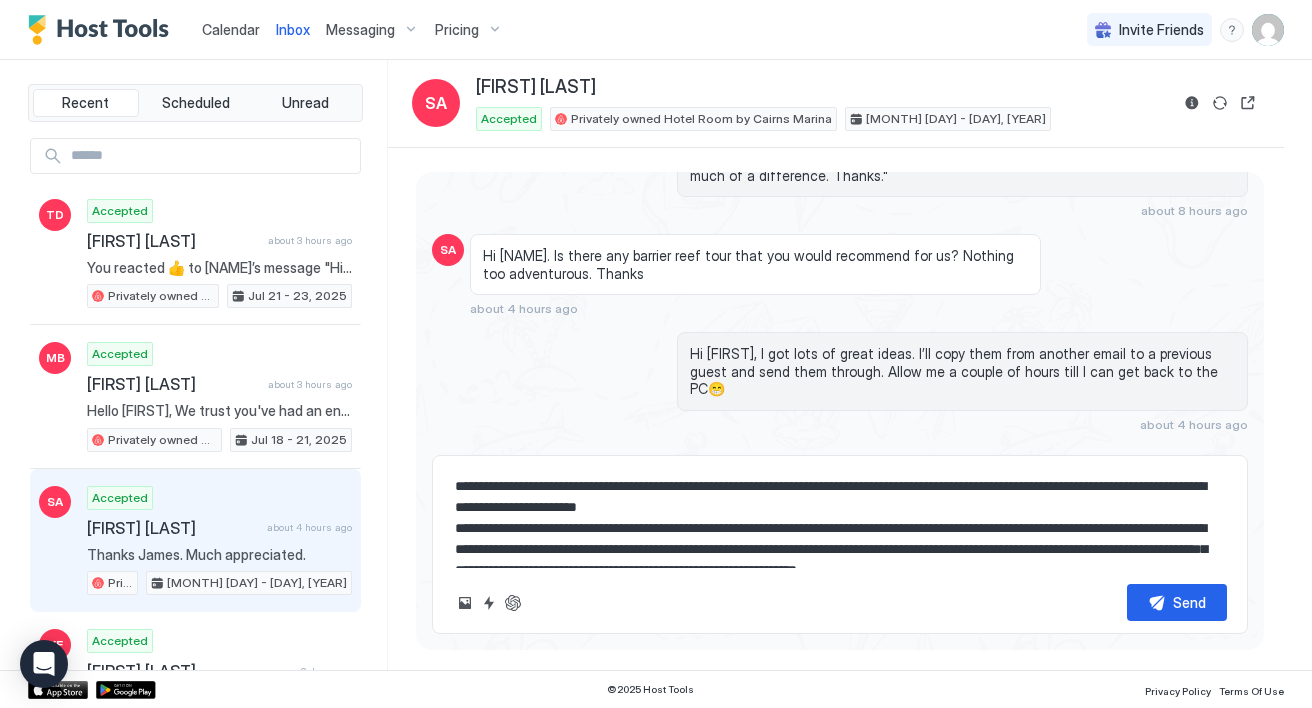 type on "**********" 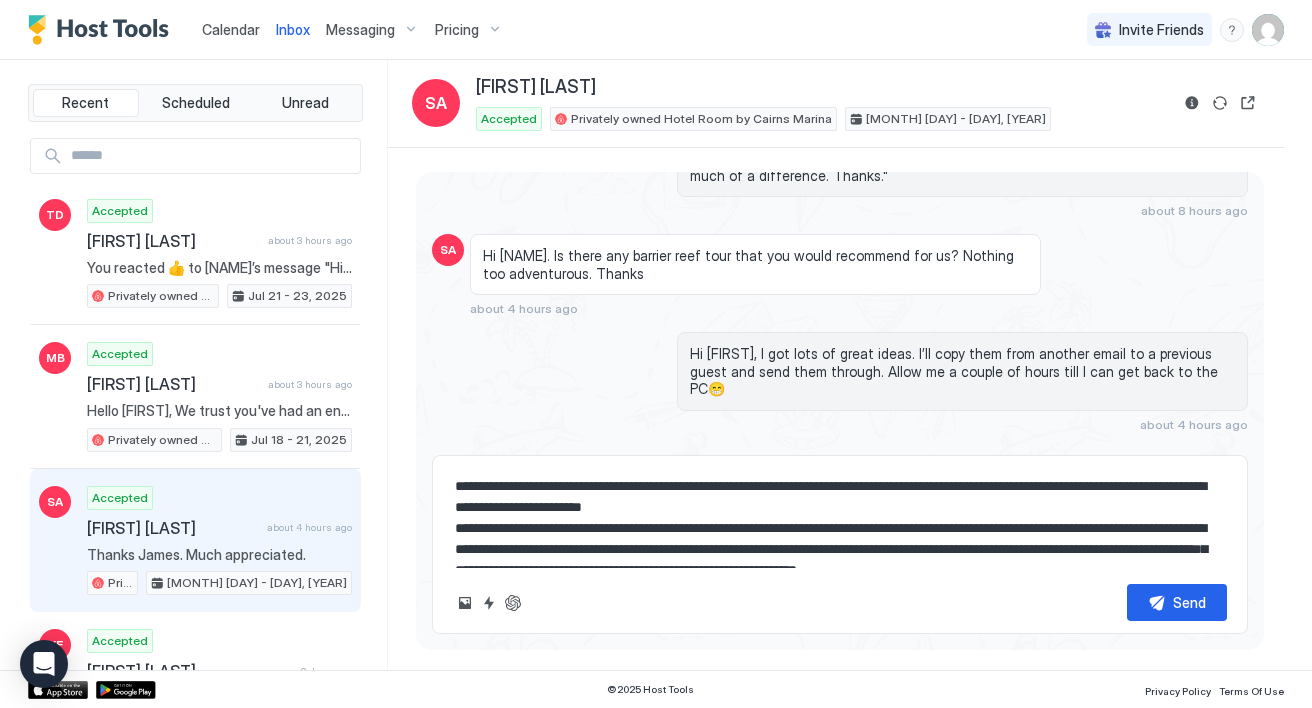 type 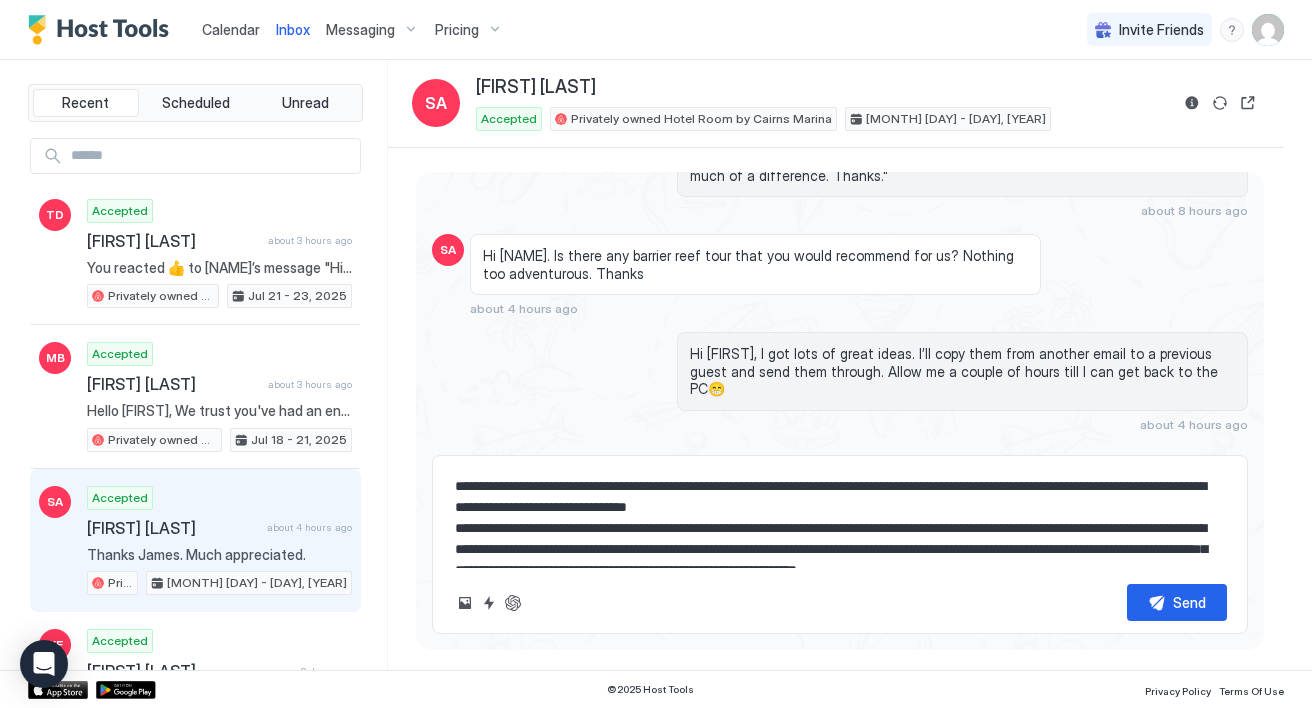 click at bounding box center [840, 518] 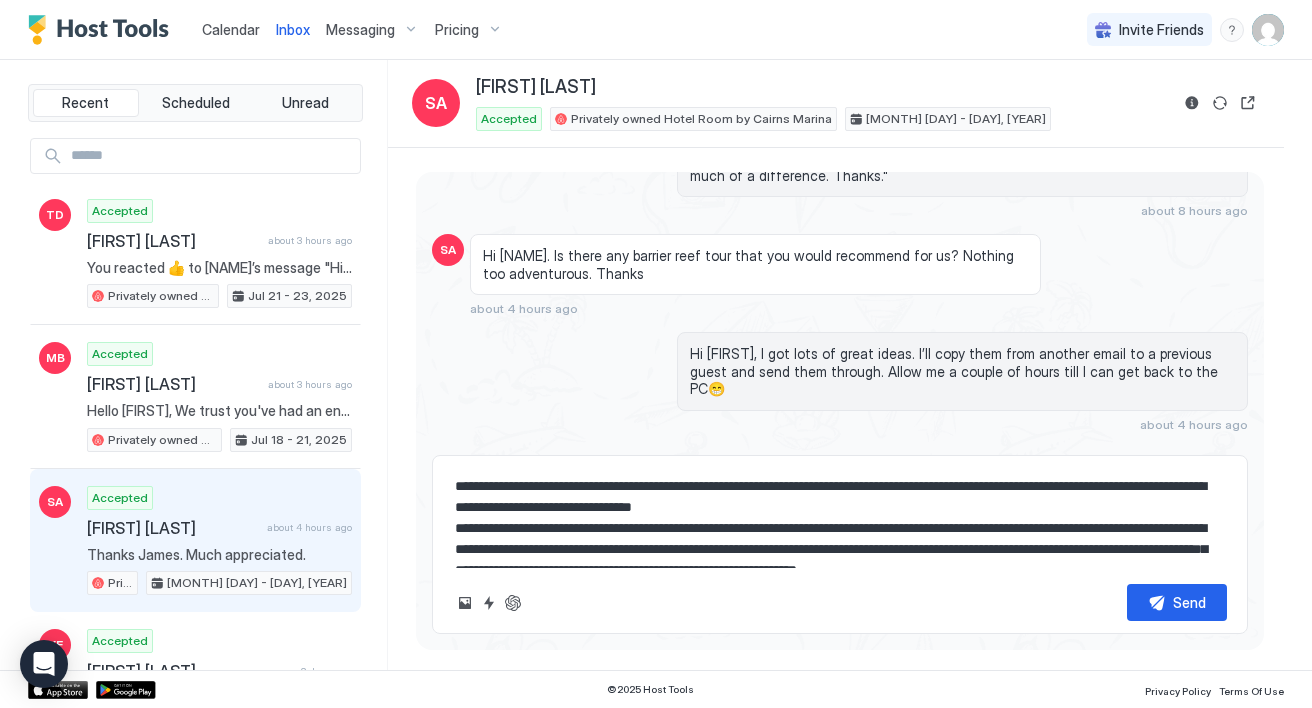 drag, startPoint x: 1058, startPoint y: 487, endPoint x: 1117, endPoint y: 490, distance: 59.07622 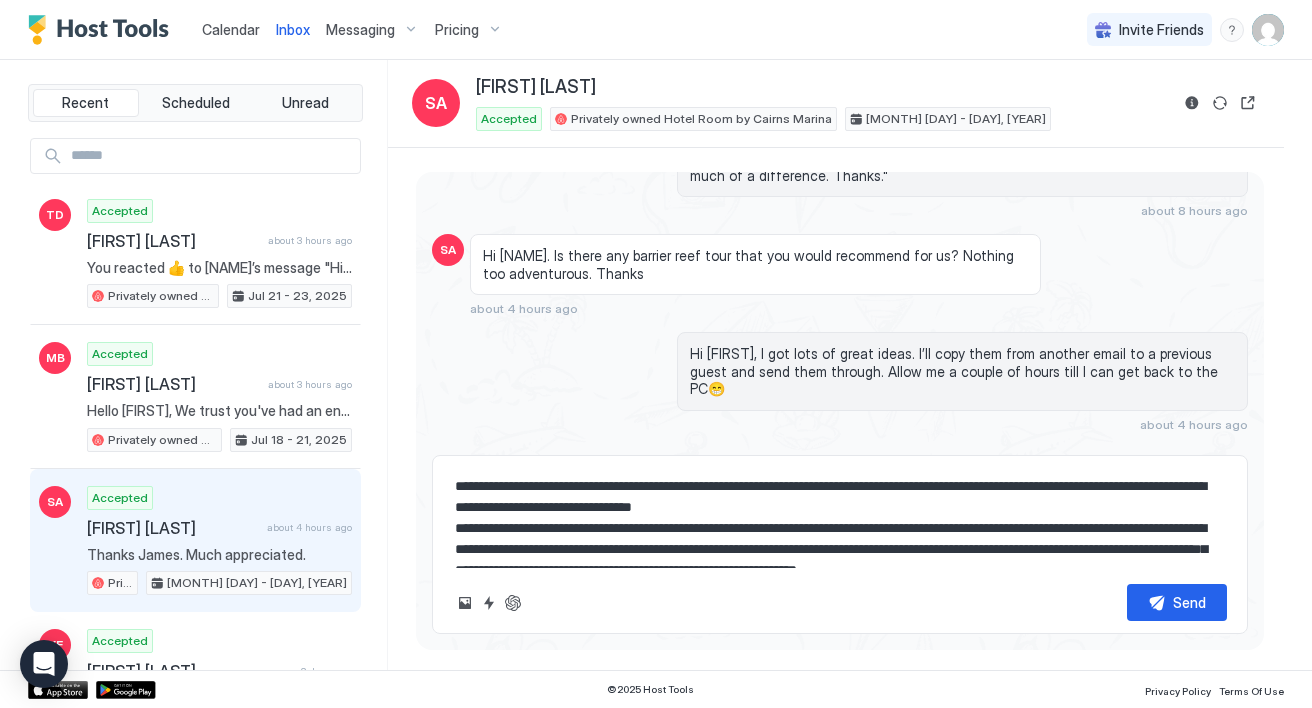 click at bounding box center [840, 518] 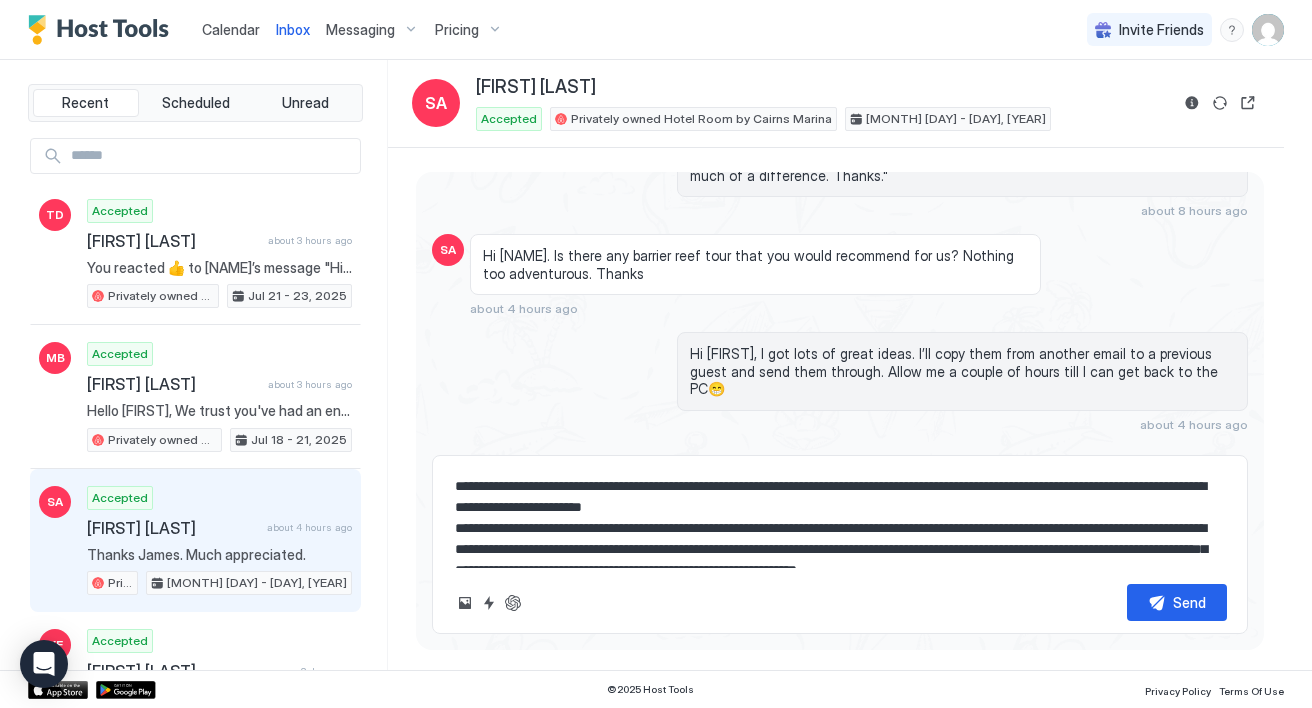click at bounding box center (840, 518) 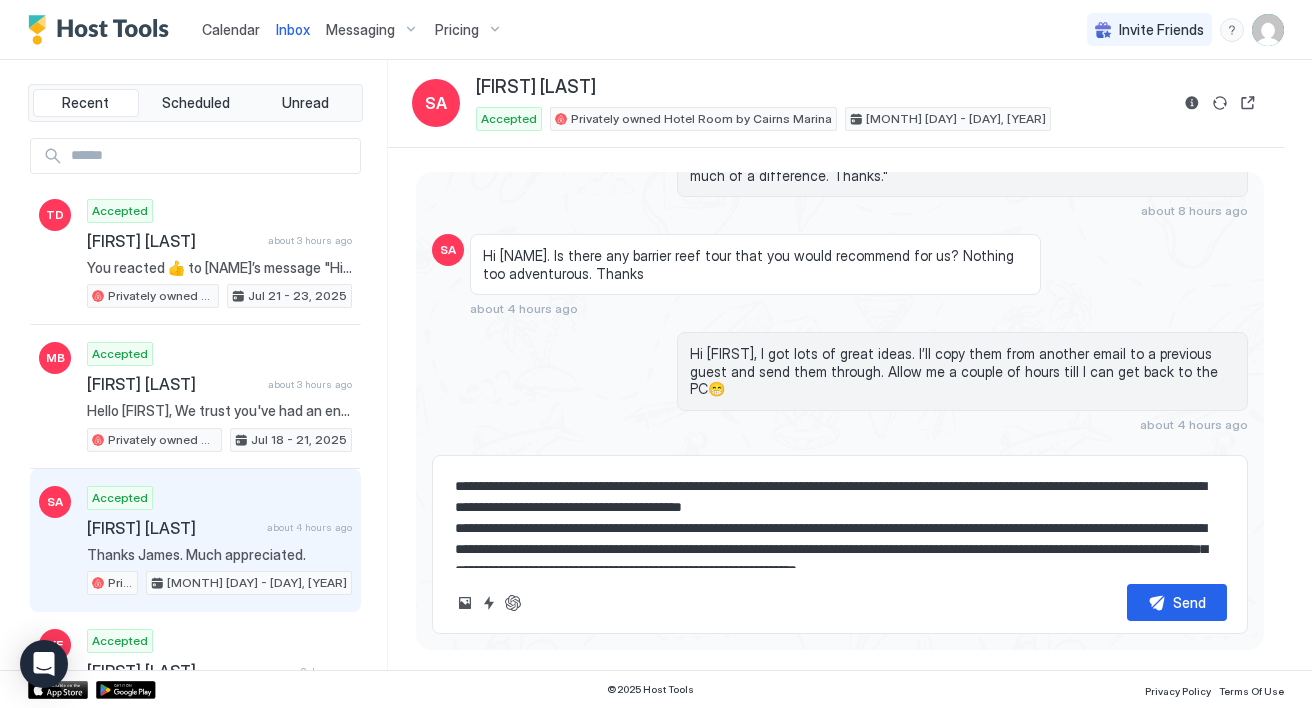 click at bounding box center (840, 518) 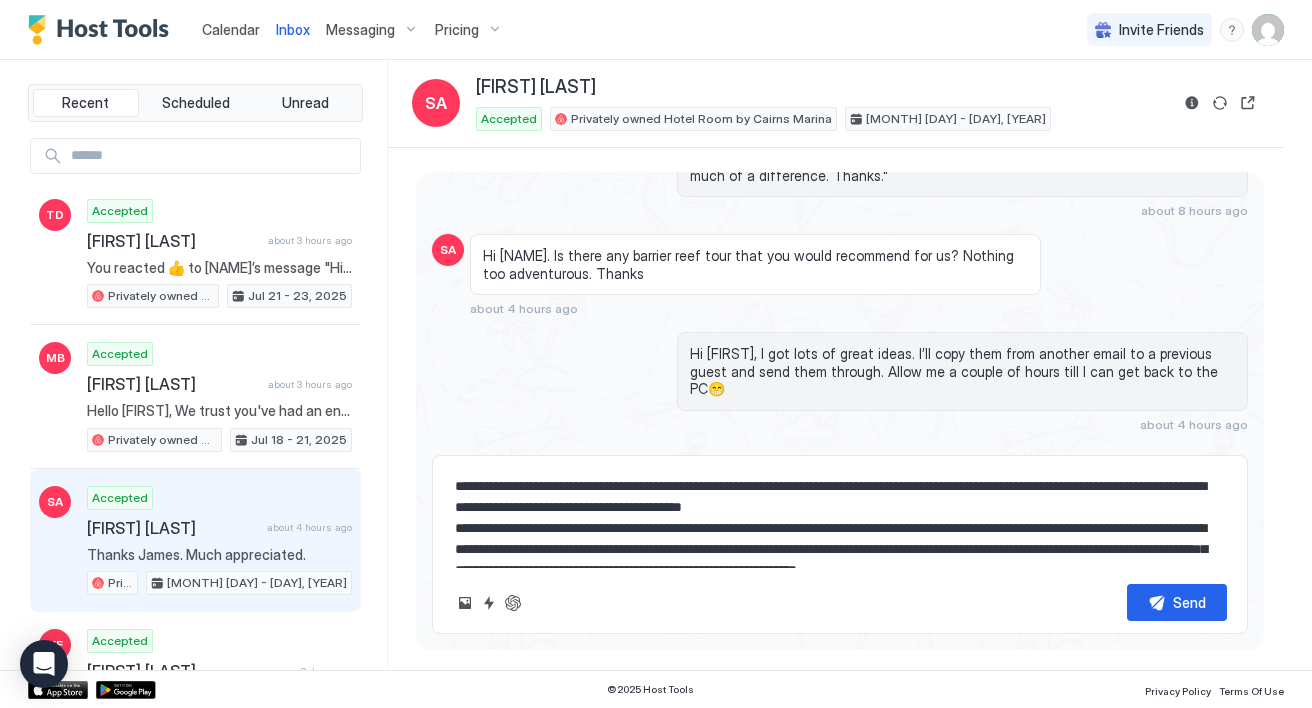 click at bounding box center (840, 518) 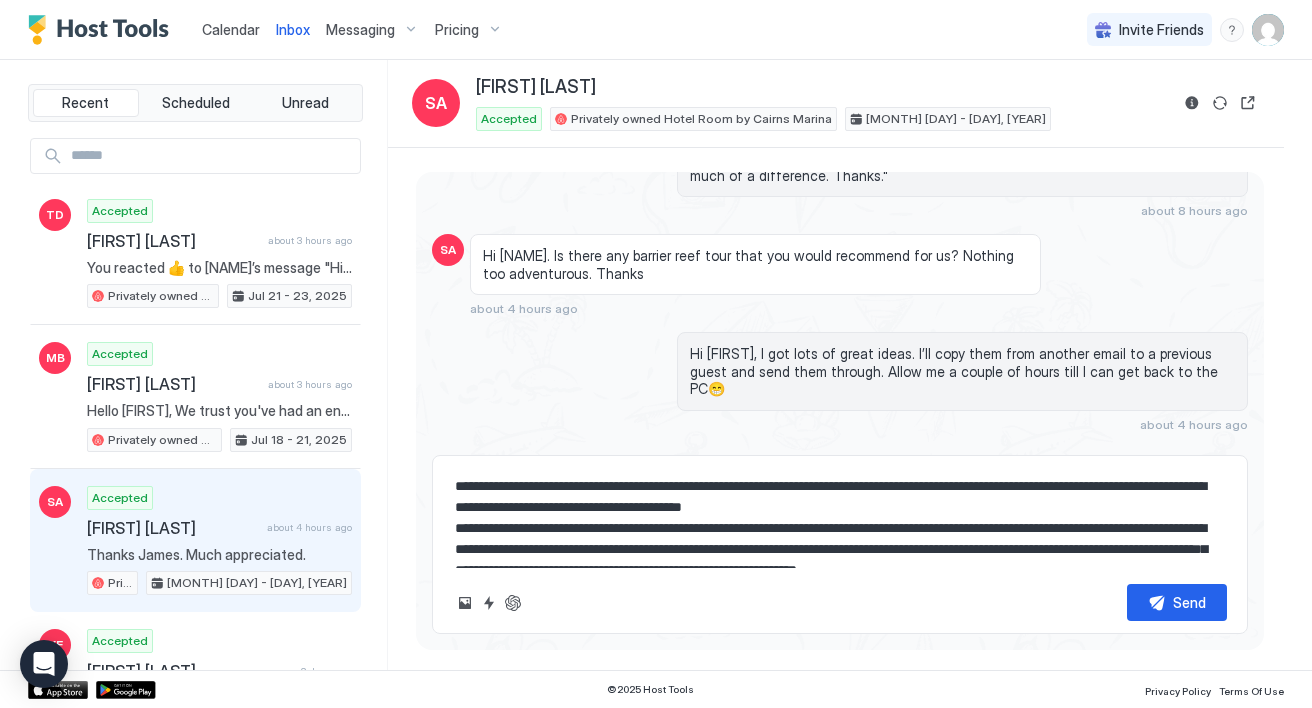 click at bounding box center (840, 518) 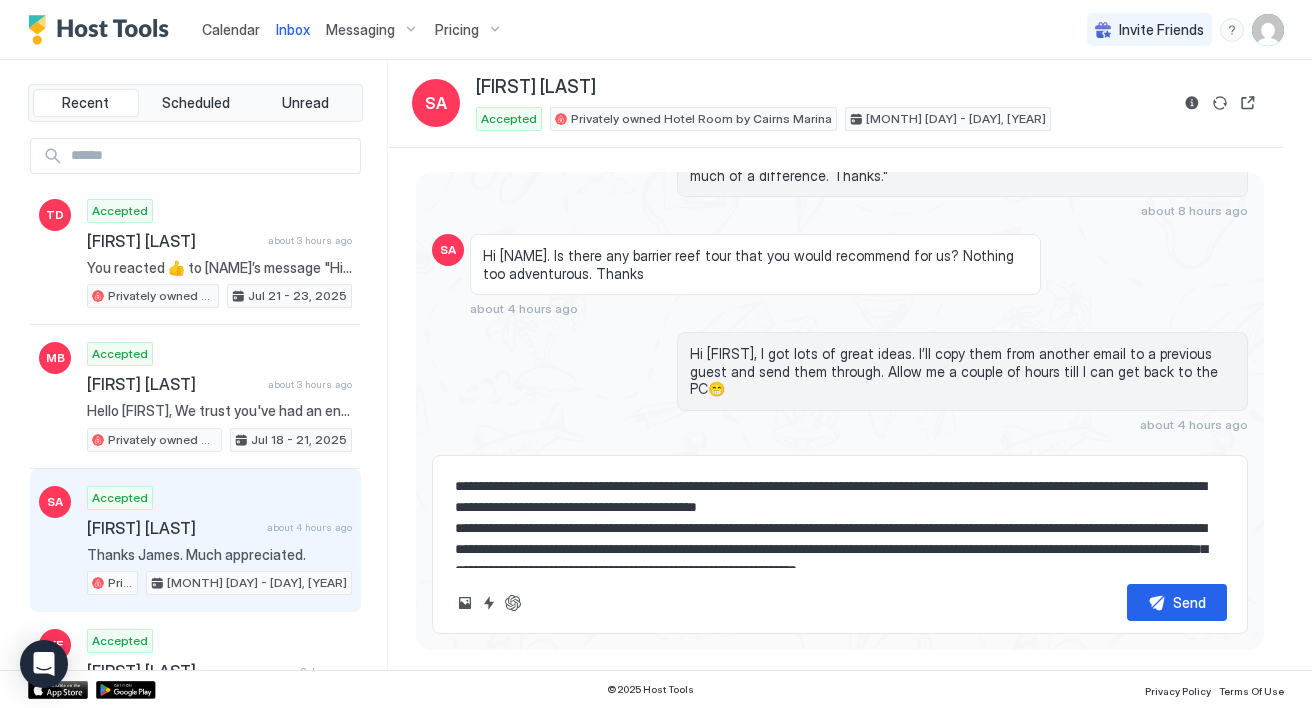 click at bounding box center [840, 518] 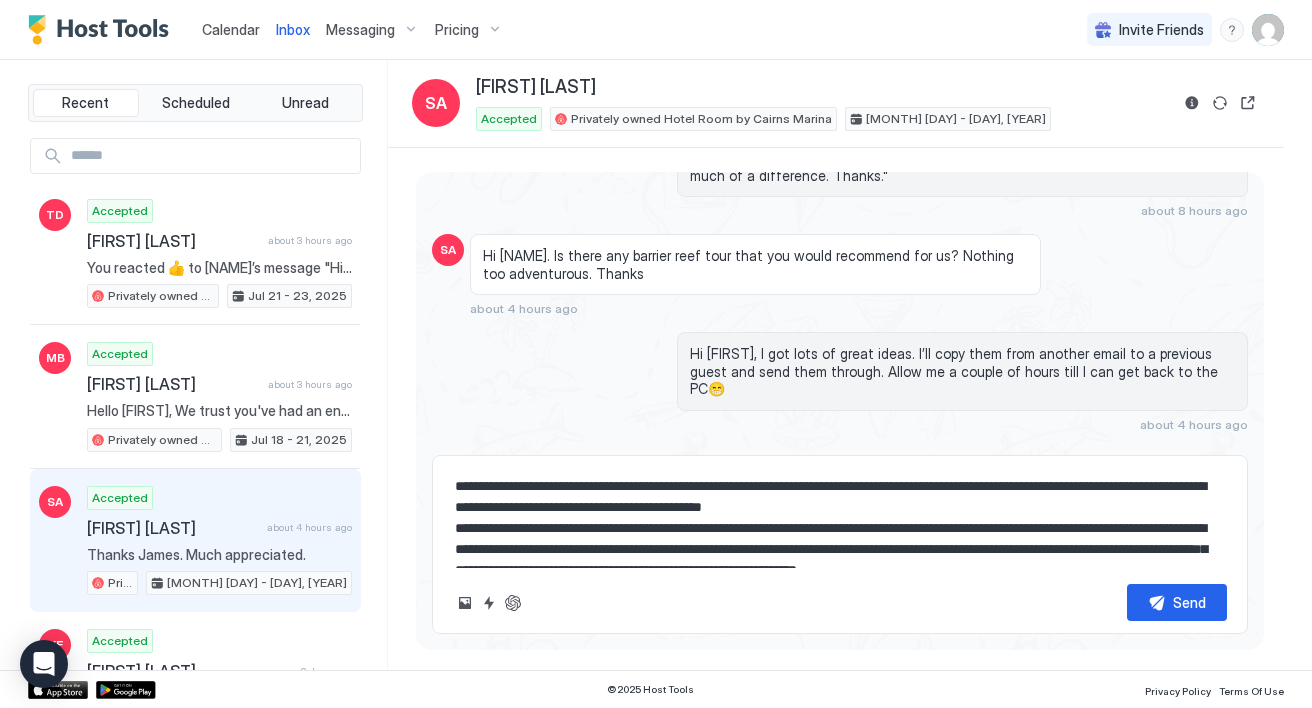 click at bounding box center (840, 518) 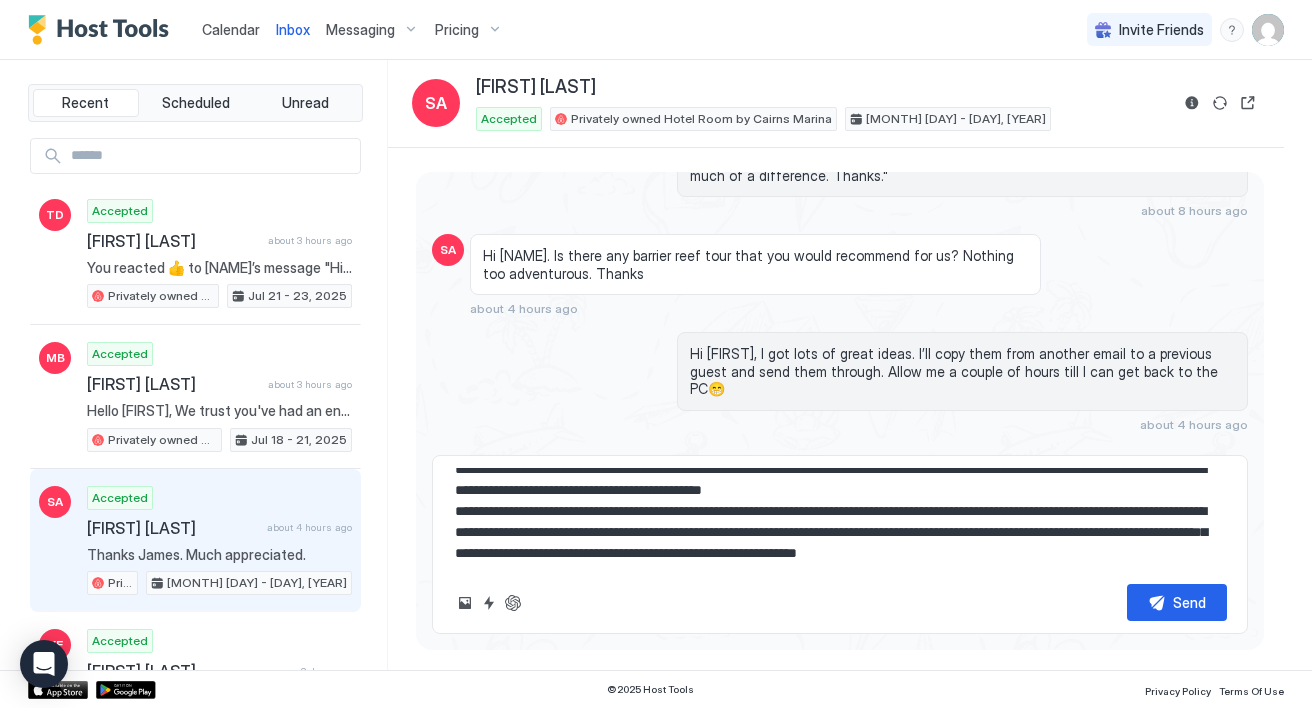 scroll, scrollTop: 0, scrollLeft: 0, axis: both 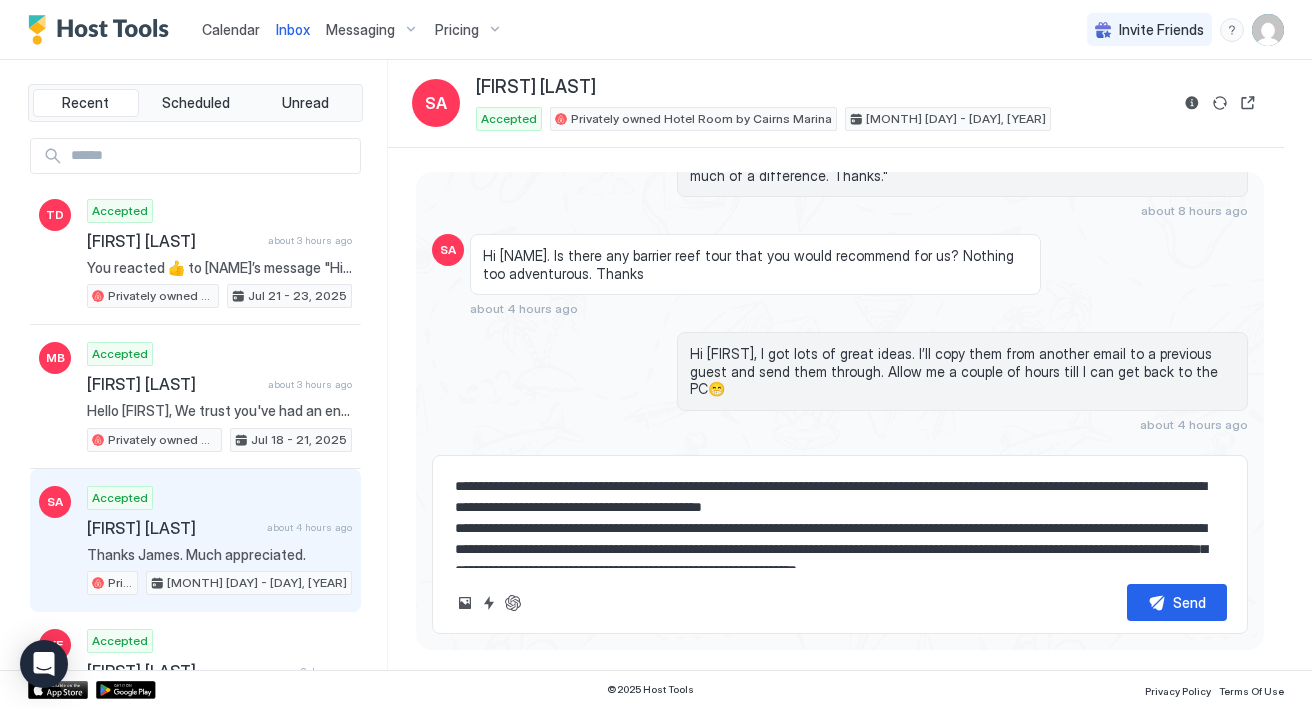 click at bounding box center [840, 518] 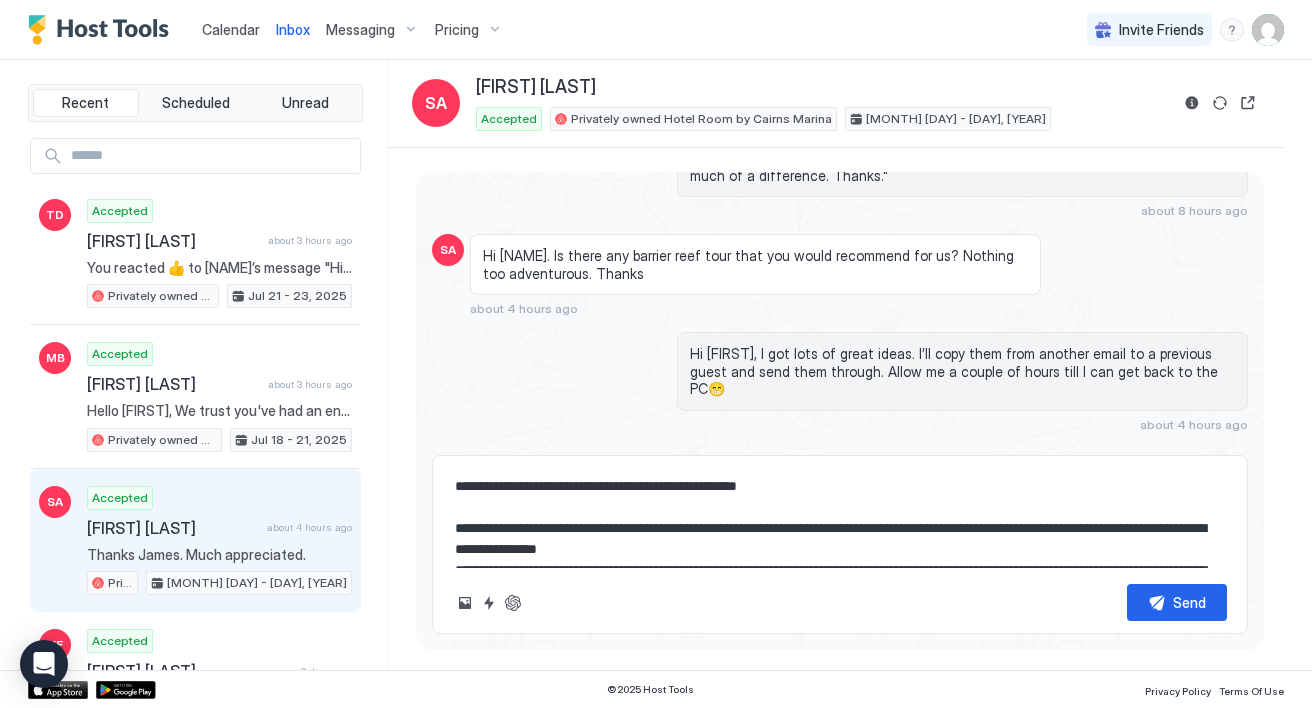 click at bounding box center [840, 518] 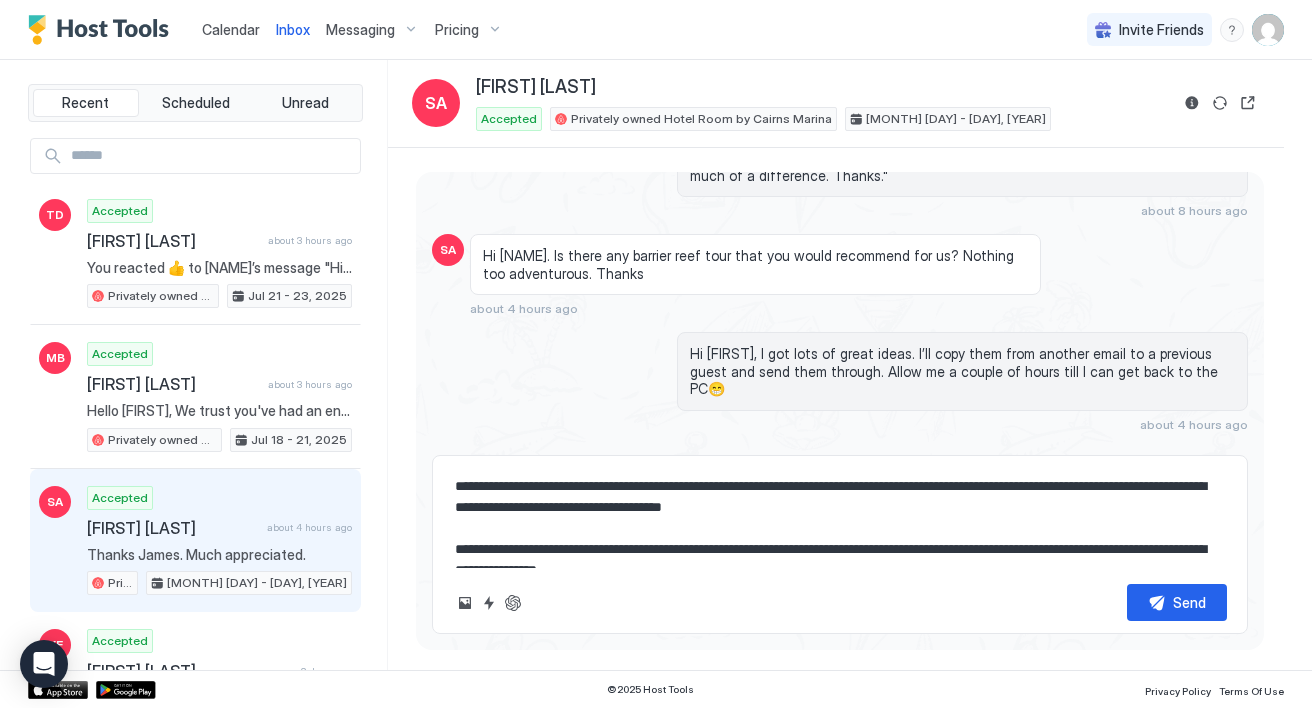click at bounding box center (840, 518) 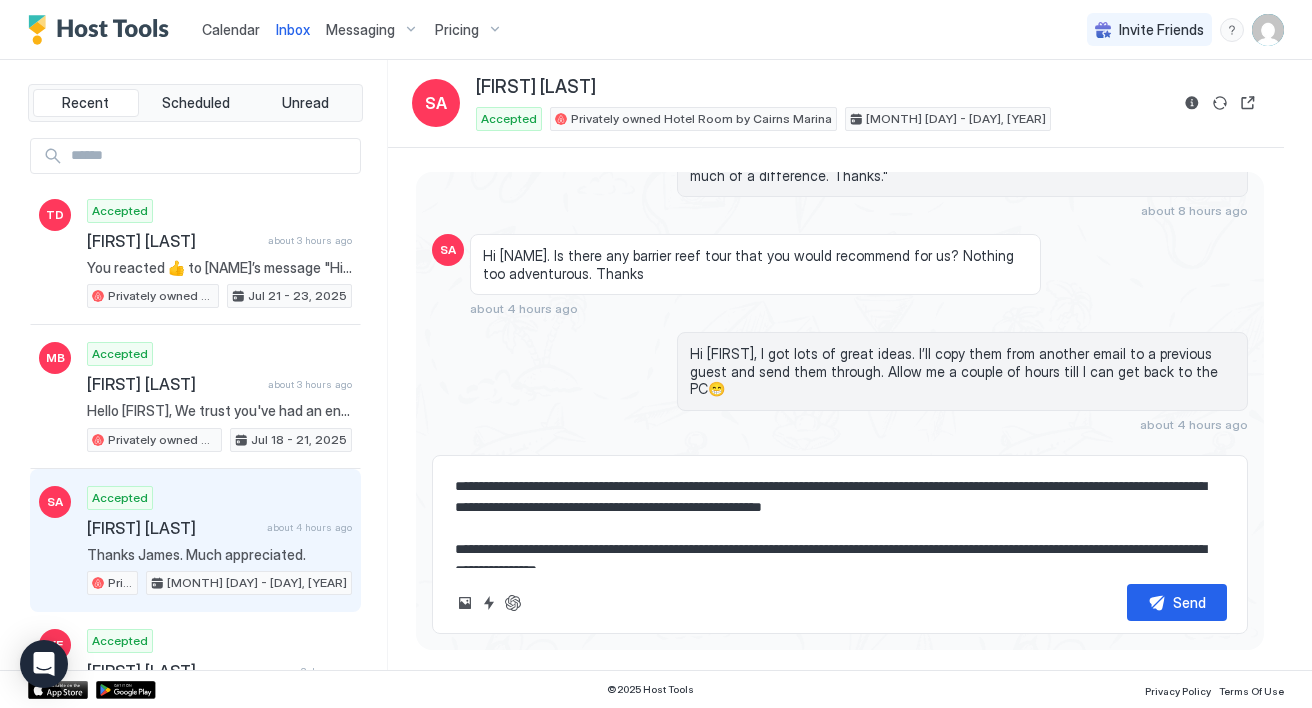 drag, startPoint x: 561, startPoint y: 510, endPoint x: 484, endPoint y: 513, distance: 77.05842 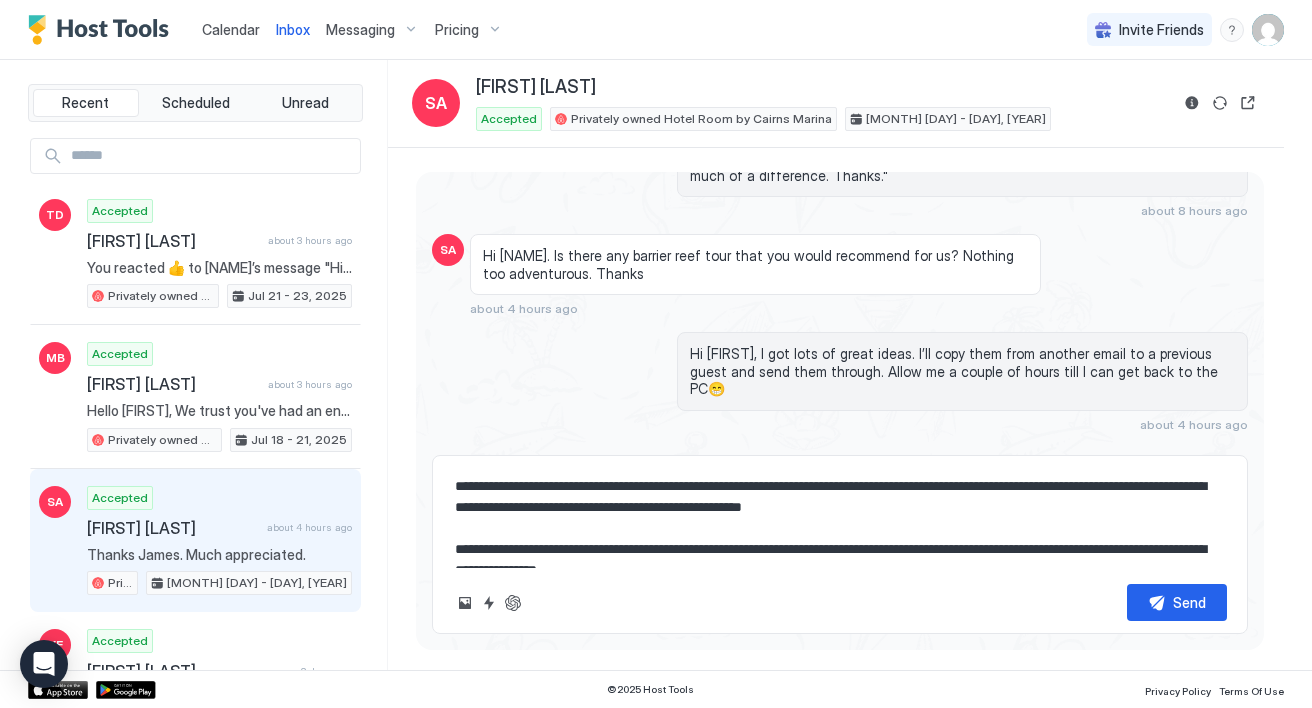 drag, startPoint x: 744, startPoint y: 510, endPoint x: 917, endPoint y: 510, distance: 173 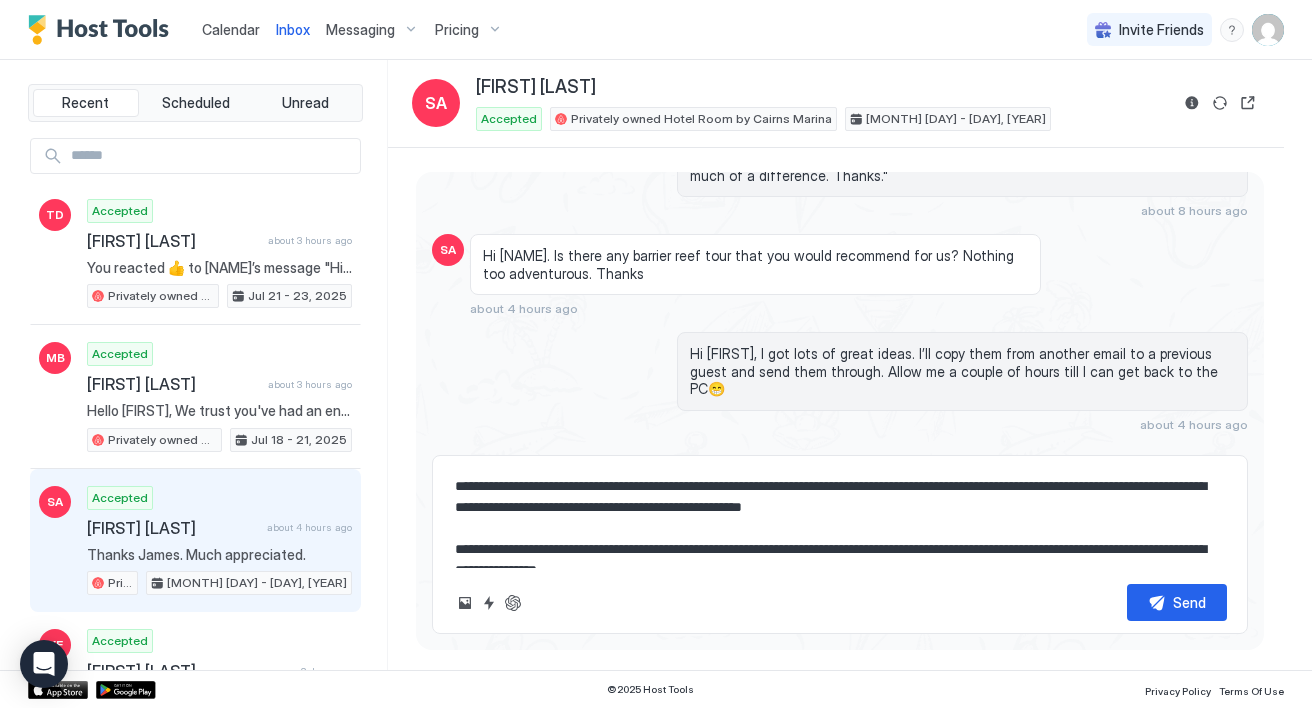 click at bounding box center (840, 518) 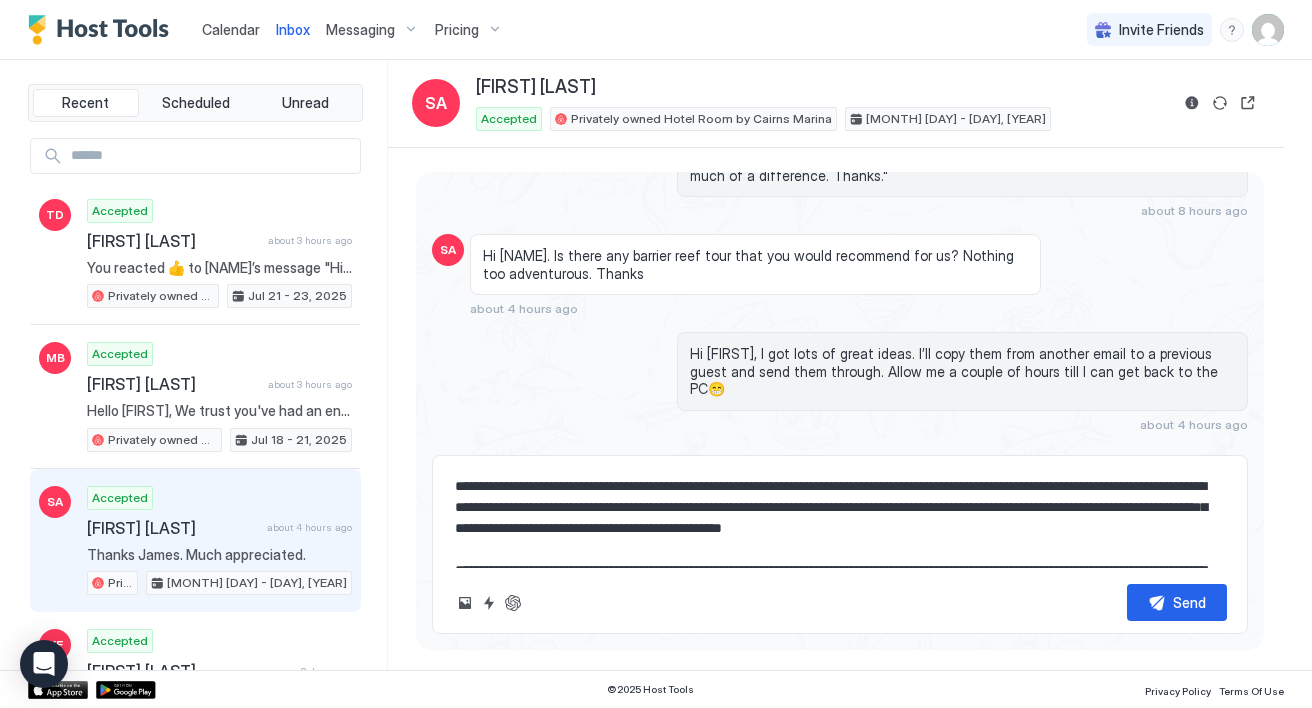 click at bounding box center [840, 518] 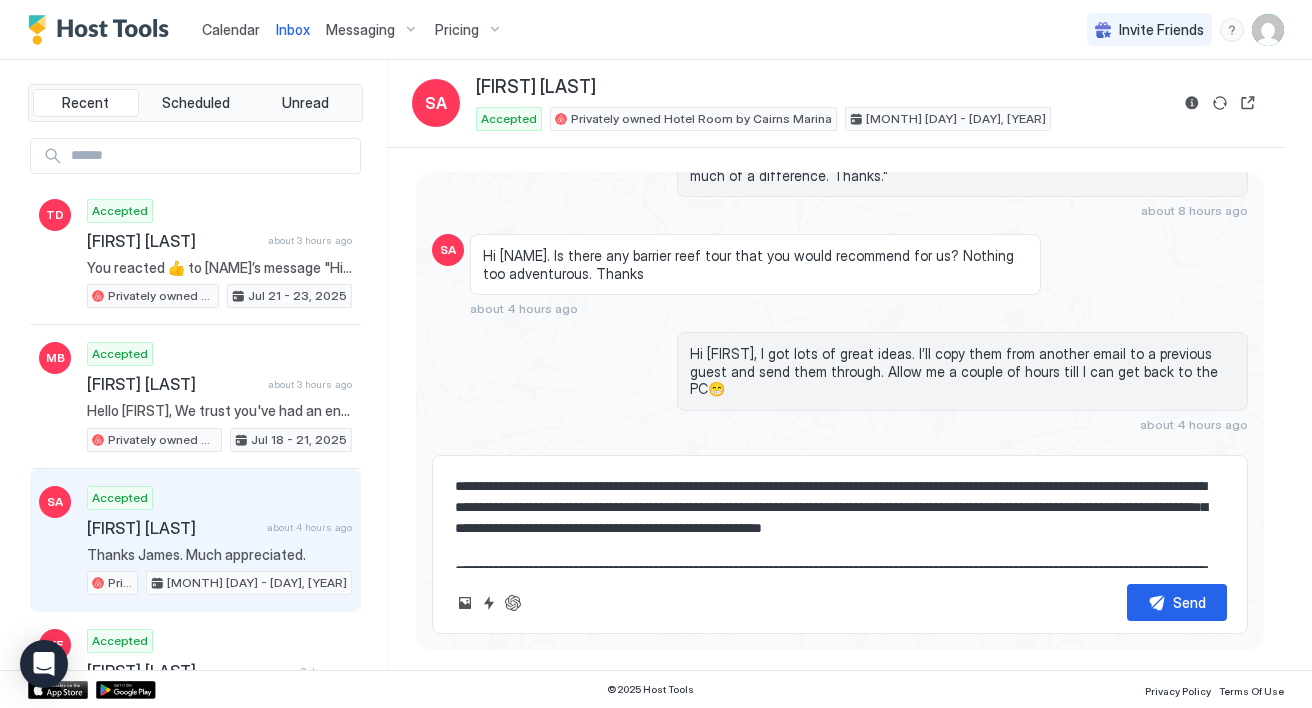 click at bounding box center [840, 518] 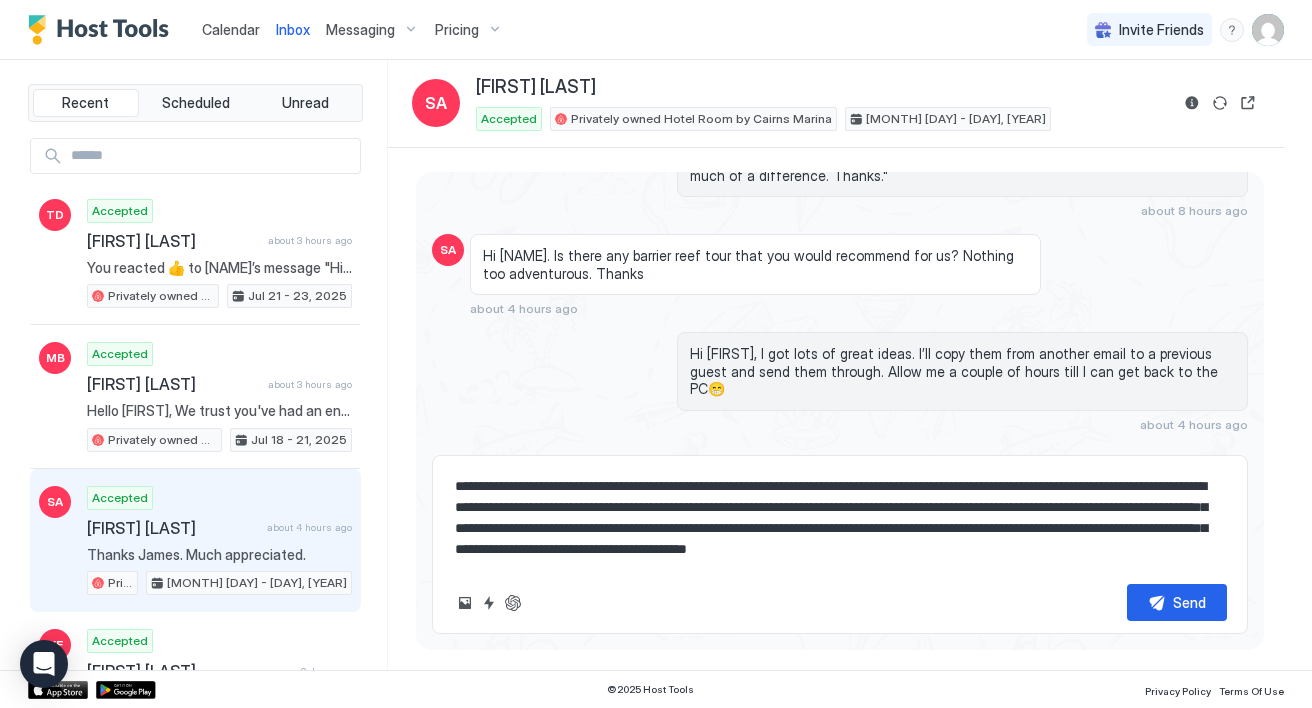 scroll, scrollTop: 12, scrollLeft: 0, axis: vertical 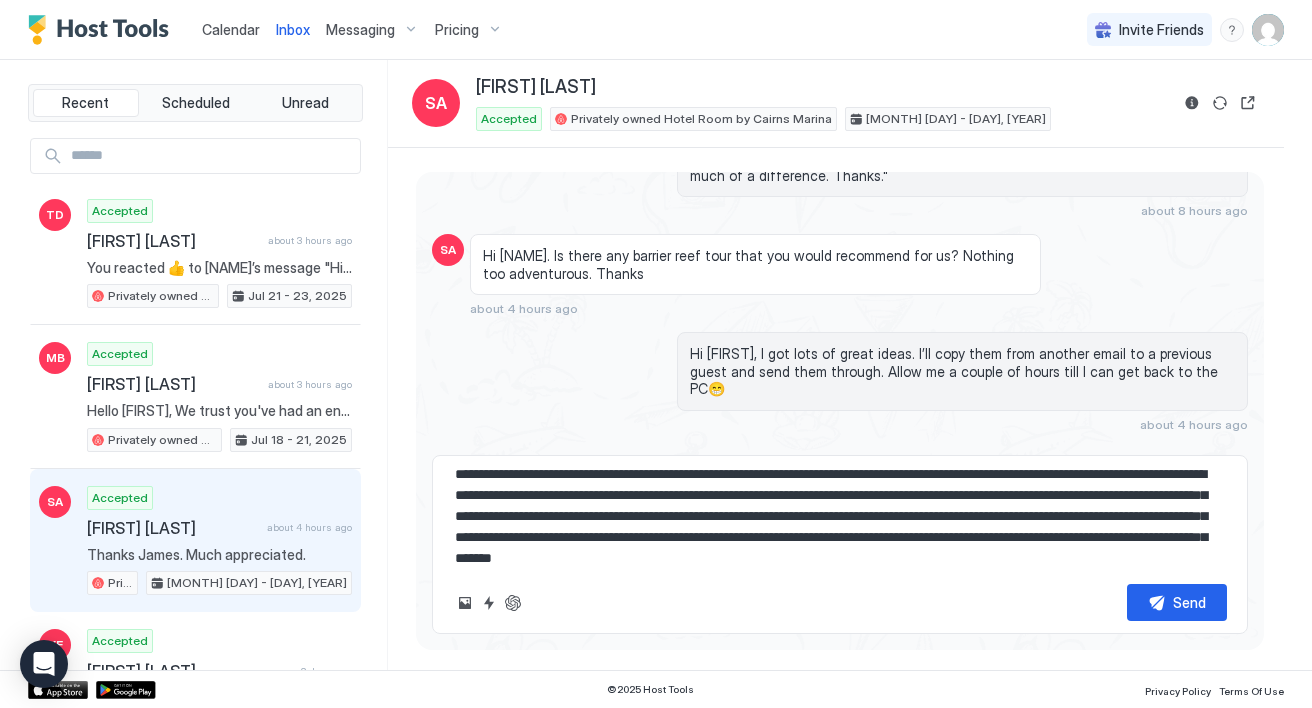 click at bounding box center (840, 518) 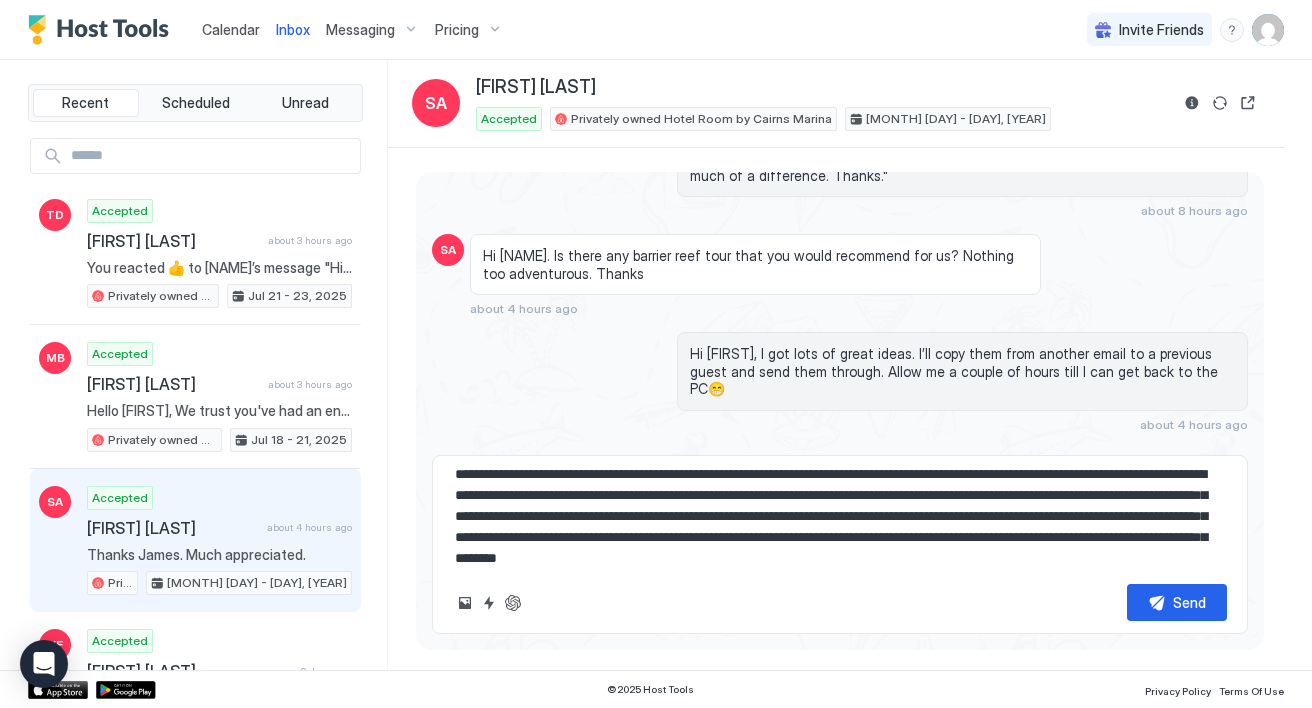 click at bounding box center (840, 518) 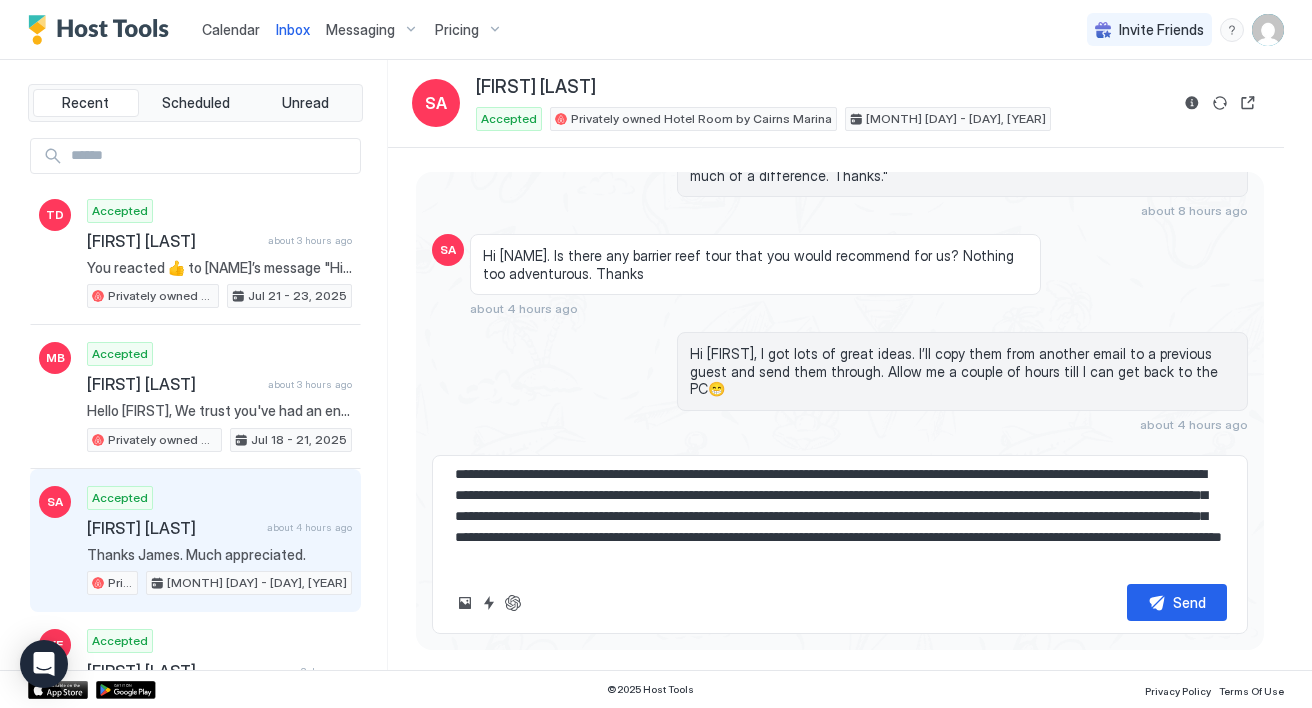 click at bounding box center [840, 518] 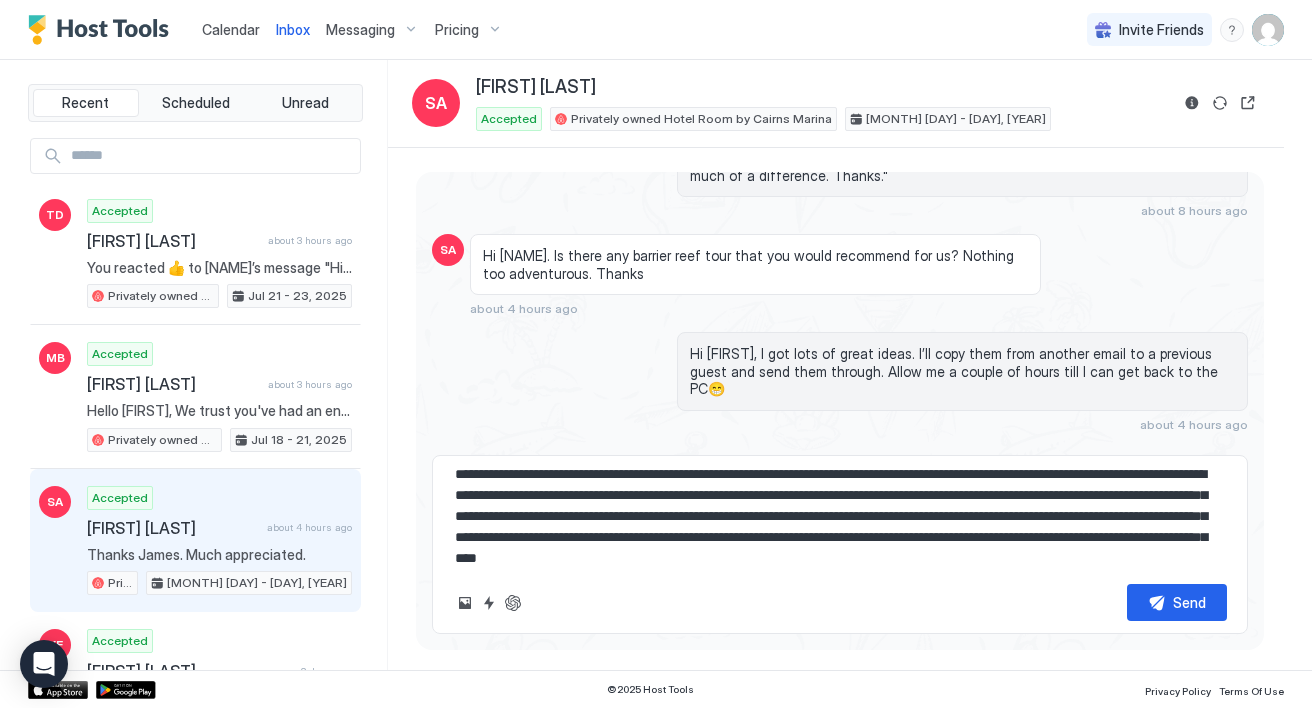 click at bounding box center (840, 518) 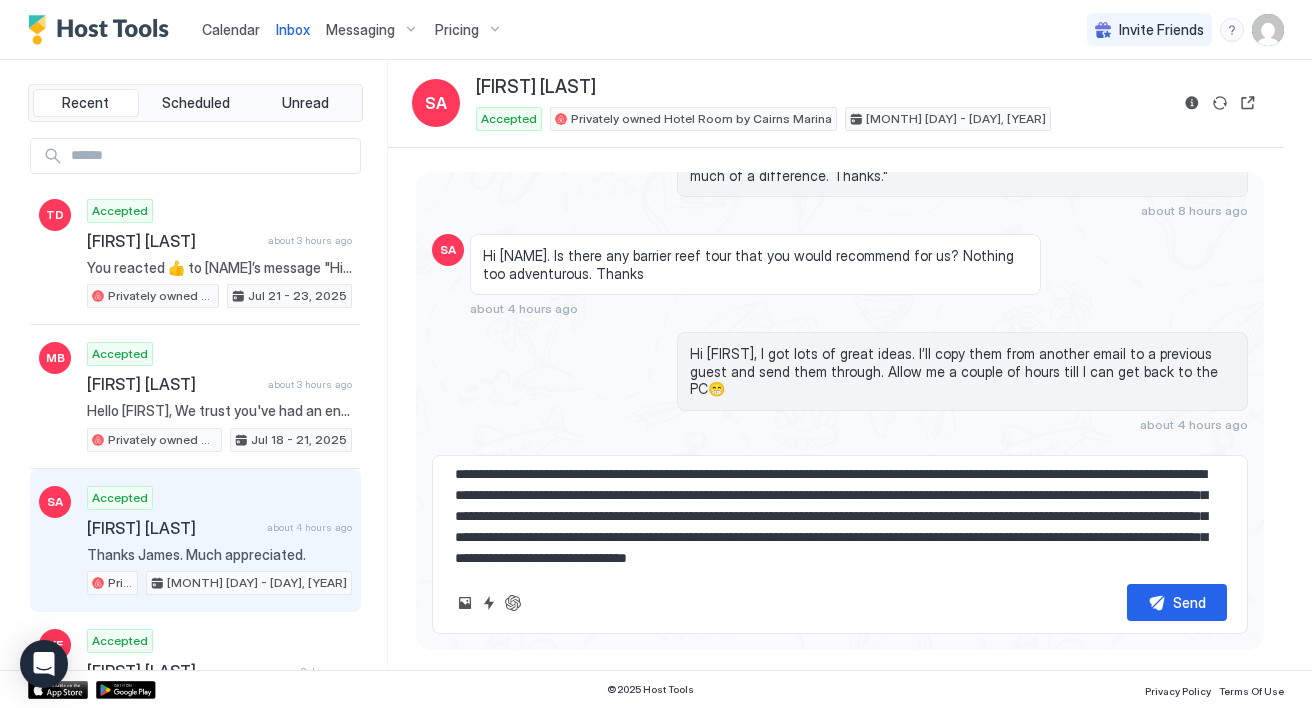 click at bounding box center [840, 518] 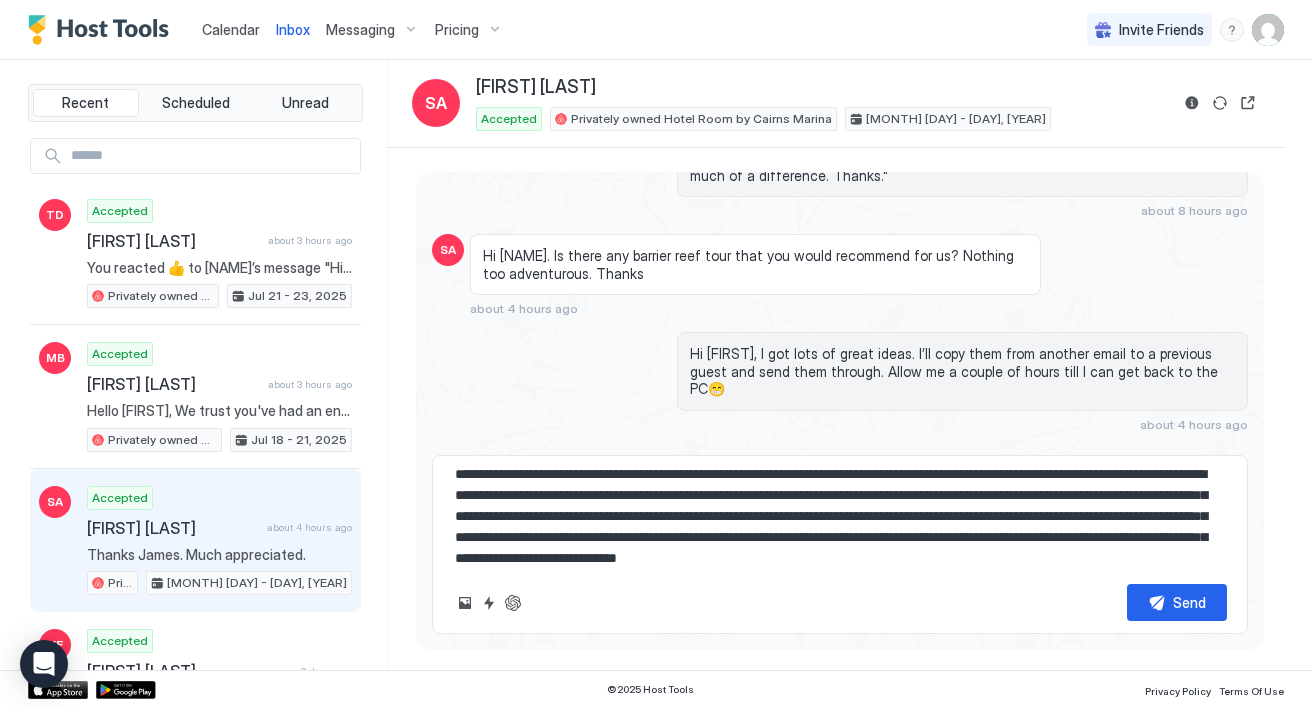 click at bounding box center (840, 518) 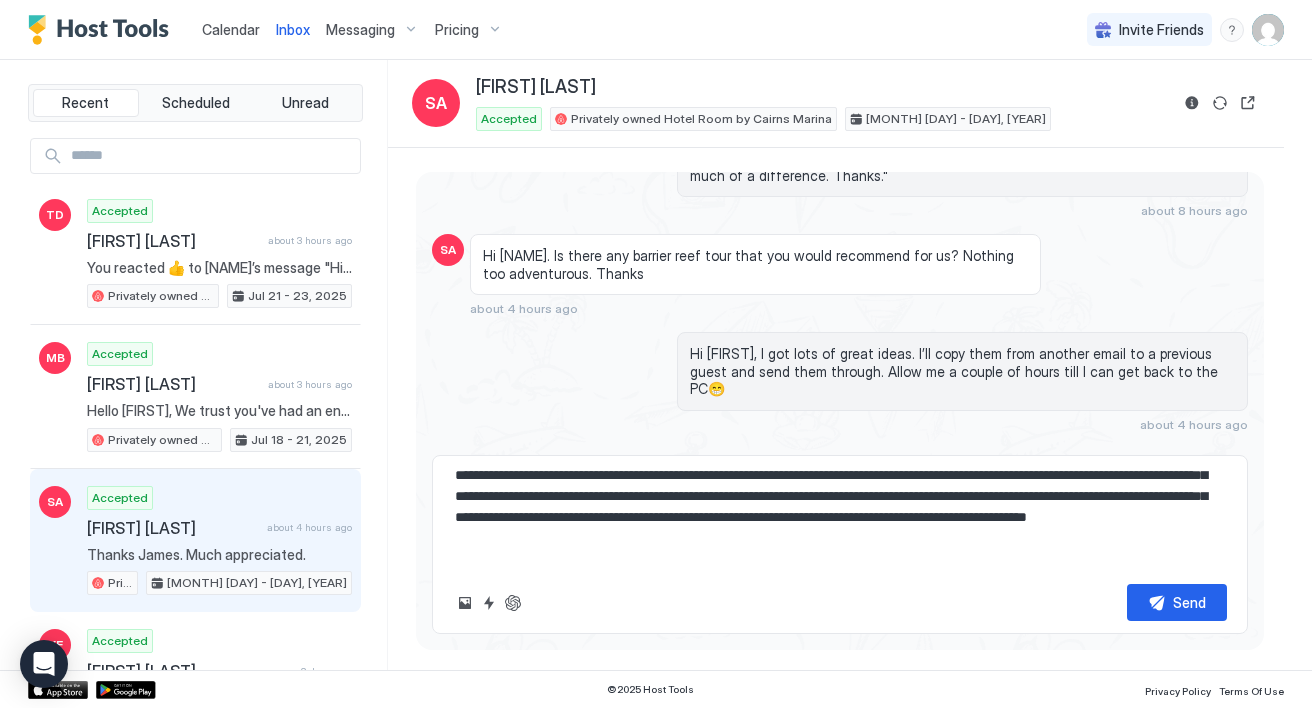 scroll, scrollTop: 54, scrollLeft: 0, axis: vertical 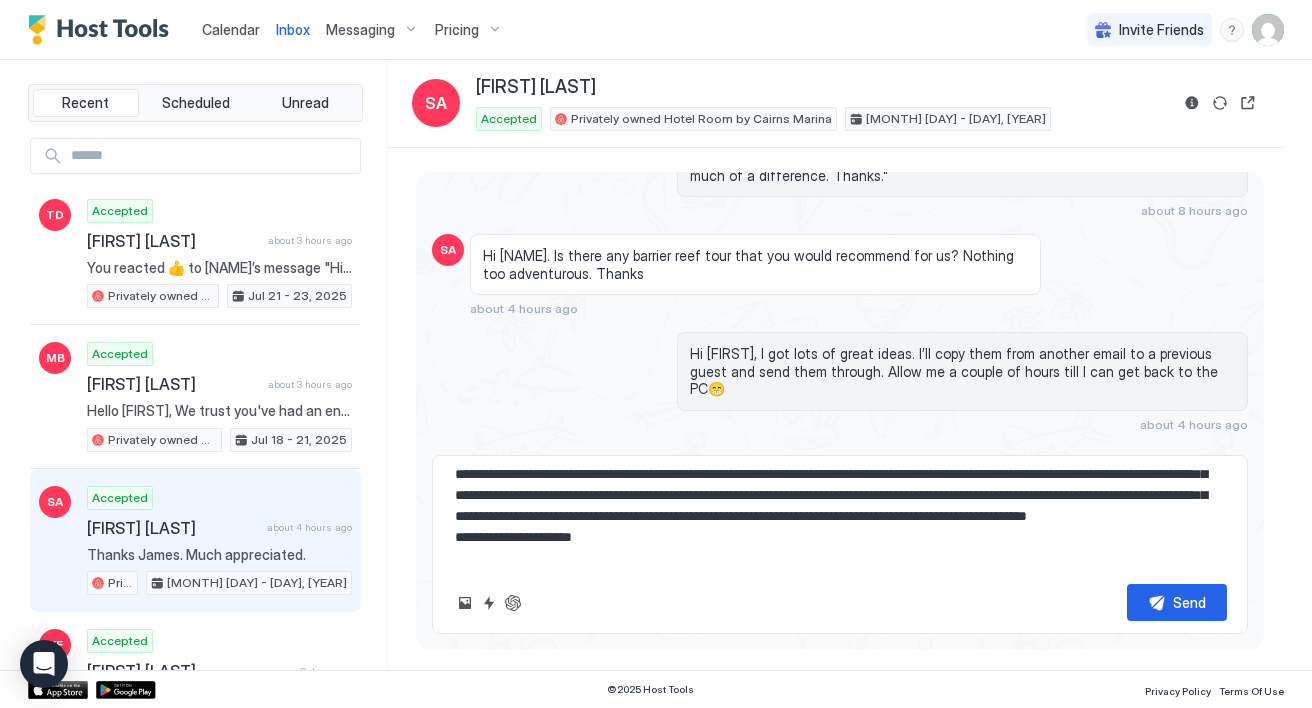 click at bounding box center (840, 518) 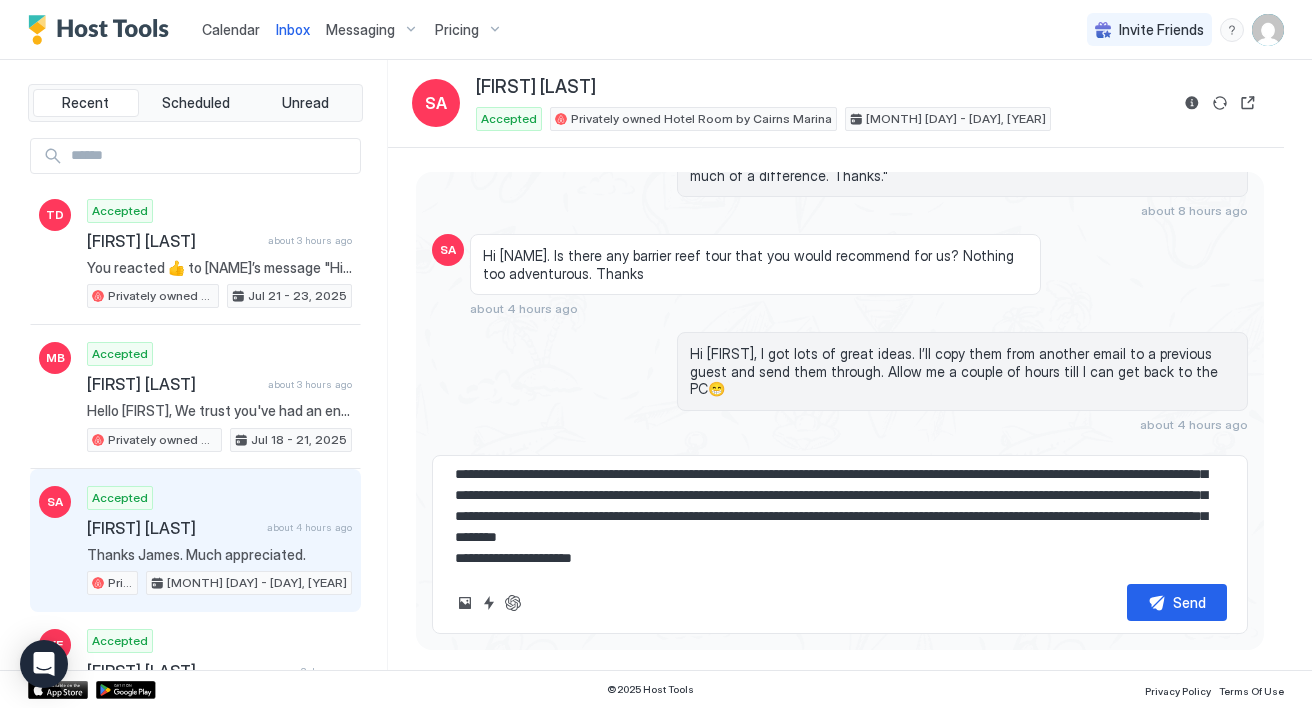 click at bounding box center (840, 518) 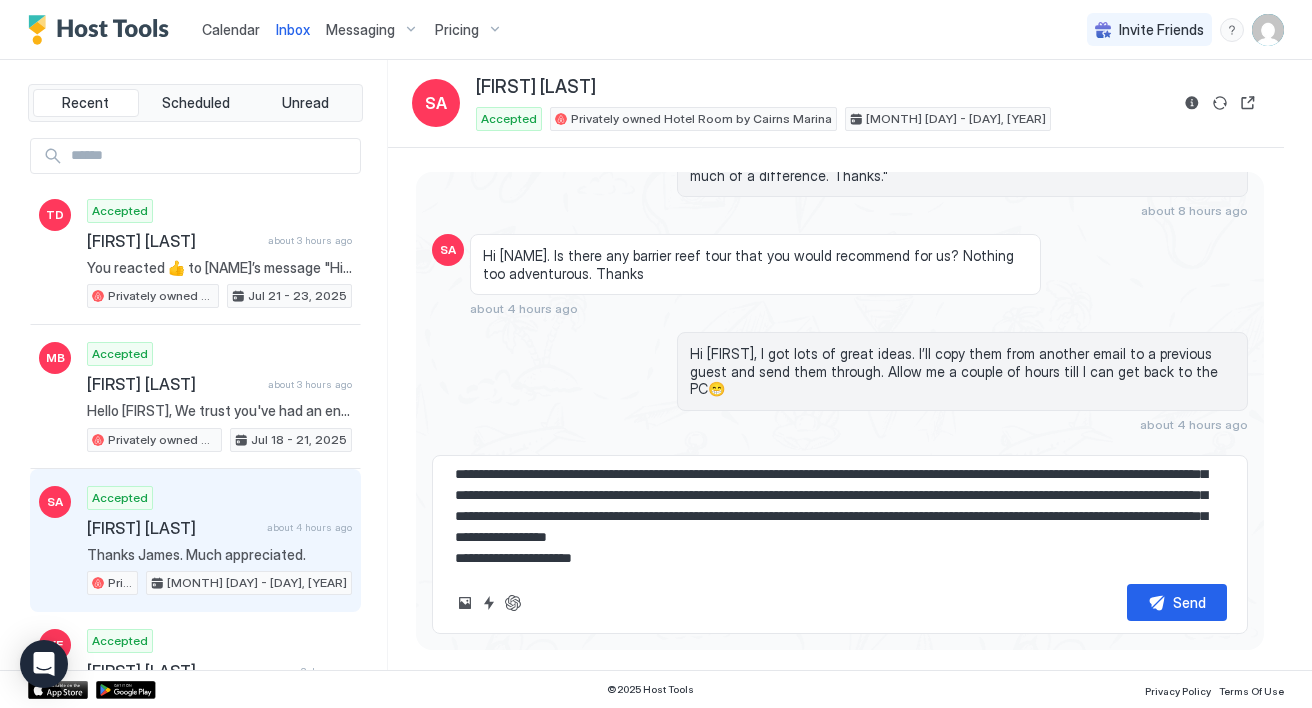 click at bounding box center (840, 518) 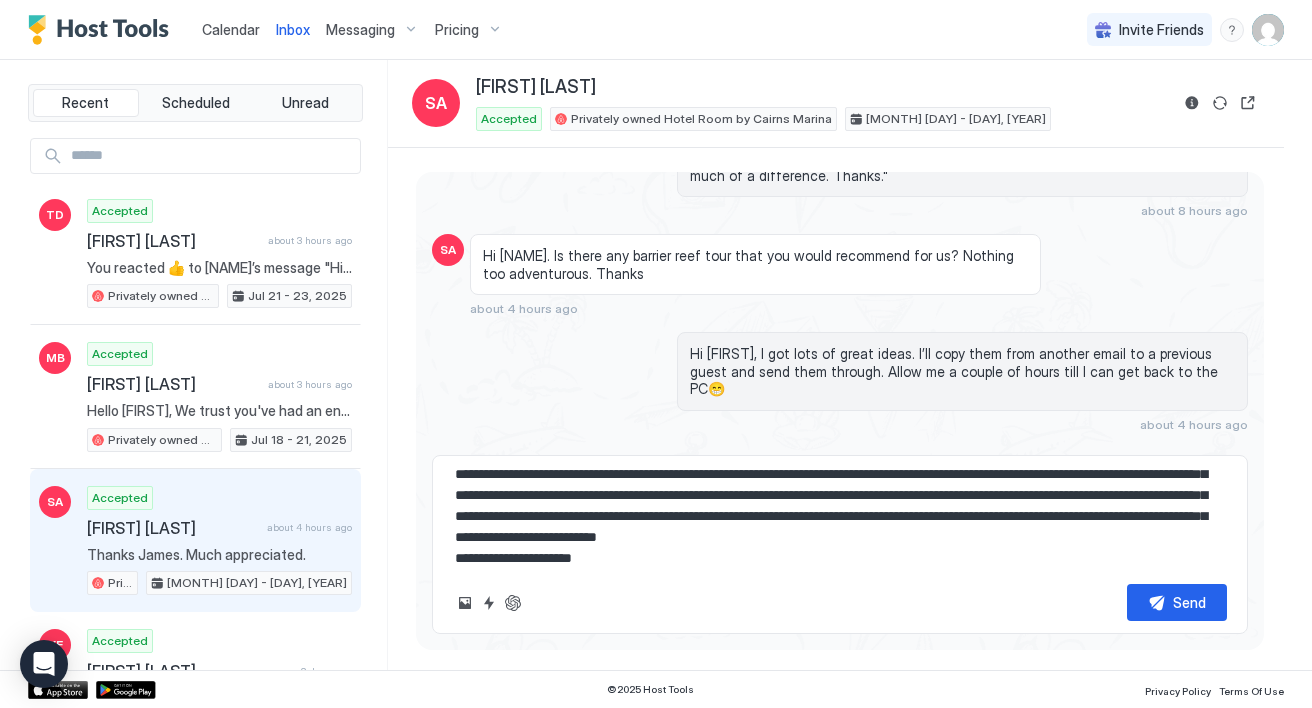 click at bounding box center (840, 518) 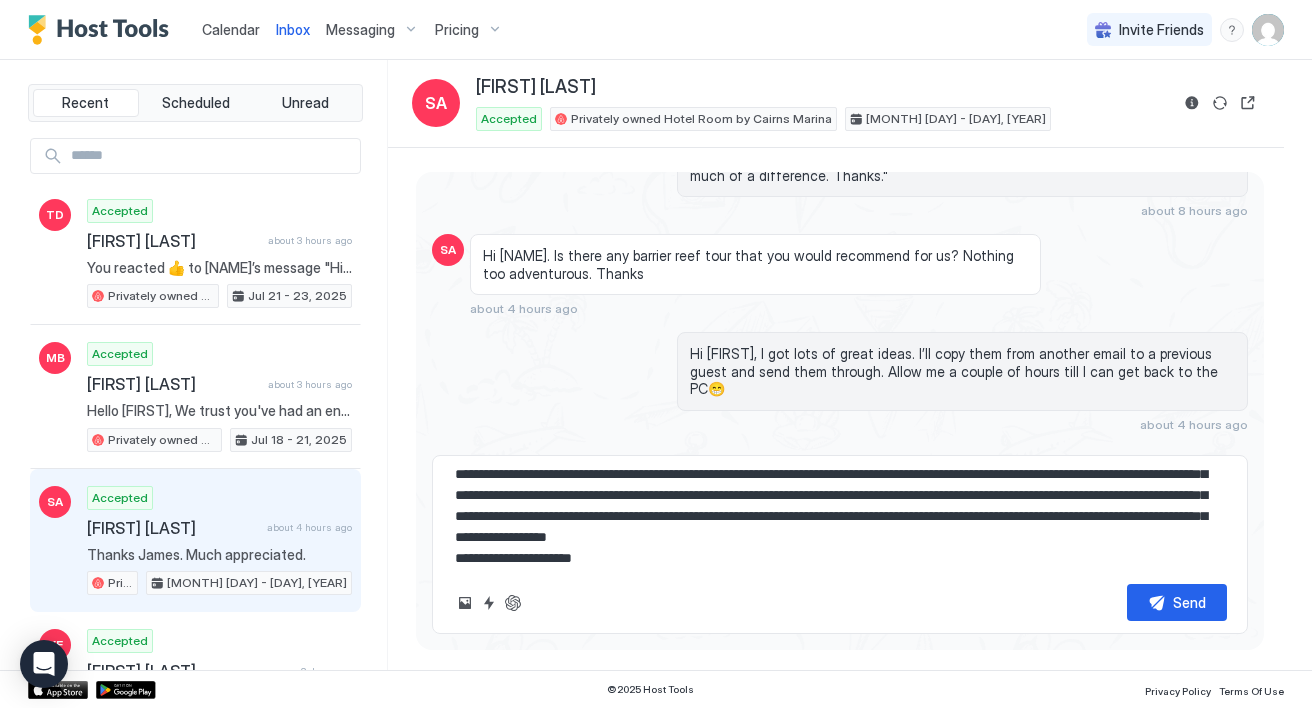 click at bounding box center [840, 518] 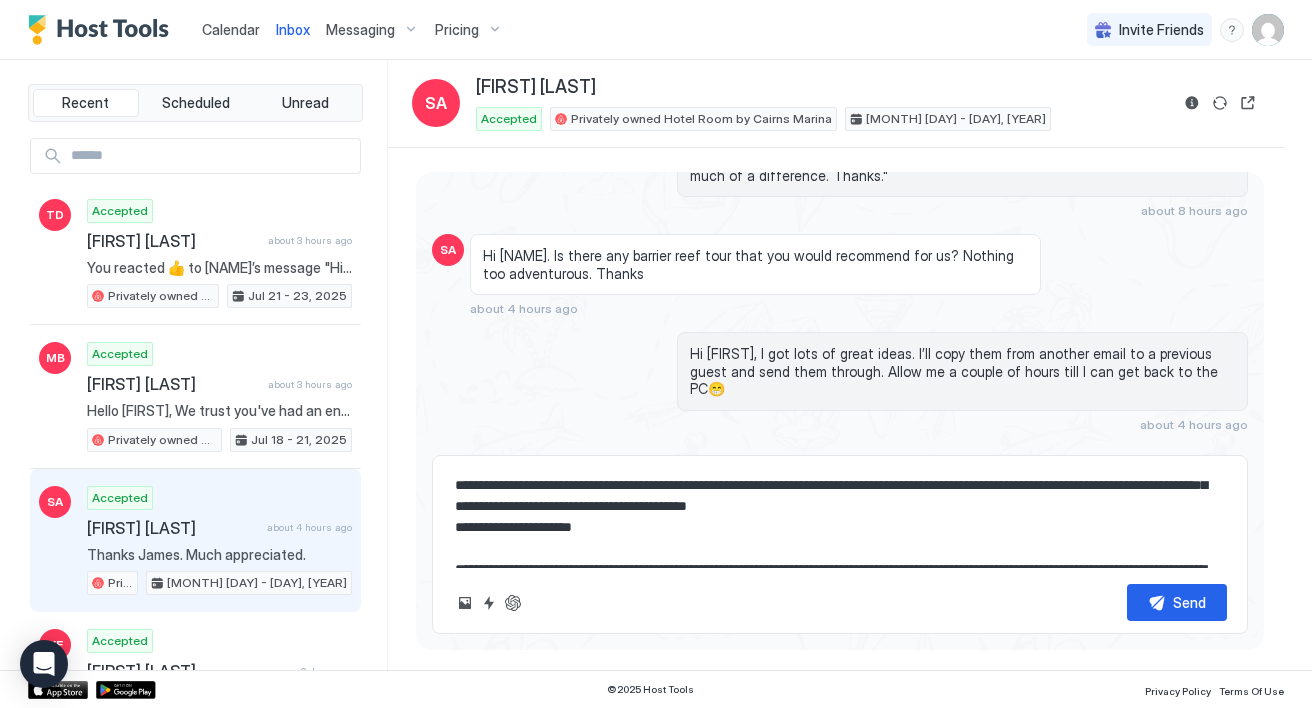 scroll, scrollTop: 88, scrollLeft: 0, axis: vertical 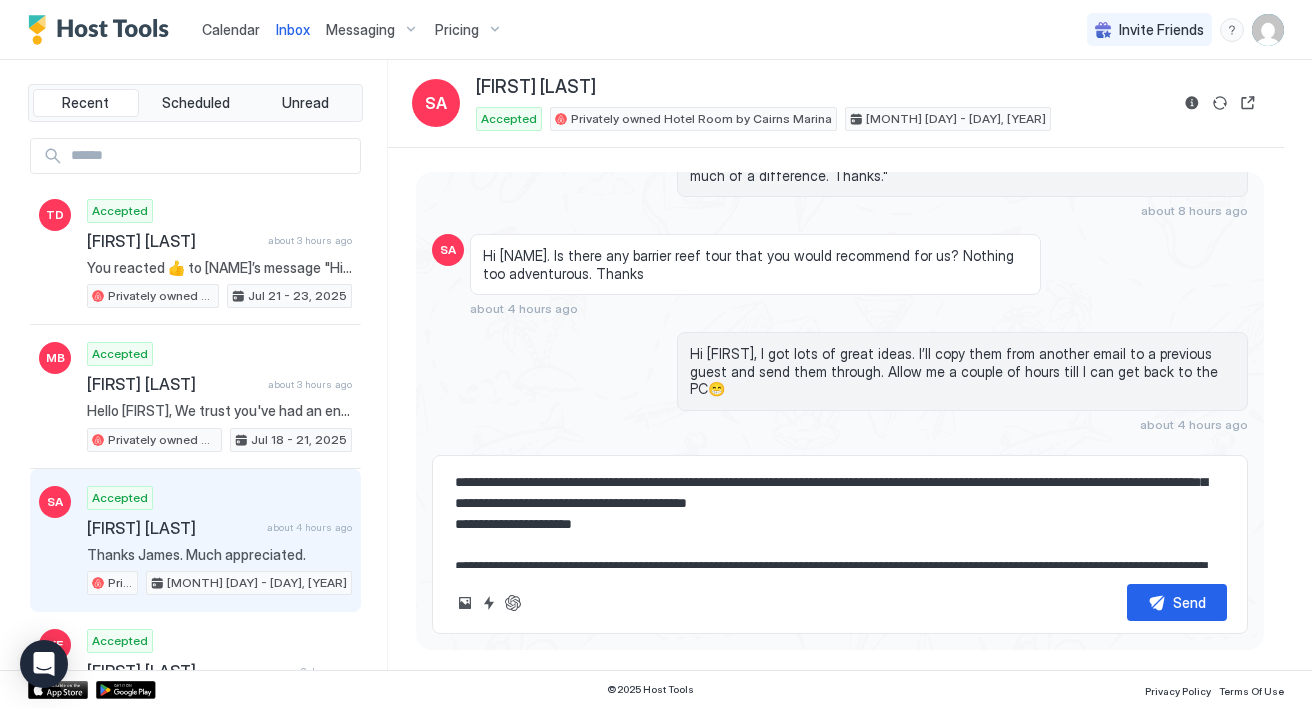 drag, startPoint x: 602, startPoint y: 550, endPoint x: 454, endPoint y: 544, distance: 148.12157 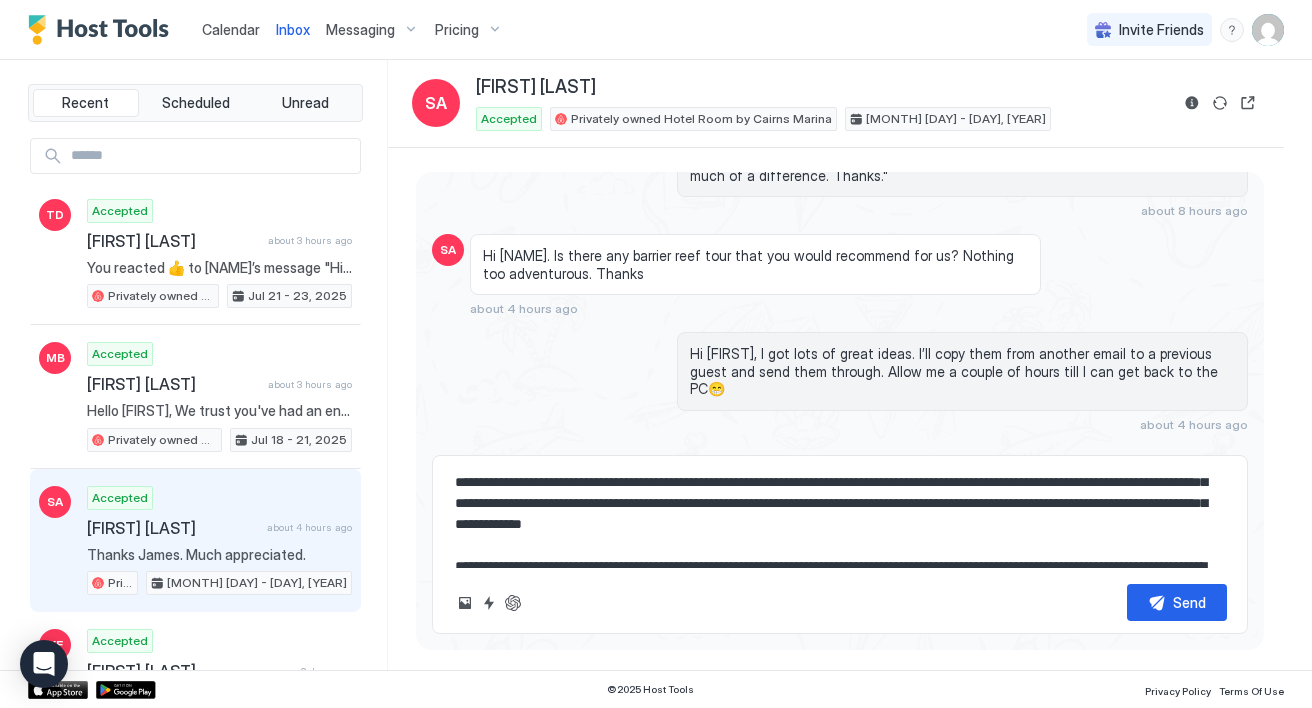 click at bounding box center (840, 518) 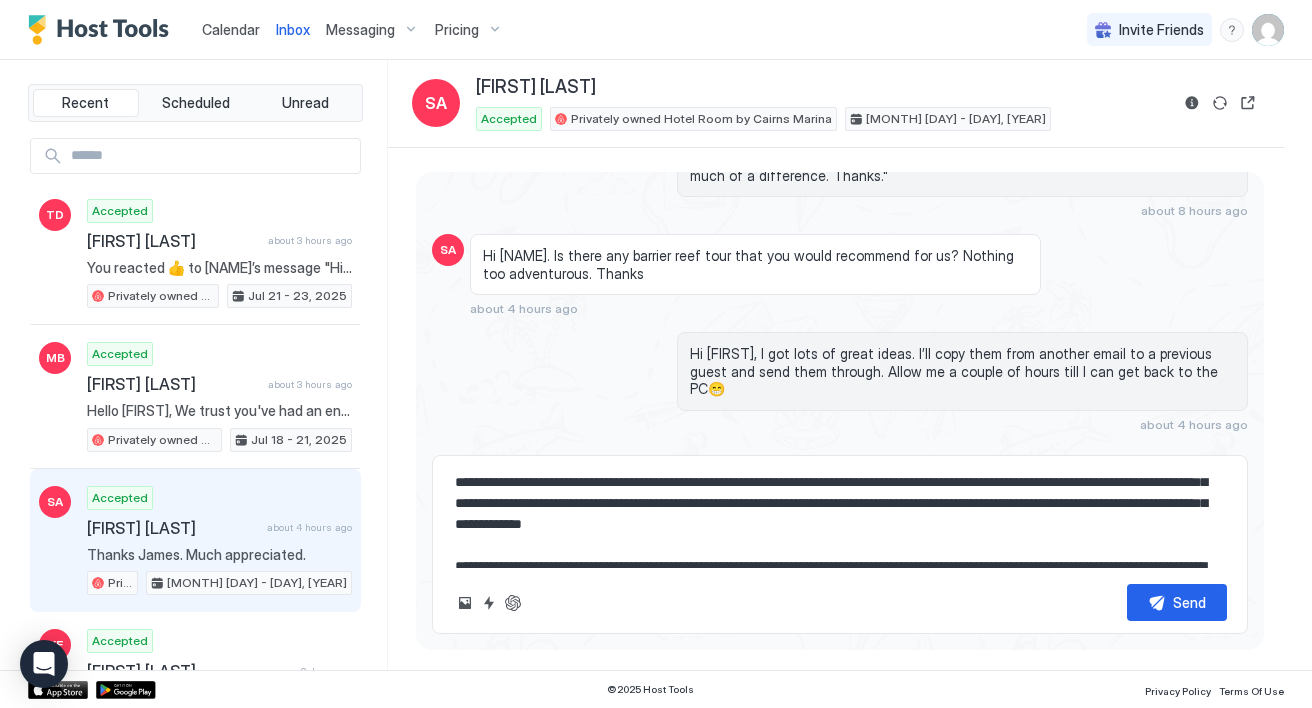 click at bounding box center (840, 518) 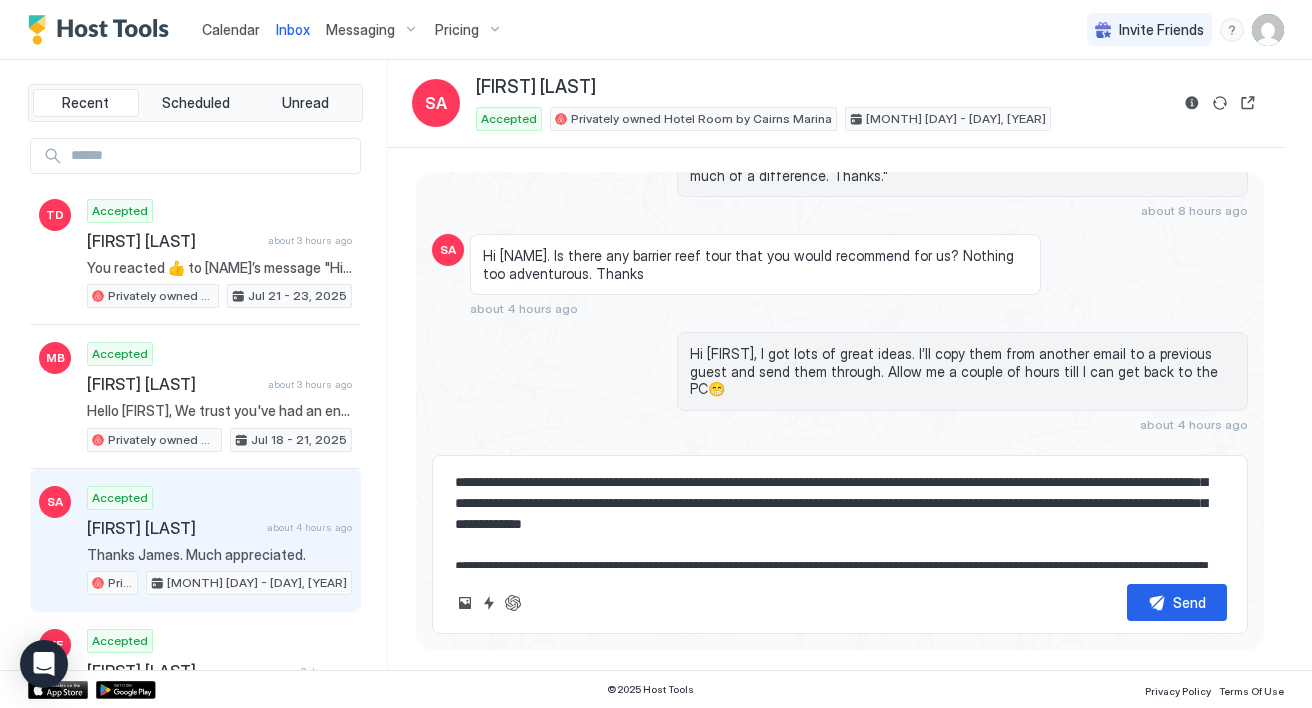 click at bounding box center [840, 518] 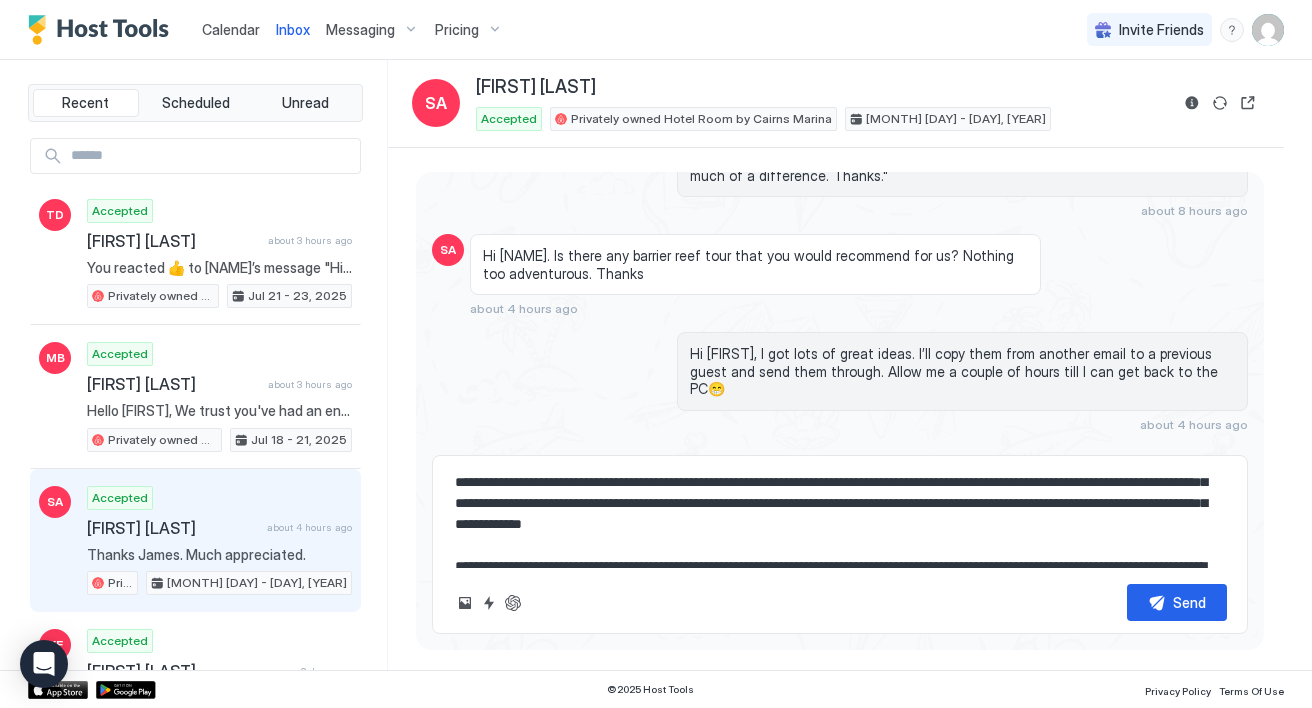 click at bounding box center [840, 518] 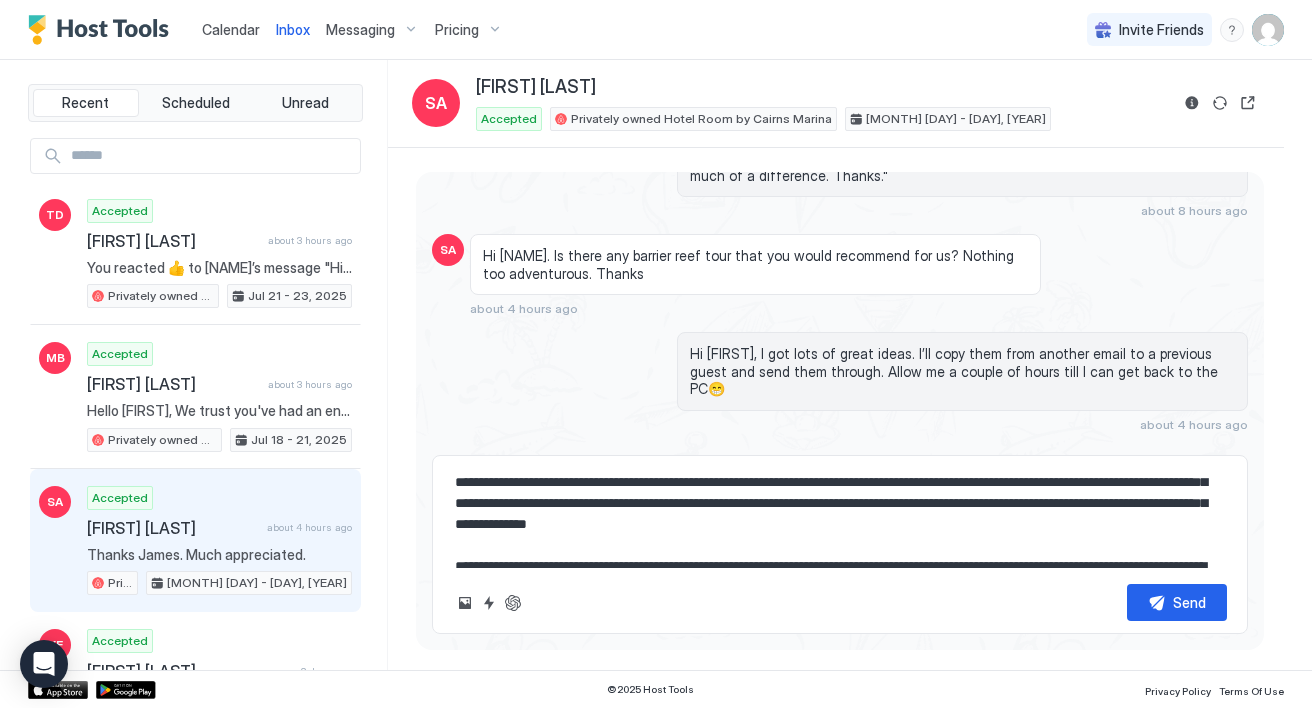 click at bounding box center [840, 518] 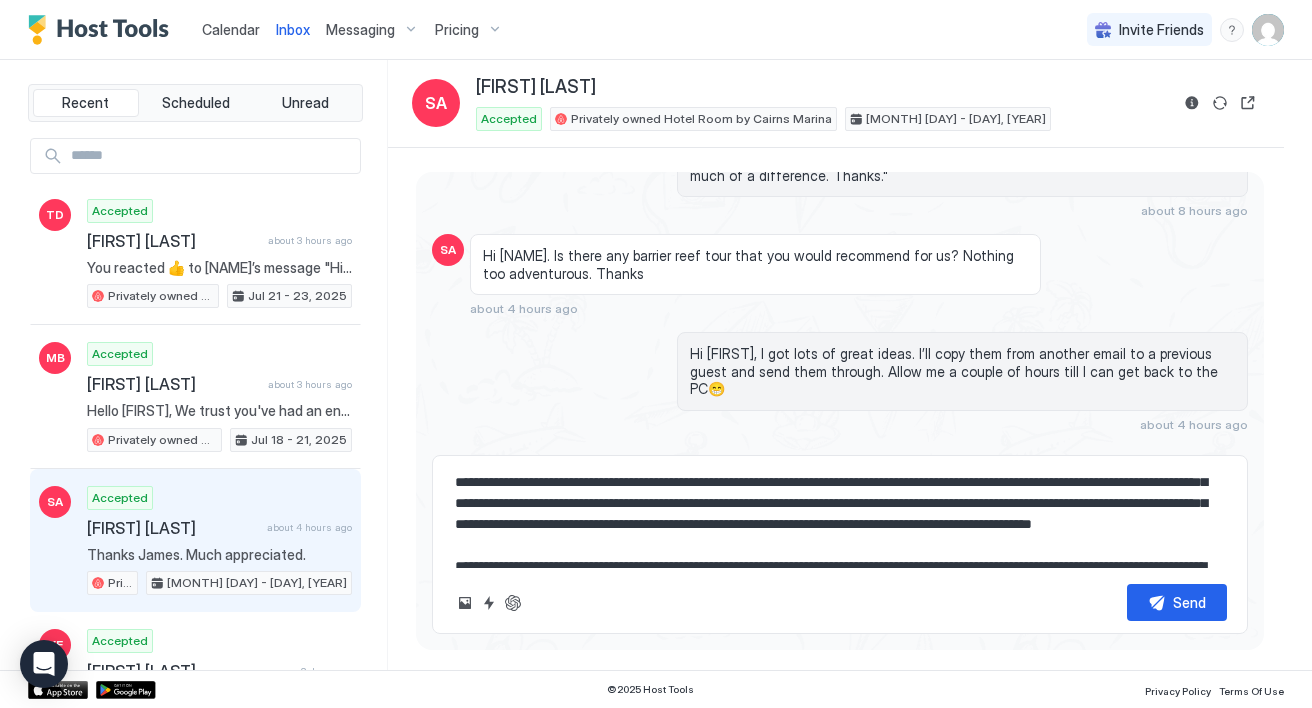 scroll, scrollTop: 96, scrollLeft: 0, axis: vertical 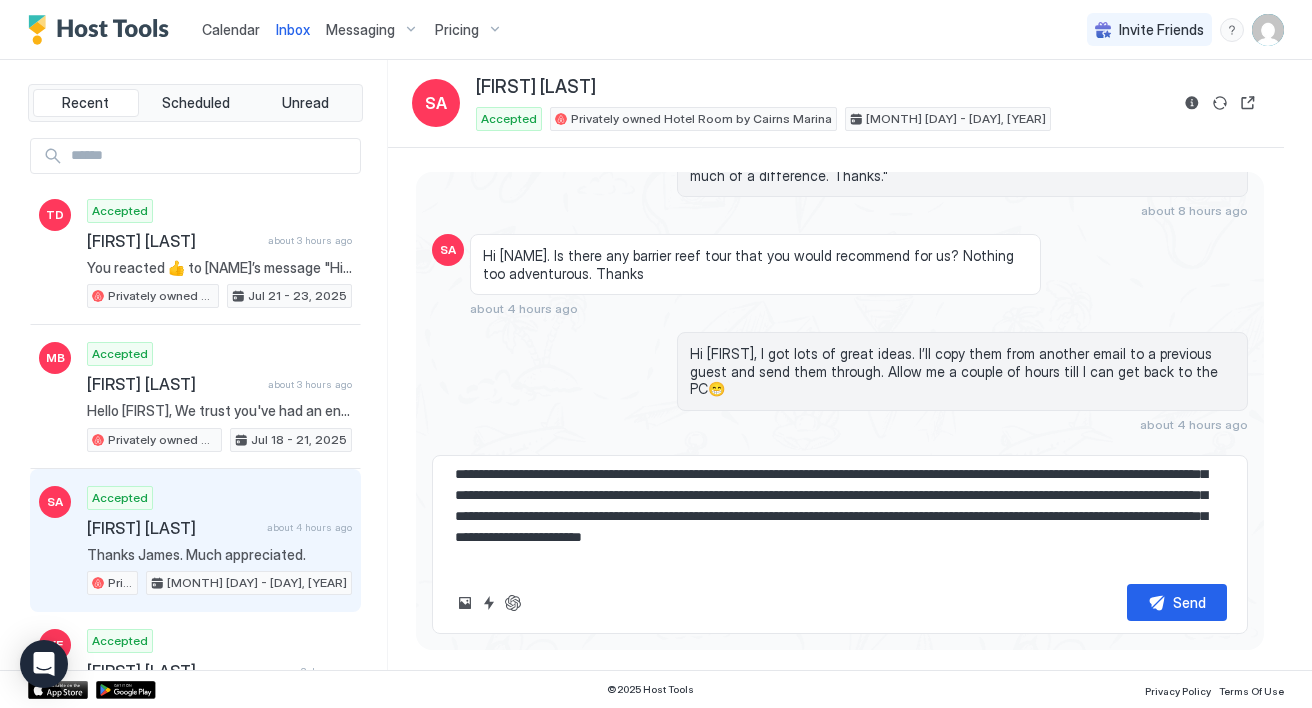 click at bounding box center (840, 518) 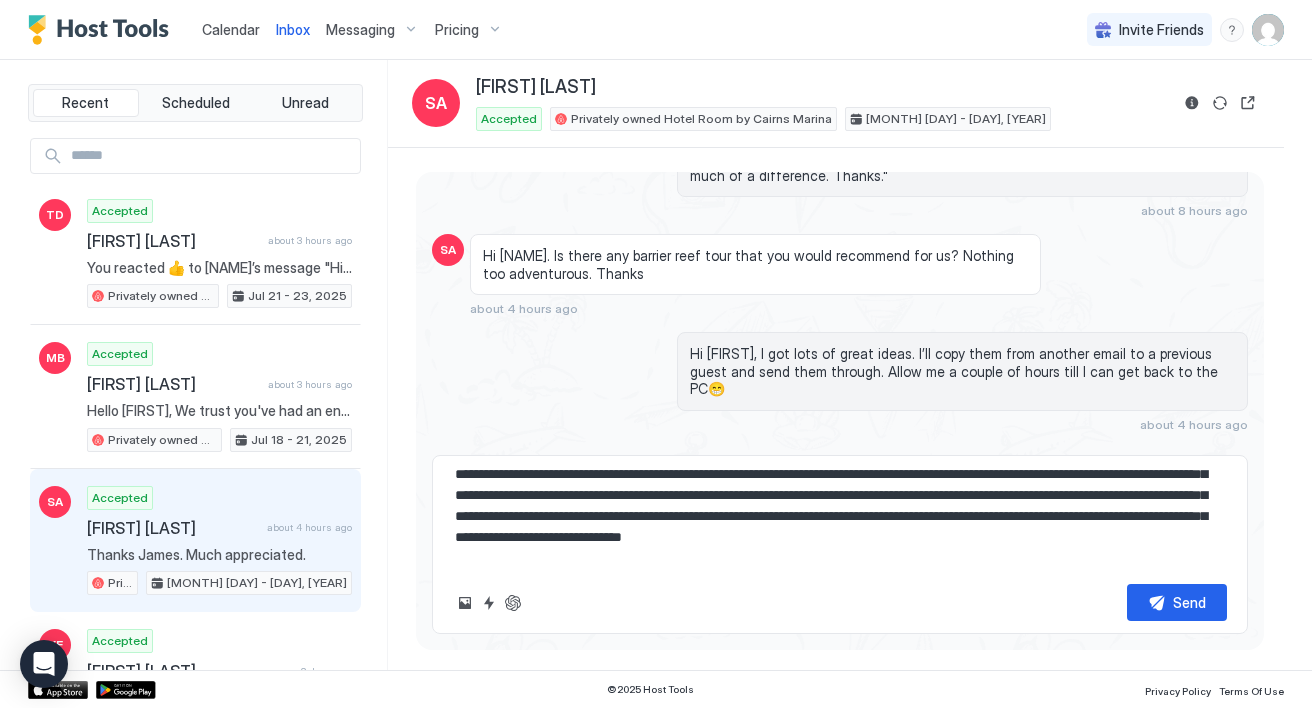 click at bounding box center (840, 518) 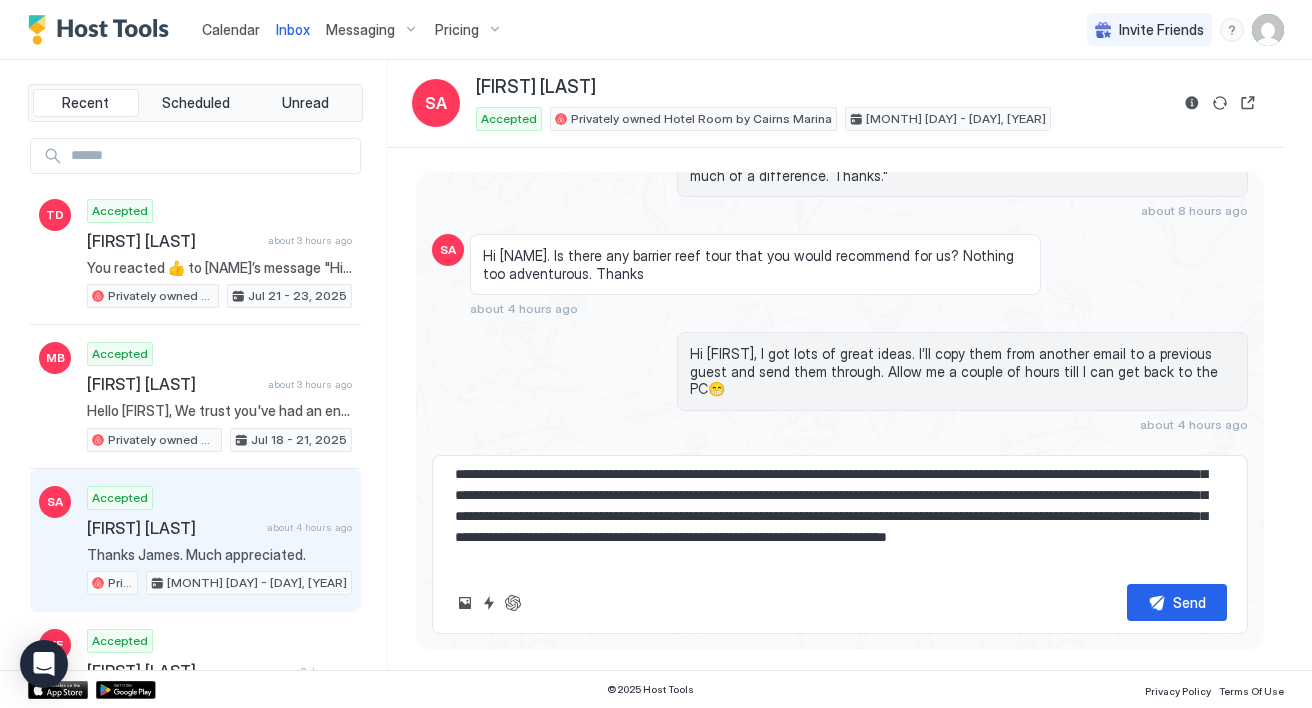 scroll, scrollTop: 117, scrollLeft: 0, axis: vertical 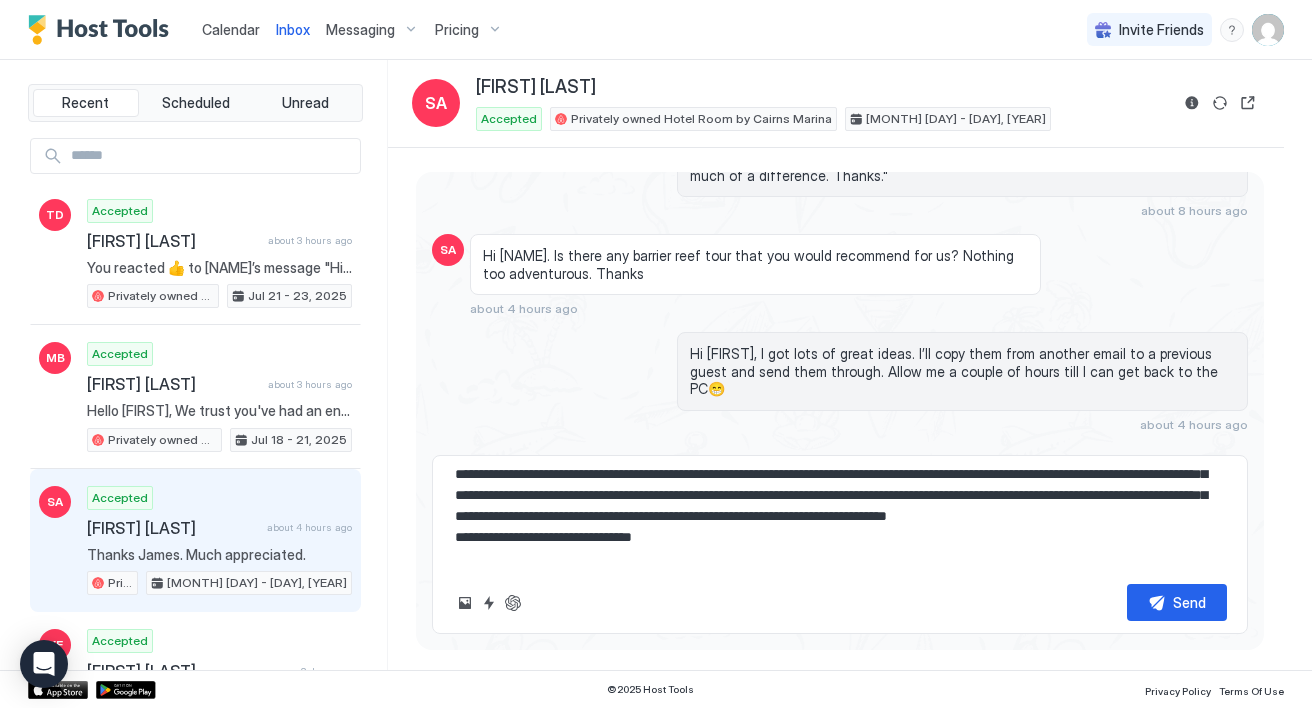 click at bounding box center (840, 518) 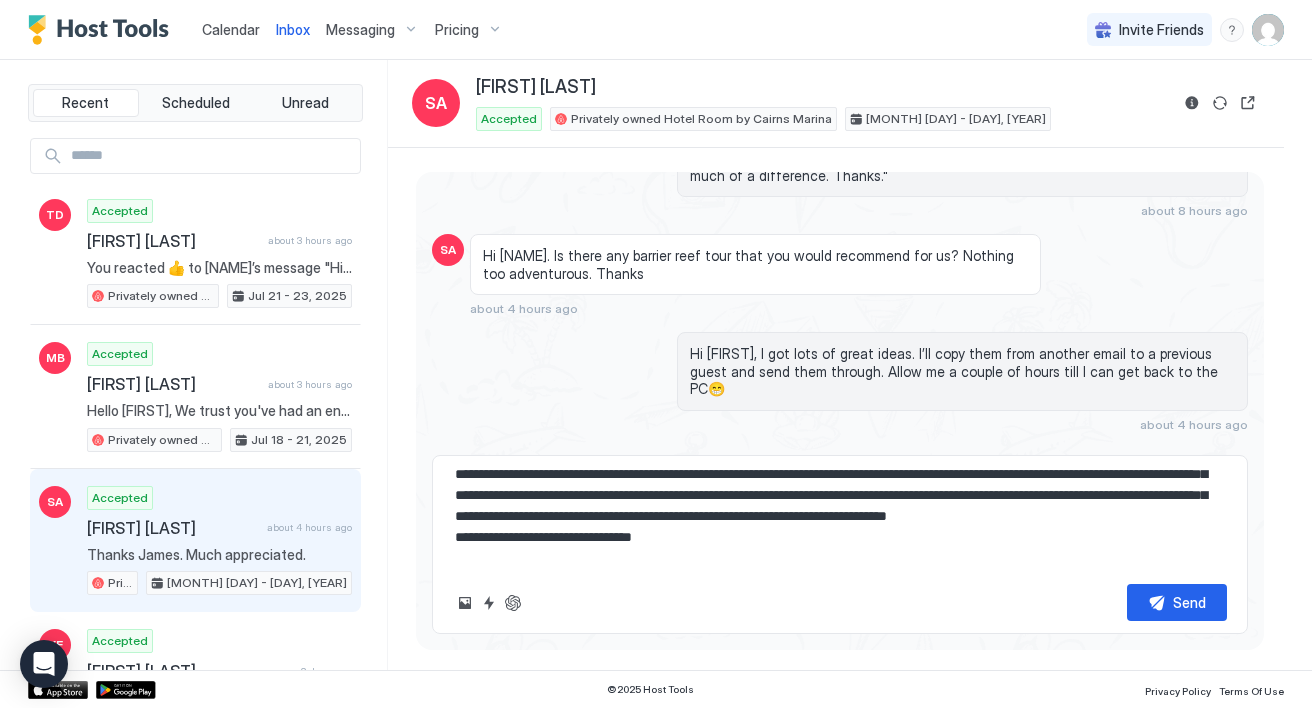 click at bounding box center (840, 518) 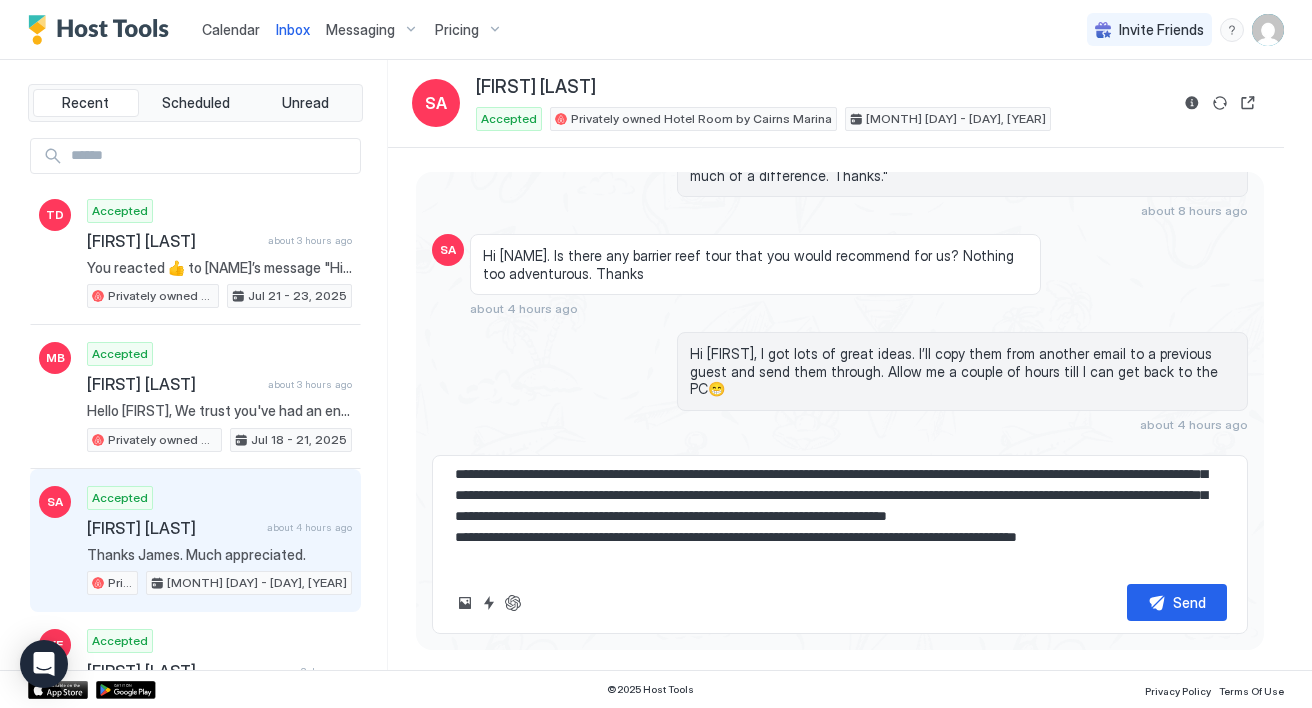 click at bounding box center (840, 518) 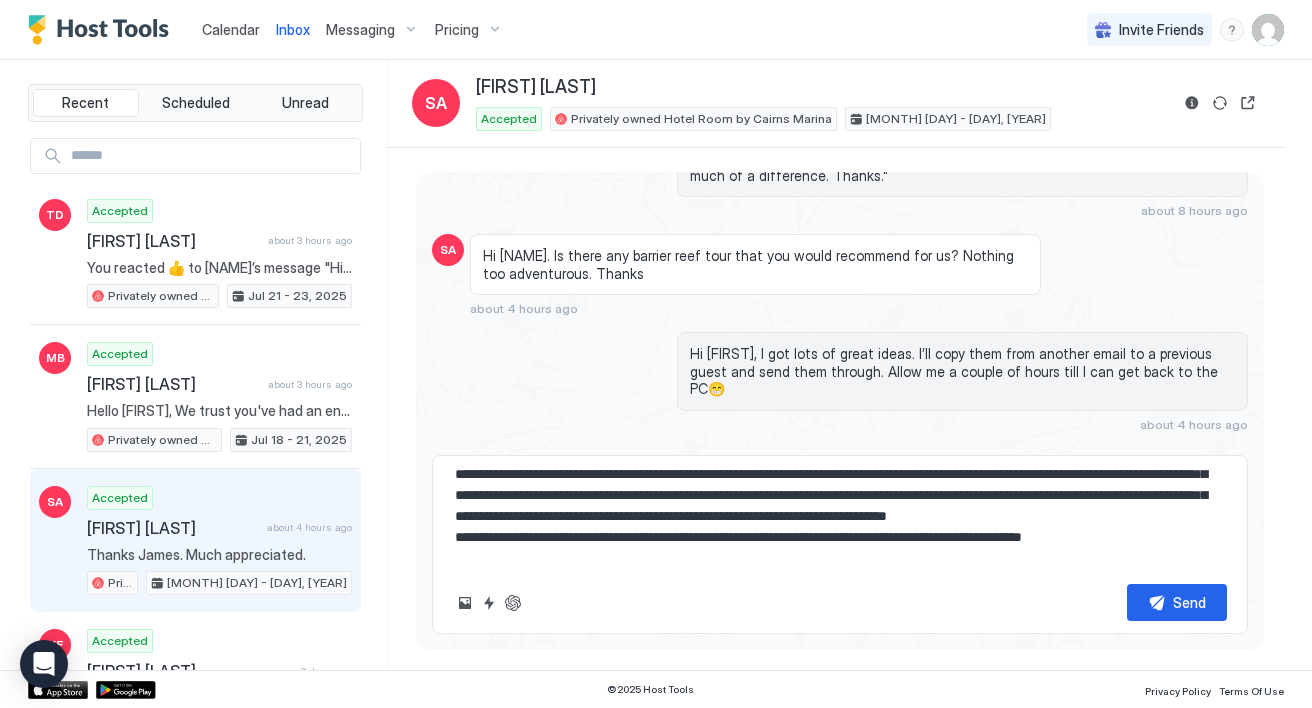 click at bounding box center (840, 518) 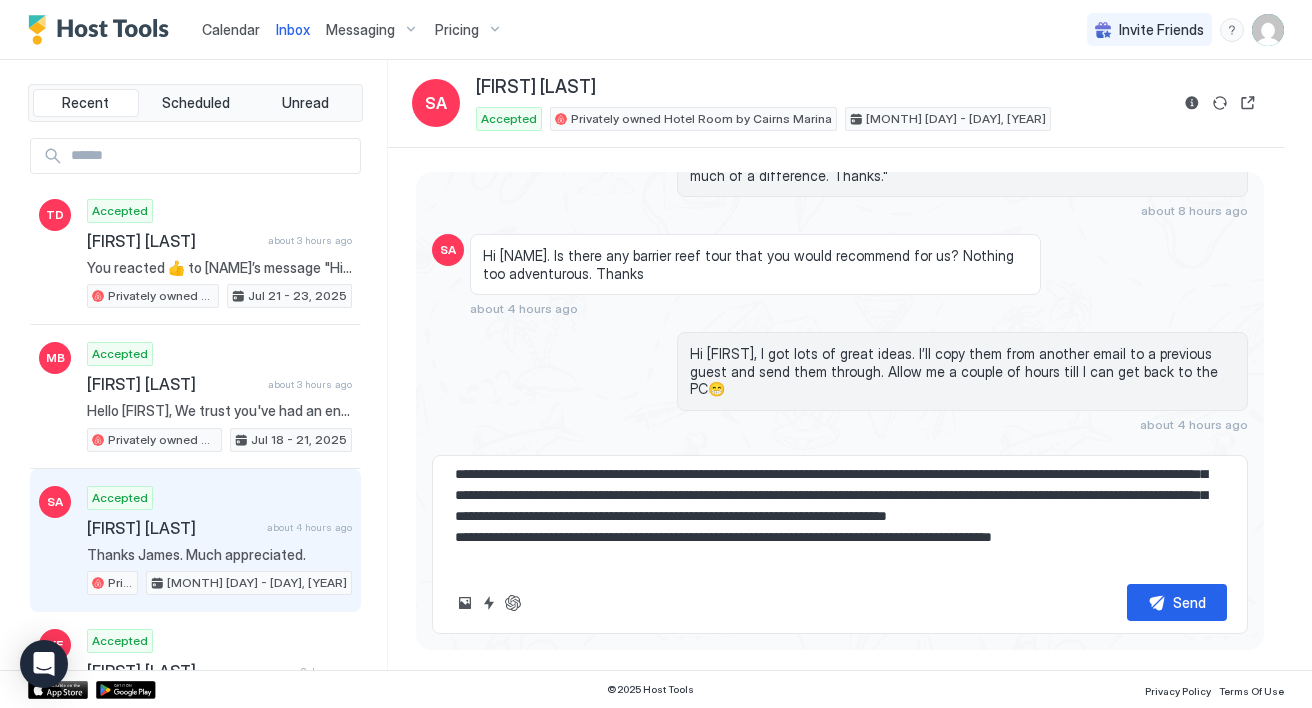 click at bounding box center (840, 518) 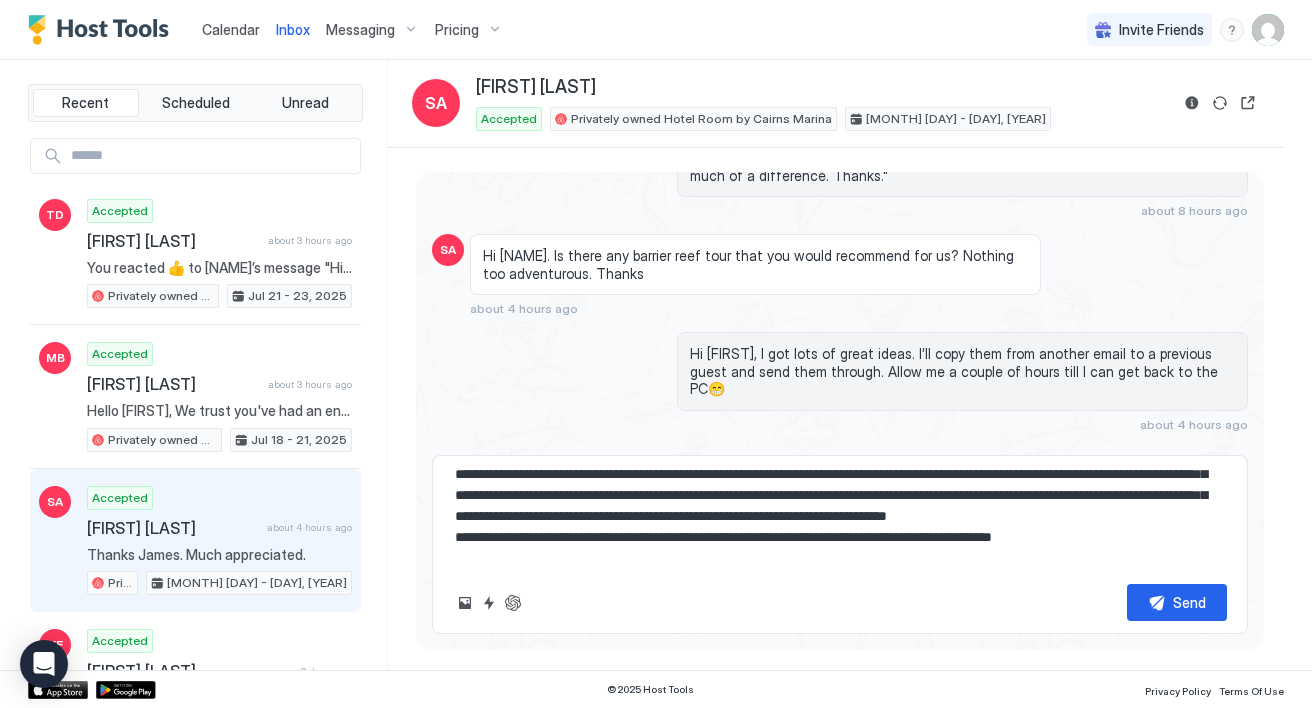 drag, startPoint x: 830, startPoint y: 582, endPoint x: 855, endPoint y: 636, distance: 59.5063 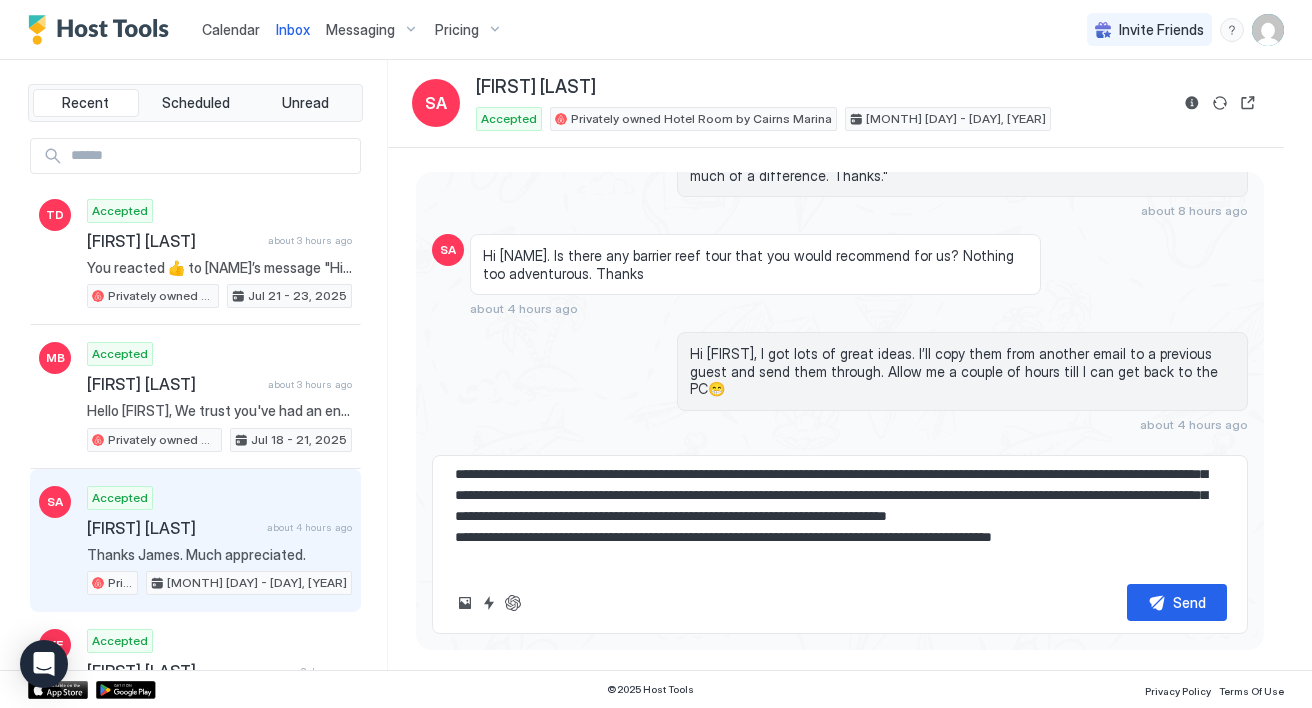 click on "[DAY], [MONTH] [DAY] [YEAR] Hello [NAME],
Thank you for booking our apartment in [CITY] for [DAY], [MONTH] [DAY] till [DAY], [MONTH] [DAY]. This will be a great time to visit, and I’m sure you will have an enjoyable stay.
I'll send you more details including check-in instructions closer to the date/time, however if you have any questions in the meantime, please feel free to ask at any time.
Till then, safe travels and we look forward to welcoming you then.
Kind regards,
[NAME] [TIME] ago Today SA Hi [NAME]. Our flight from [CITY] is scheduled to arrive at [TIME] on [DAY] next. Just wondering if an early check-in would be possible? No worries if not. Thanks. [NAME] about [TIME] ago Hi [NAME], I’d love to offer your an early checkin, but it is busiest time of the year and we have ‘back to back’ bookings at the moment. The earliest would be [TIME] I’m afraid.
If you have bags, you can leave them at the key collection place for a small fee.
Cheers, [NAME] about [TIME] ago SA about [TIME] ago about [TIME] ago SA" at bounding box center [840, 411] 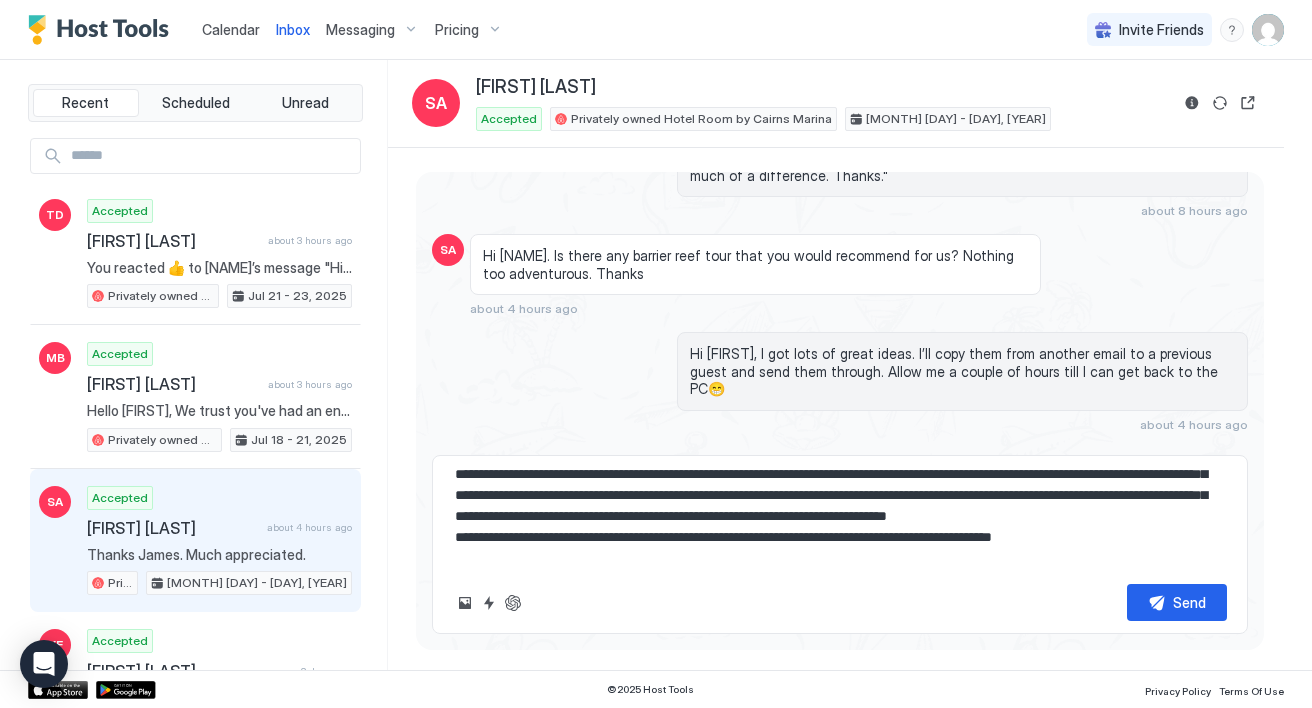 click at bounding box center [840, 518] 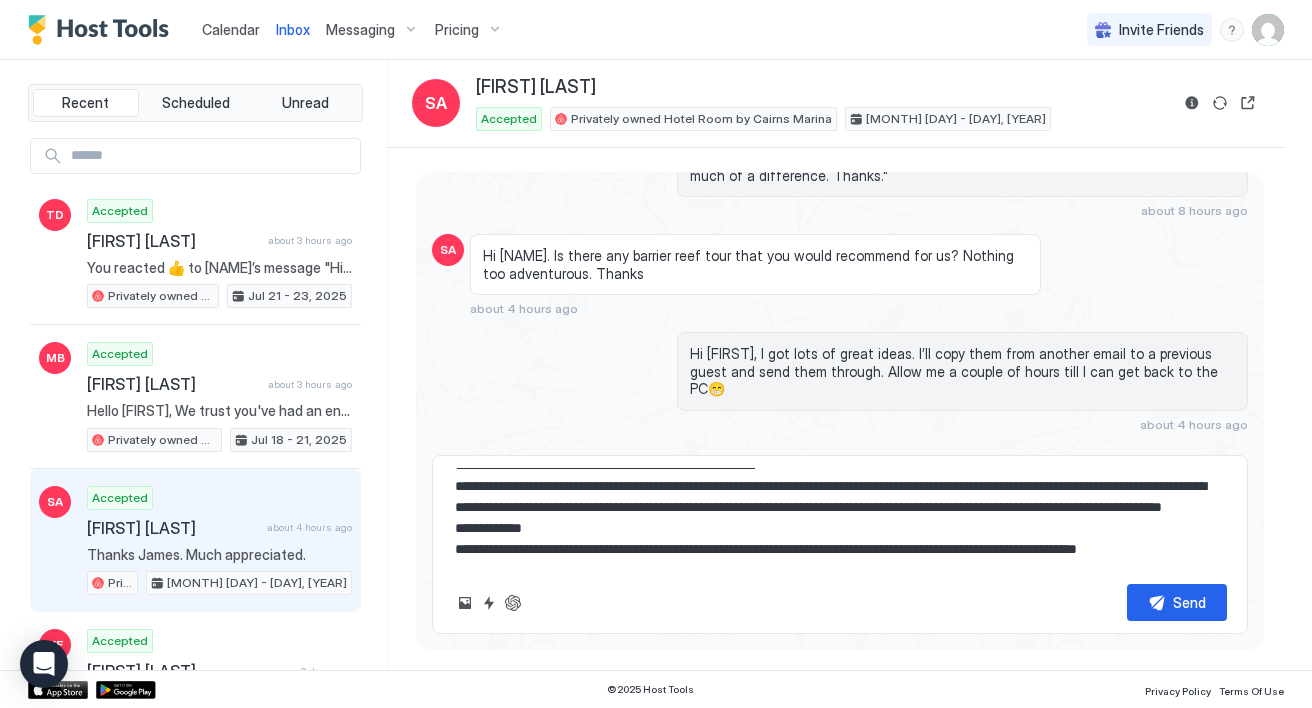 scroll, scrollTop: 840, scrollLeft: 0, axis: vertical 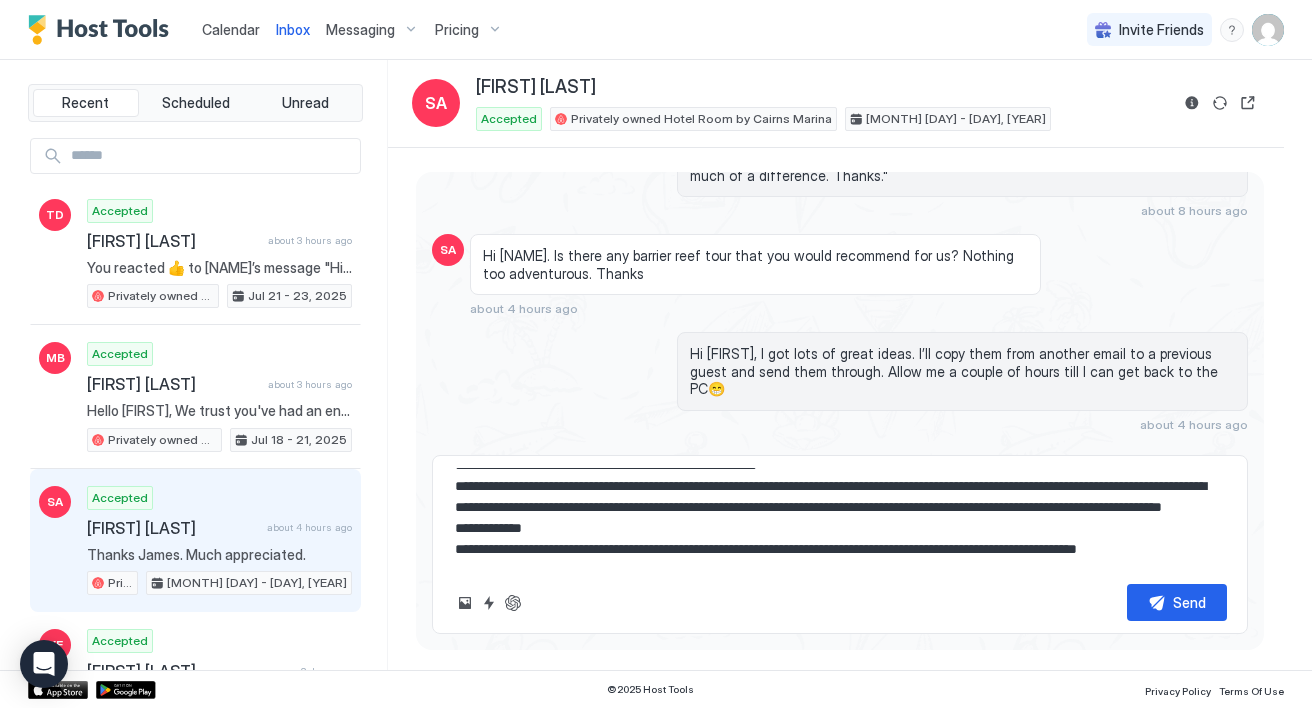 drag, startPoint x: 1080, startPoint y: 562, endPoint x: 1074, endPoint y: 618, distance: 56.32051 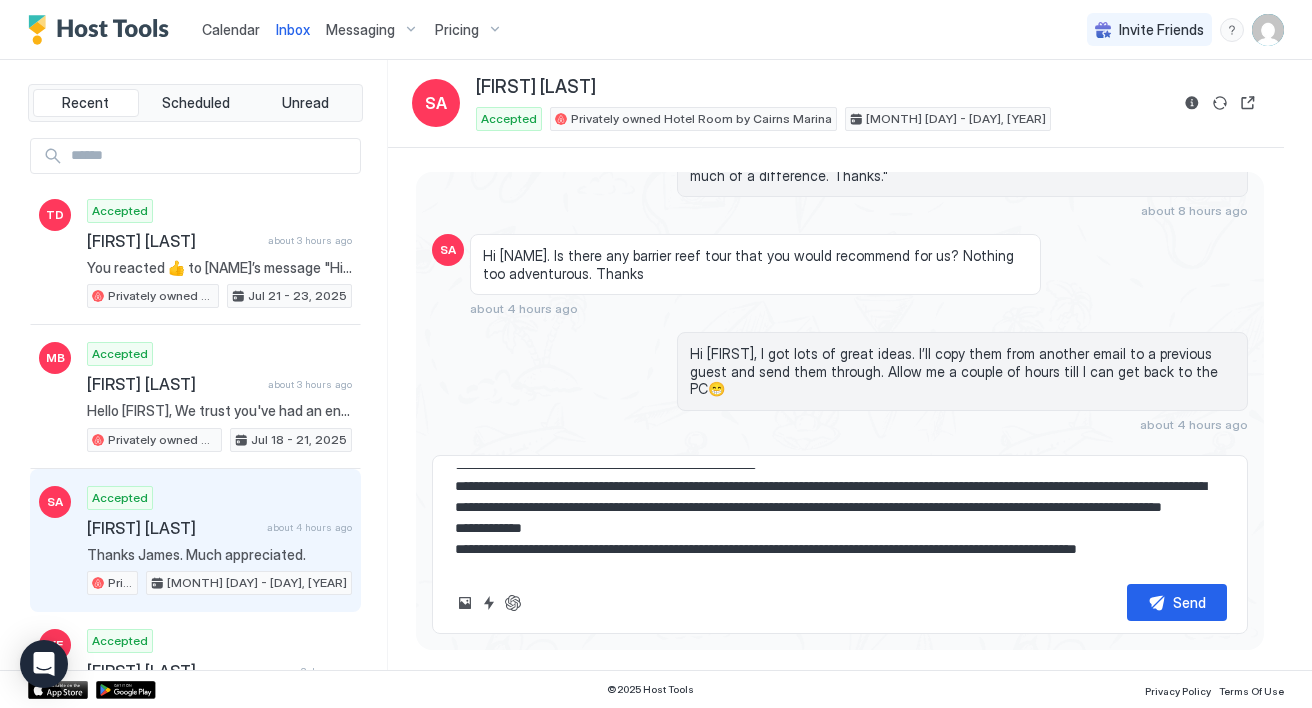 click at bounding box center [840, 518] 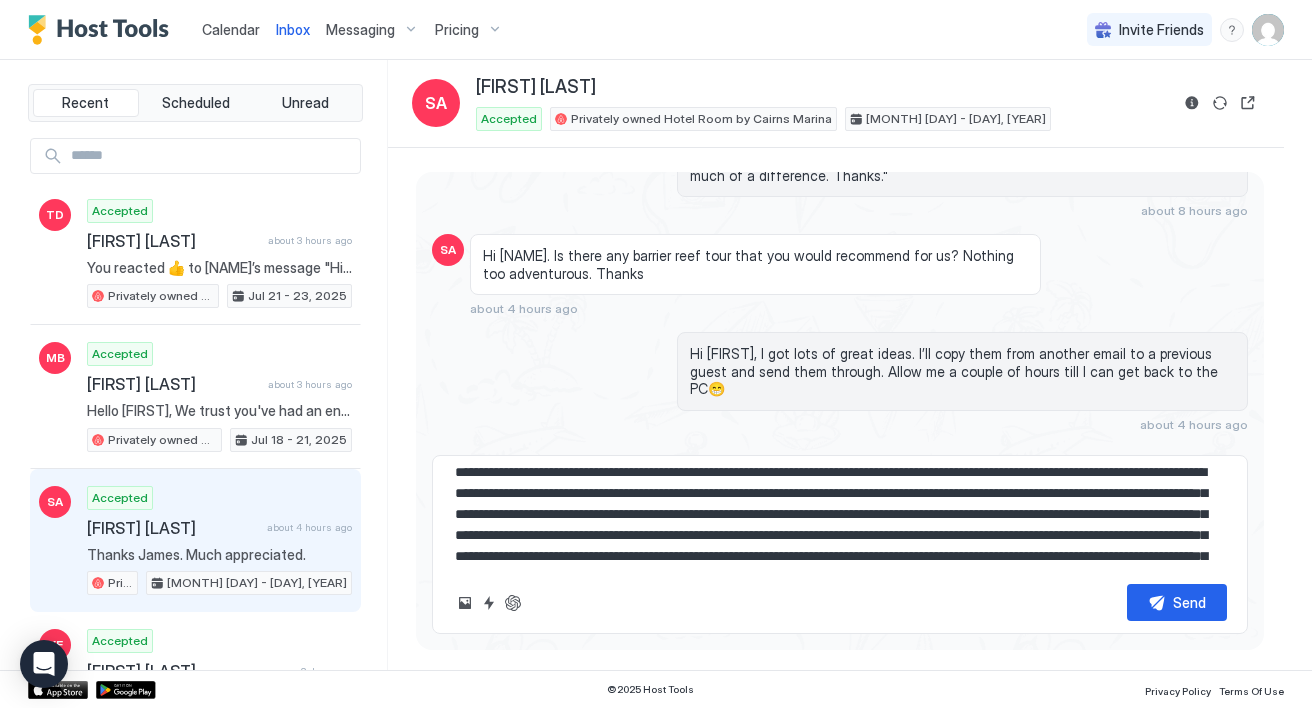 scroll, scrollTop: 0, scrollLeft: 0, axis: both 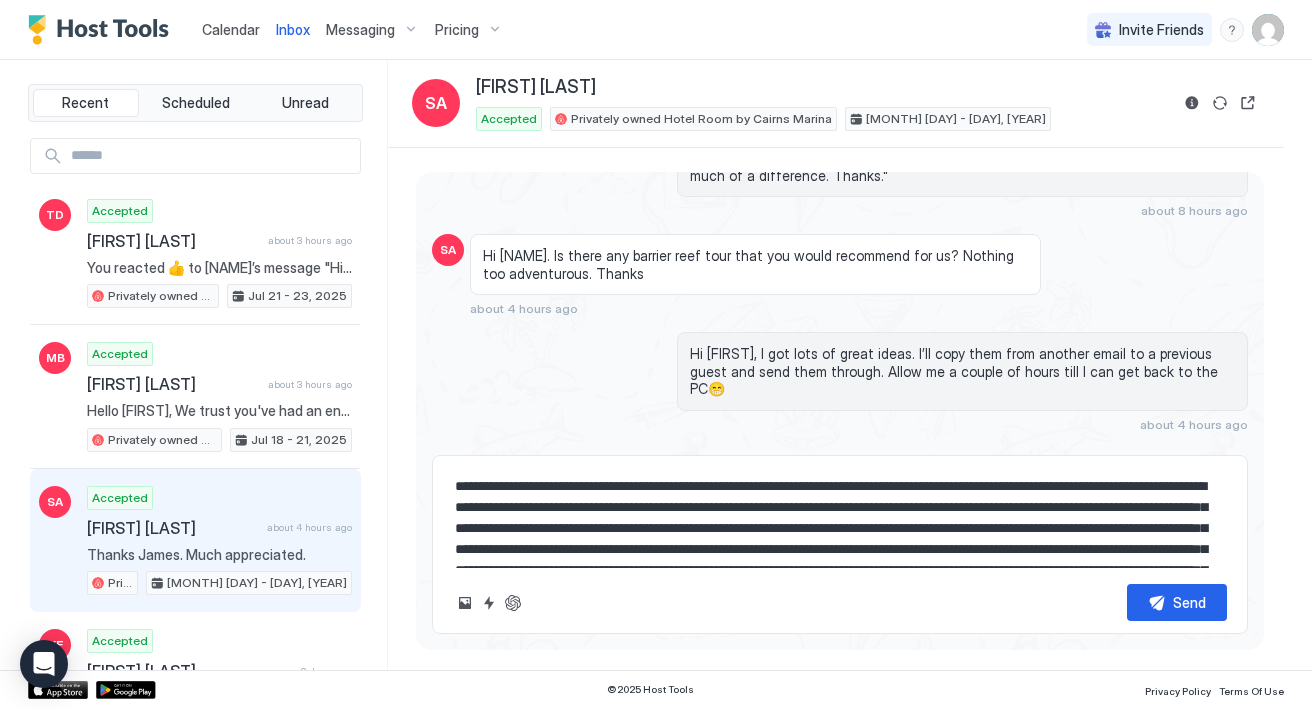 click at bounding box center (840, 518) 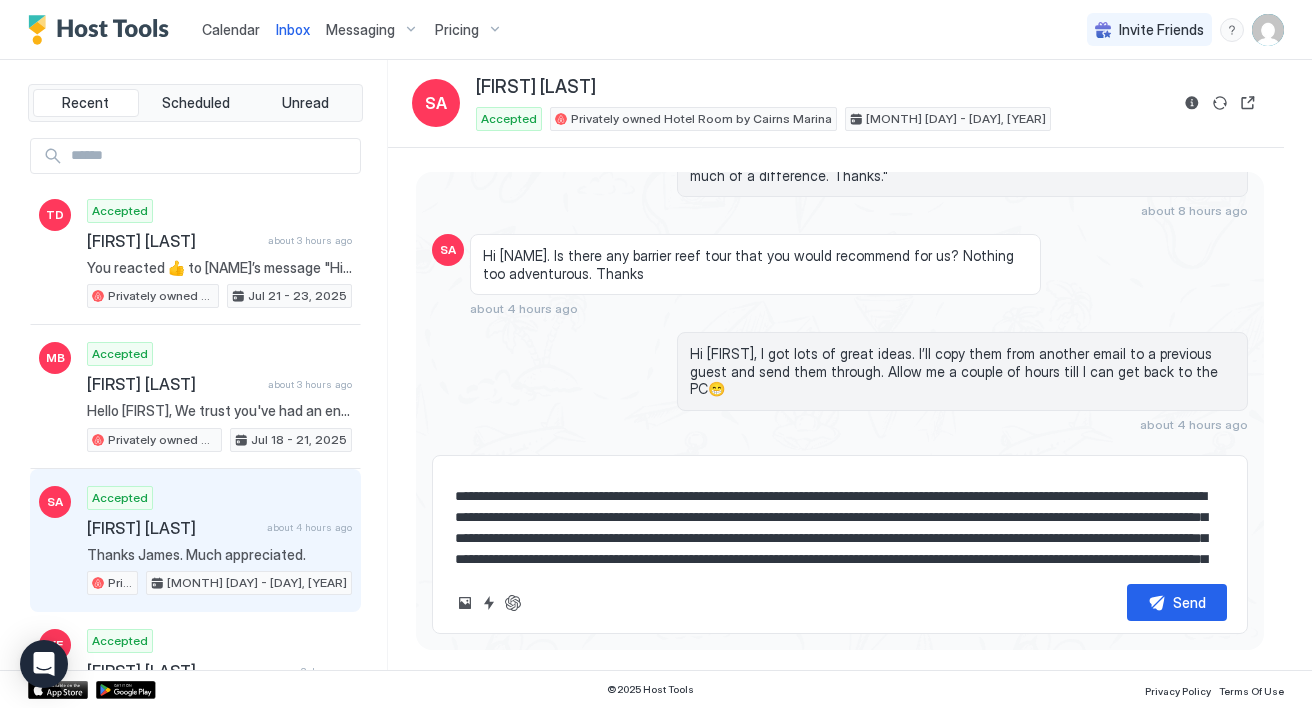 scroll, scrollTop: 35, scrollLeft: 0, axis: vertical 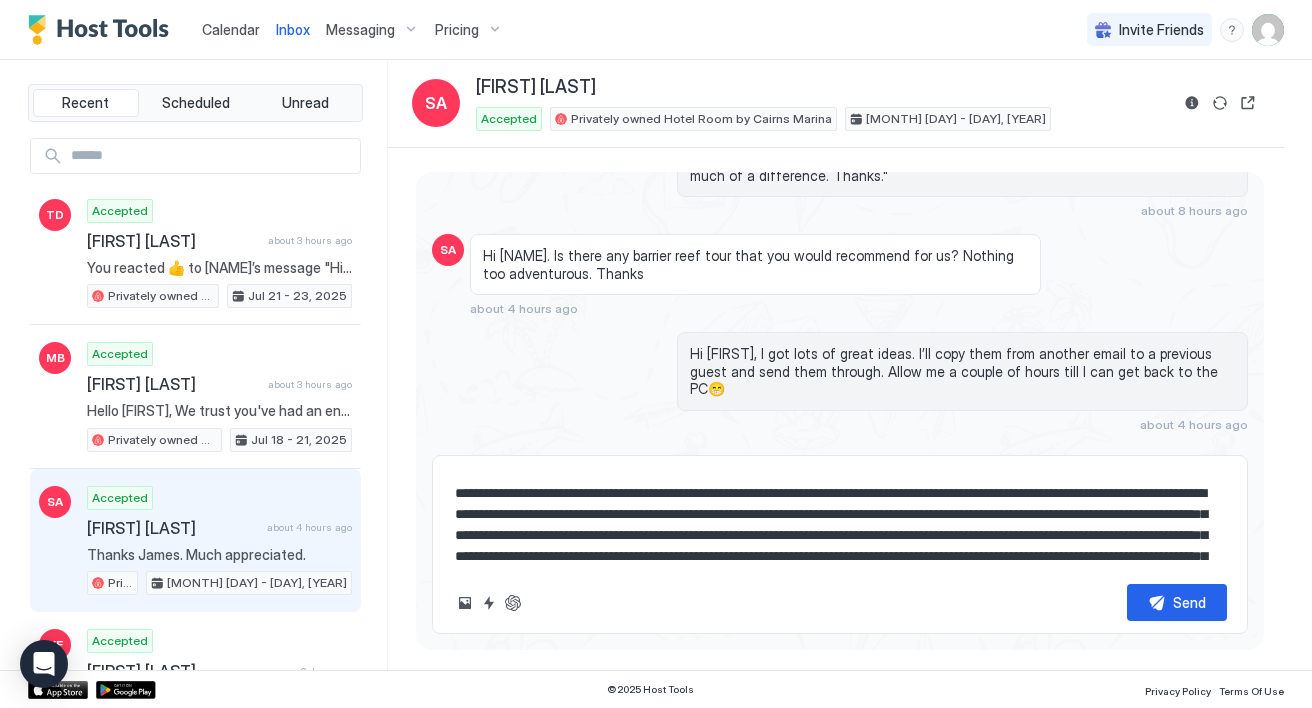 click at bounding box center (840, 518) 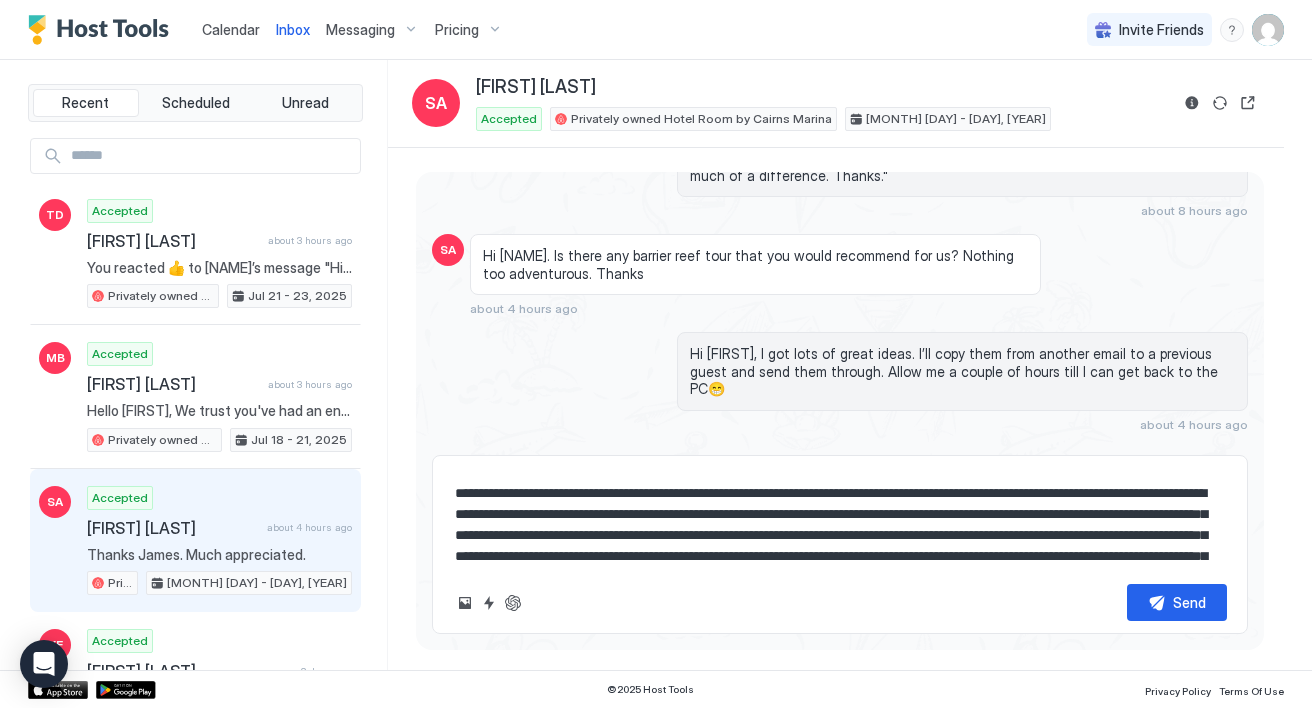 click at bounding box center (840, 518) 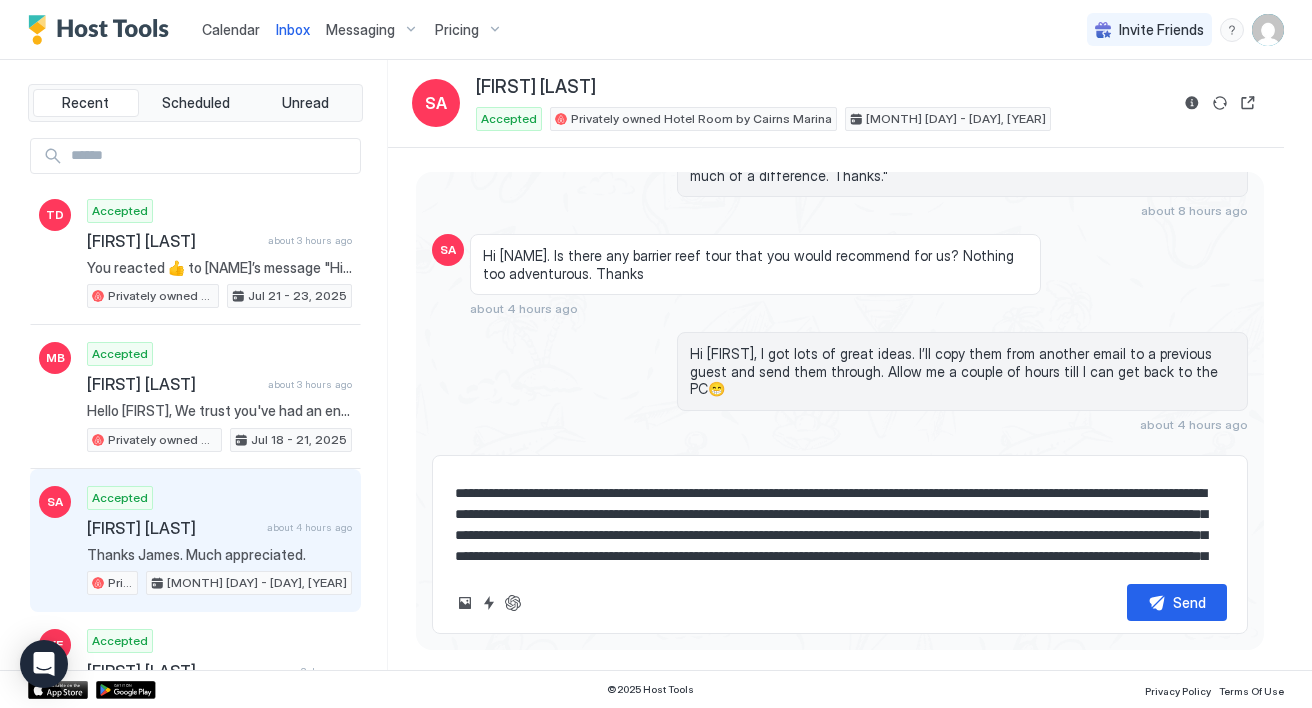click at bounding box center (840, 518) 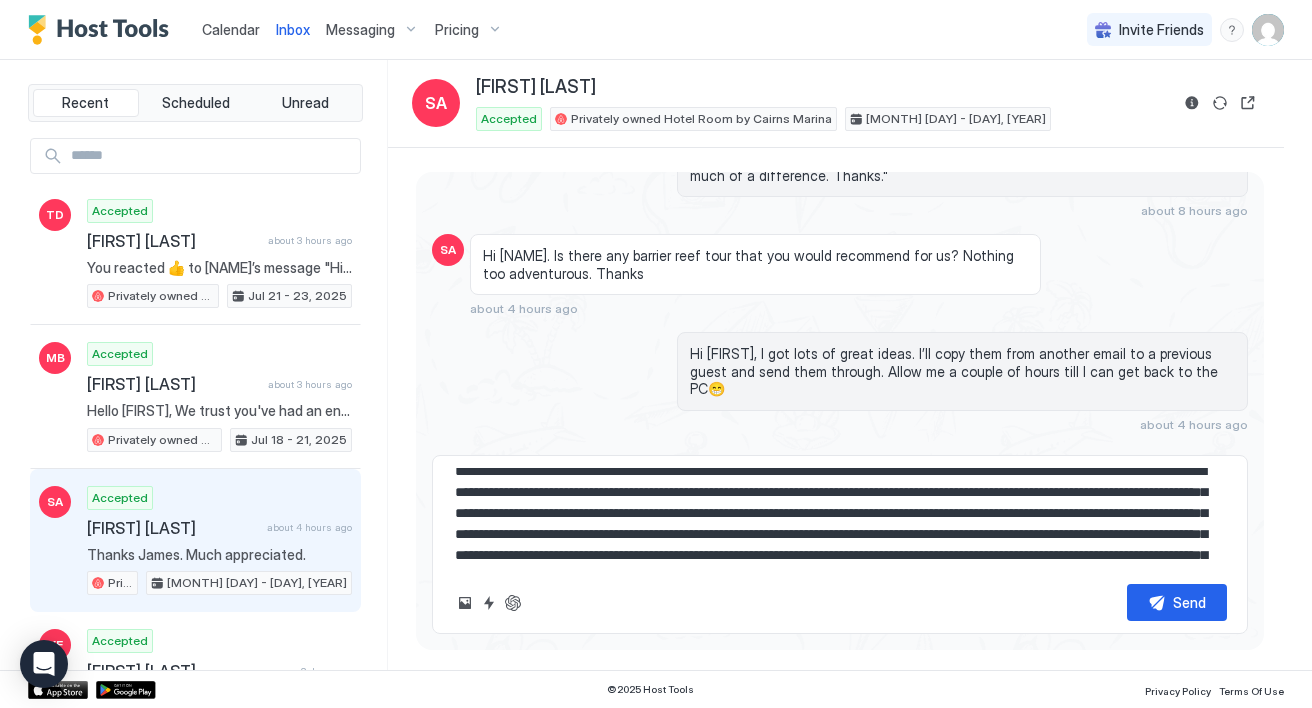scroll, scrollTop: 58, scrollLeft: 0, axis: vertical 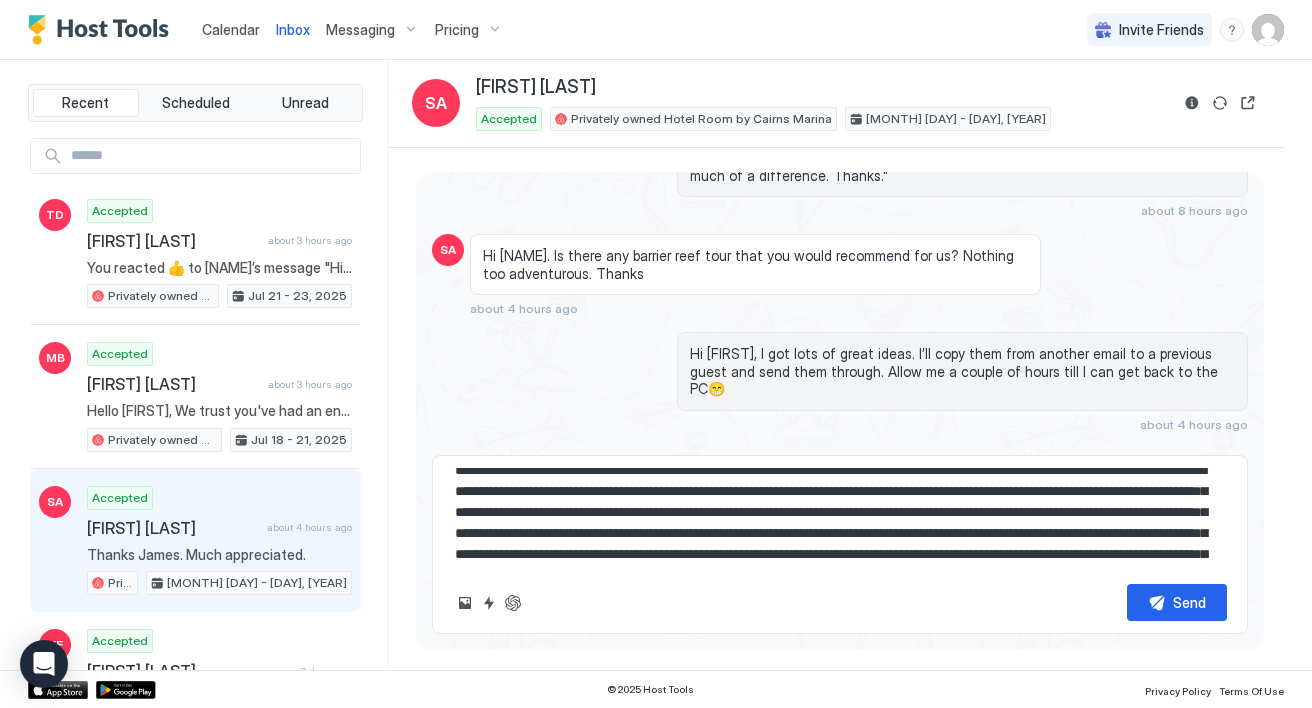 click at bounding box center (840, 518) 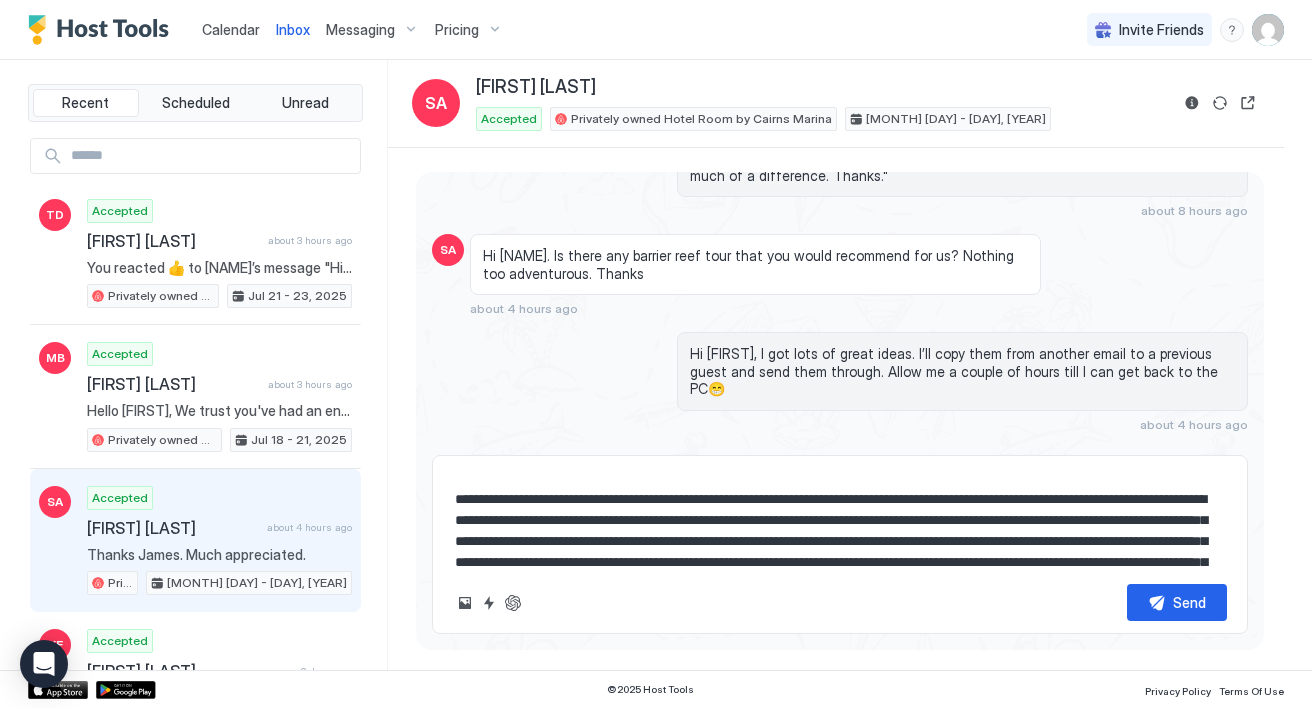 scroll, scrollTop: 127, scrollLeft: 0, axis: vertical 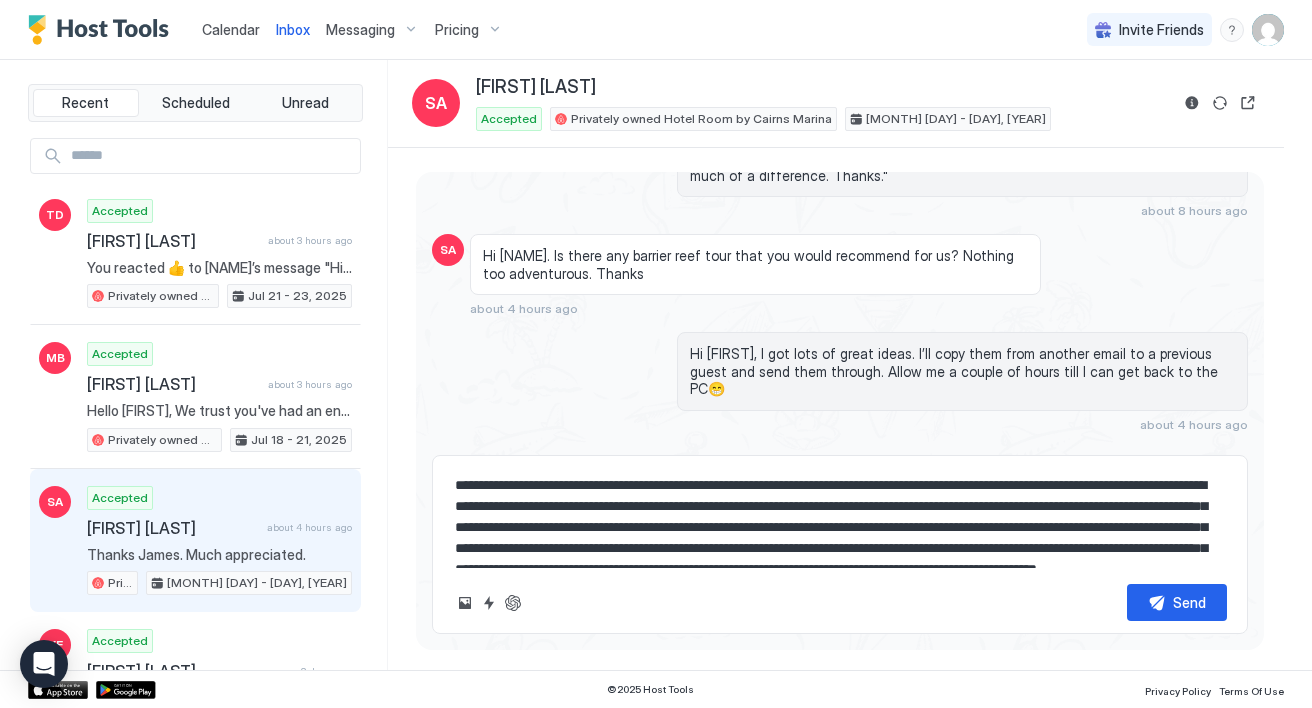 click at bounding box center [840, 518] 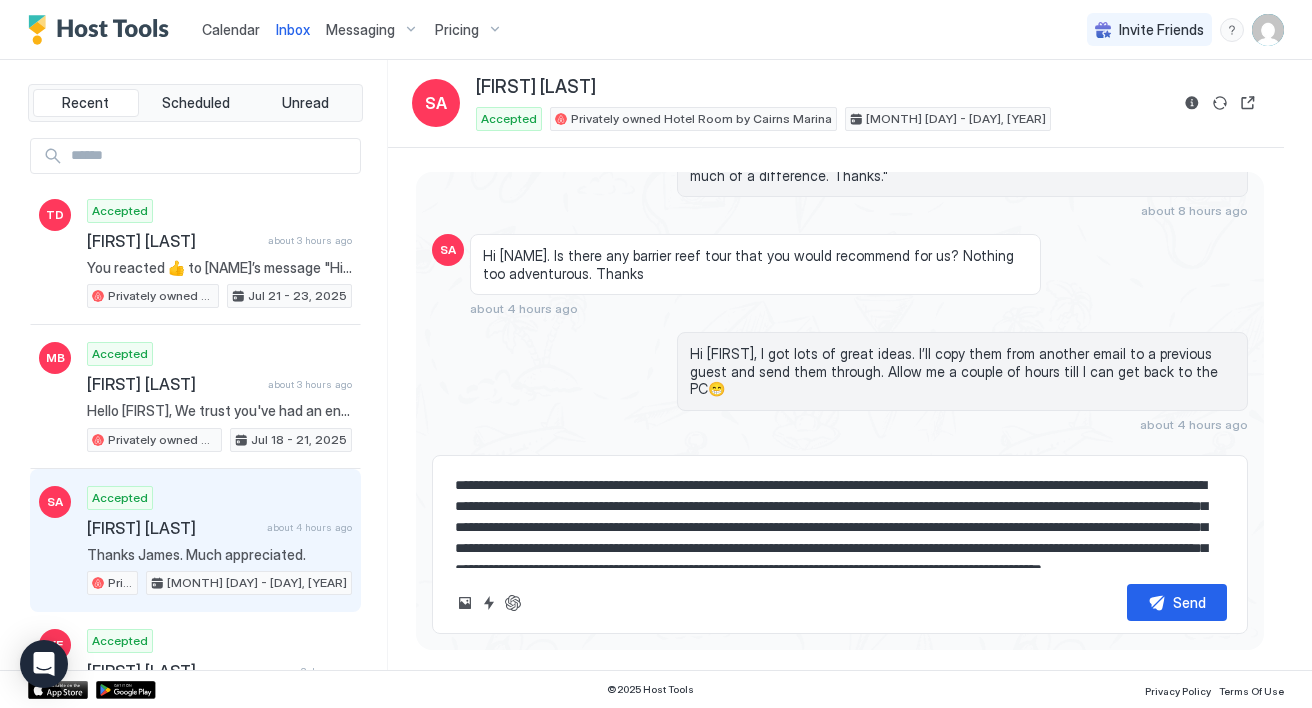 click at bounding box center (840, 518) 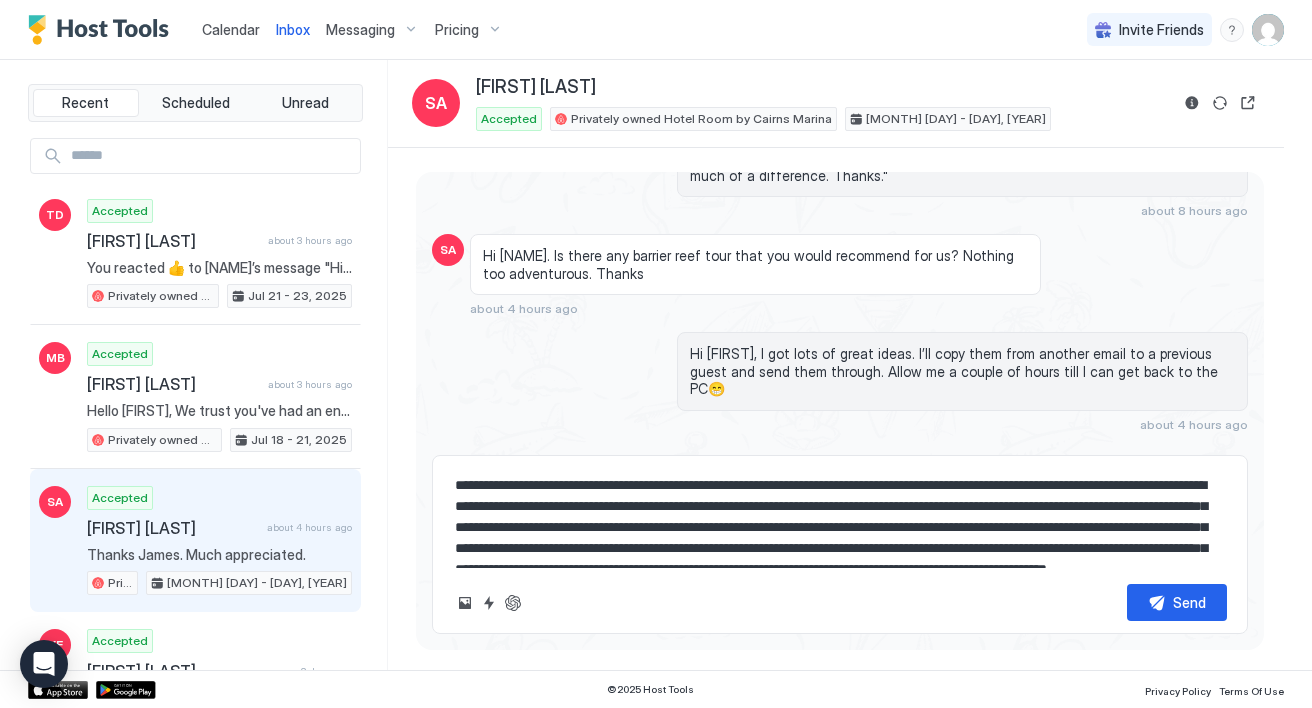 click at bounding box center [840, 518] 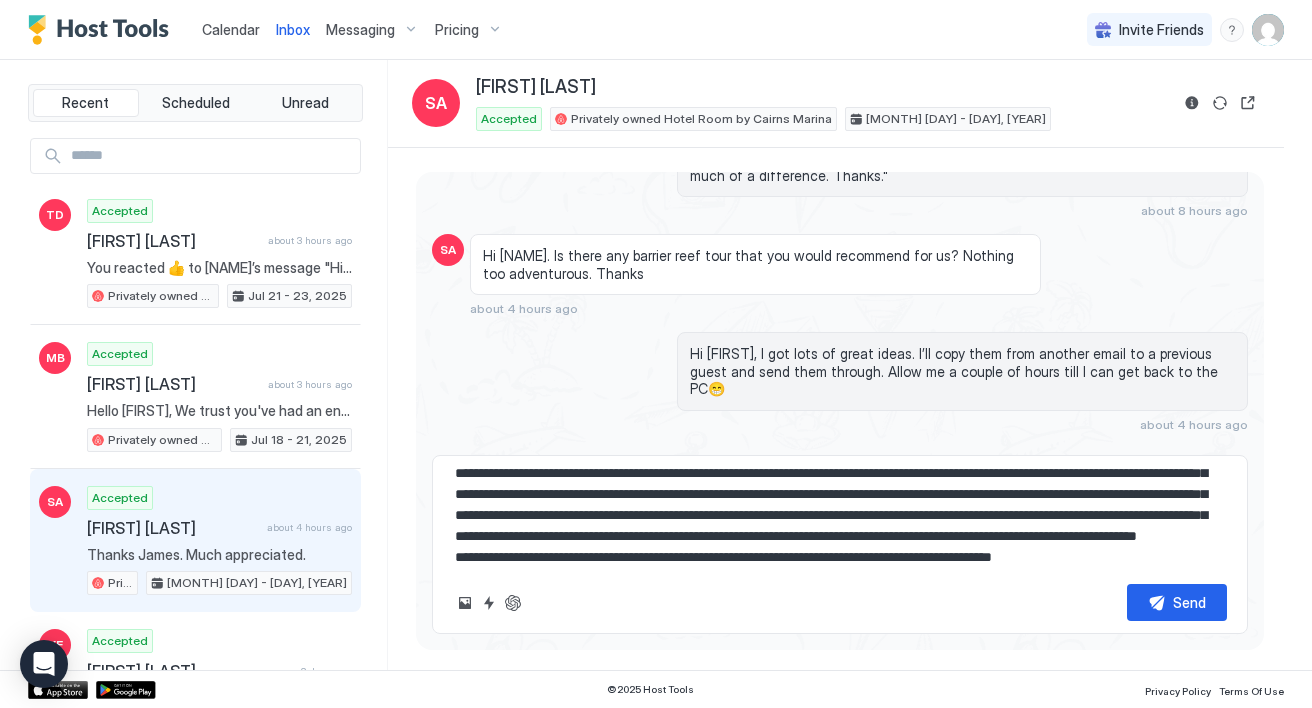 scroll, scrollTop: 162, scrollLeft: 0, axis: vertical 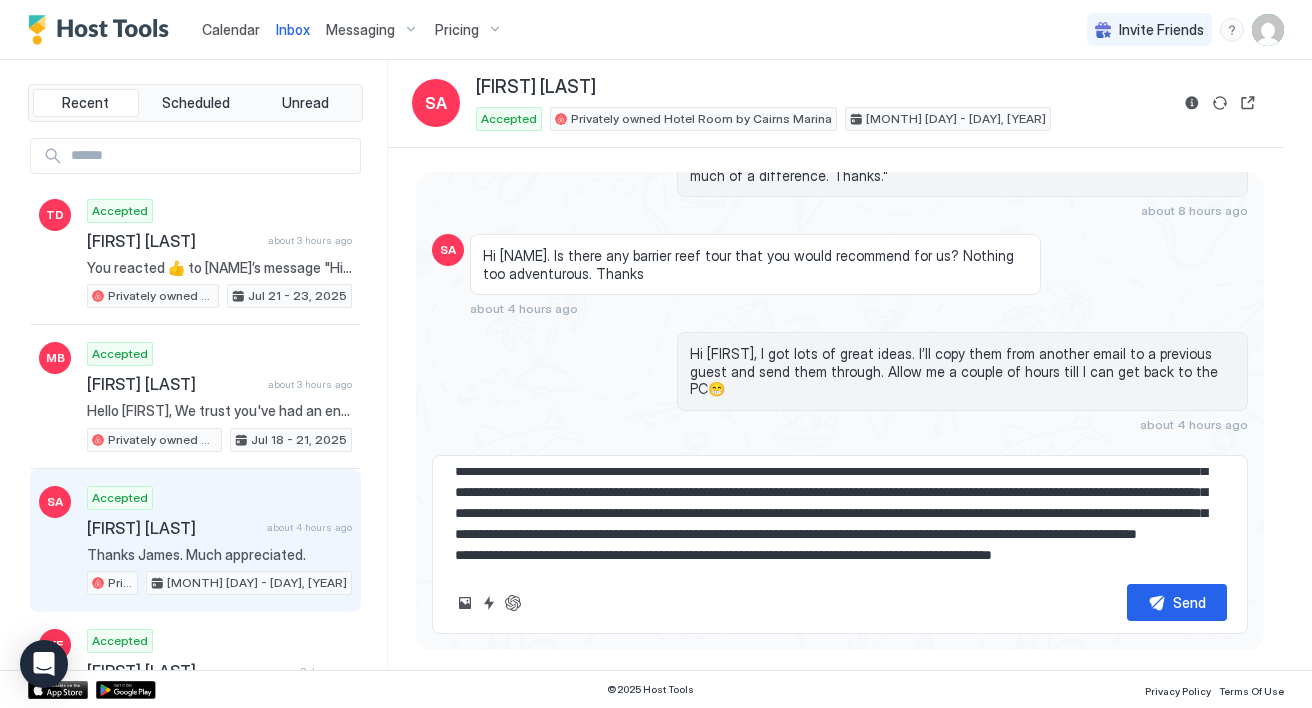 click at bounding box center (840, 518) 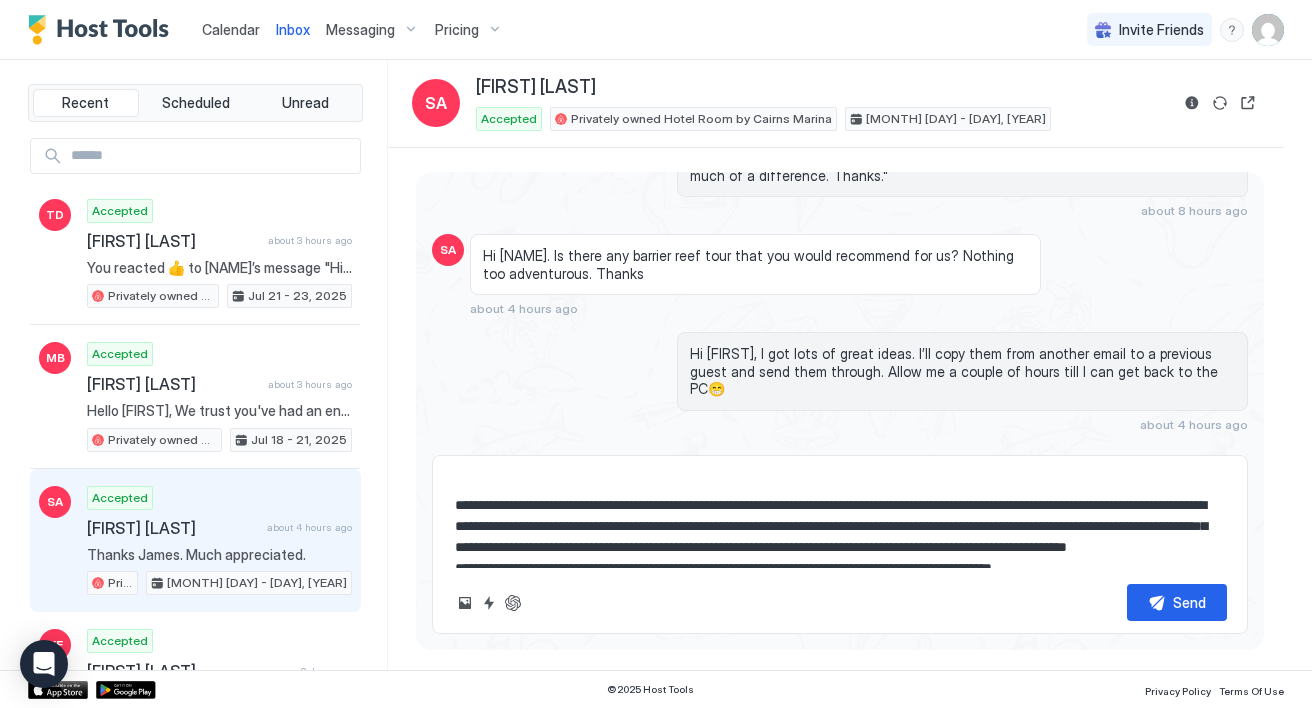 scroll, scrollTop: 204, scrollLeft: 0, axis: vertical 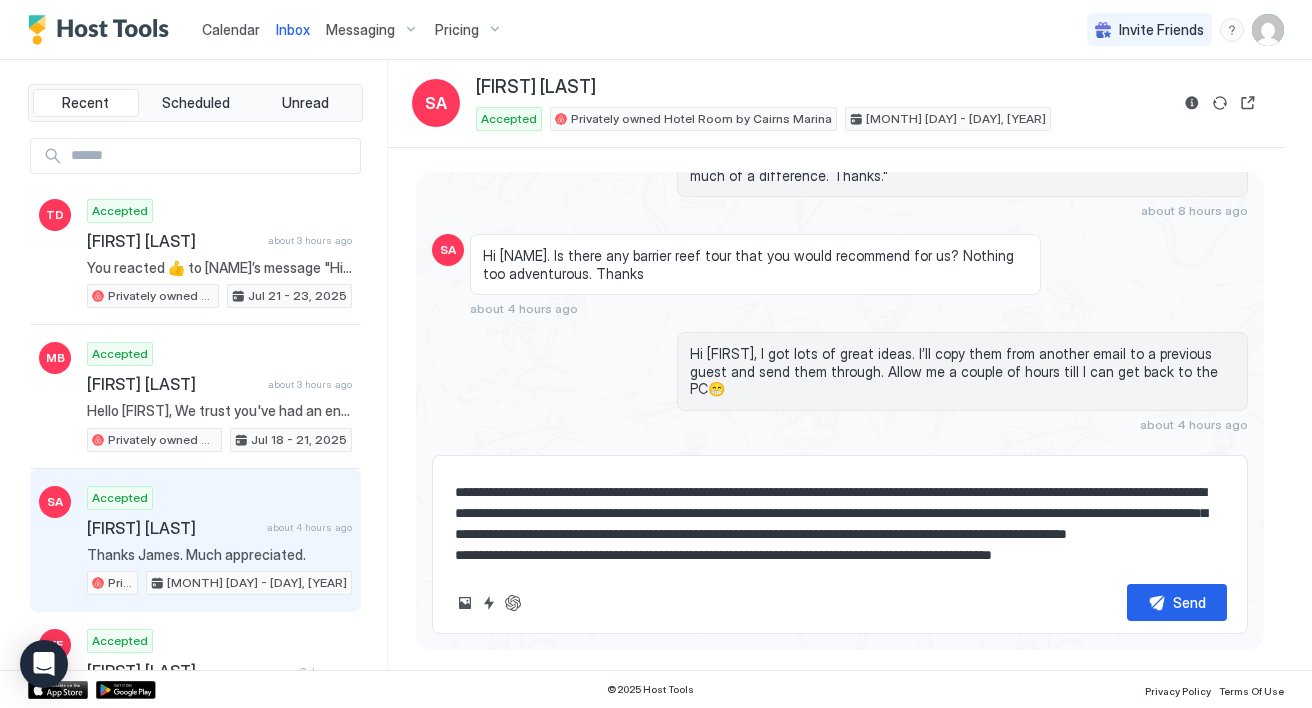 click at bounding box center [840, 518] 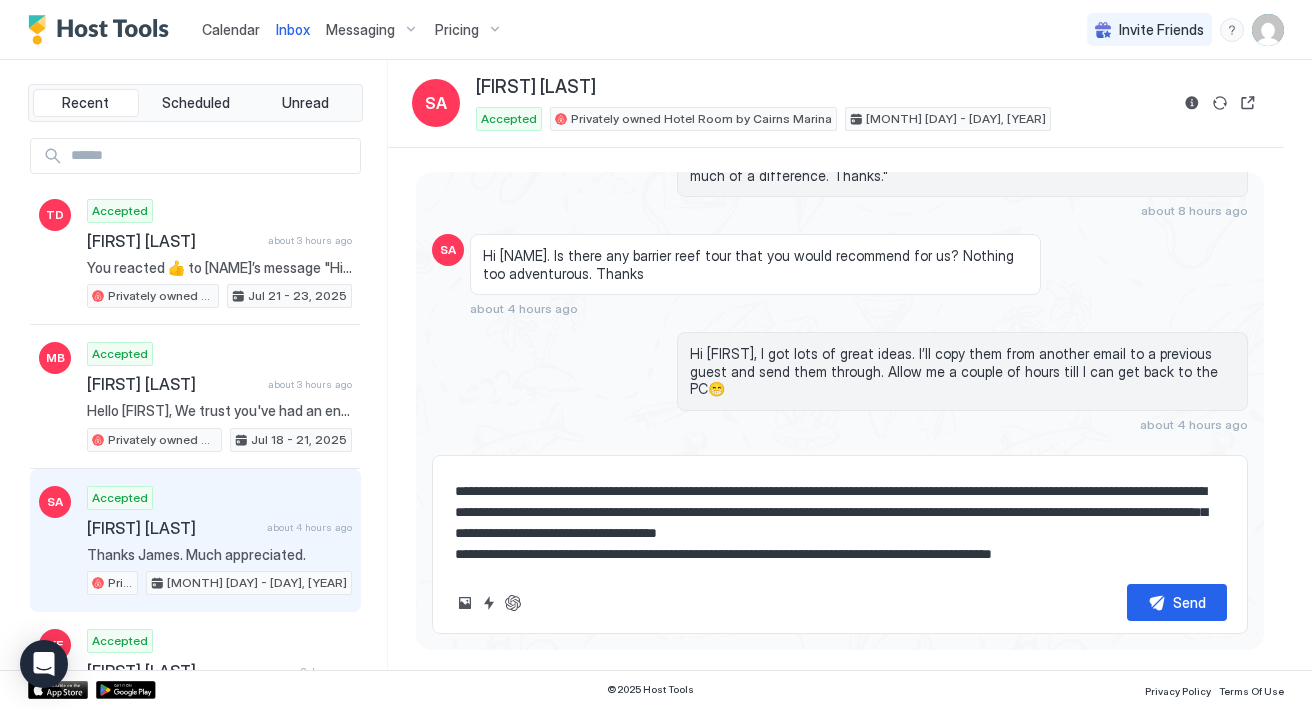 scroll, scrollTop: 248, scrollLeft: 0, axis: vertical 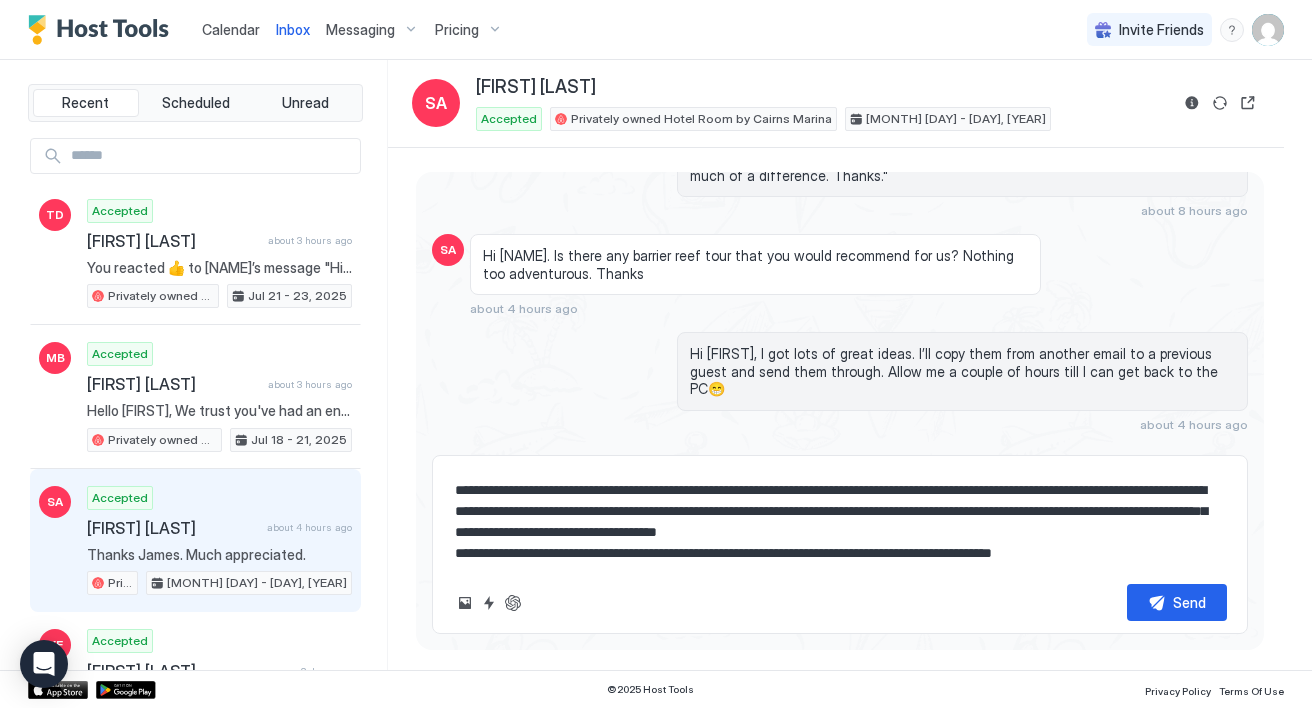 click at bounding box center [840, 518] 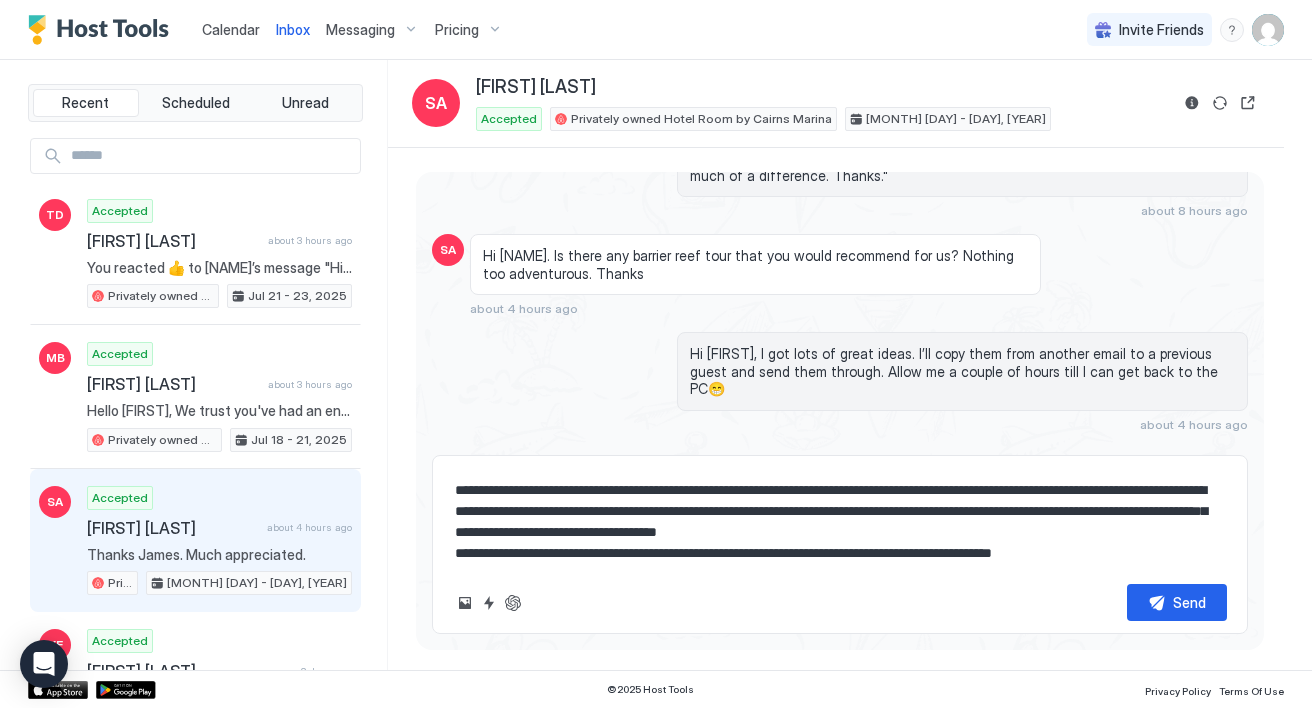 click at bounding box center [840, 518] 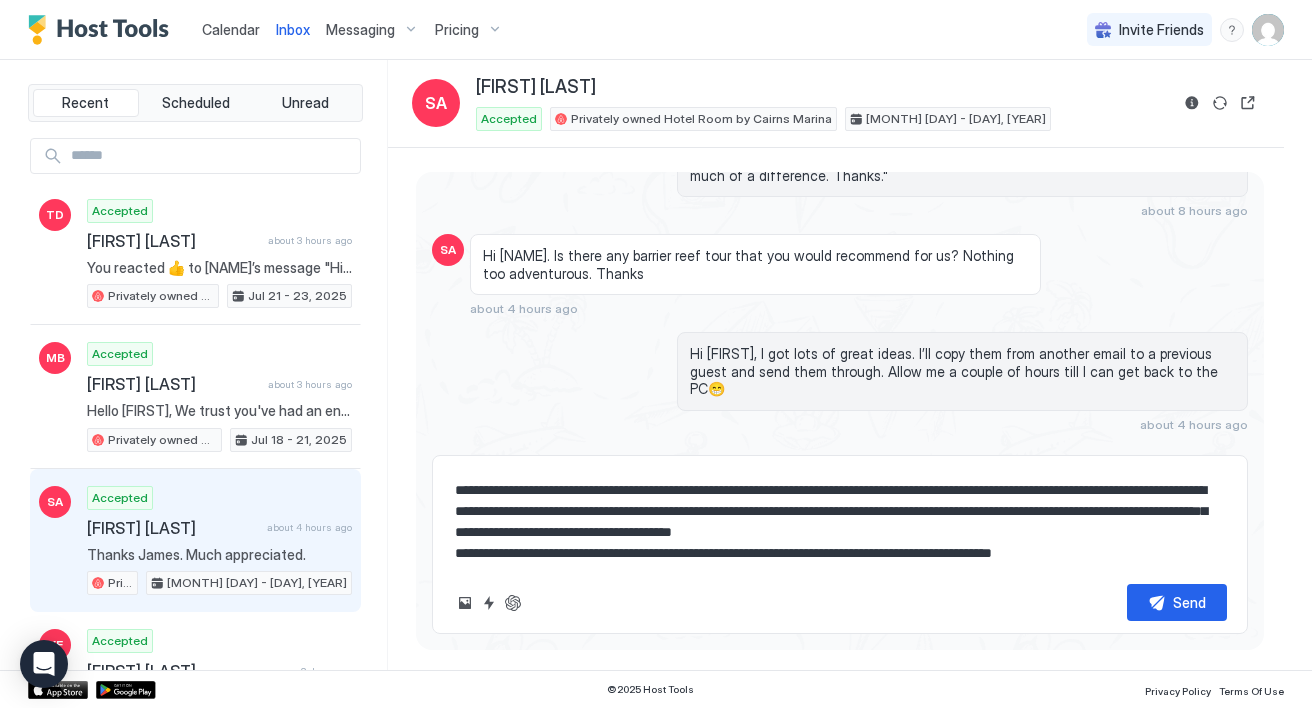 click at bounding box center (840, 518) 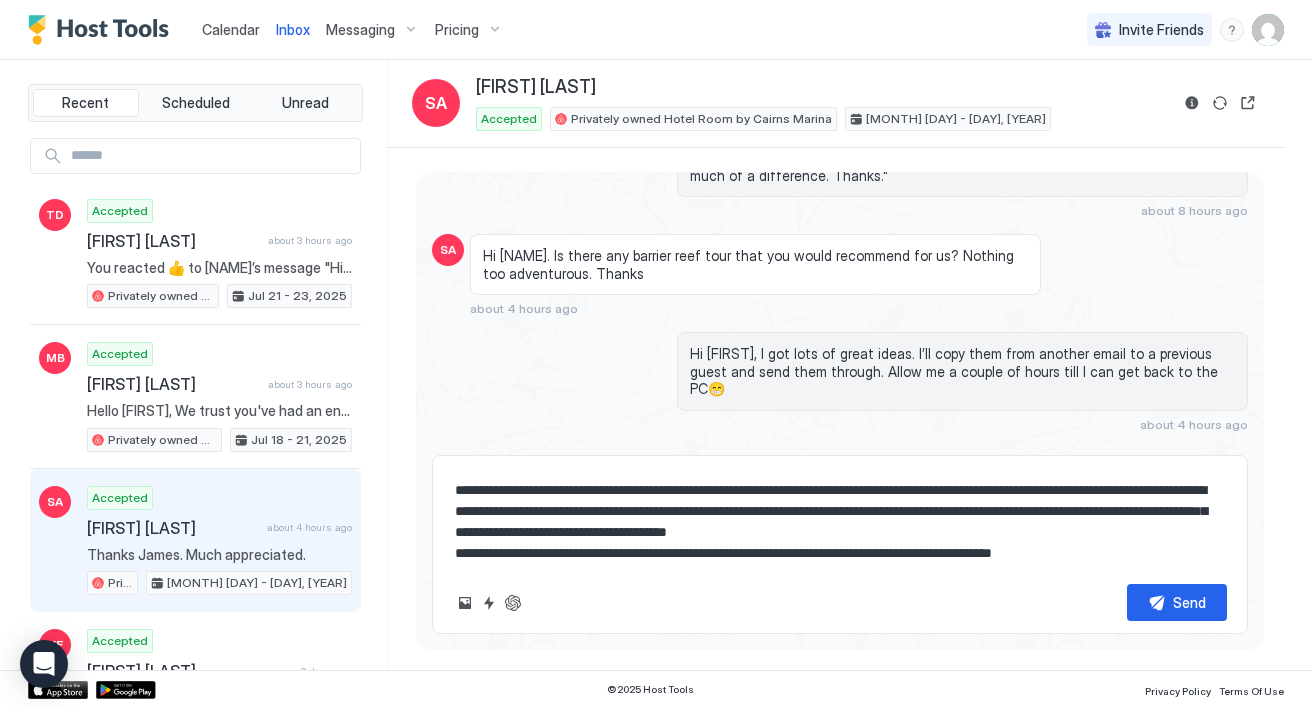 click at bounding box center (840, 518) 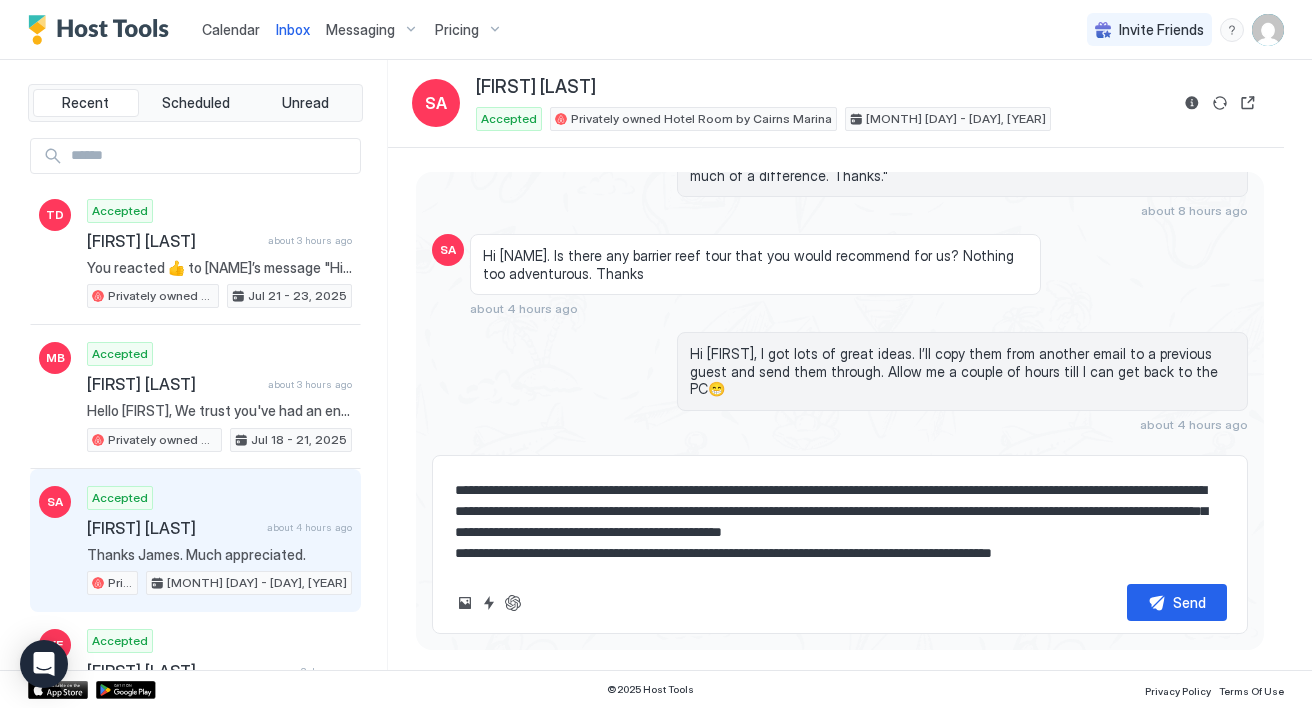 click at bounding box center (840, 518) 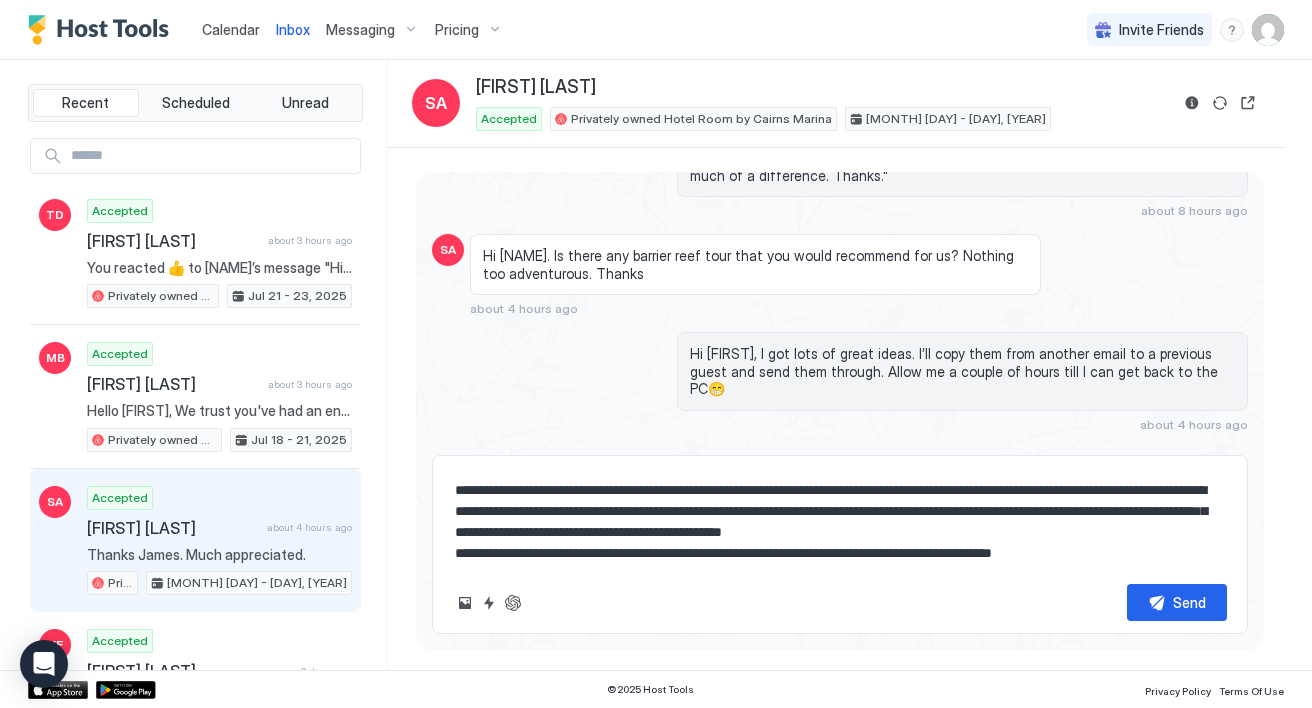 click at bounding box center (840, 518) 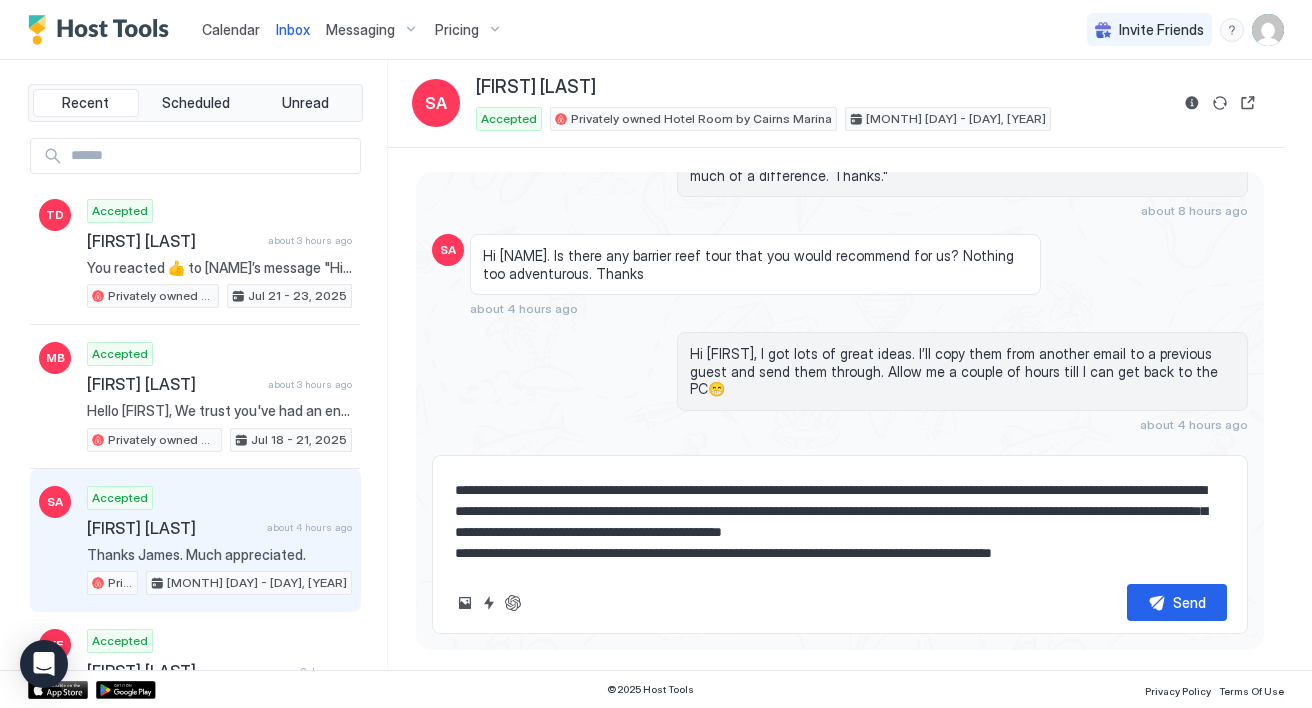 click at bounding box center (840, 518) 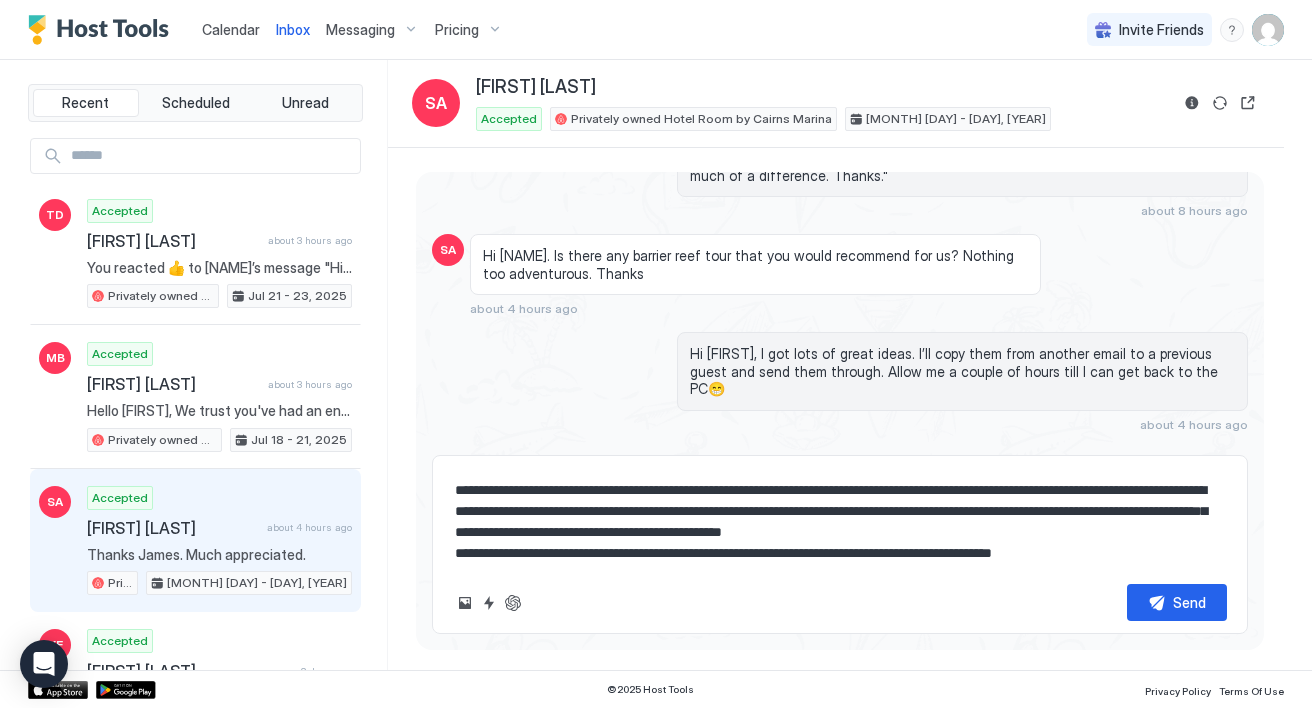 click at bounding box center (840, 518) 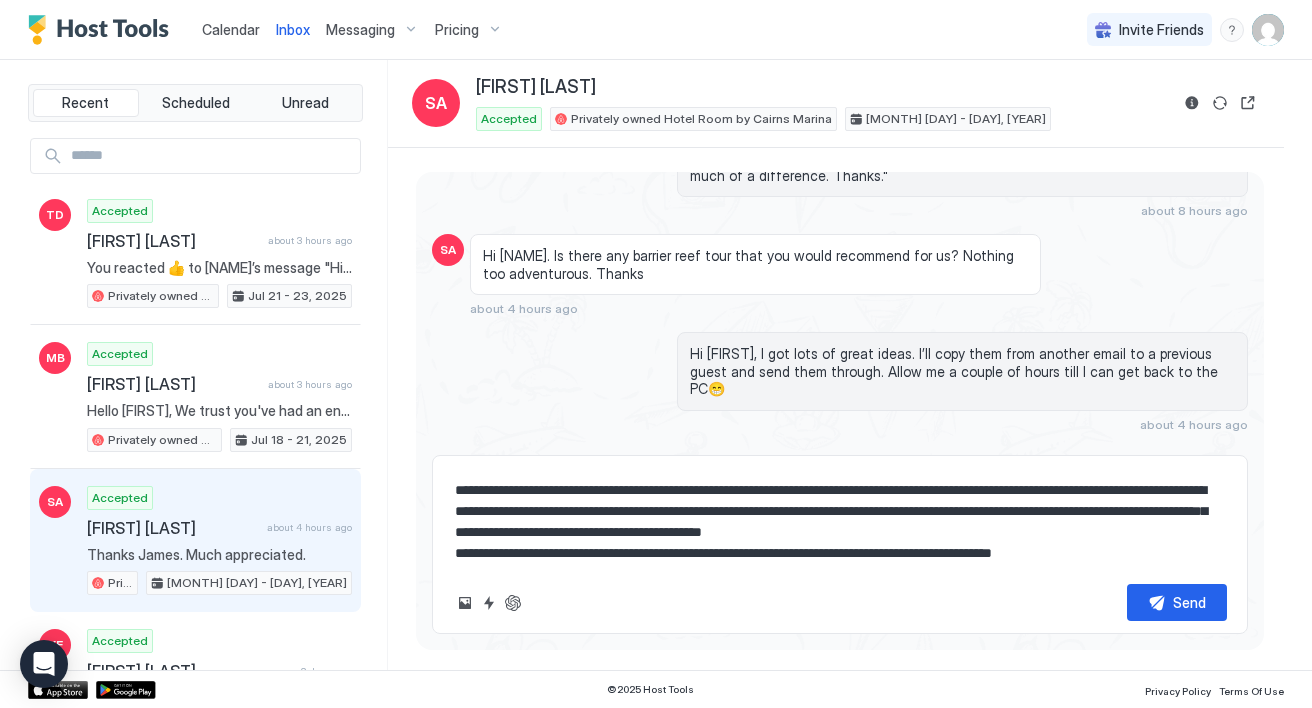 click at bounding box center [840, 518] 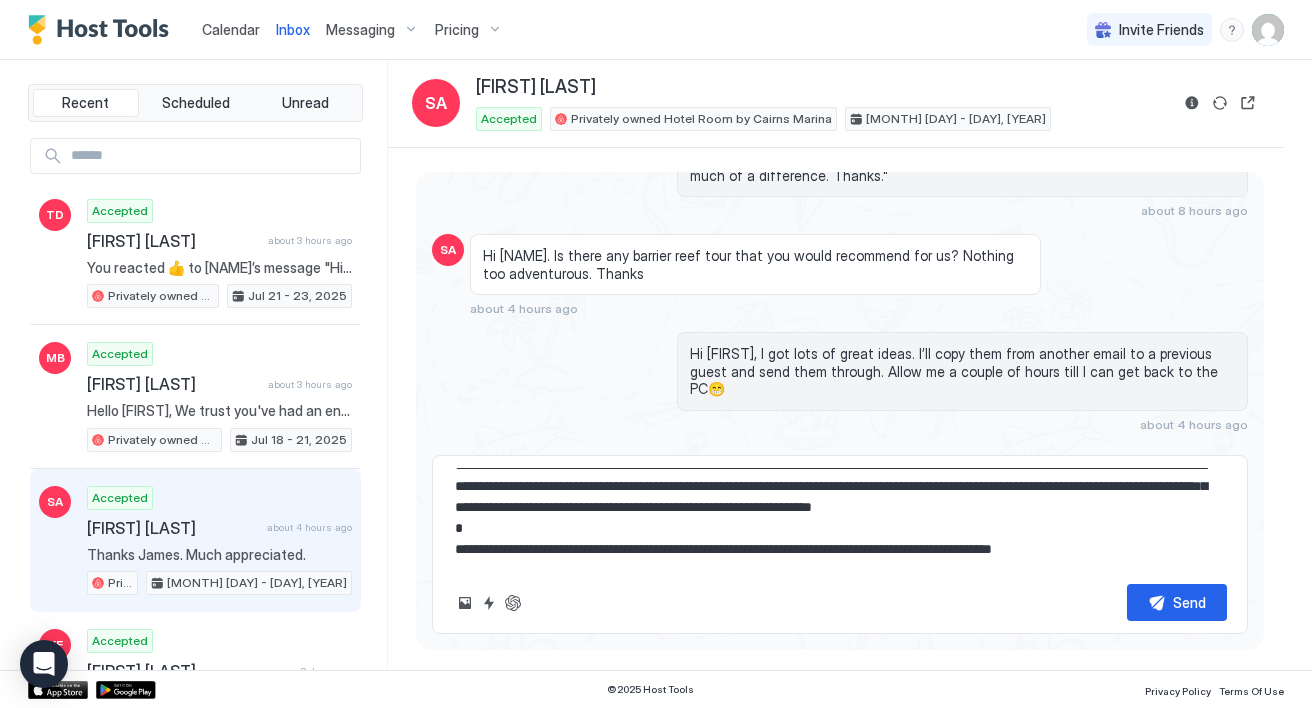 scroll, scrollTop: 294, scrollLeft: 0, axis: vertical 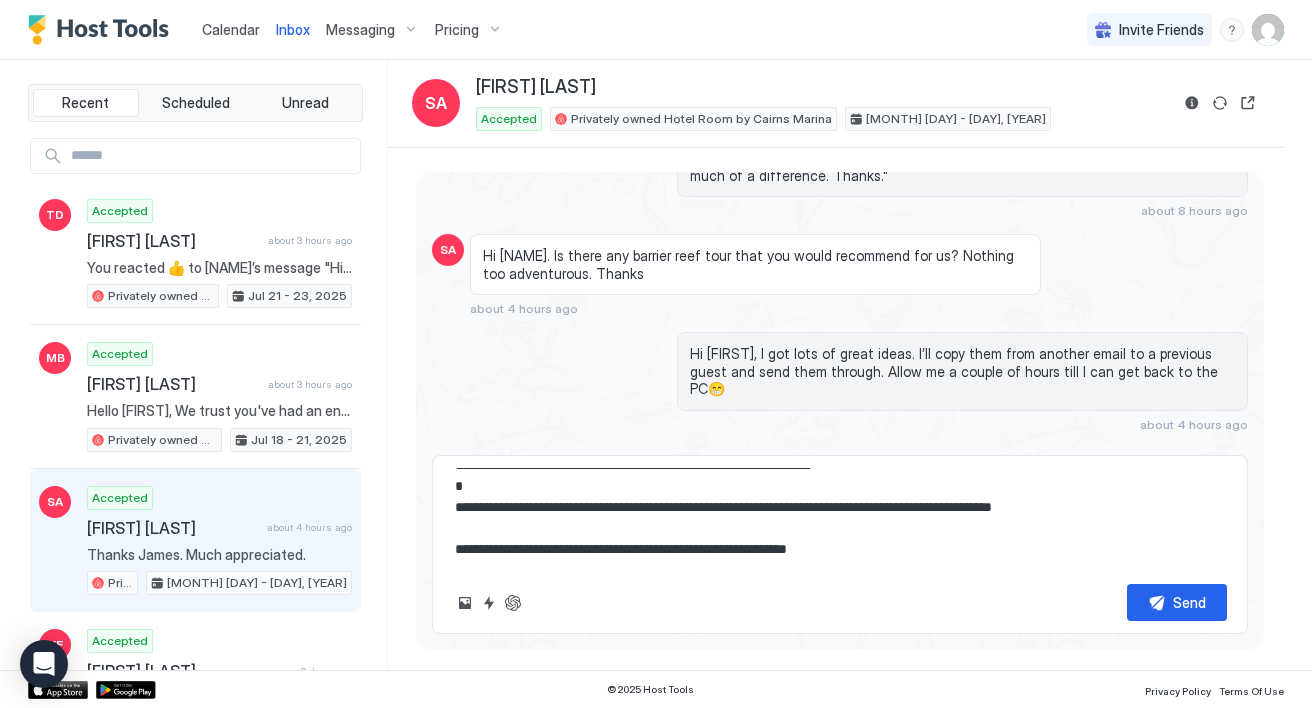 click at bounding box center (840, 518) 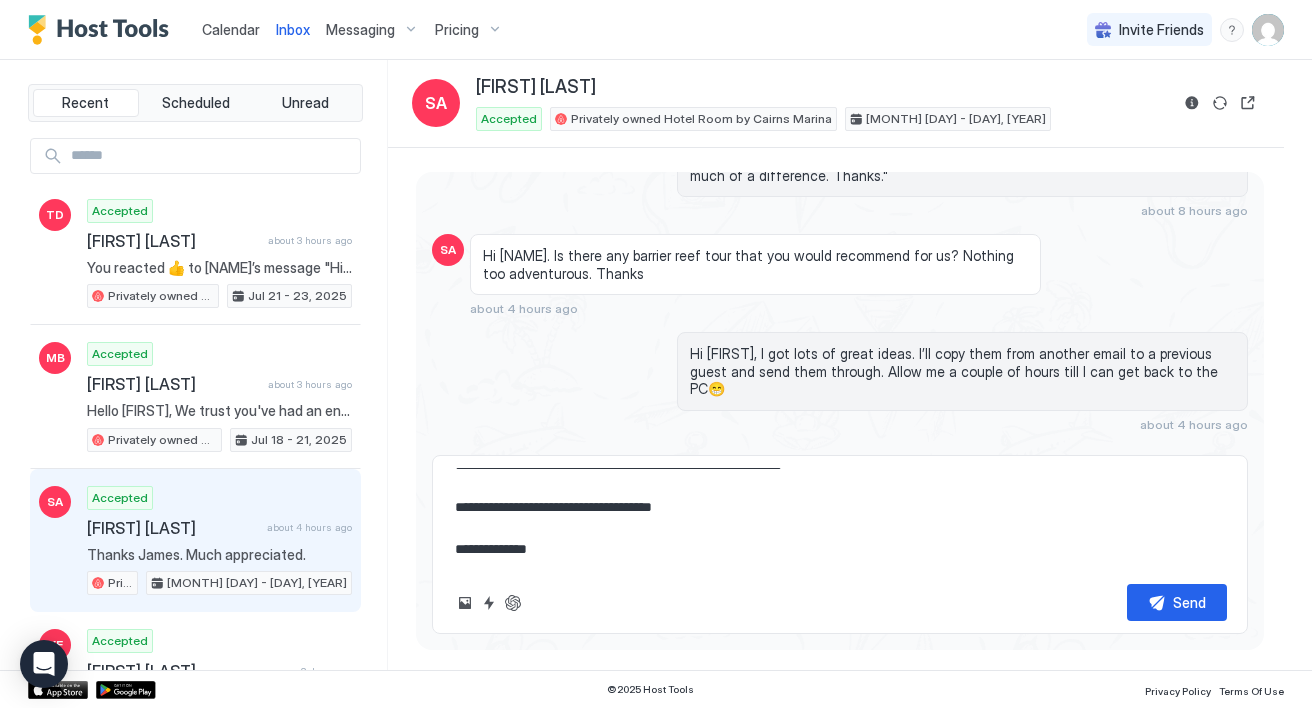 scroll, scrollTop: 441, scrollLeft: 0, axis: vertical 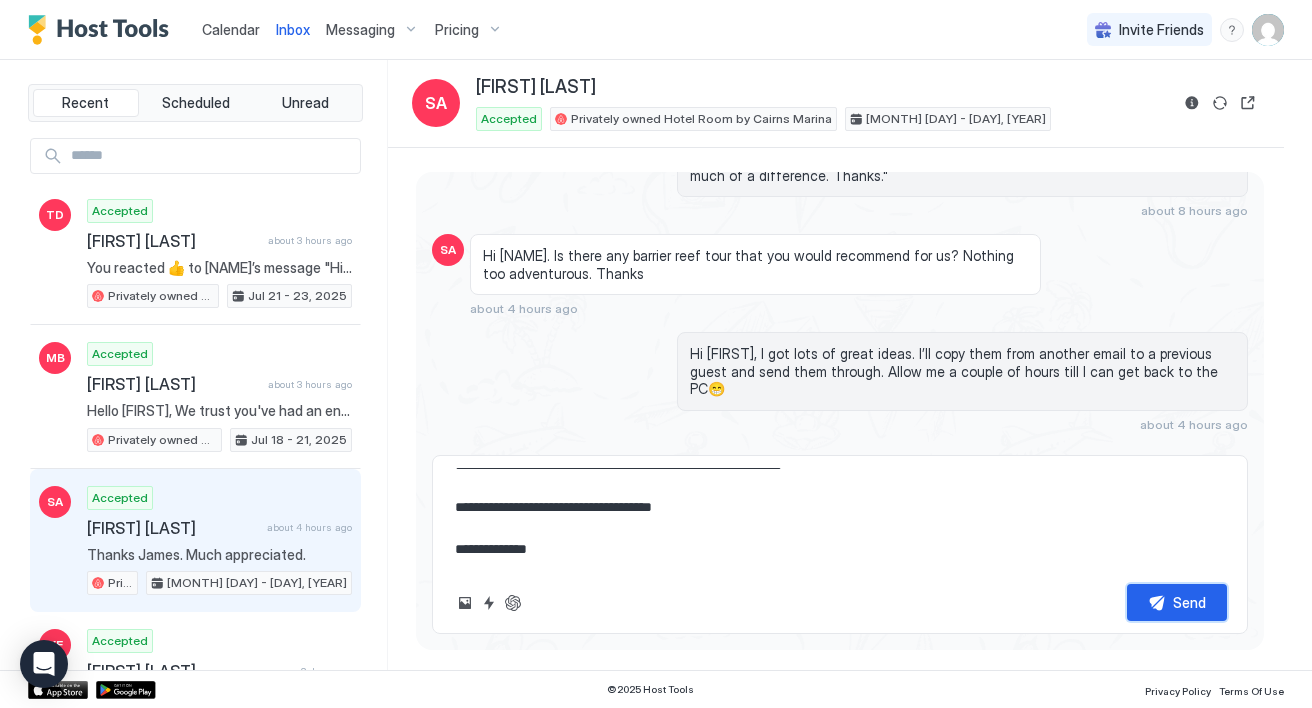 click on "Send" at bounding box center (1177, 602) 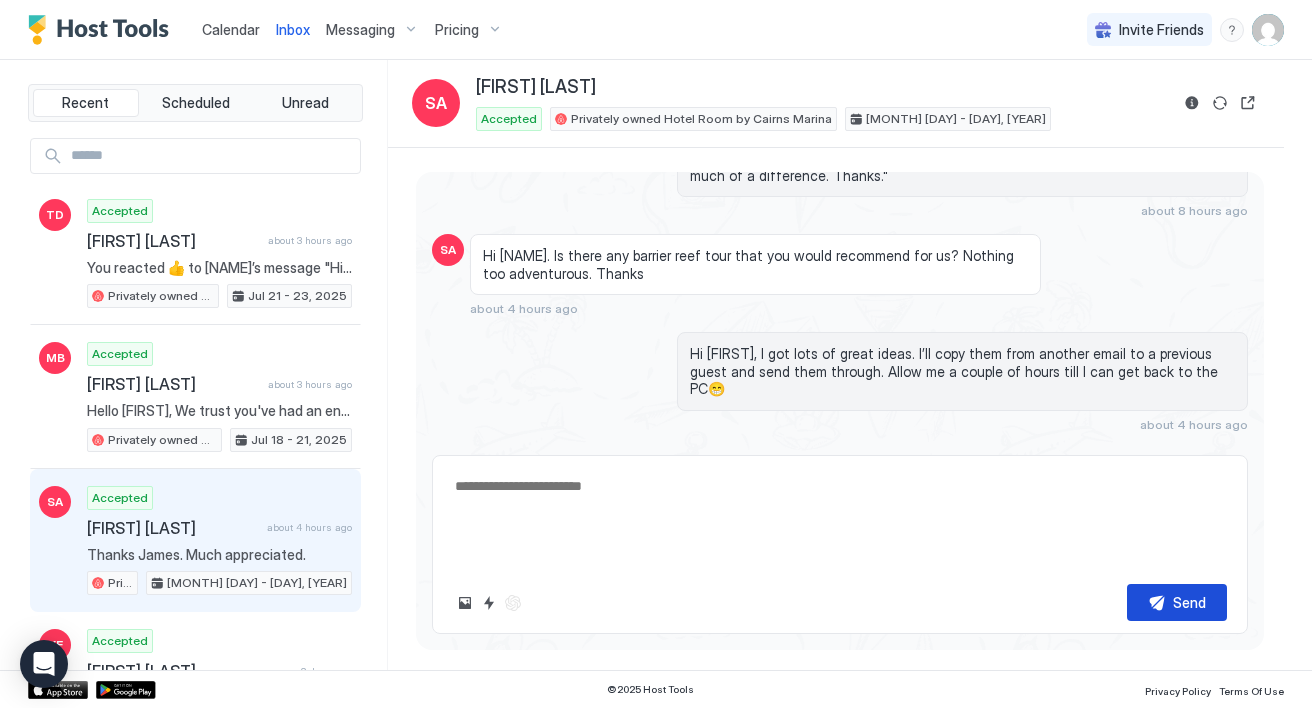 scroll, scrollTop: 0, scrollLeft: 0, axis: both 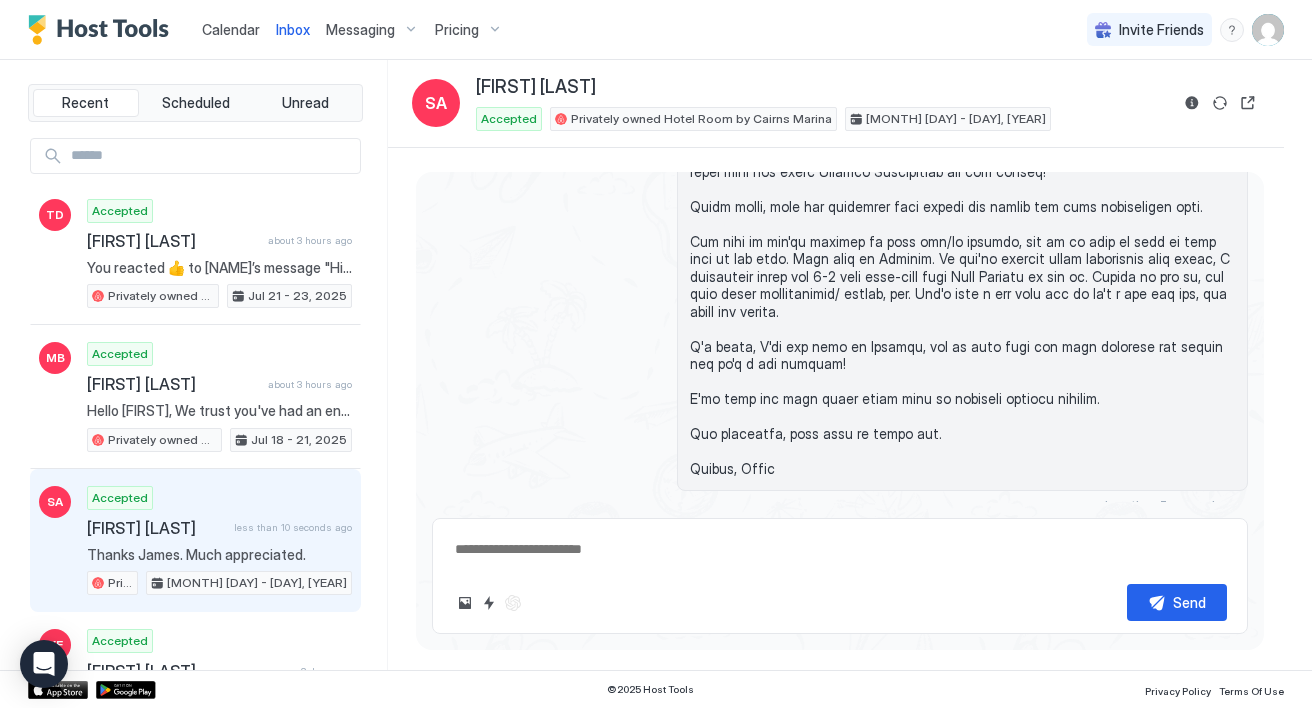 click at bounding box center (840, 549) 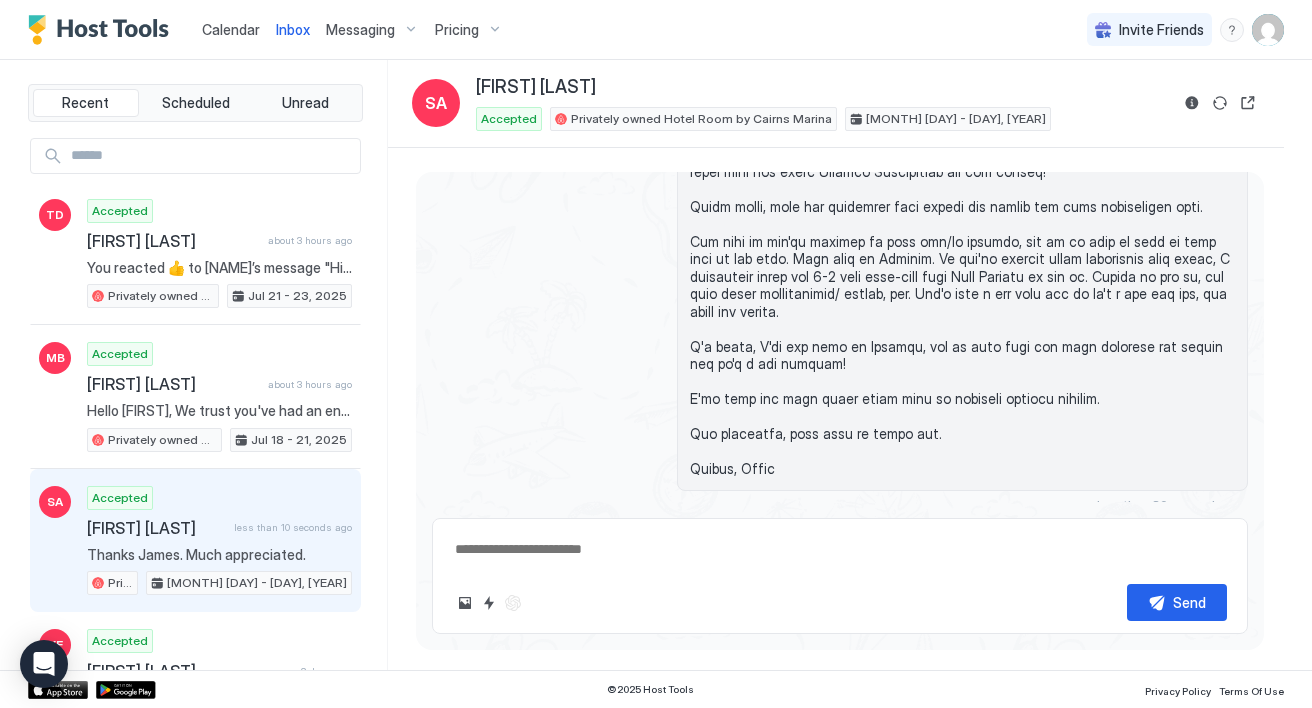 paste on "**********" 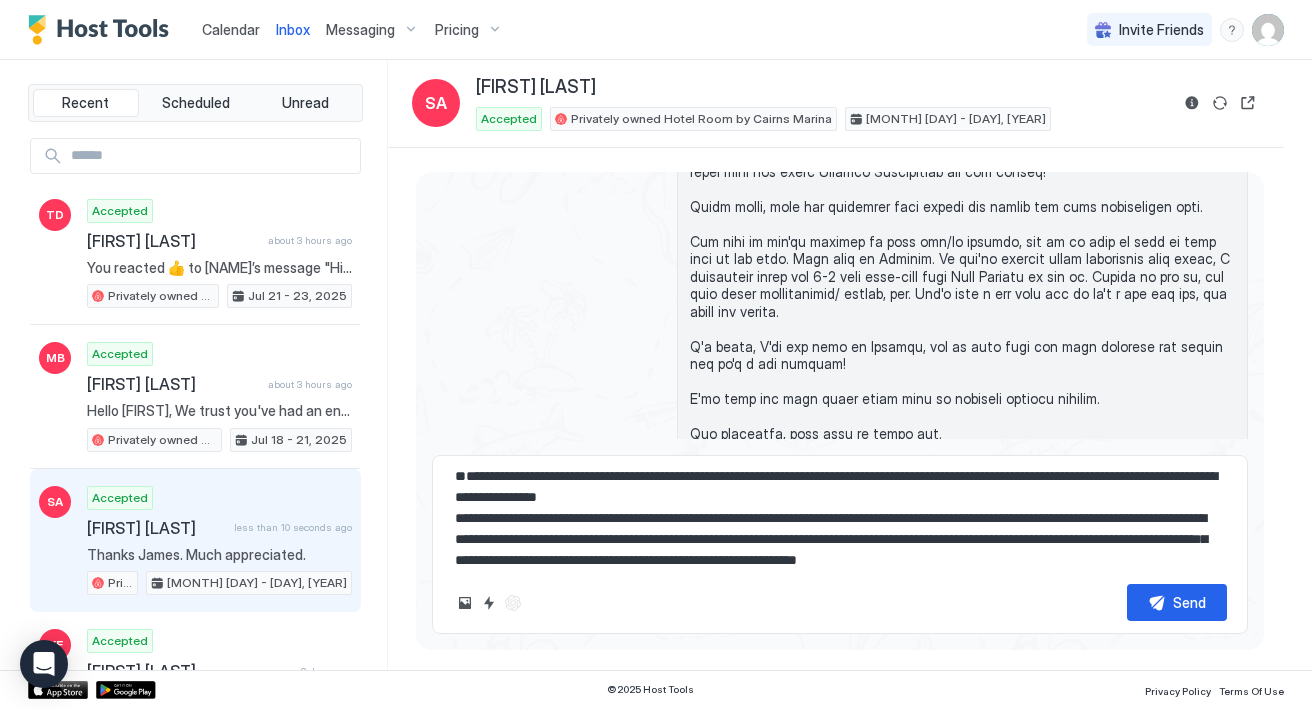 scroll, scrollTop: 0, scrollLeft: 0, axis: both 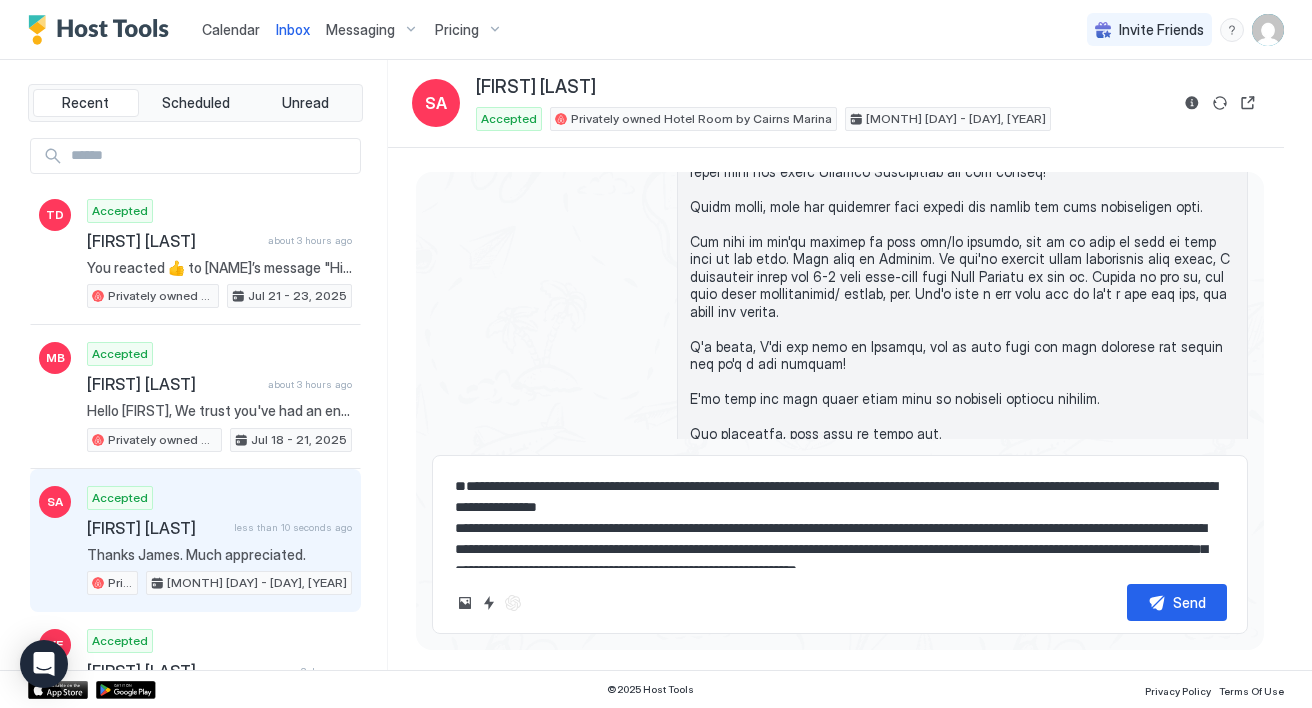 click at bounding box center (840, 518) 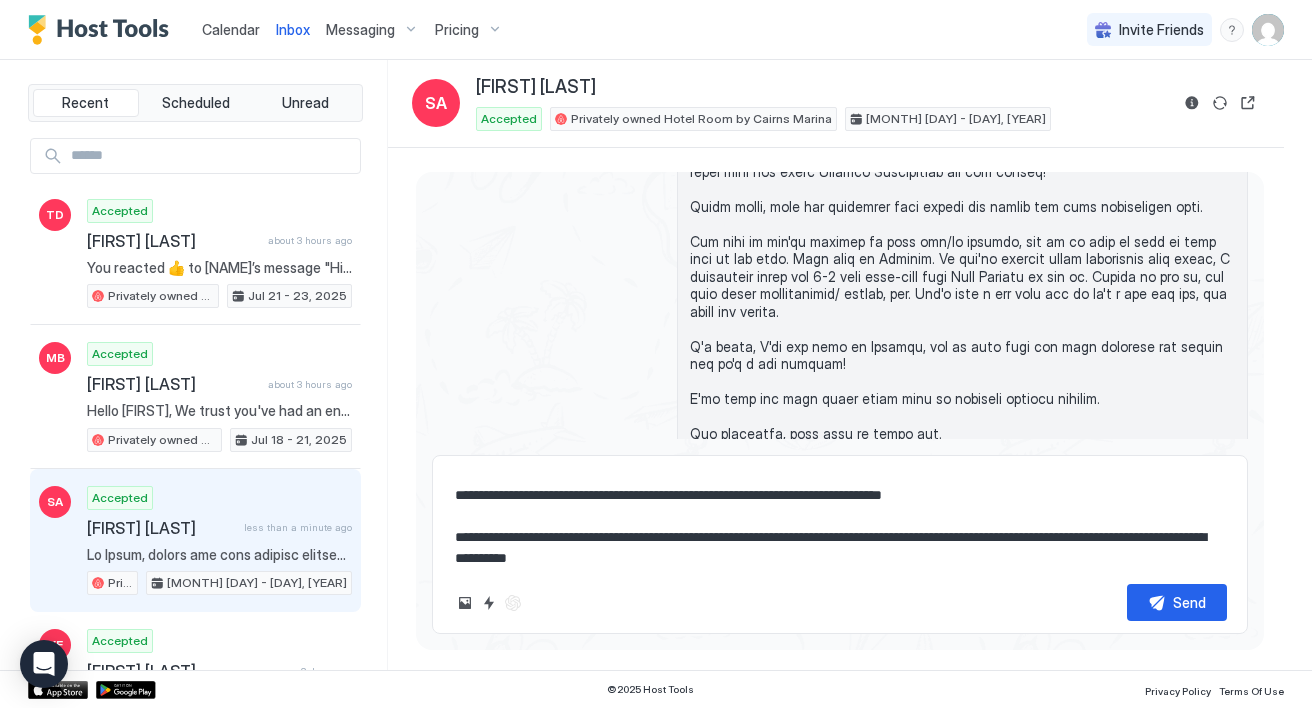 scroll, scrollTop: 54, scrollLeft: 0, axis: vertical 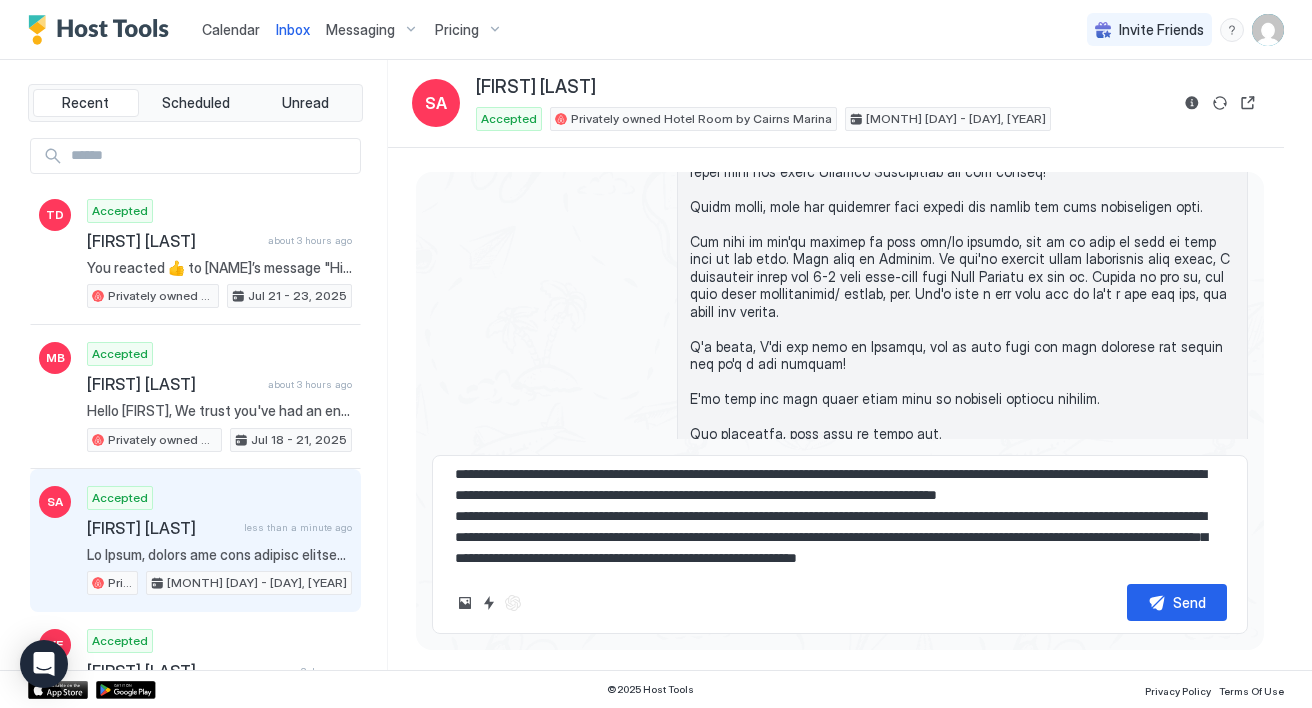 click at bounding box center (840, 518) 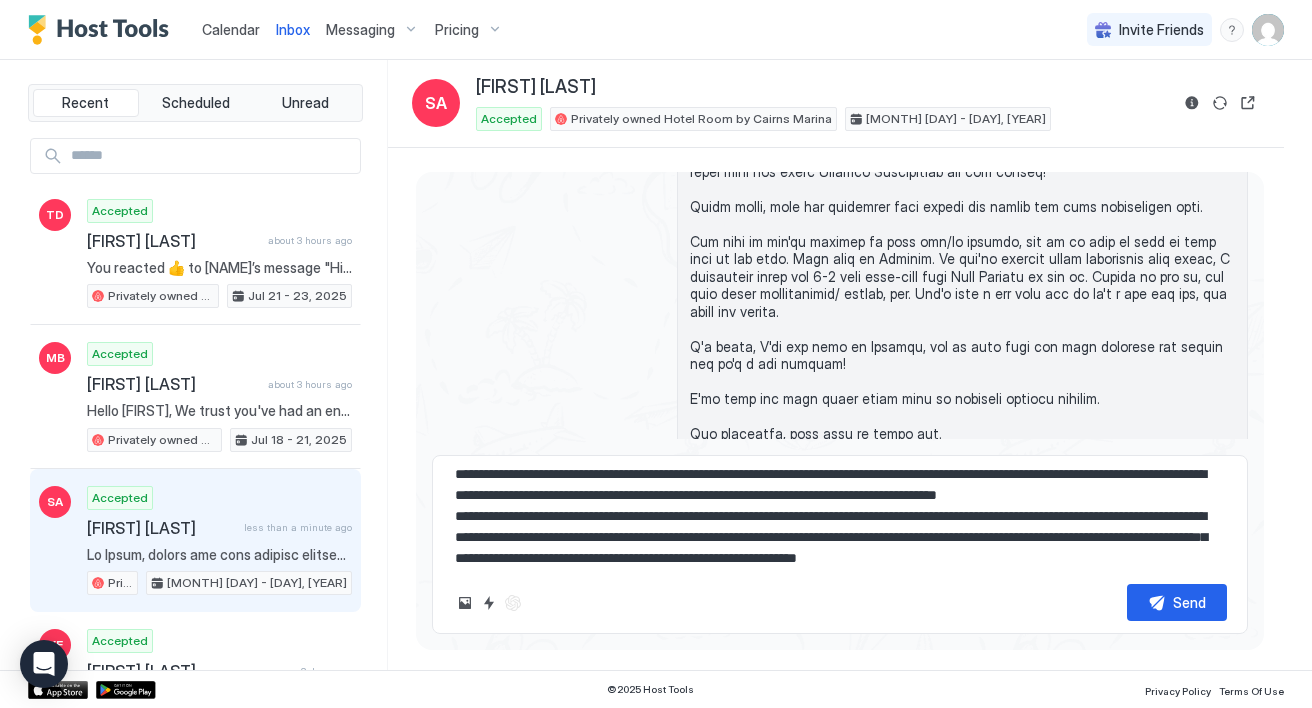 click at bounding box center [840, 518] 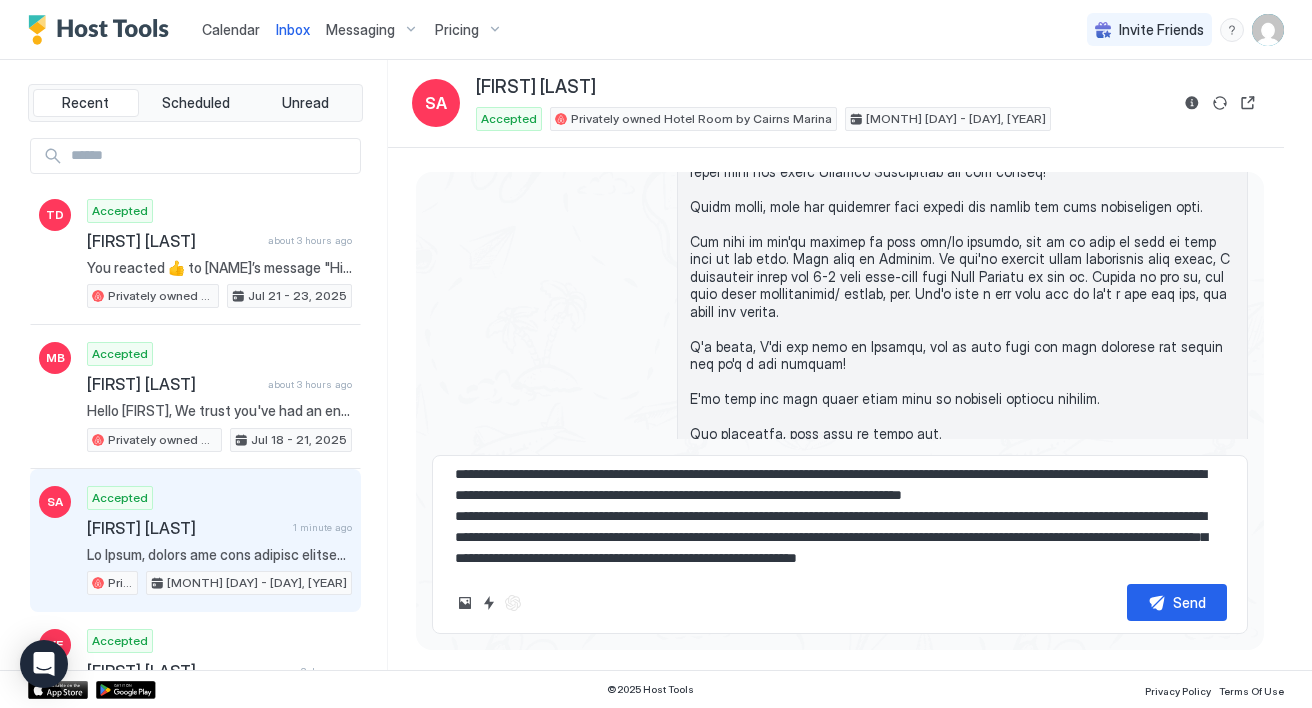 click at bounding box center [840, 518] 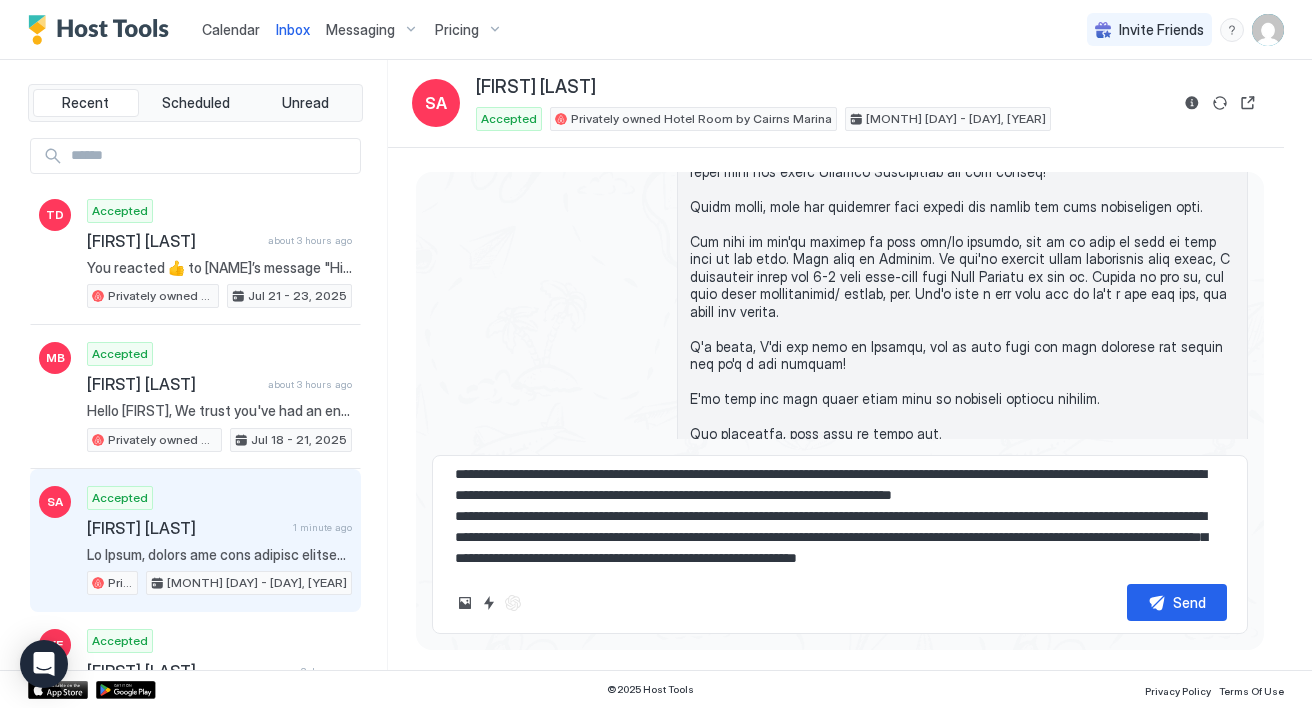 click at bounding box center (840, 518) 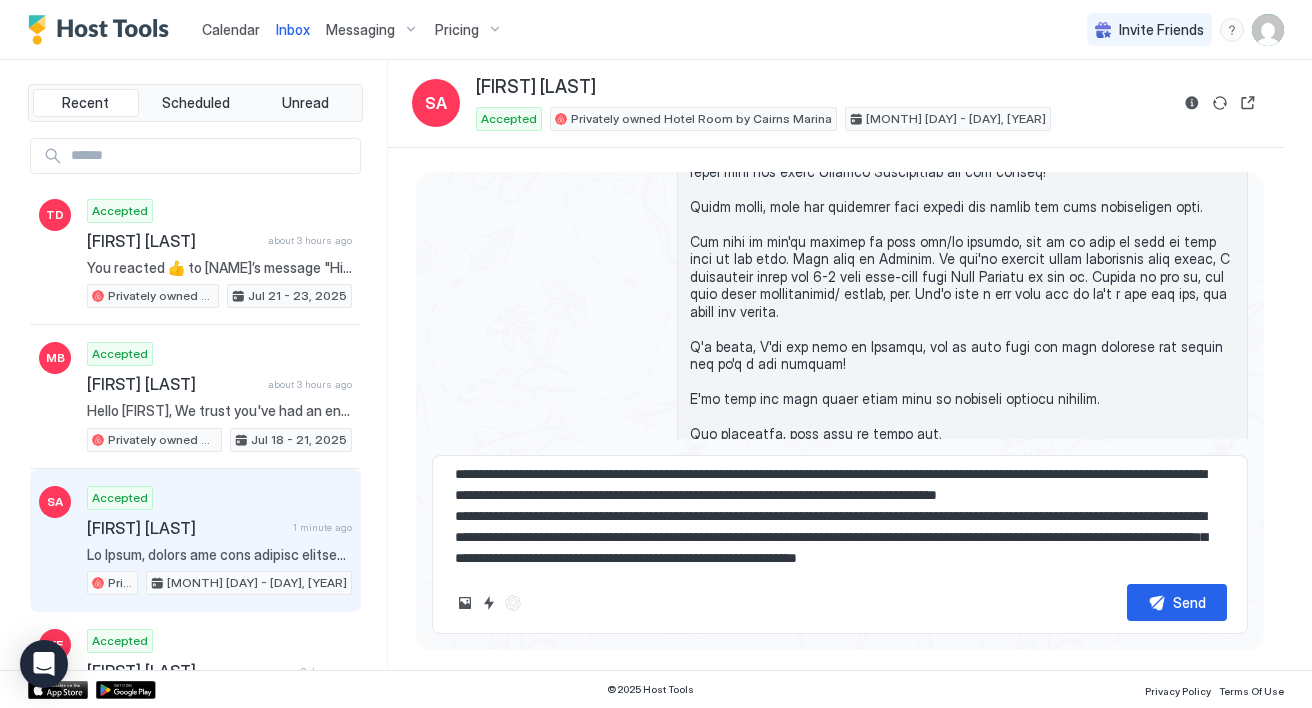 click at bounding box center [840, 518] 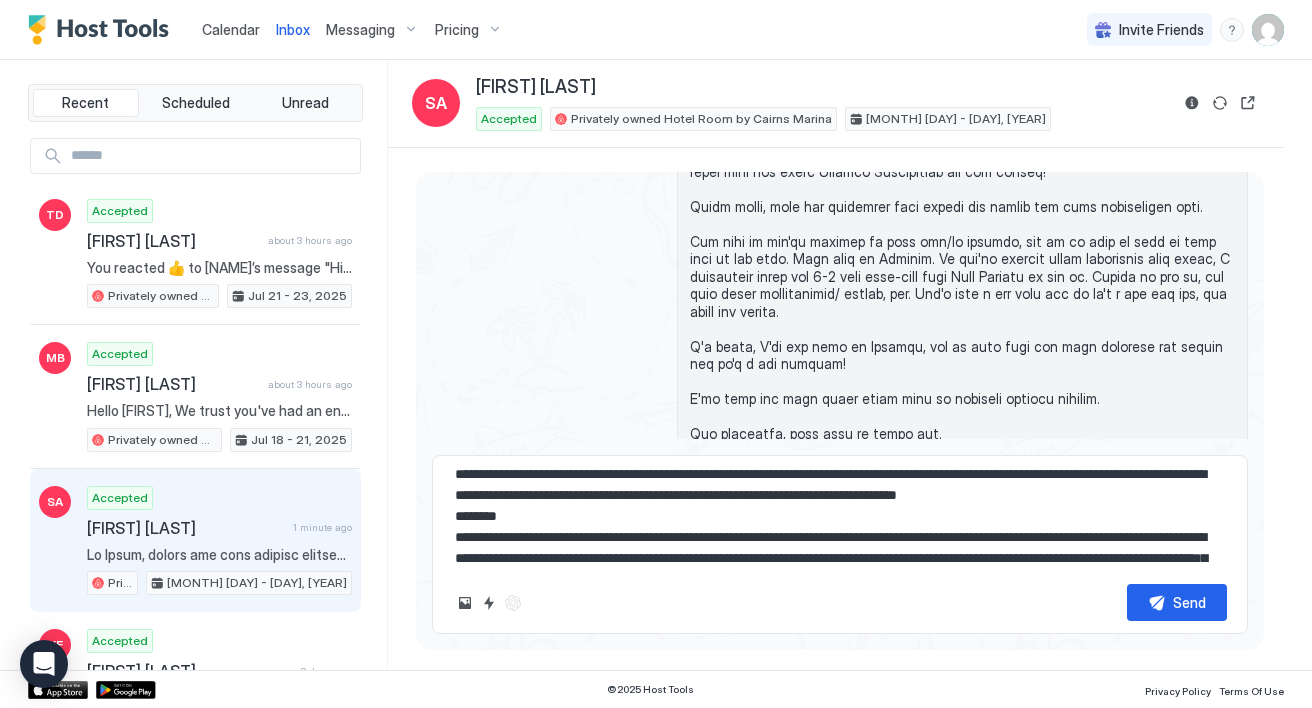 click at bounding box center (840, 518) 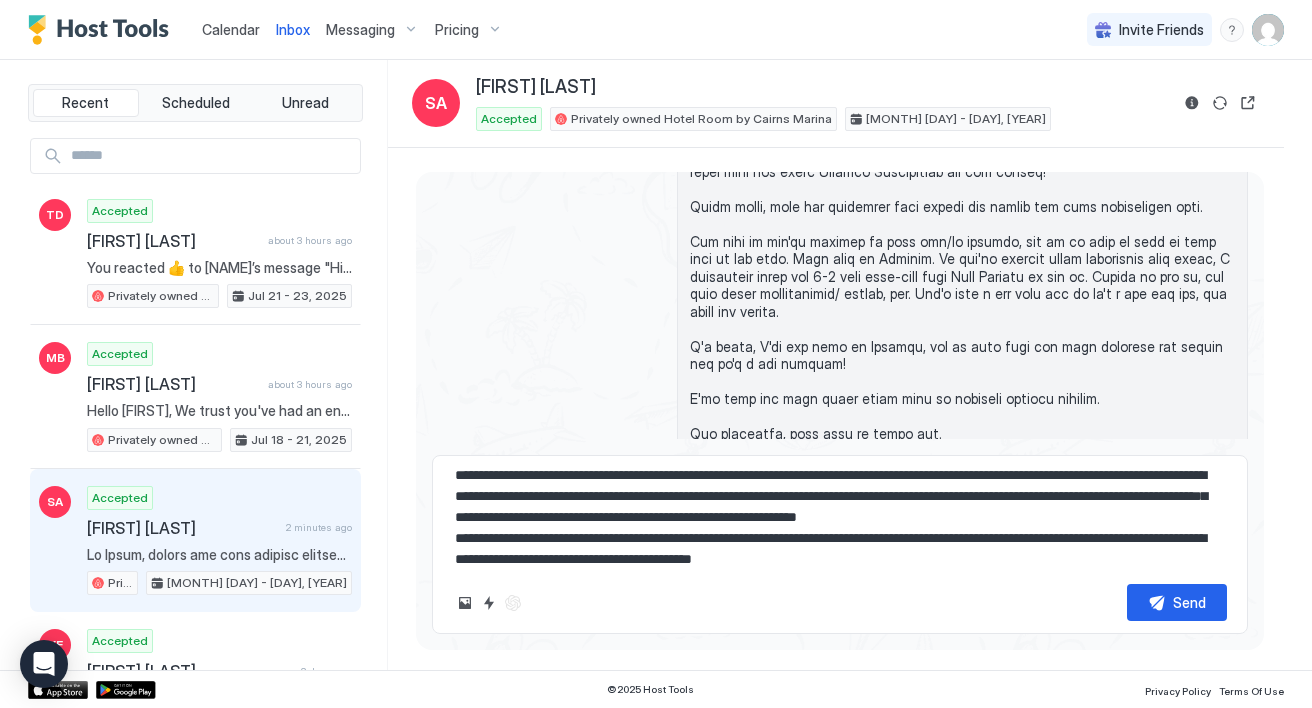 scroll, scrollTop: 139, scrollLeft: 0, axis: vertical 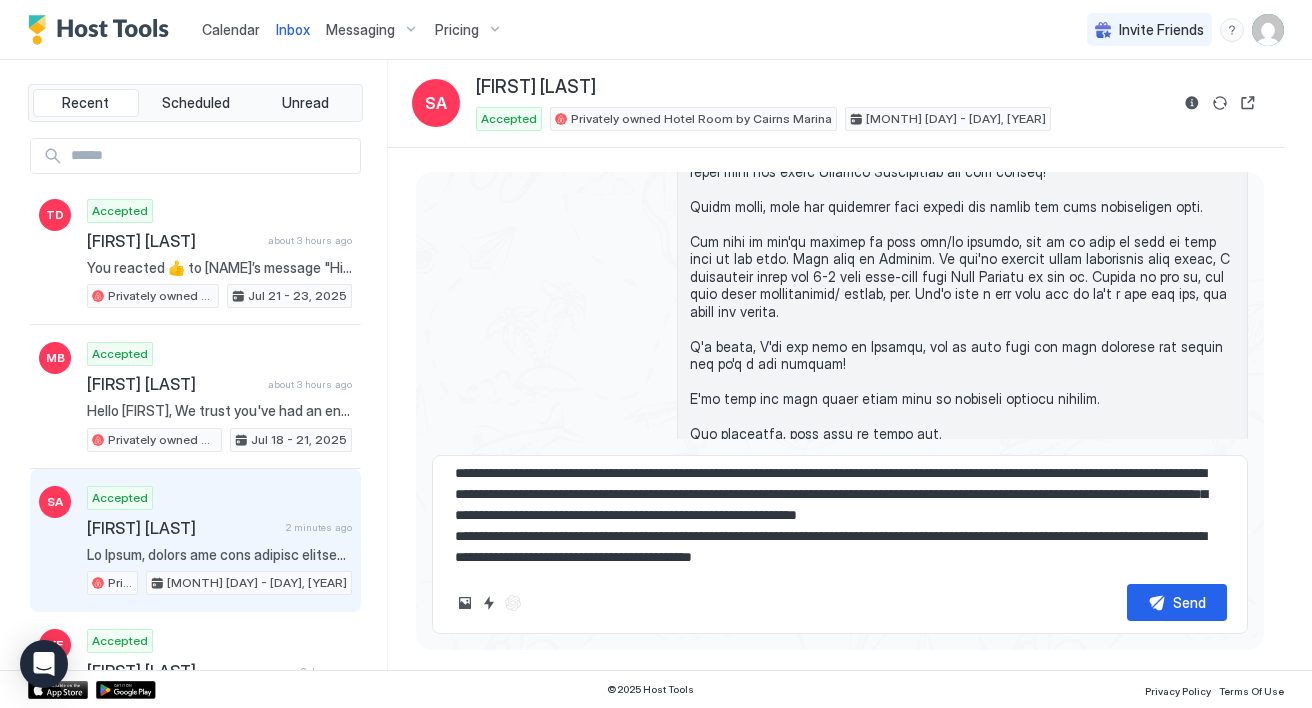 click at bounding box center [840, 518] 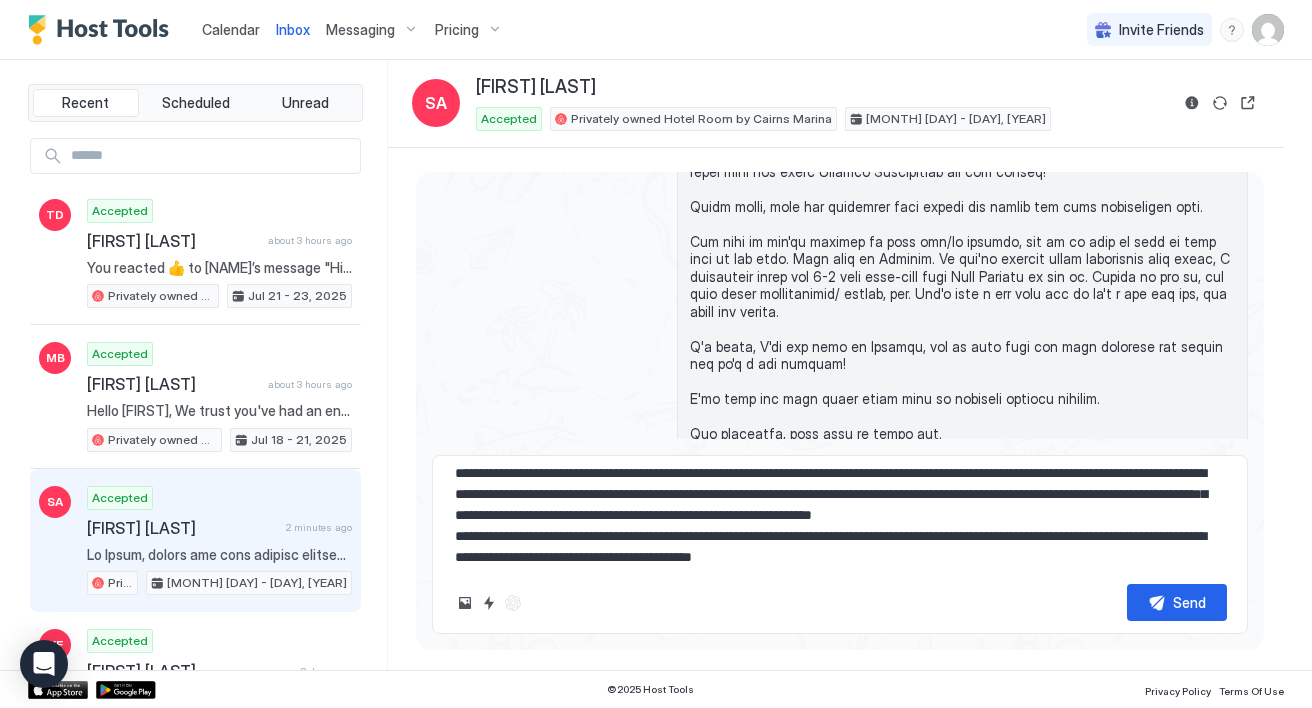 click at bounding box center [840, 518] 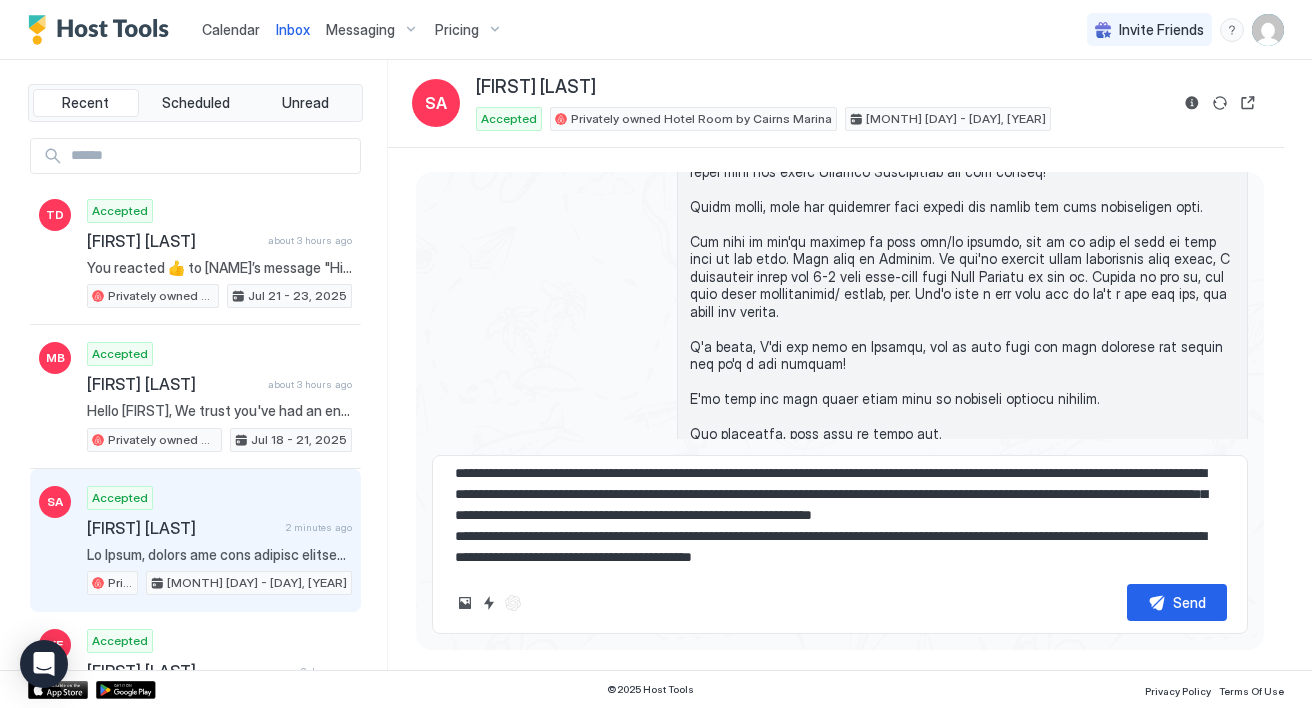 click at bounding box center (840, 518) 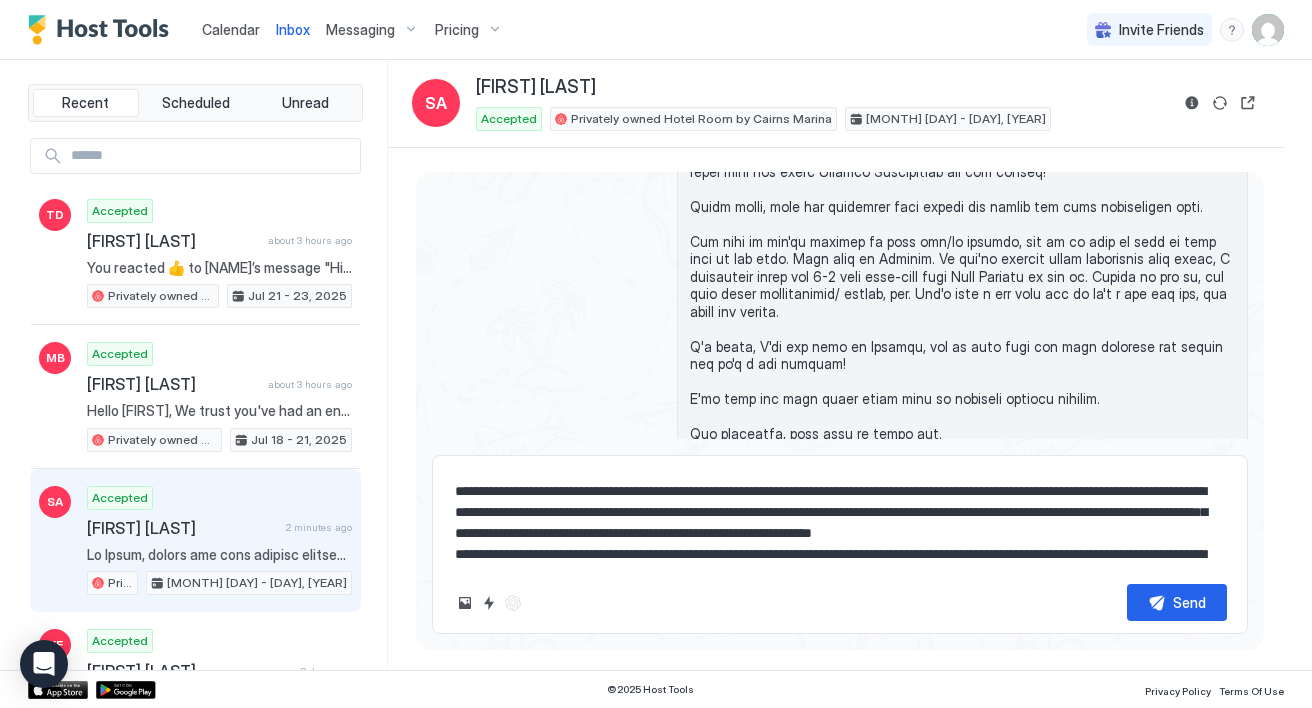 scroll, scrollTop: 111, scrollLeft: 0, axis: vertical 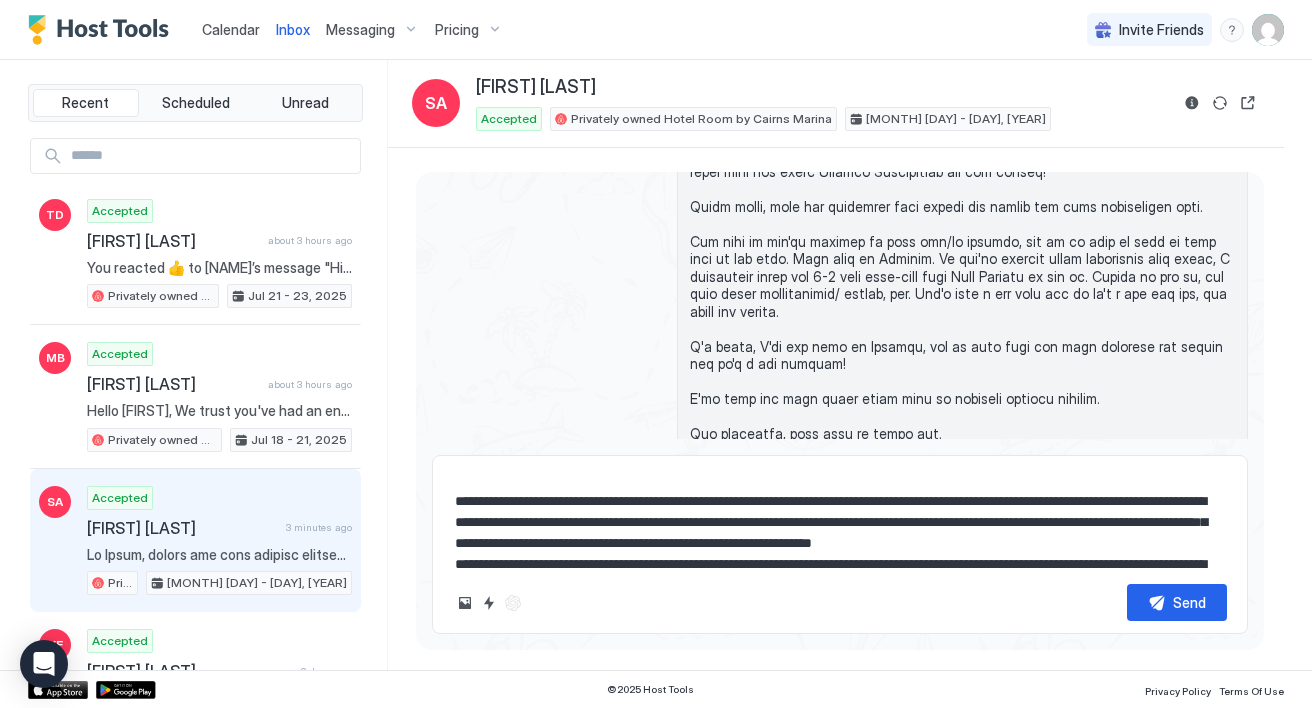 click at bounding box center (840, 518) 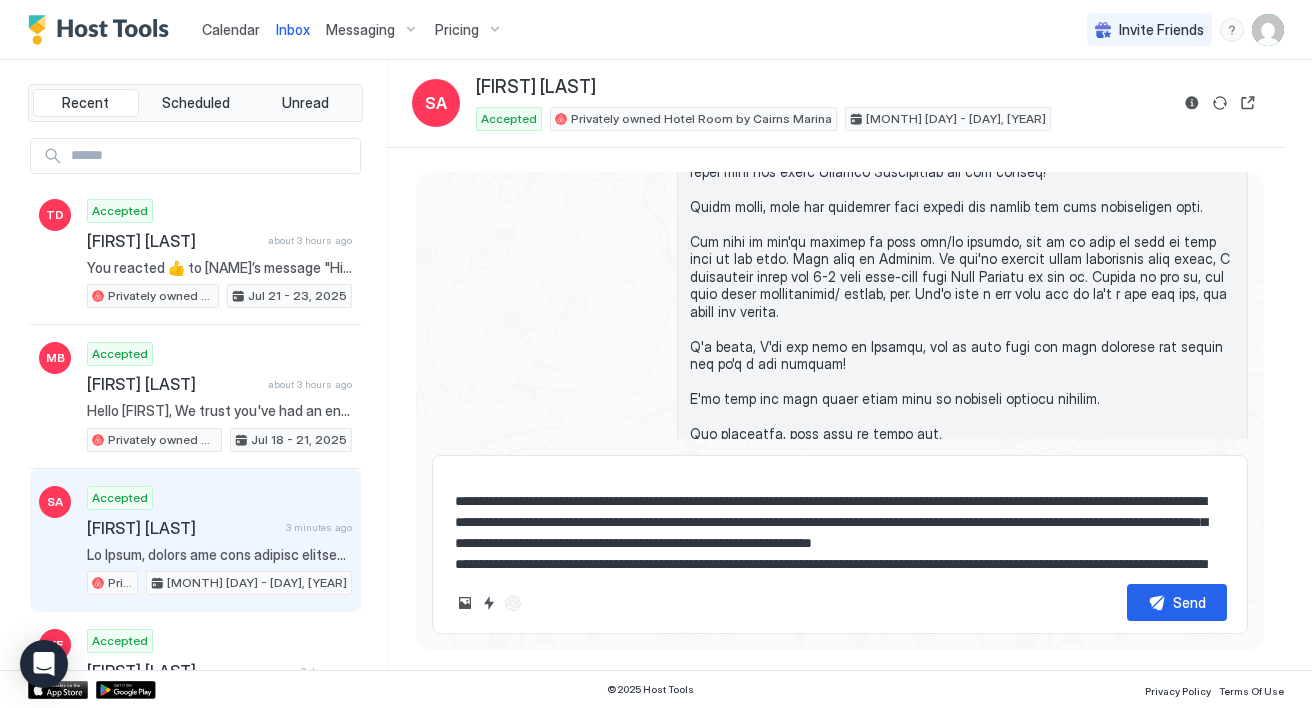 click at bounding box center (840, 518) 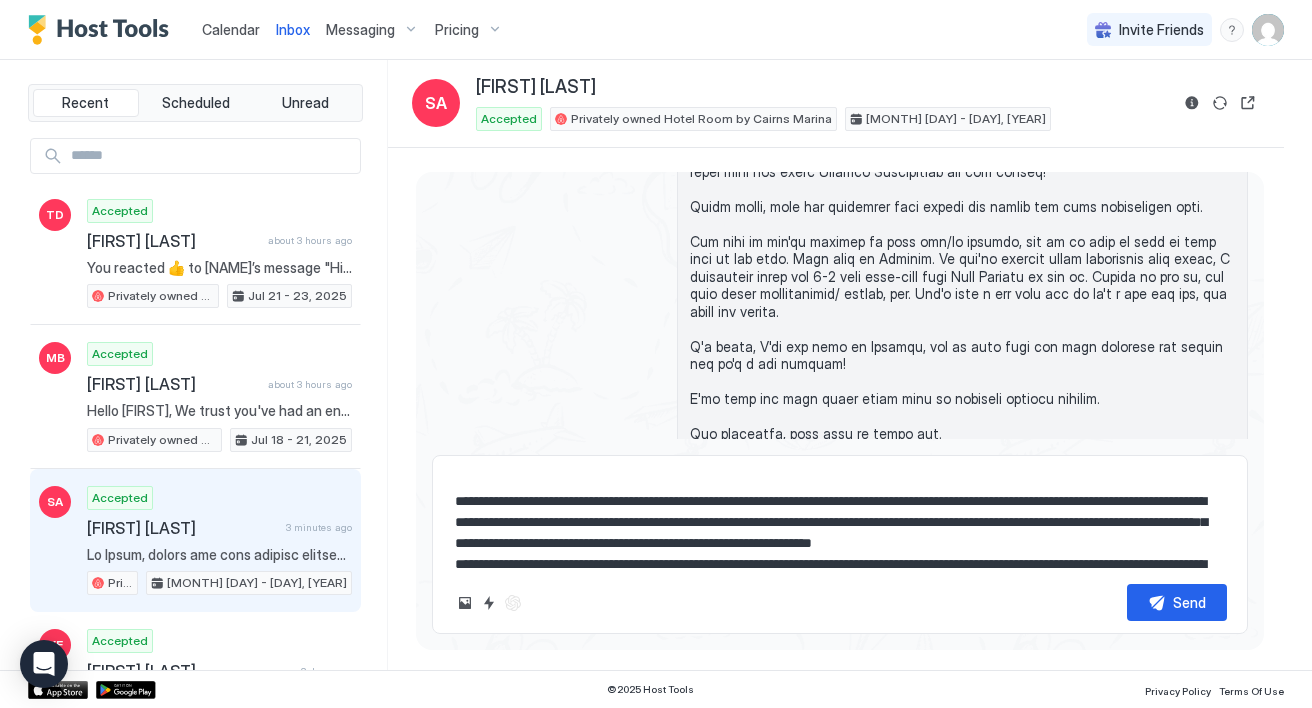 click at bounding box center (840, 518) 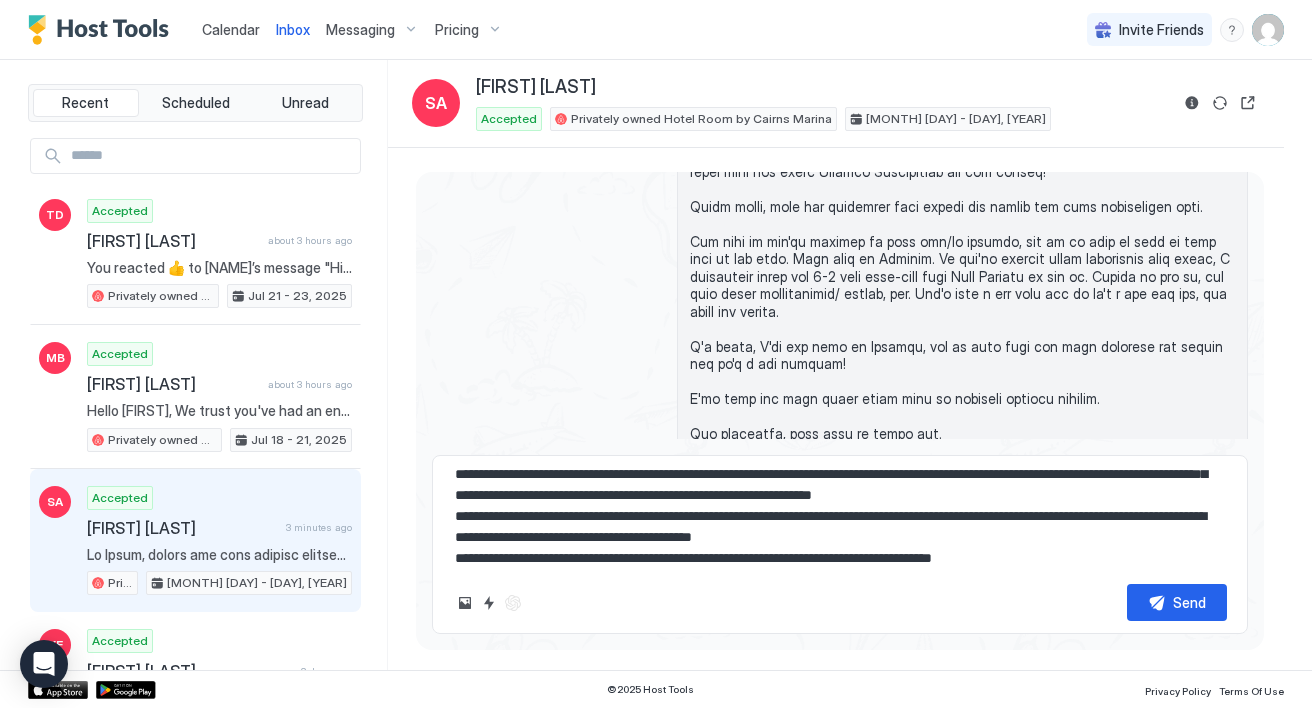 scroll, scrollTop: 165, scrollLeft: 0, axis: vertical 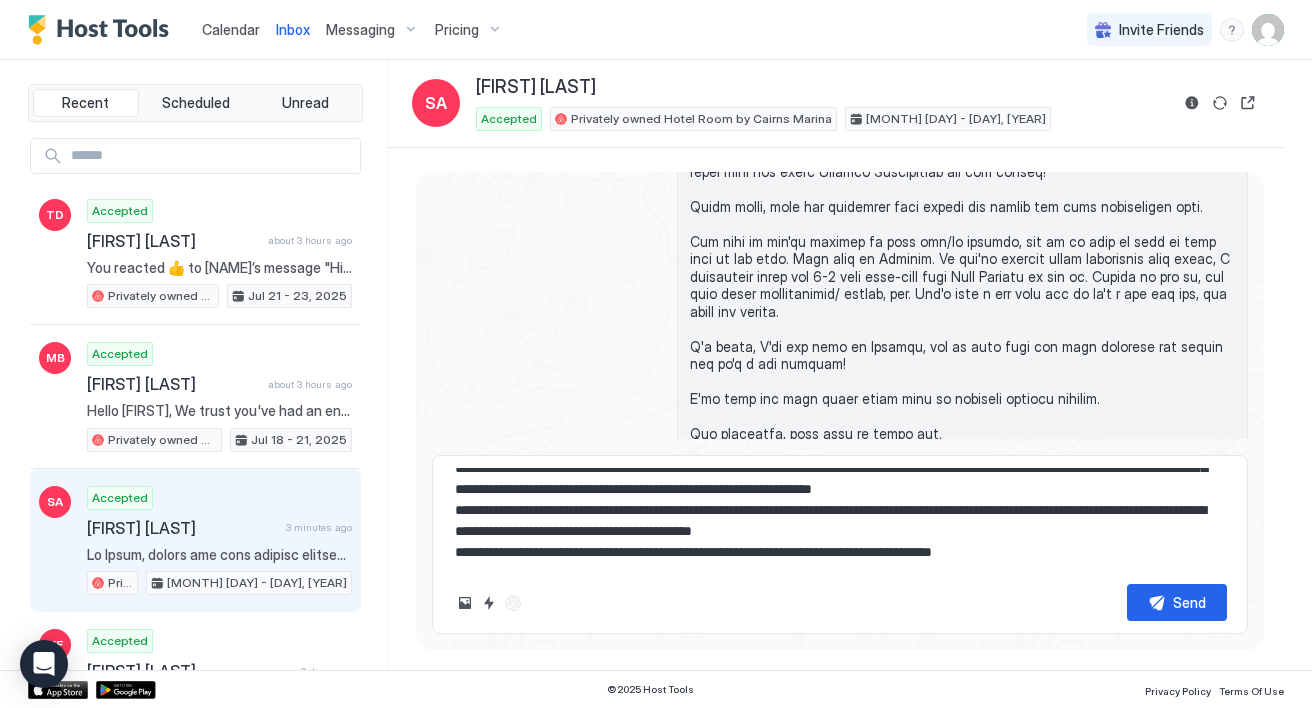 click at bounding box center [840, 518] 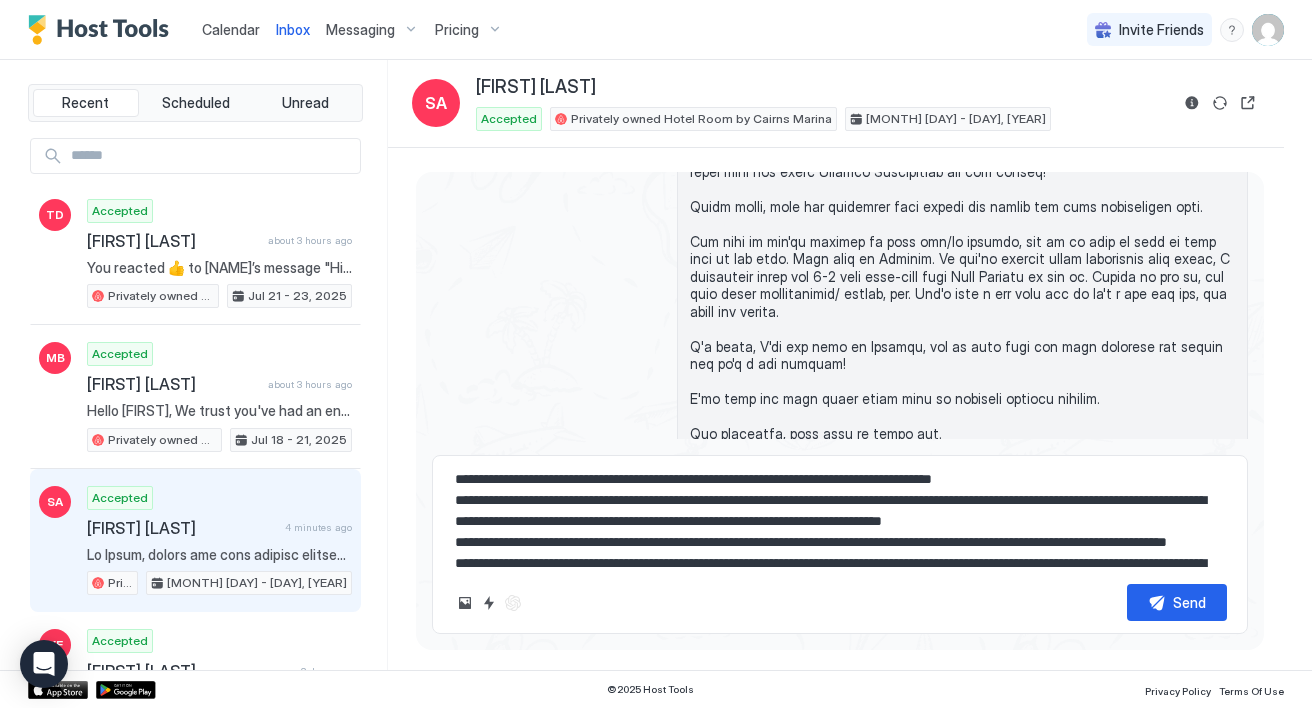 scroll, scrollTop: 242, scrollLeft: 0, axis: vertical 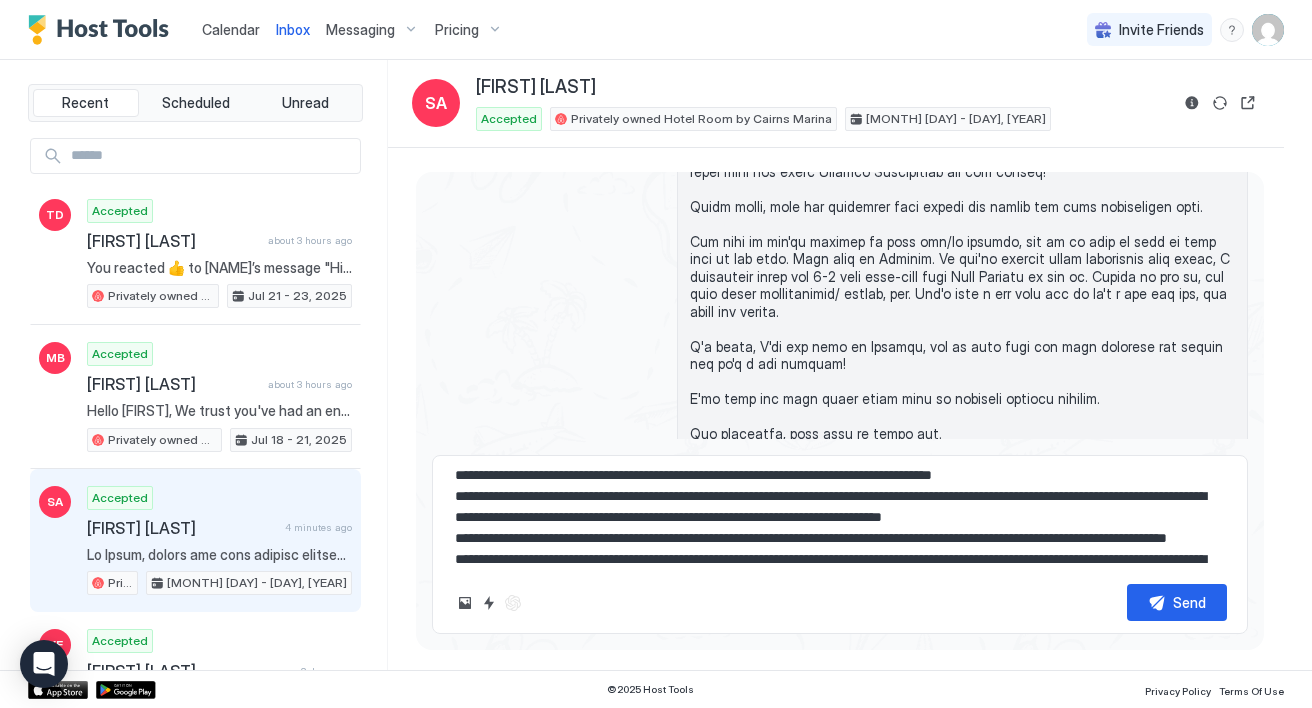 click at bounding box center [840, 518] 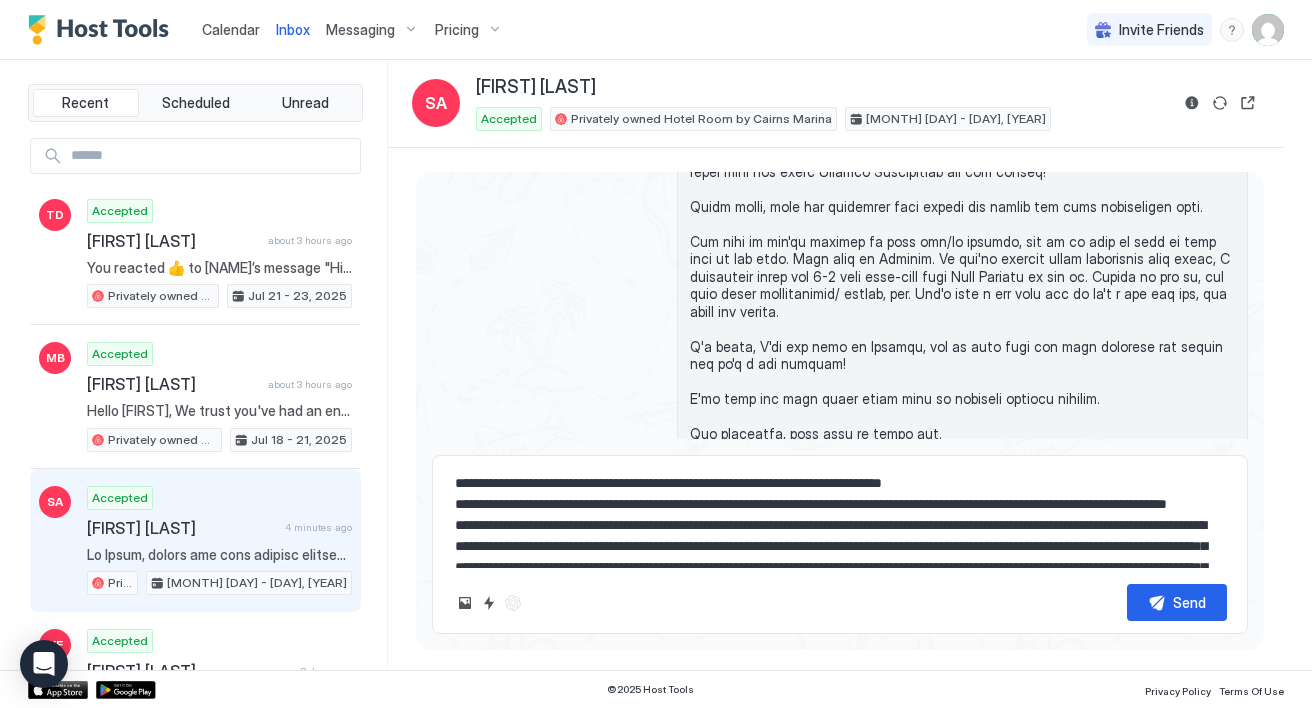 scroll, scrollTop: 295, scrollLeft: 0, axis: vertical 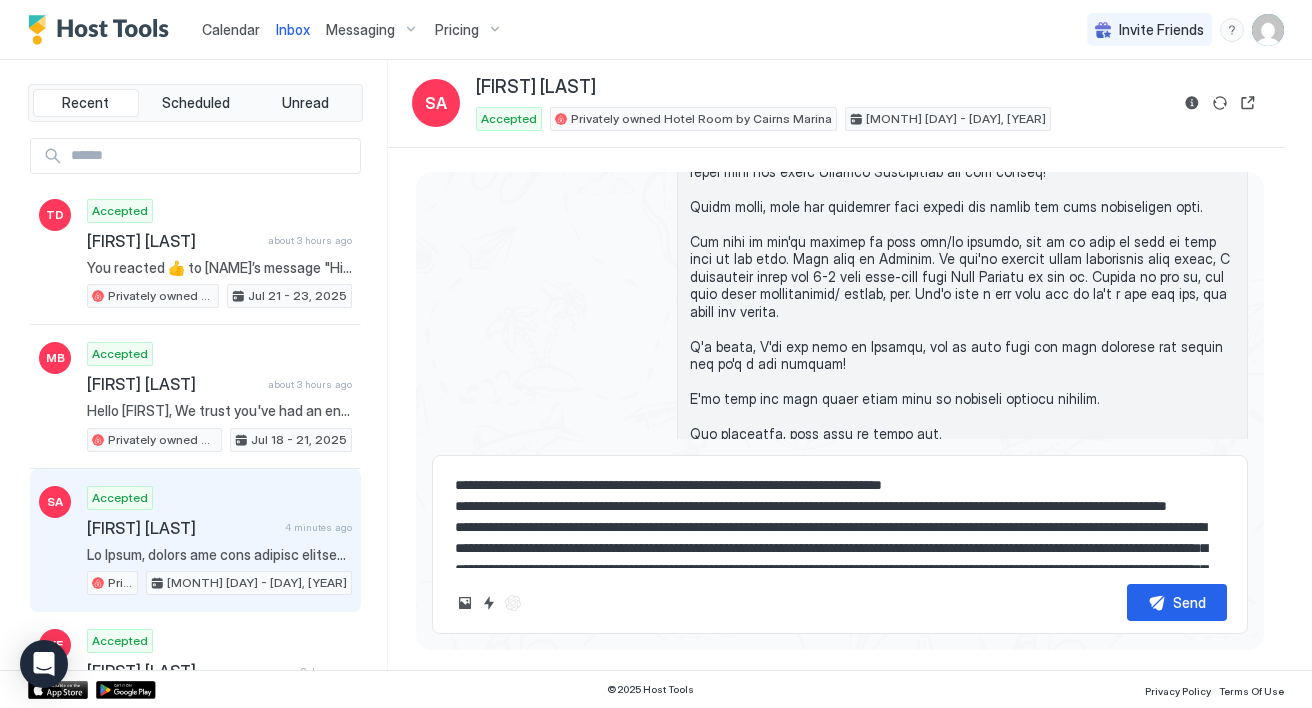 click at bounding box center (840, 518) 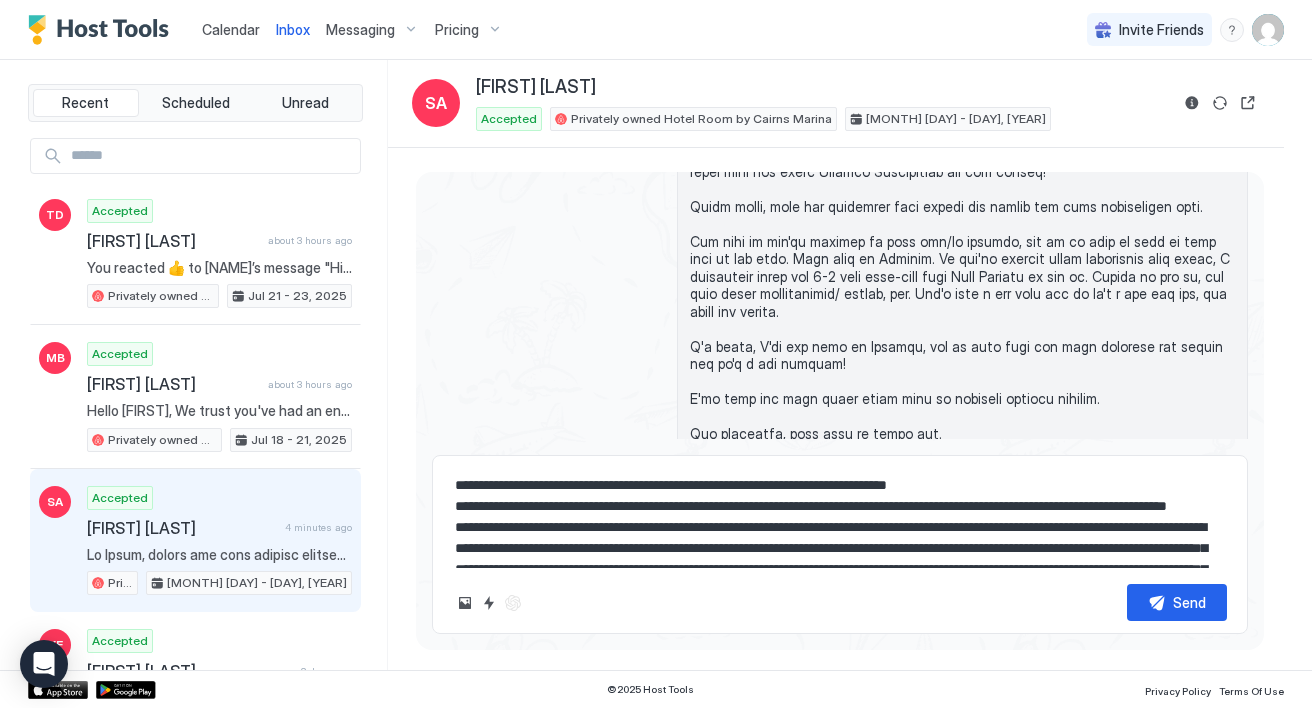 click at bounding box center (840, 518) 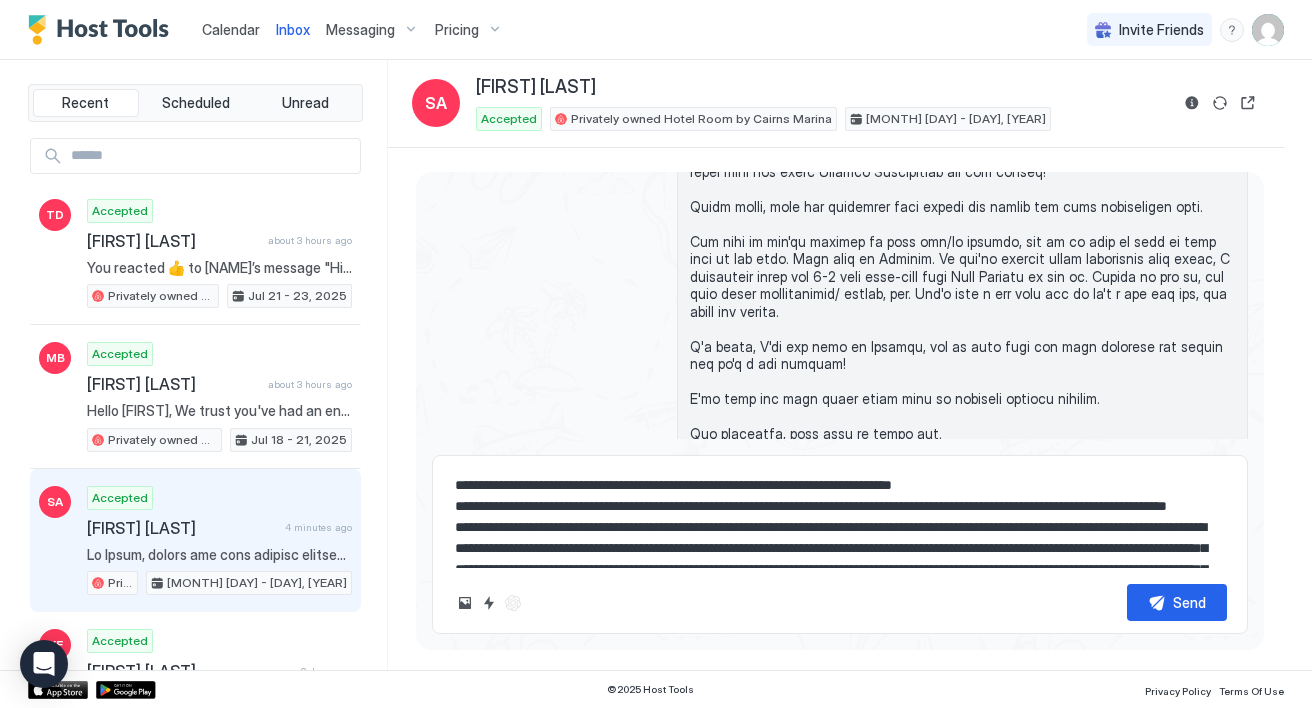 drag, startPoint x: 1076, startPoint y: 529, endPoint x: 969, endPoint y: 533, distance: 107.07474 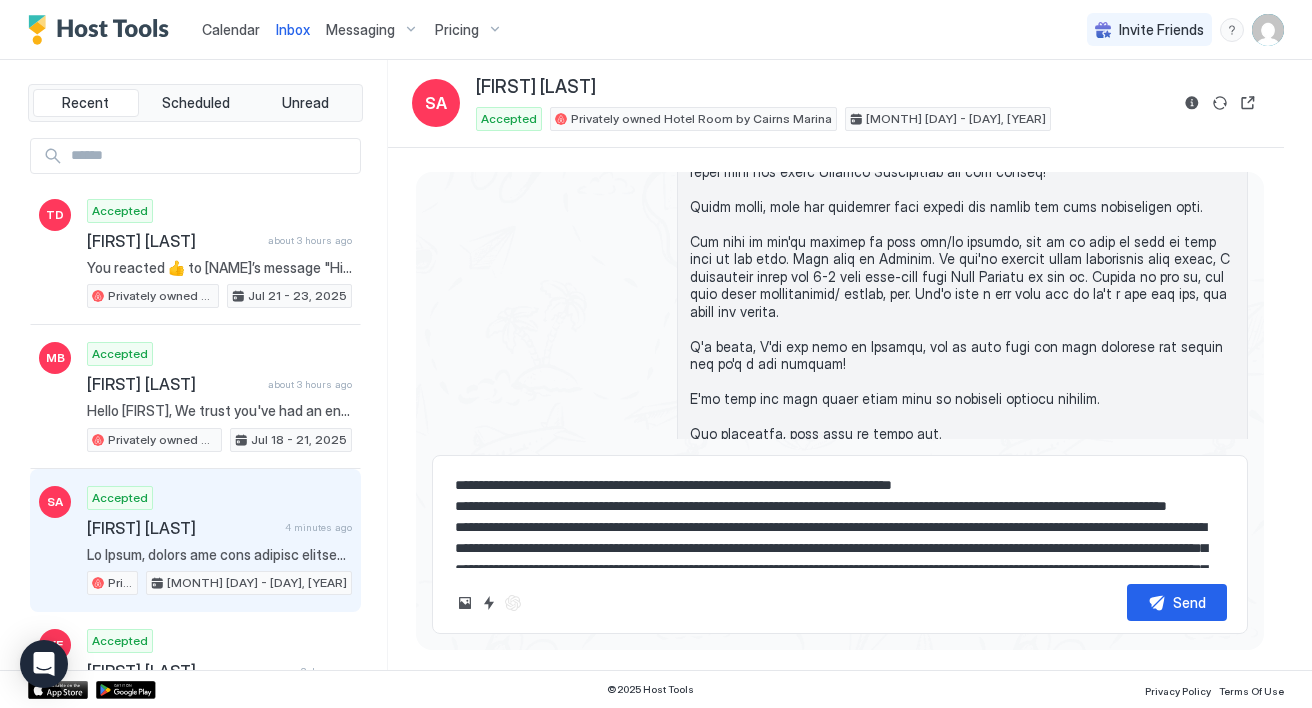 click at bounding box center (840, 518) 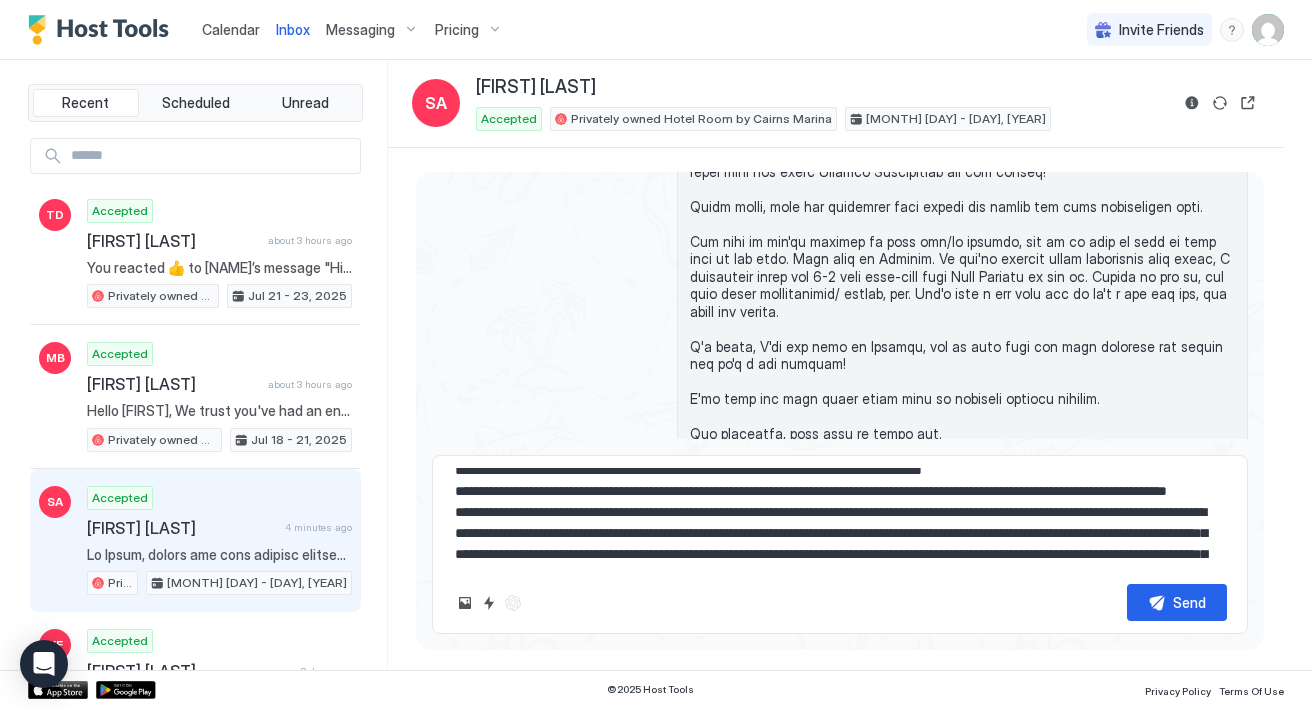 scroll, scrollTop: 318, scrollLeft: 0, axis: vertical 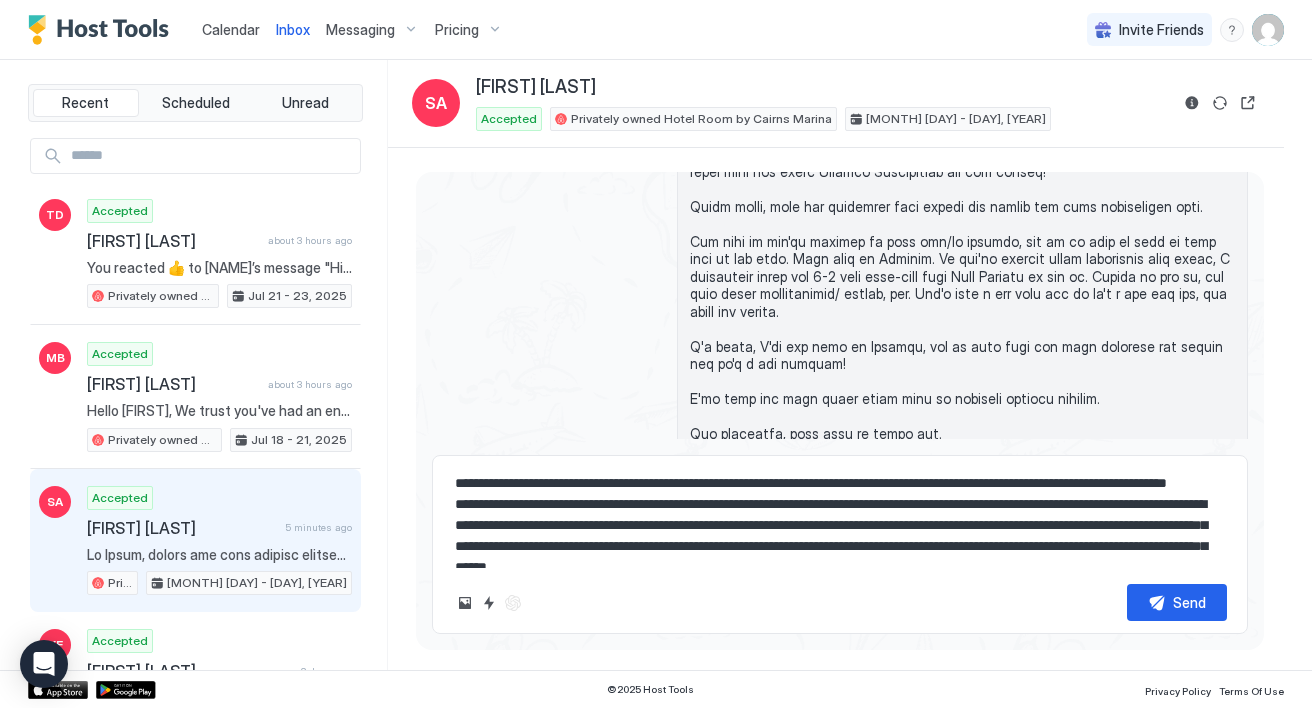 click at bounding box center (840, 518) 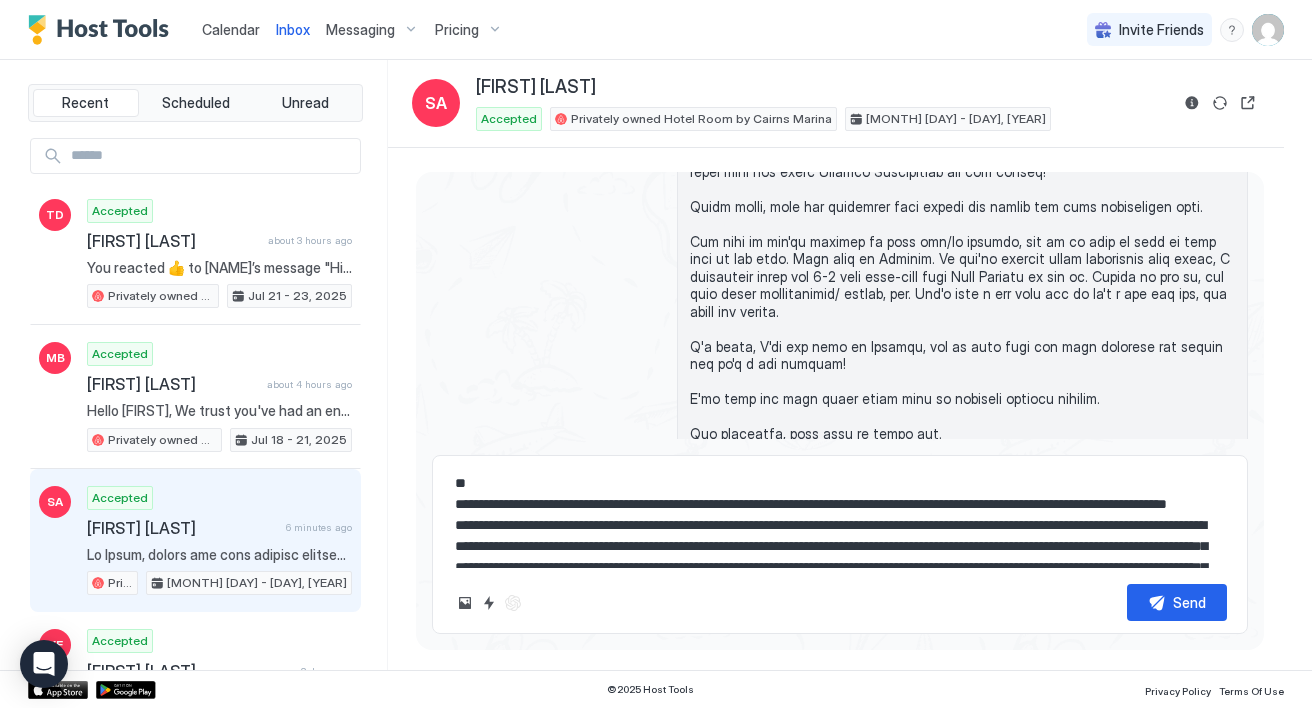paste on "**********" 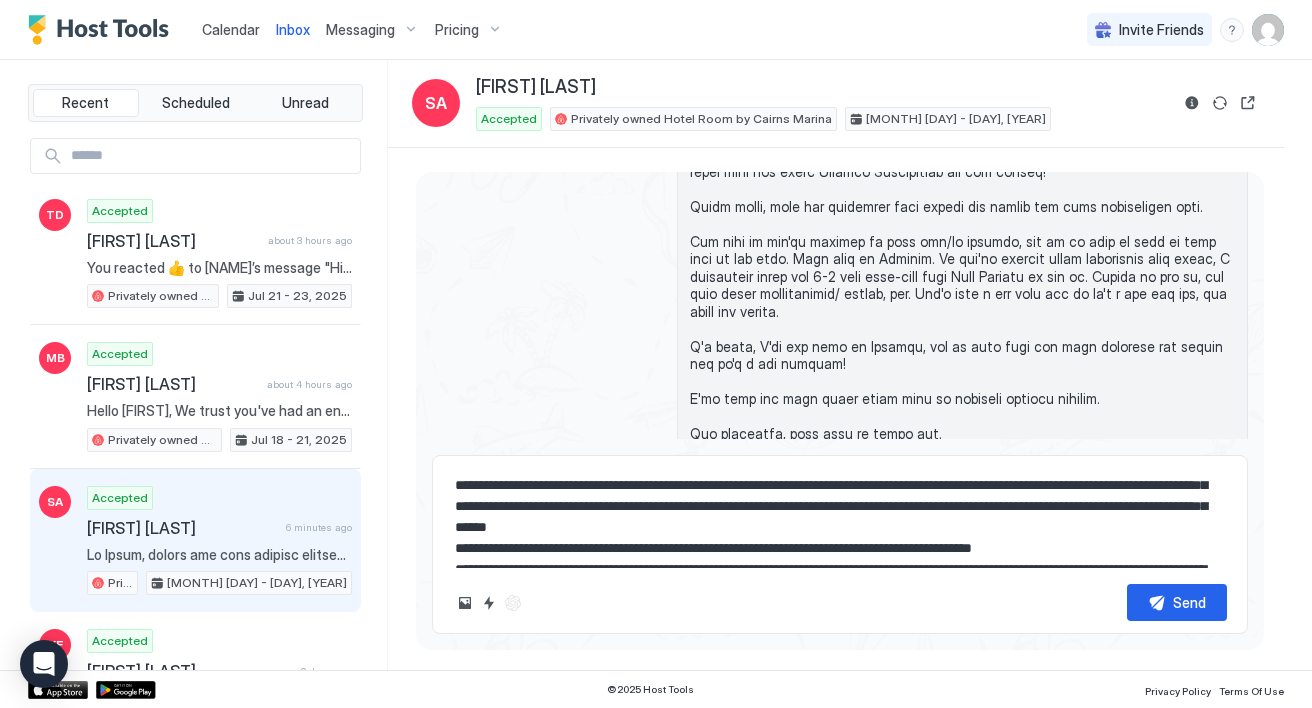 scroll, scrollTop: 406, scrollLeft: 0, axis: vertical 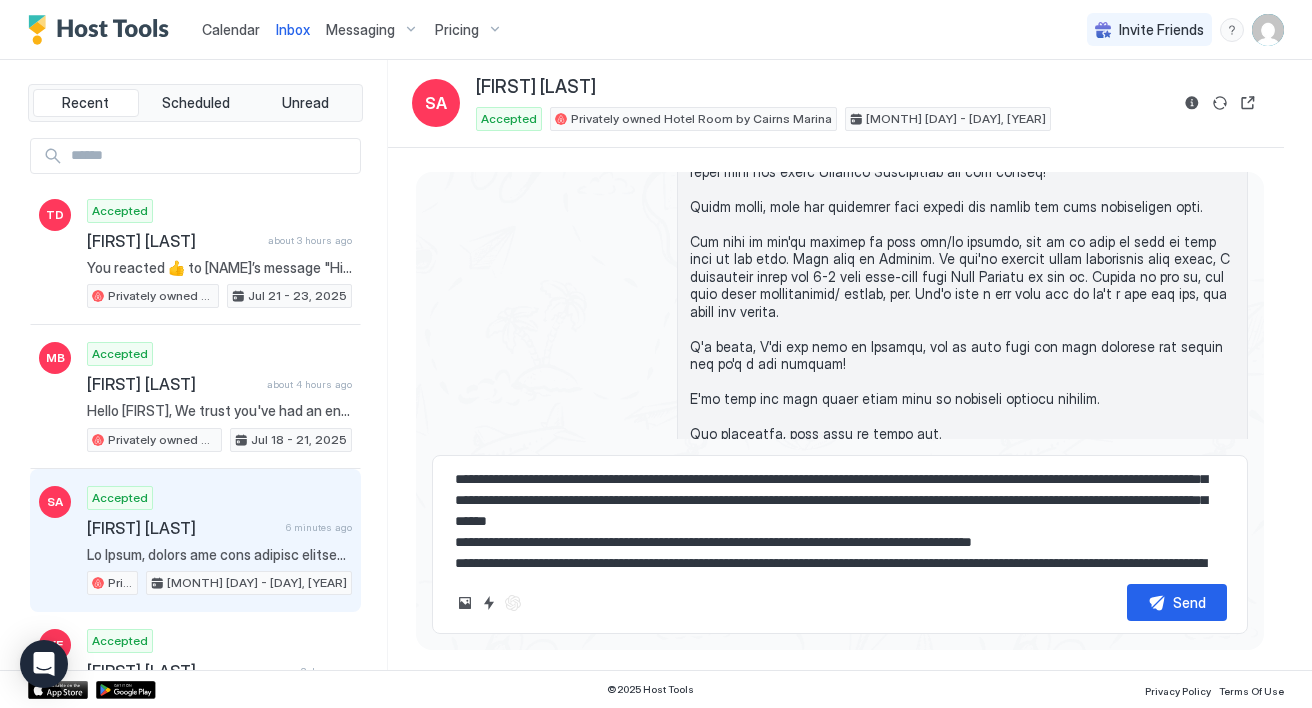 click at bounding box center (840, 518) 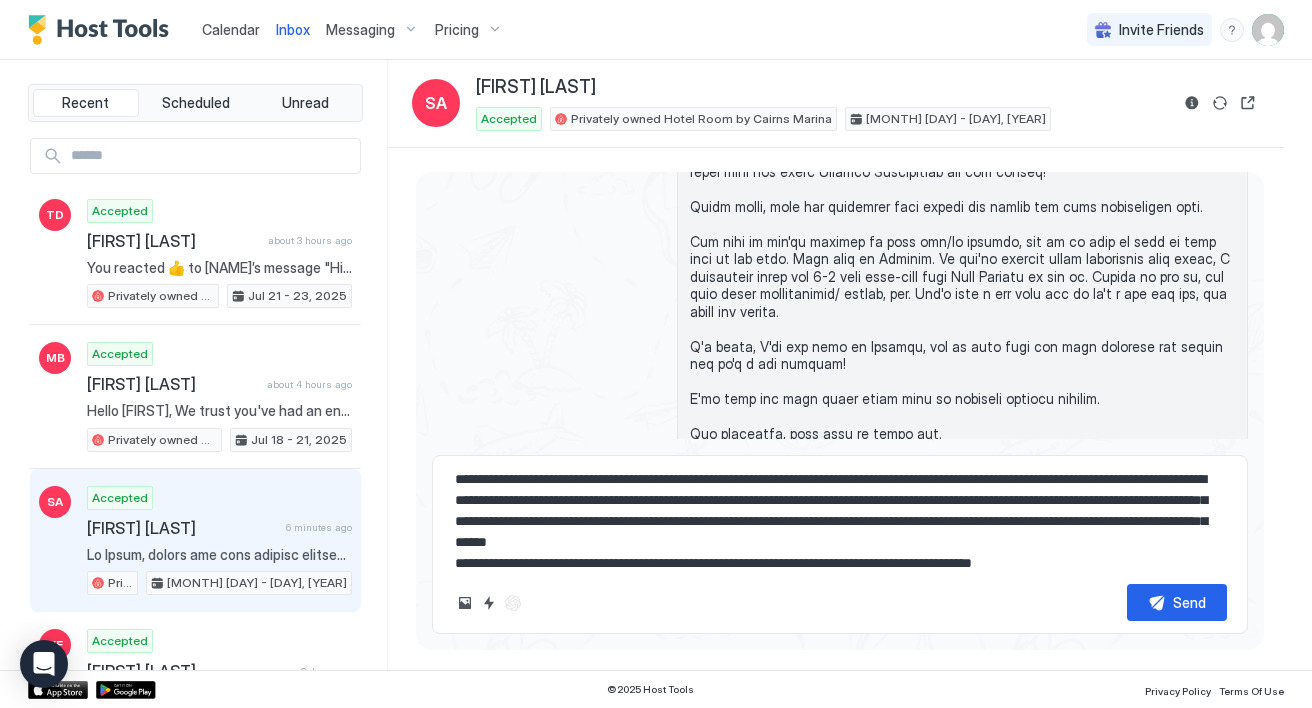 drag, startPoint x: 646, startPoint y: 503, endPoint x: 574, endPoint y: 507, distance: 72.11102 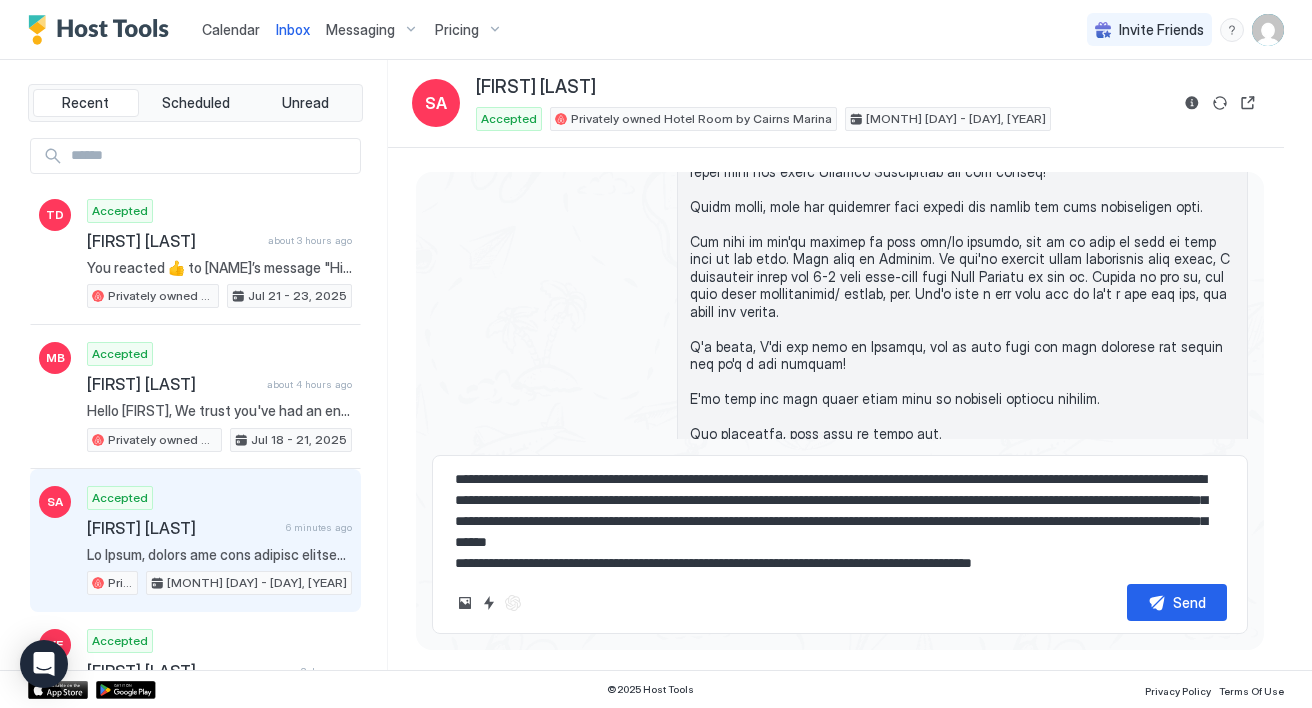 click at bounding box center [840, 518] 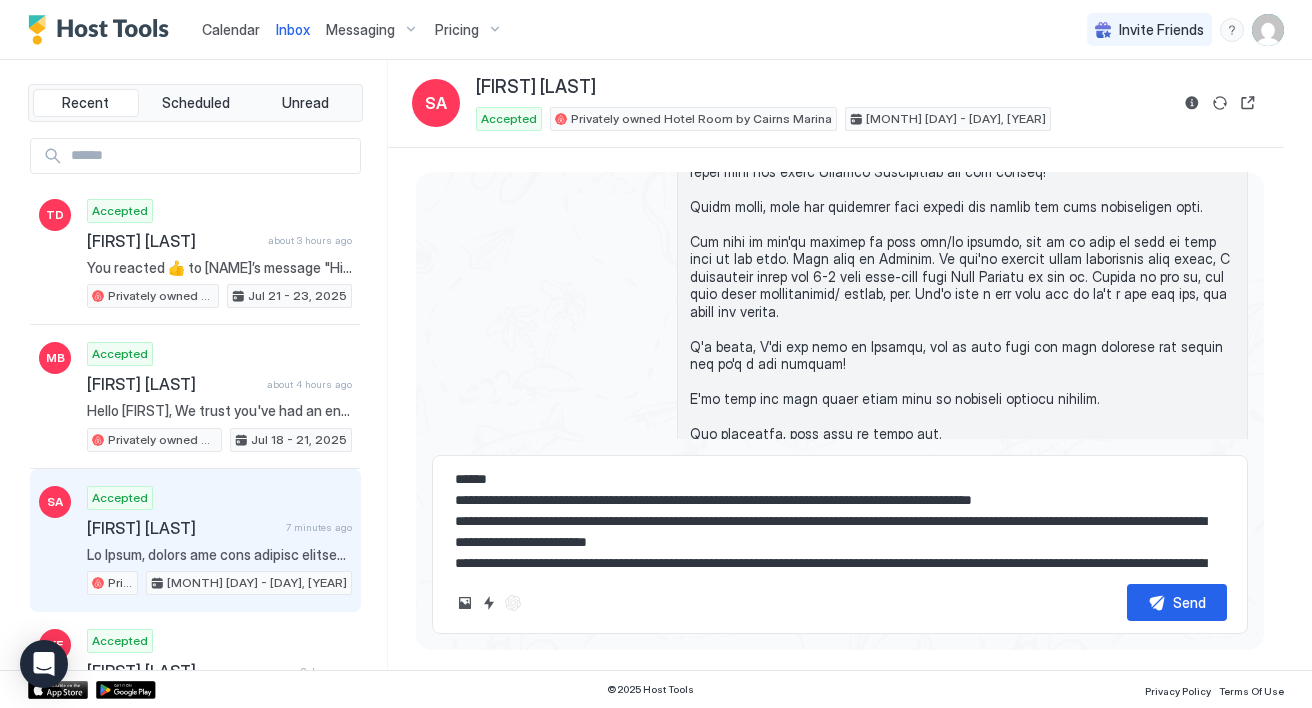 scroll, scrollTop: 451, scrollLeft: 0, axis: vertical 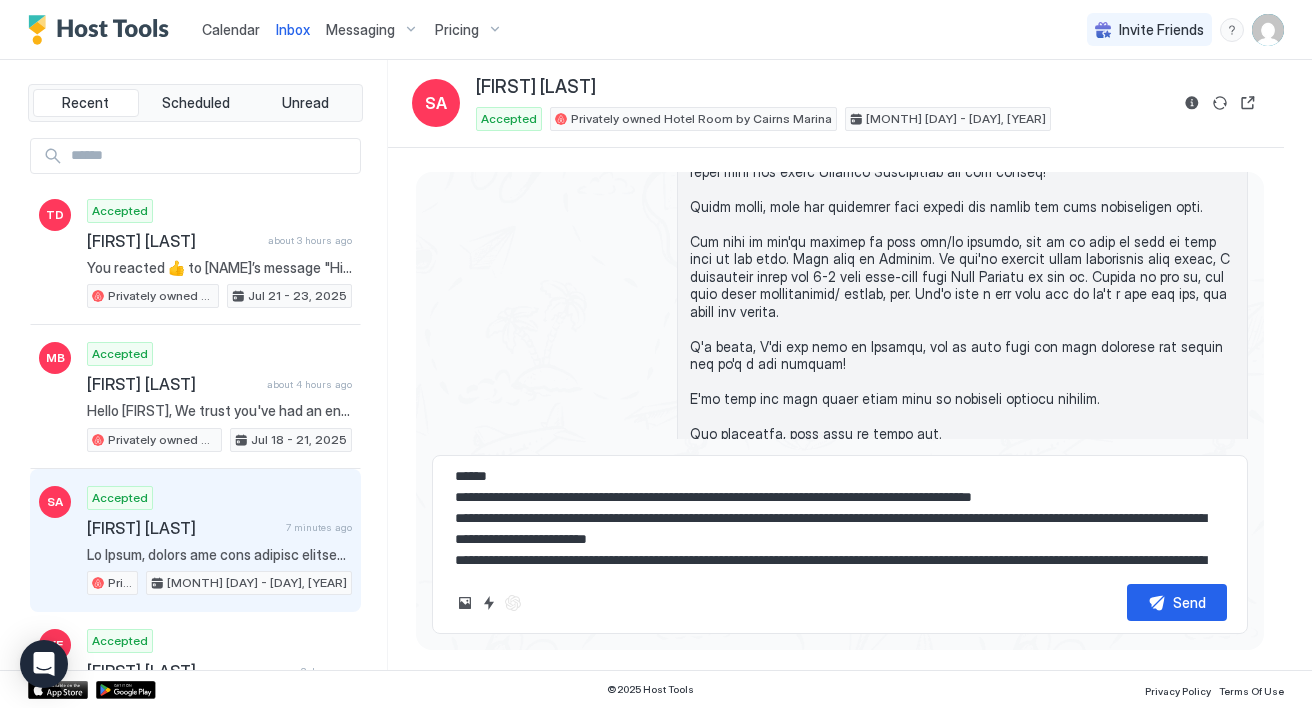 click at bounding box center (840, 518) 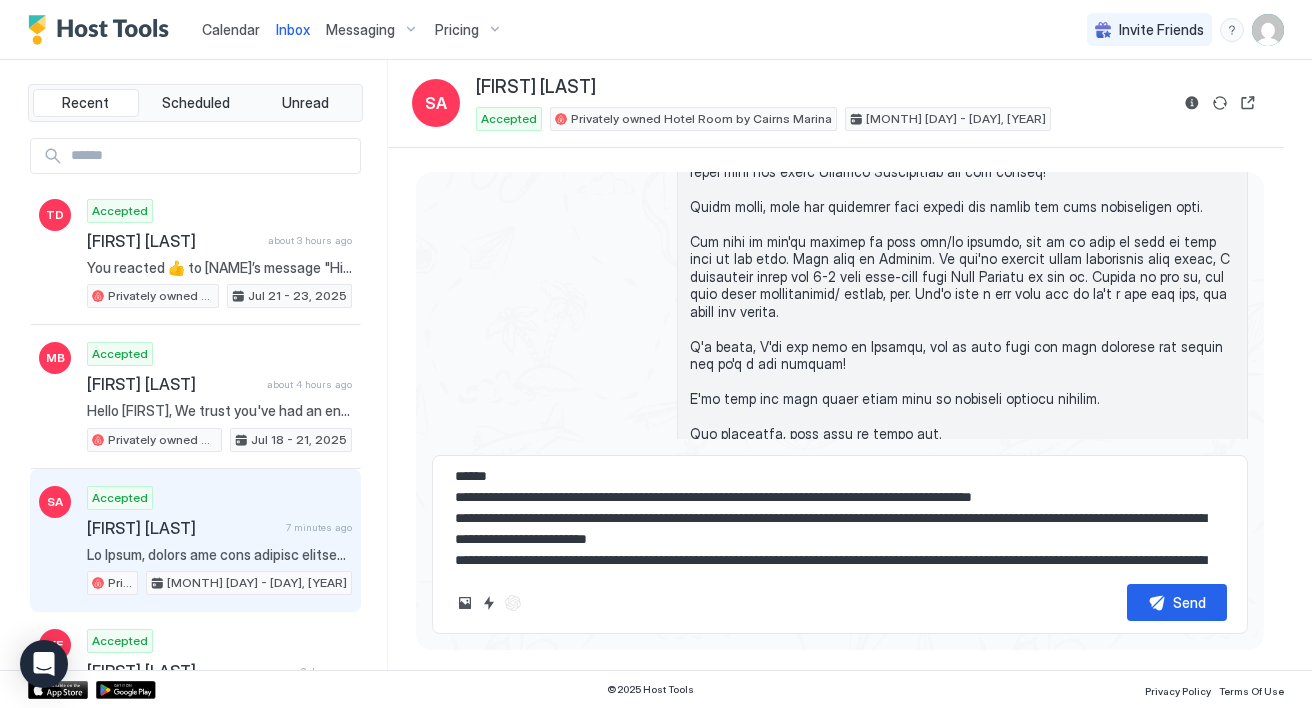 click at bounding box center (840, 518) 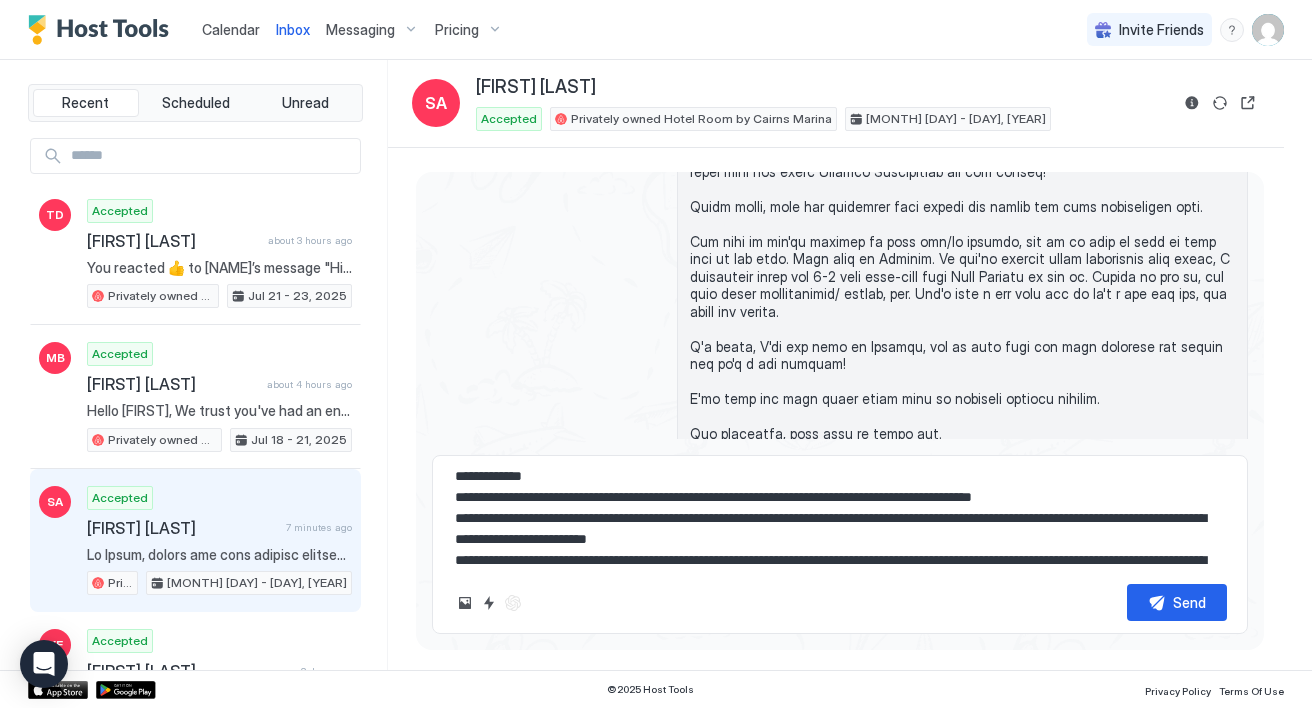 click at bounding box center (840, 518) 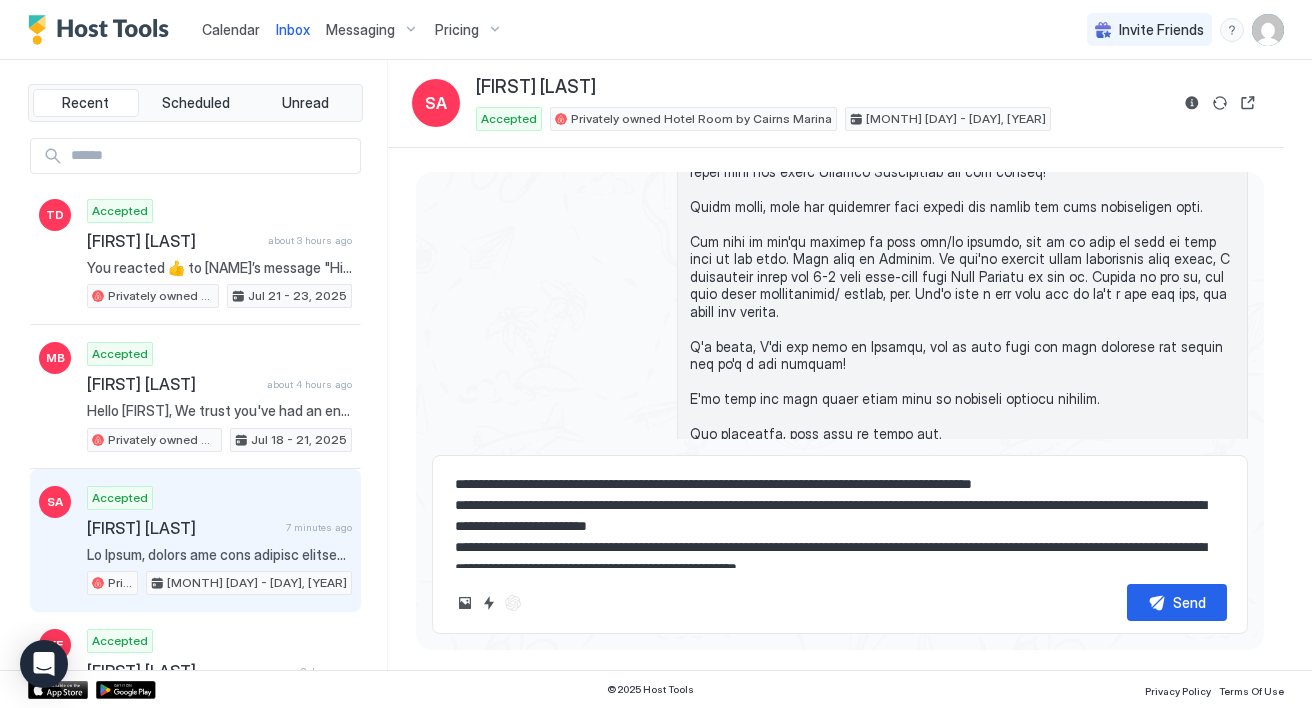 scroll, scrollTop: 468, scrollLeft: 0, axis: vertical 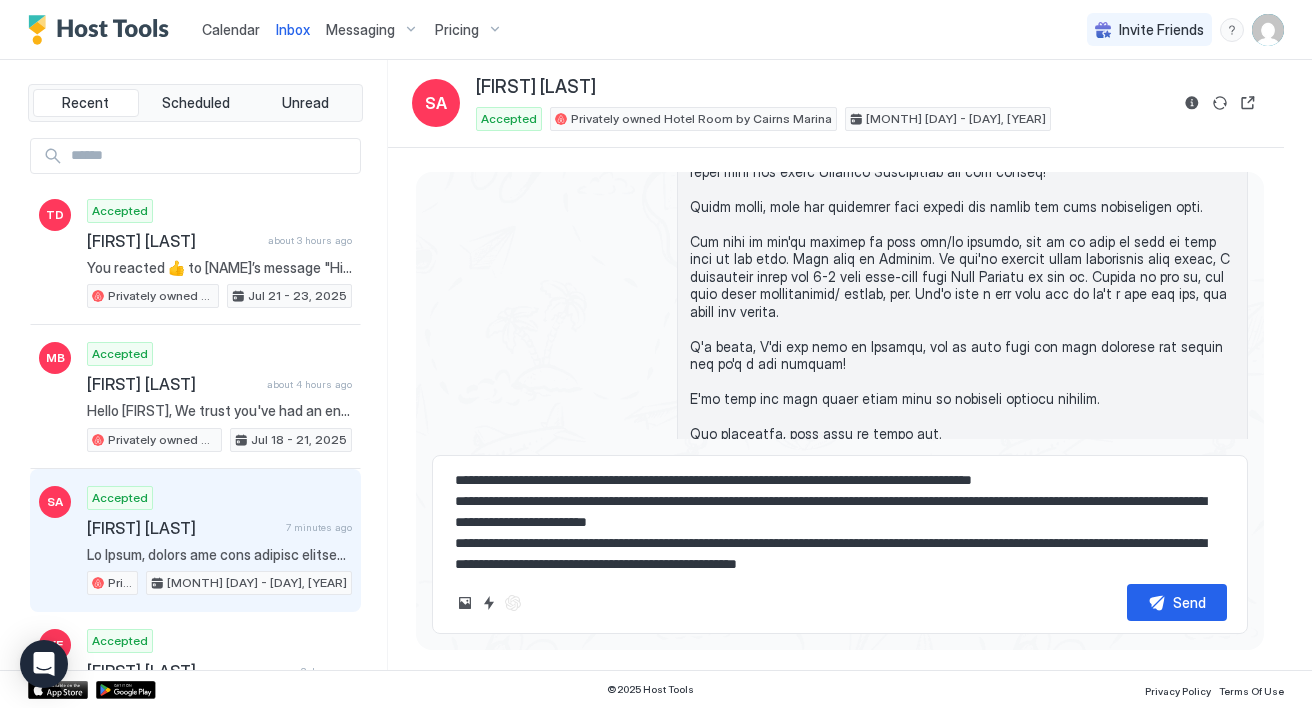 click at bounding box center (840, 518) 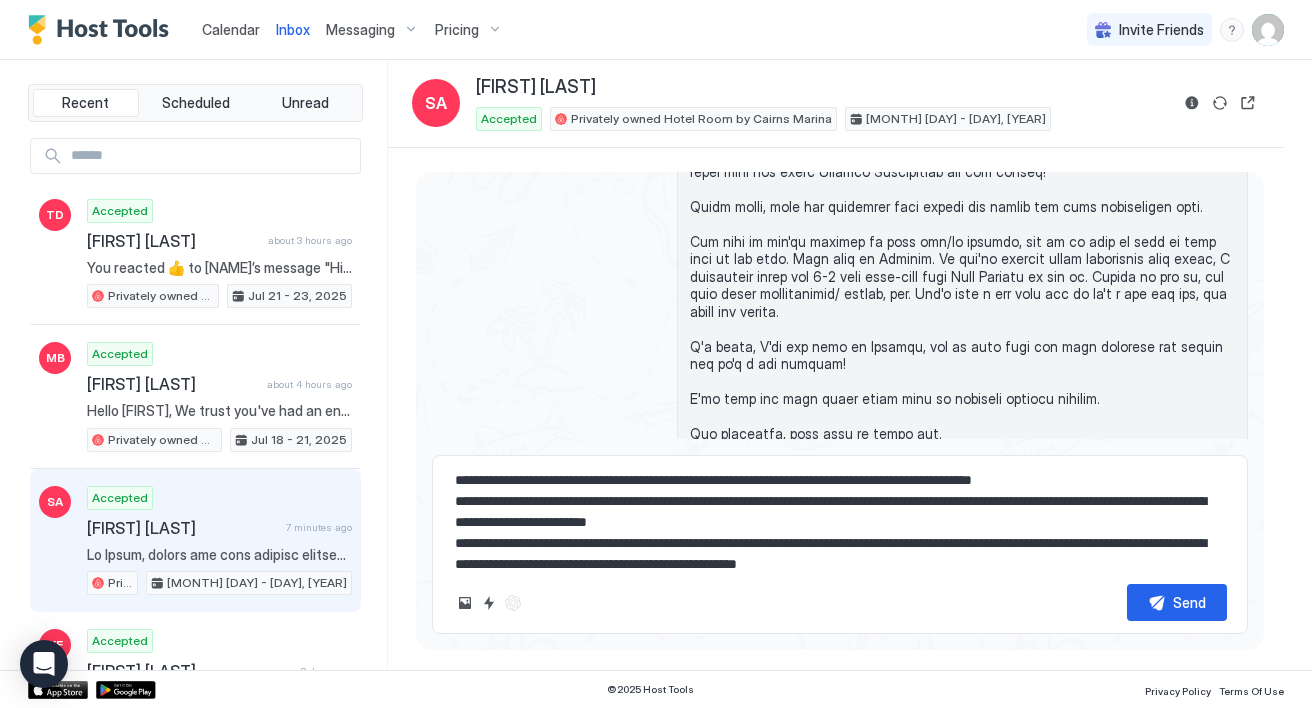 click at bounding box center [840, 518] 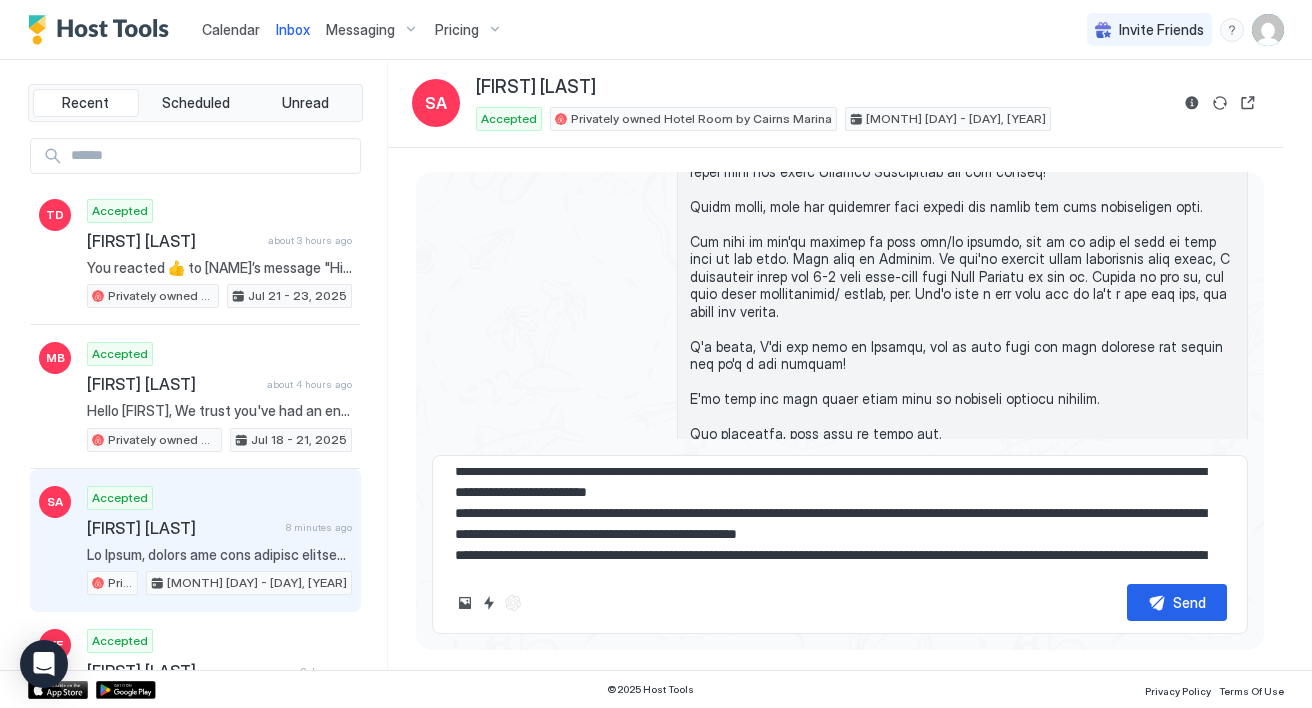 scroll, scrollTop: 500, scrollLeft: 0, axis: vertical 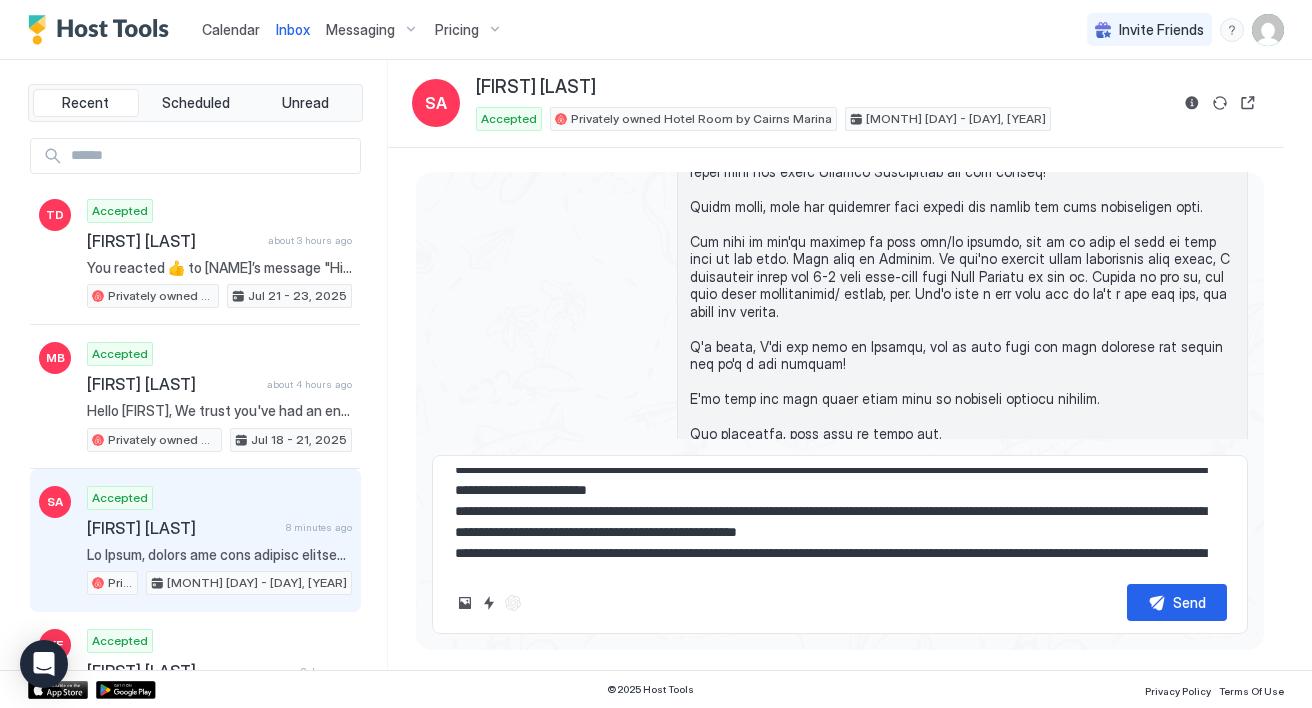 click at bounding box center [840, 518] 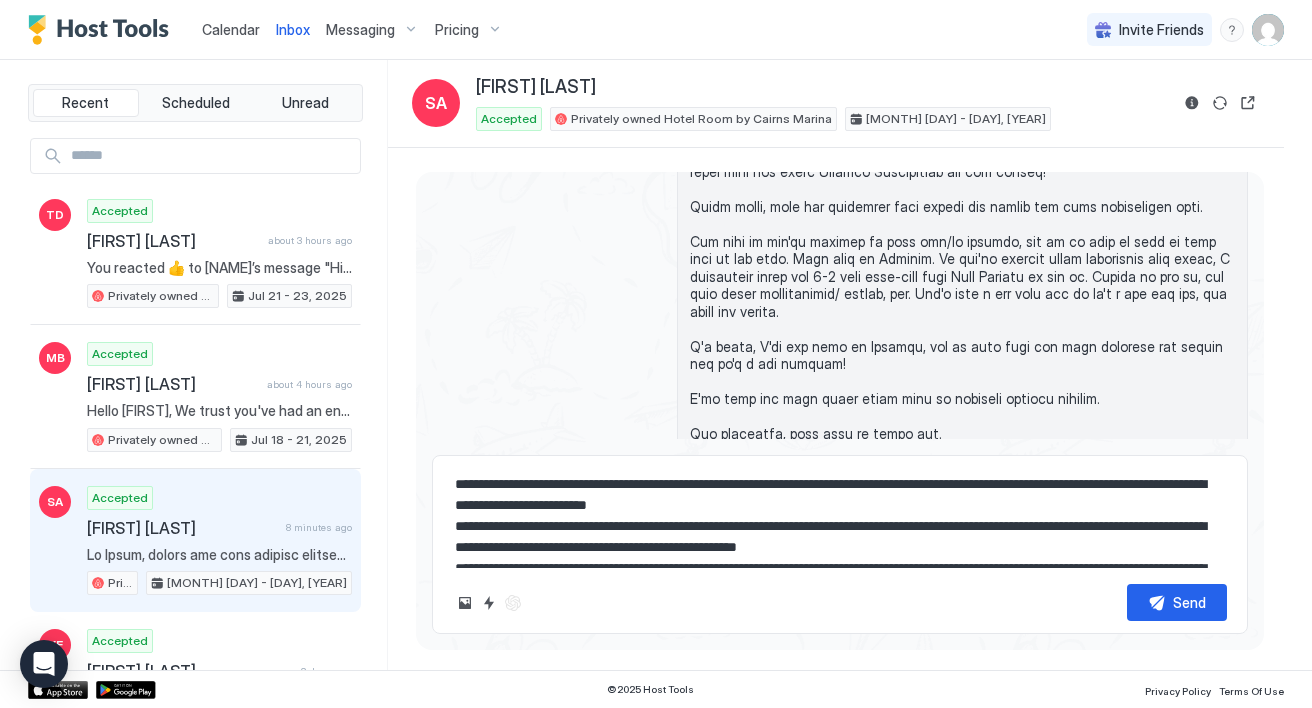 scroll, scrollTop: 515, scrollLeft: 0, axis: vertical 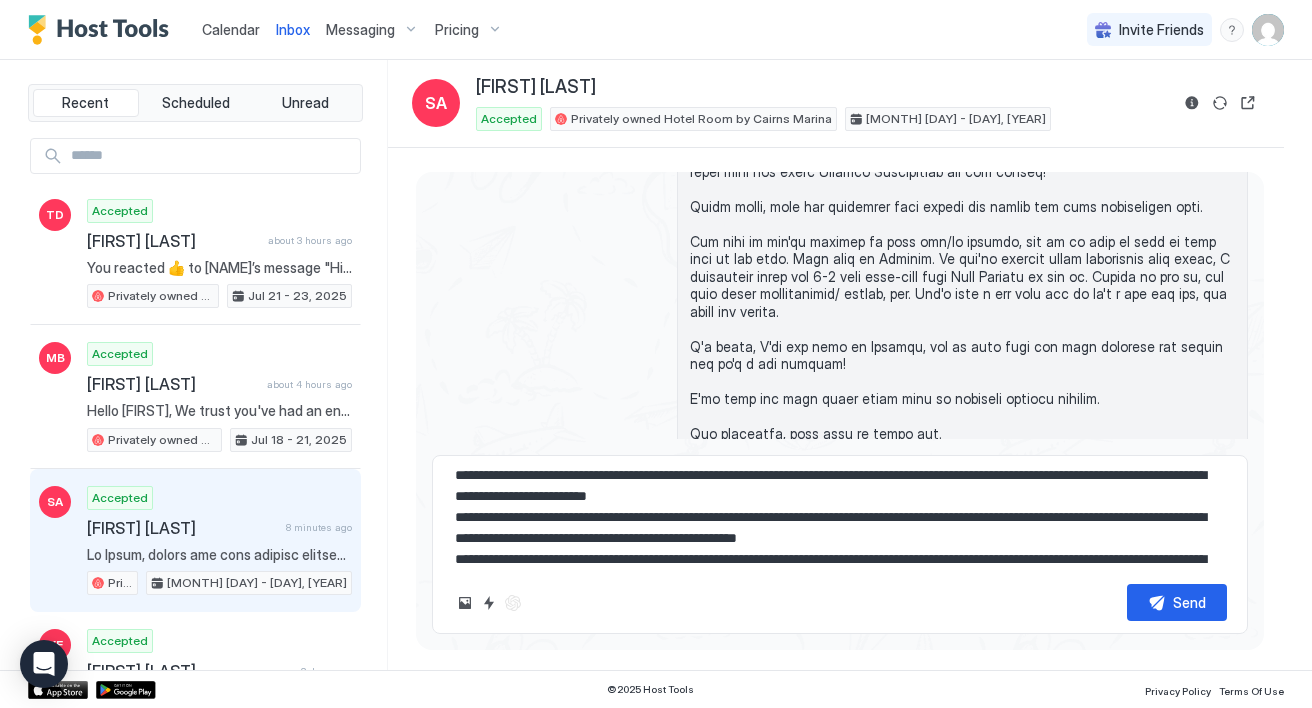 click at bounding box center [840, 518] 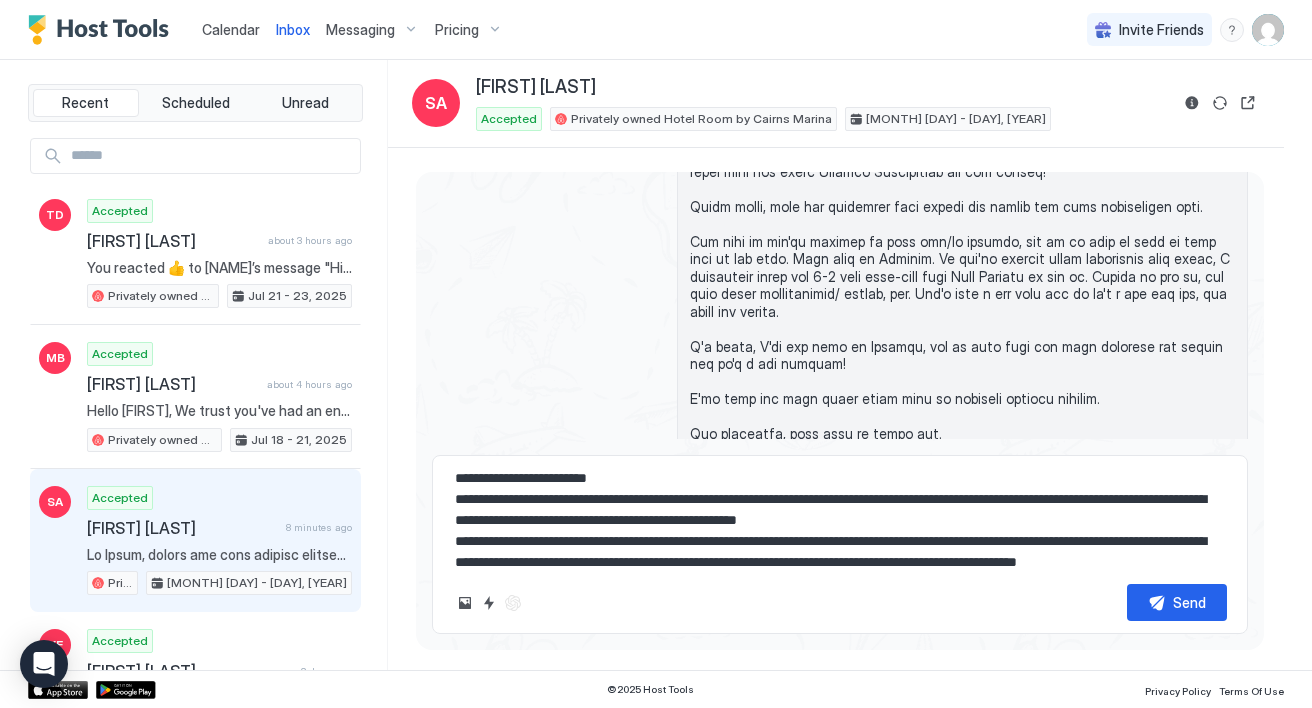 scroll, scrollTop: 538, scrollLeft: 0, axis: vertical 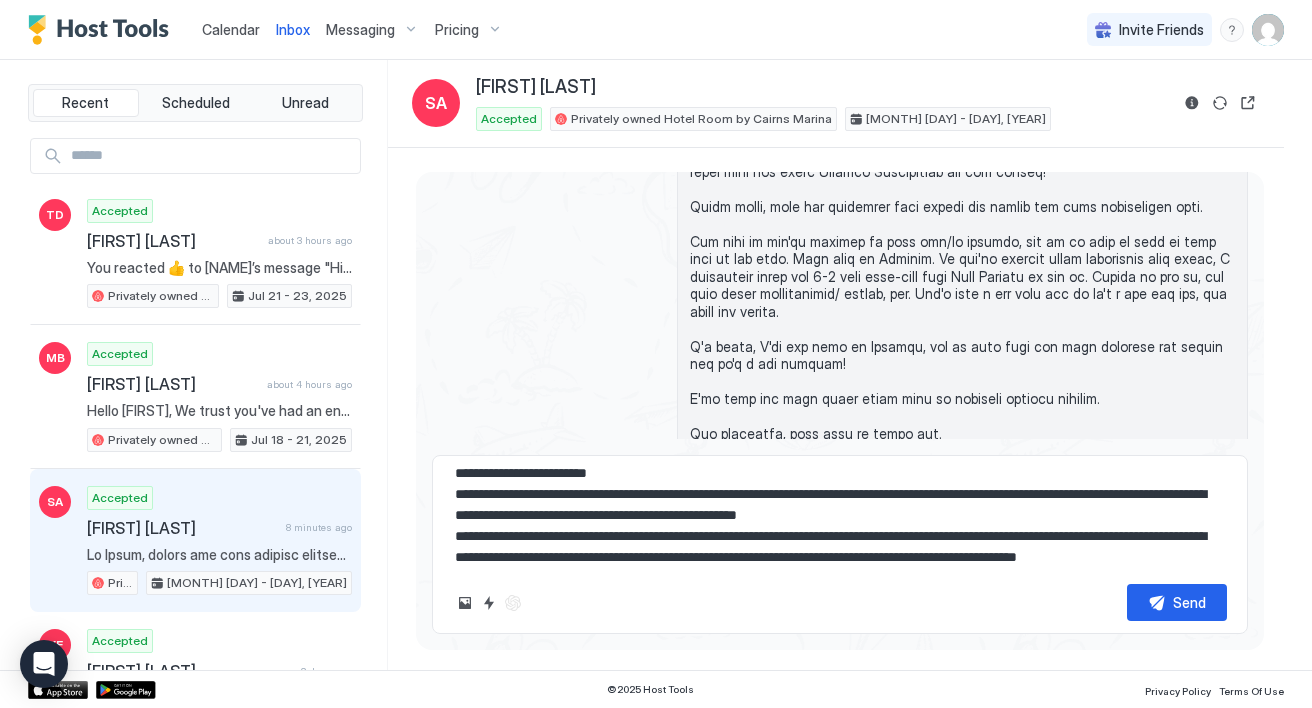 click at bounding box center (840, 518) 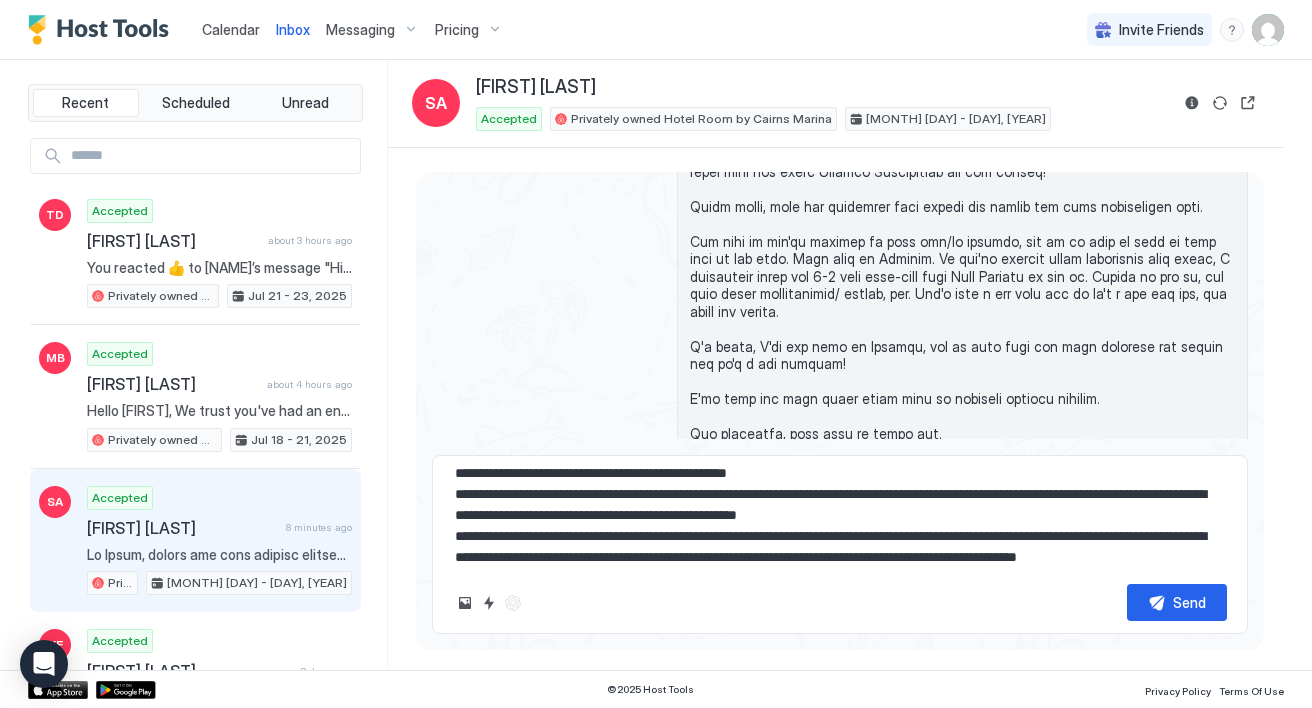 click at bounding box center [840, 518] 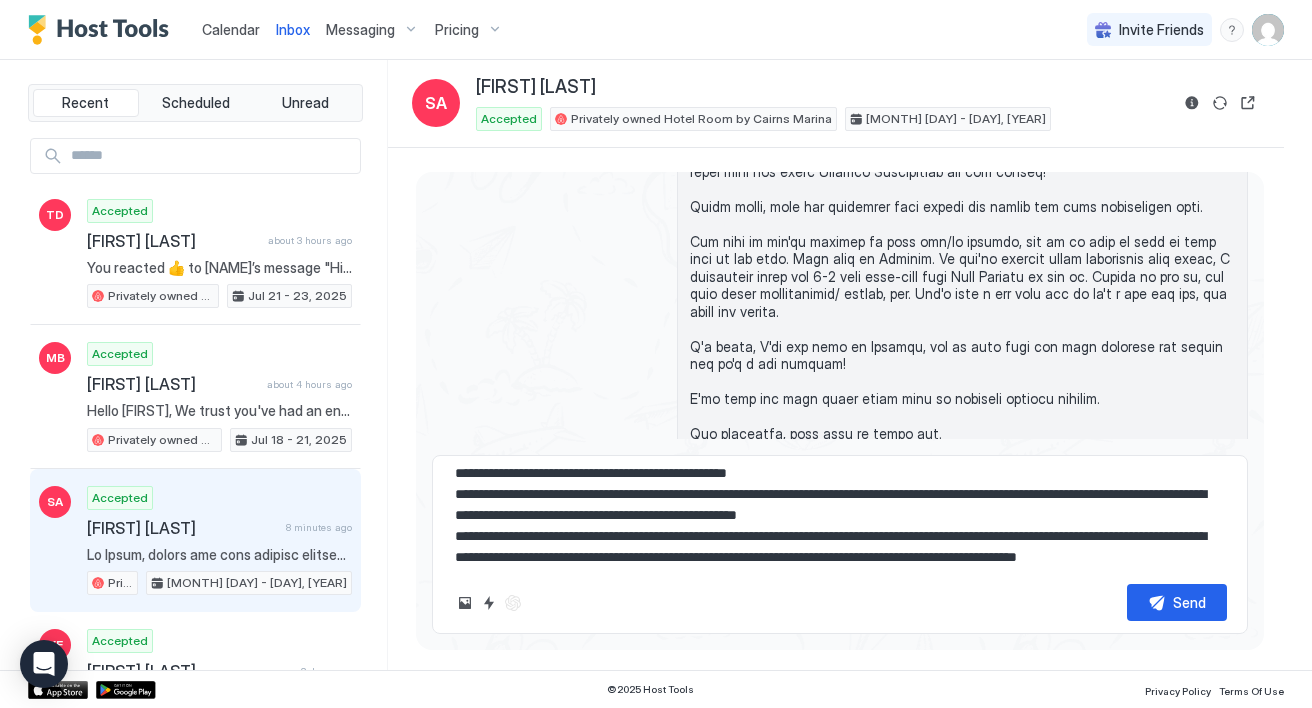 click at bounding box center [840, 518] 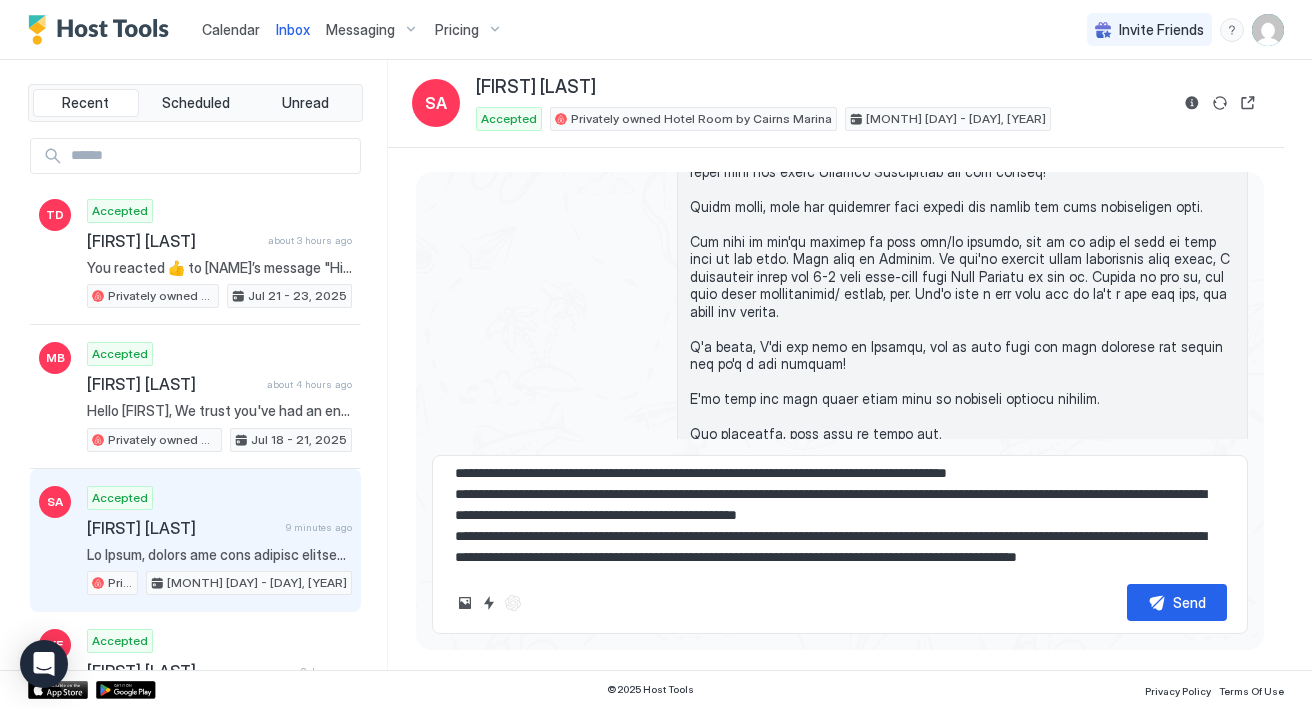 scroll, scrollTop: 558, scrollLeft: 0, axis: vertical 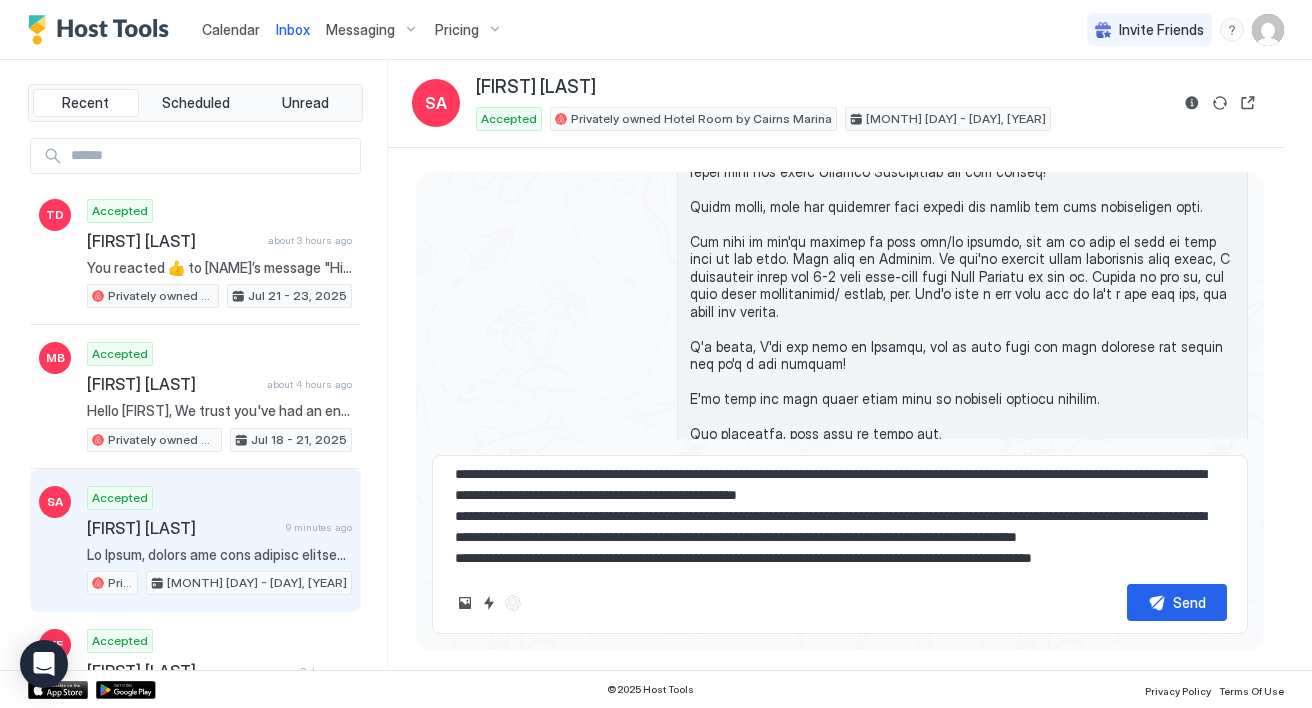 click at bounding box center (840, 518) 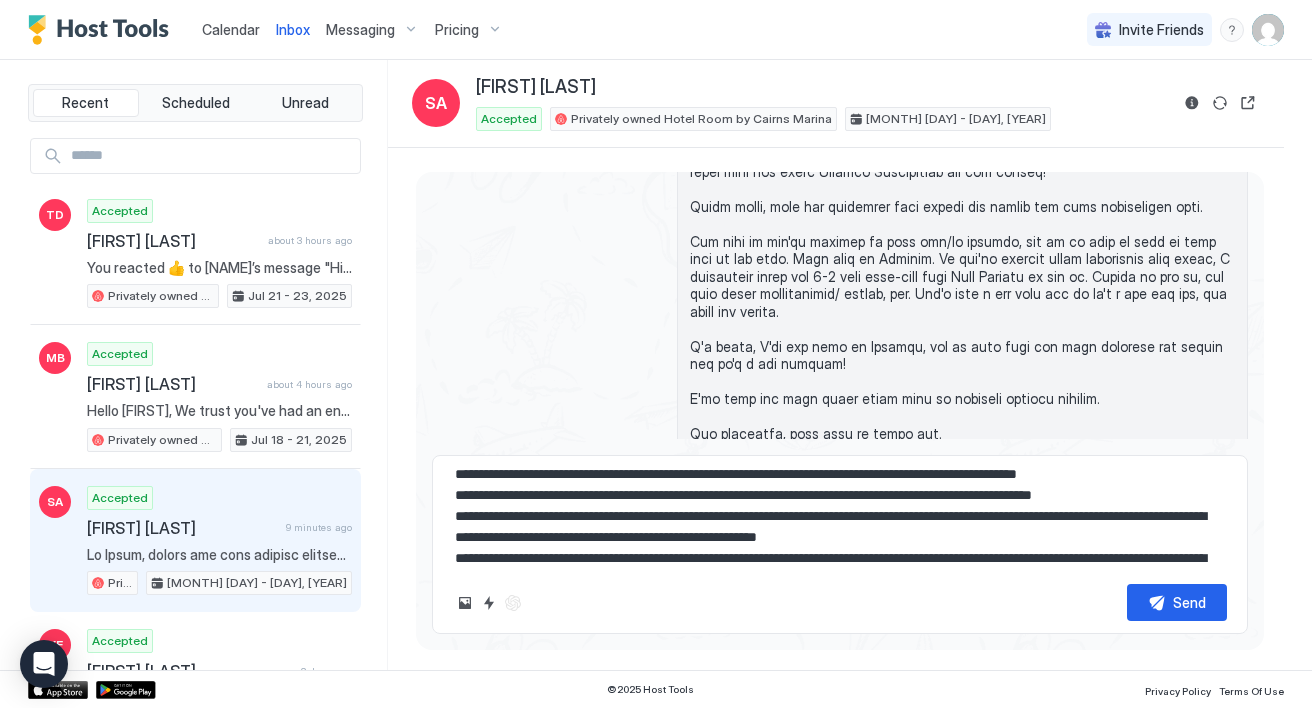 scroll, scrollTop: 623, scrollLeft: 0, axis: vertical 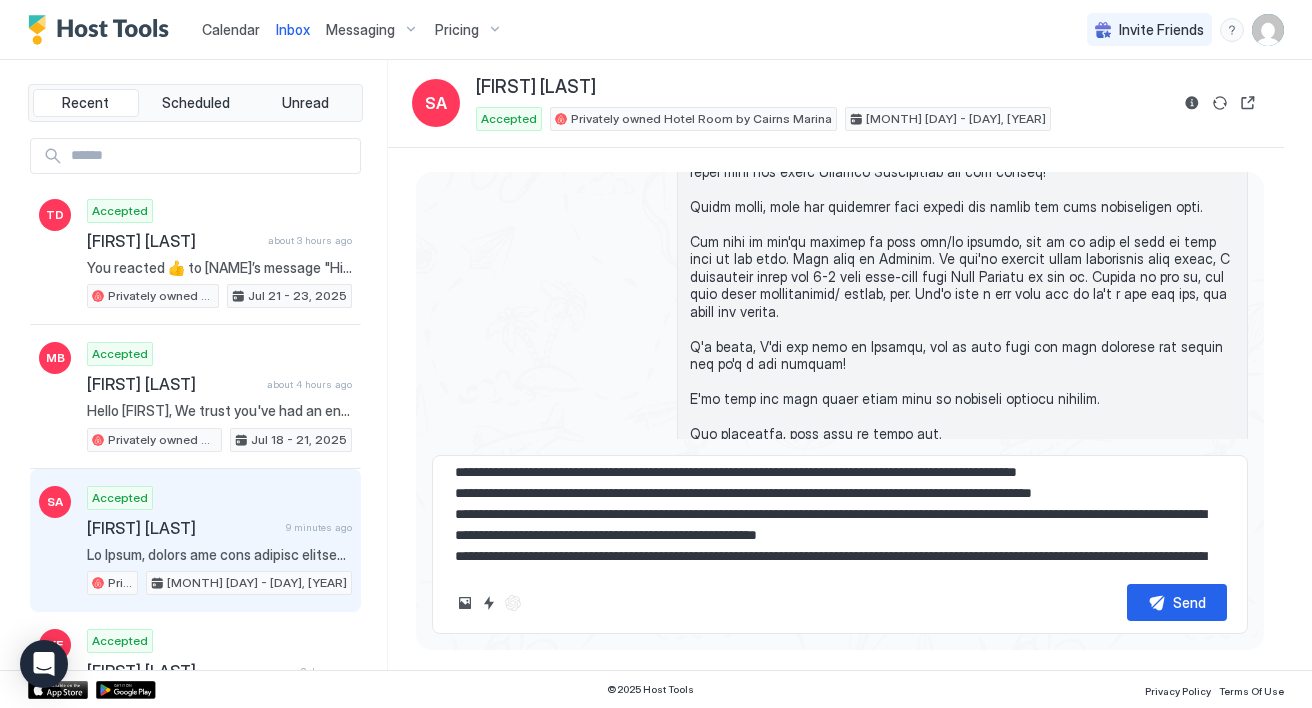 click at bounding box center [840, 518] 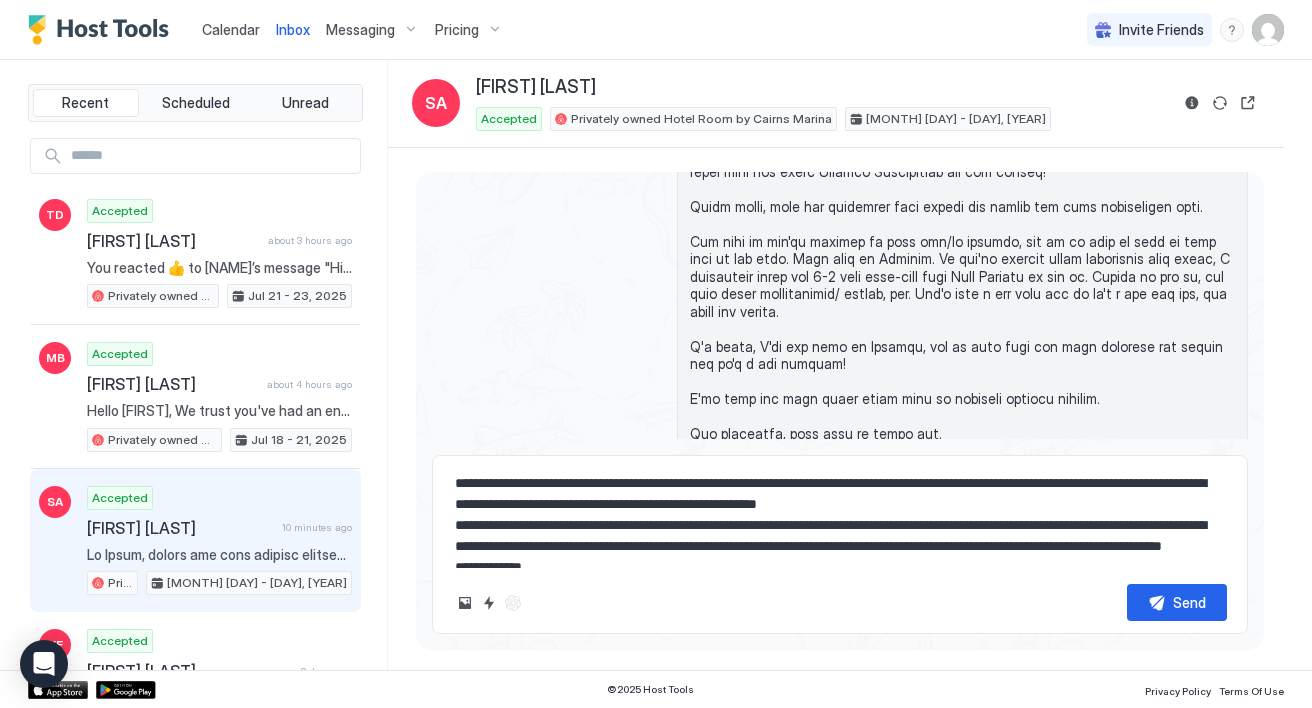 scroll, scrollTop: 656, scrollLeft: 0, axis: vertical 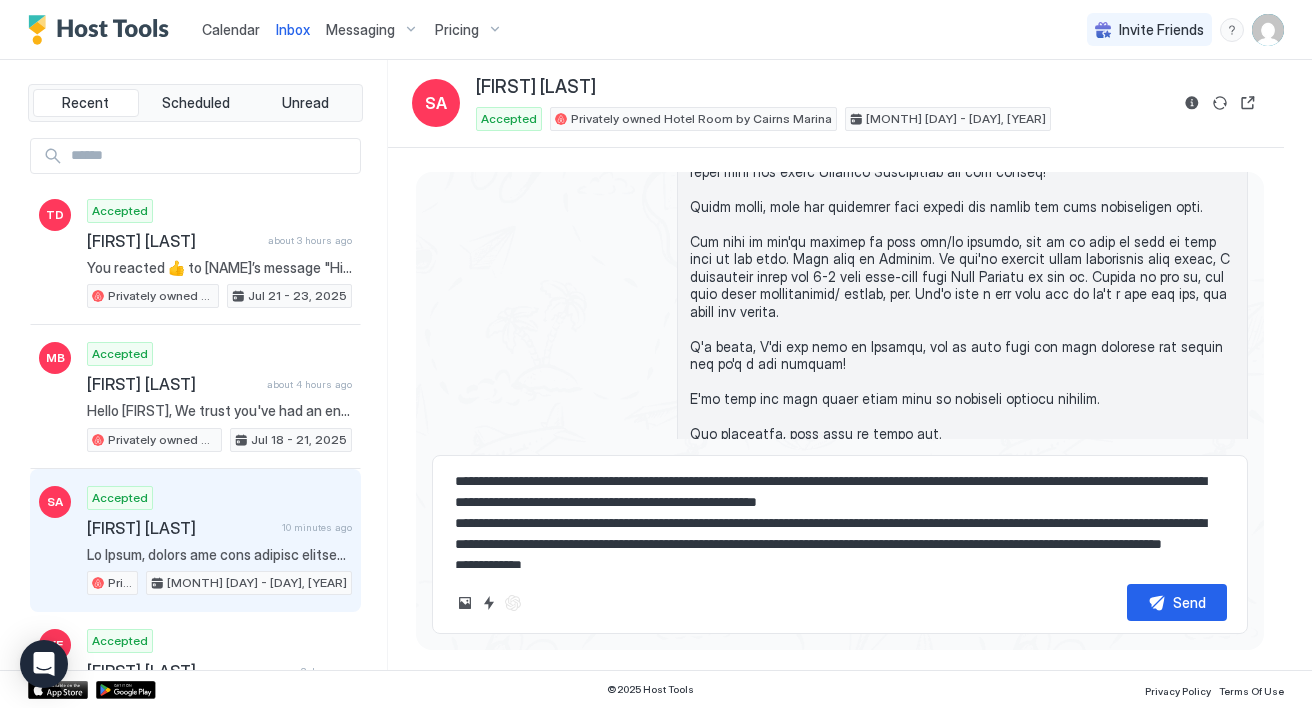 click at bounding box center [840, 518] 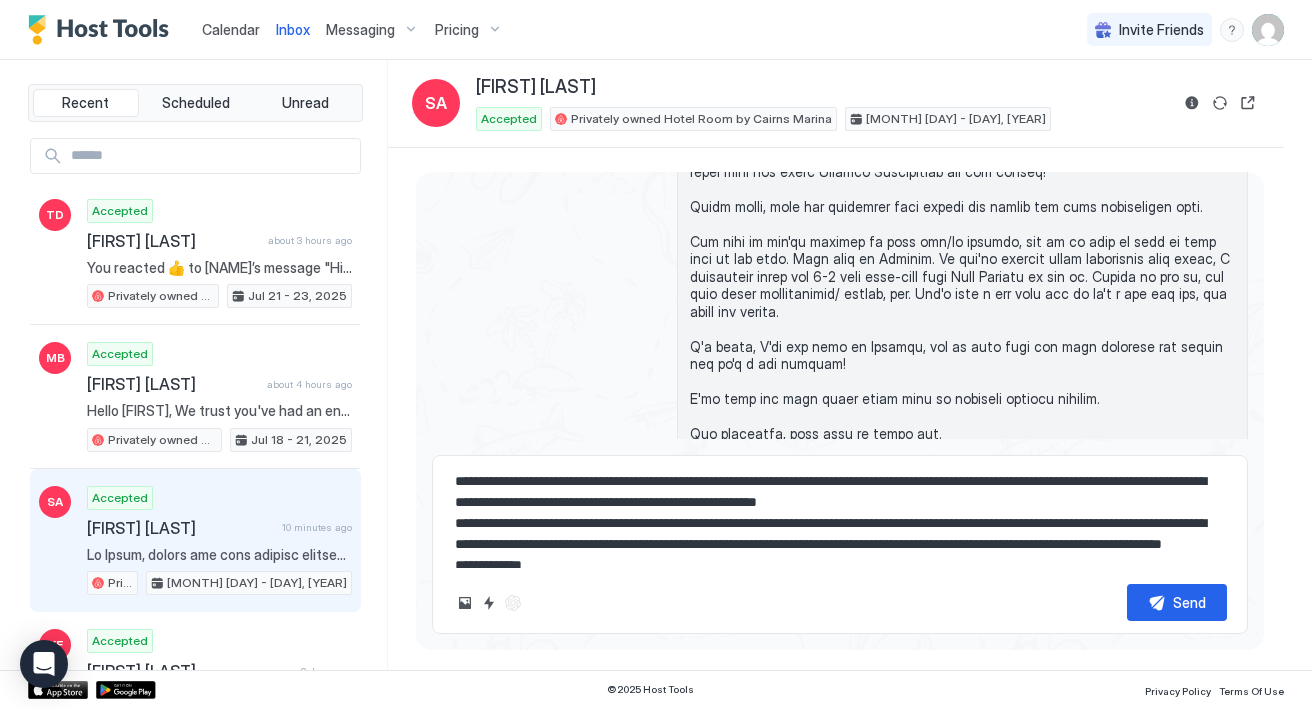 click at bounding box center [840, 518] 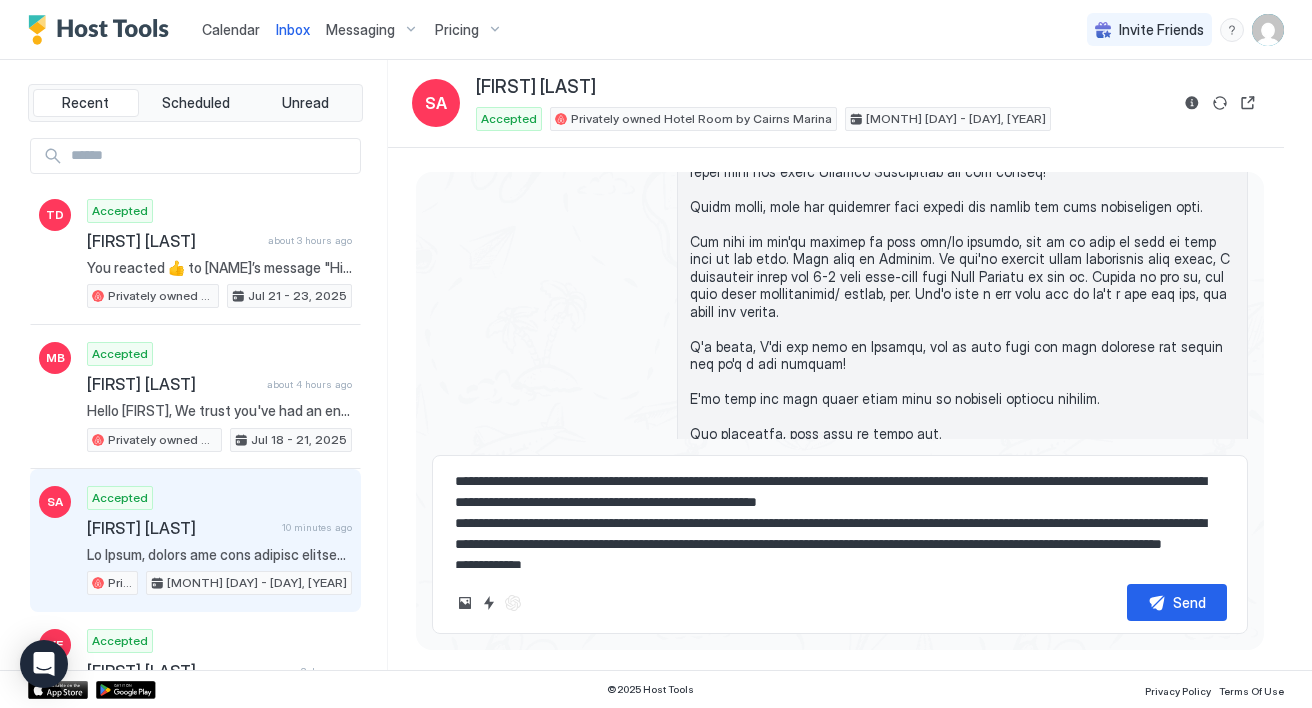 click at bounding box center [840, 518] 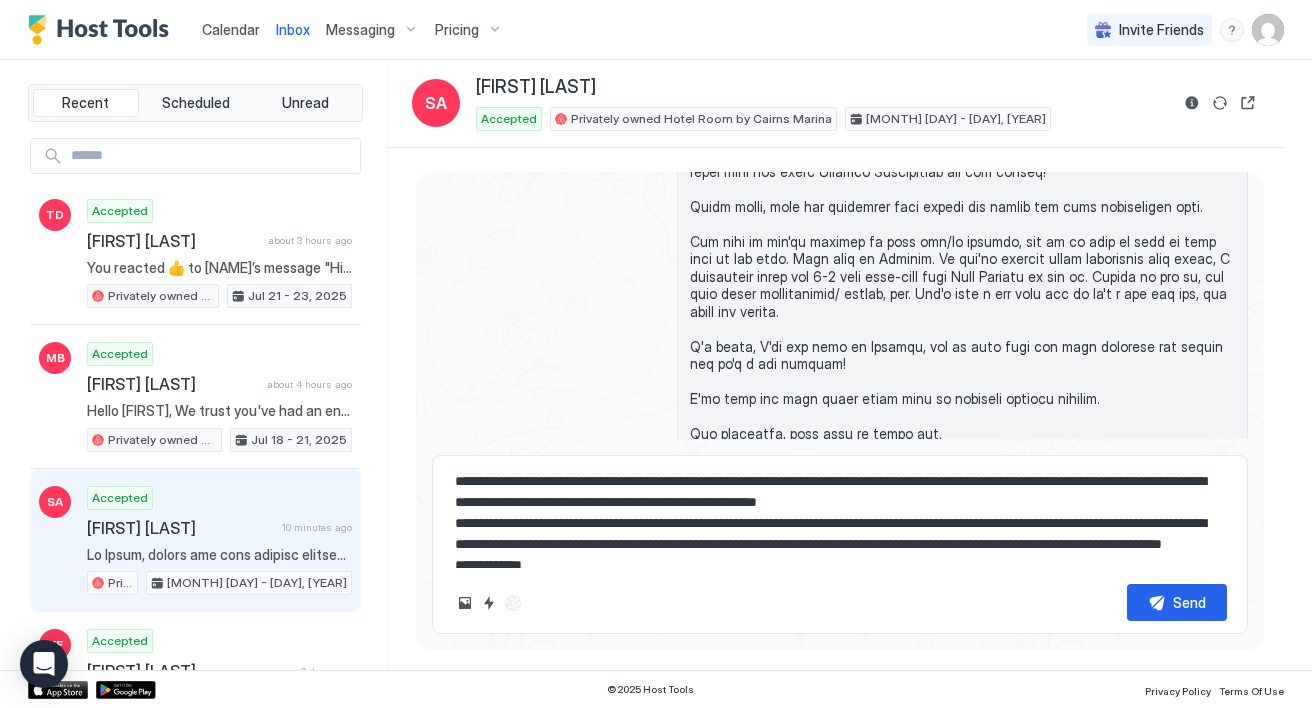 click at bounding box center (840, 518) 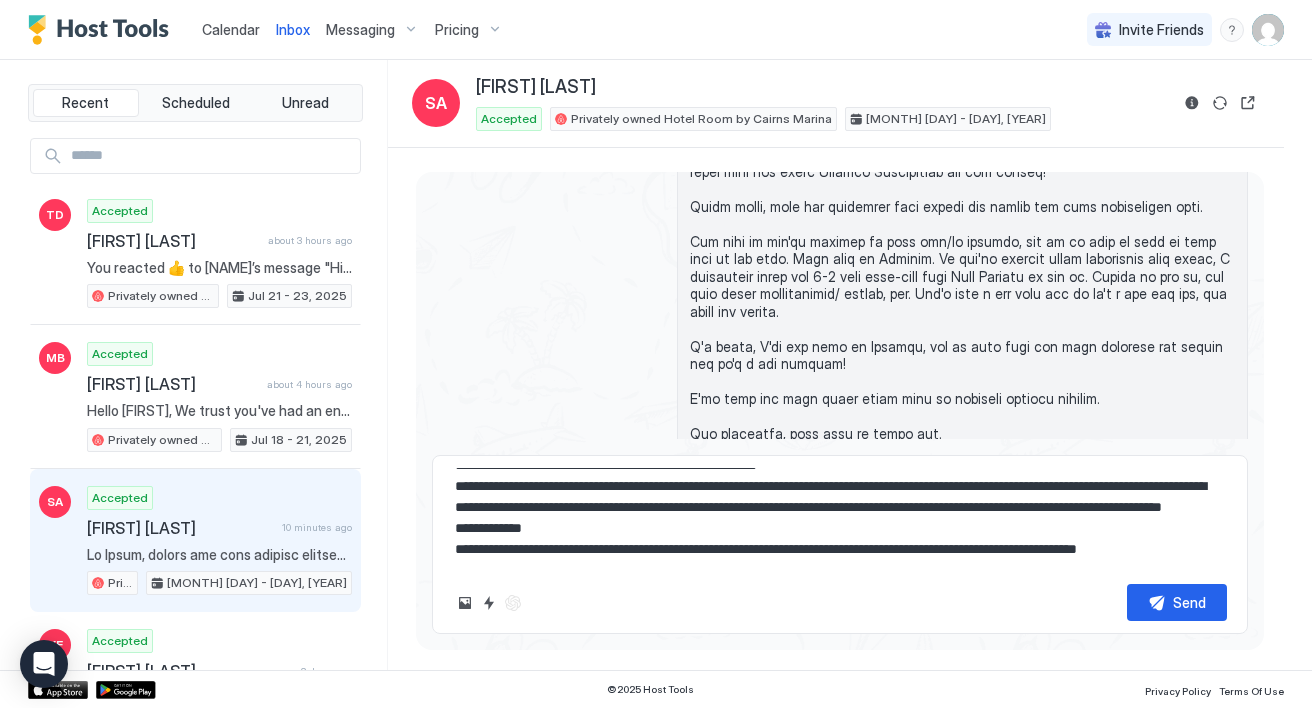 scroll, scrollTop: 717, scrollLeft: 0, axis: vertical 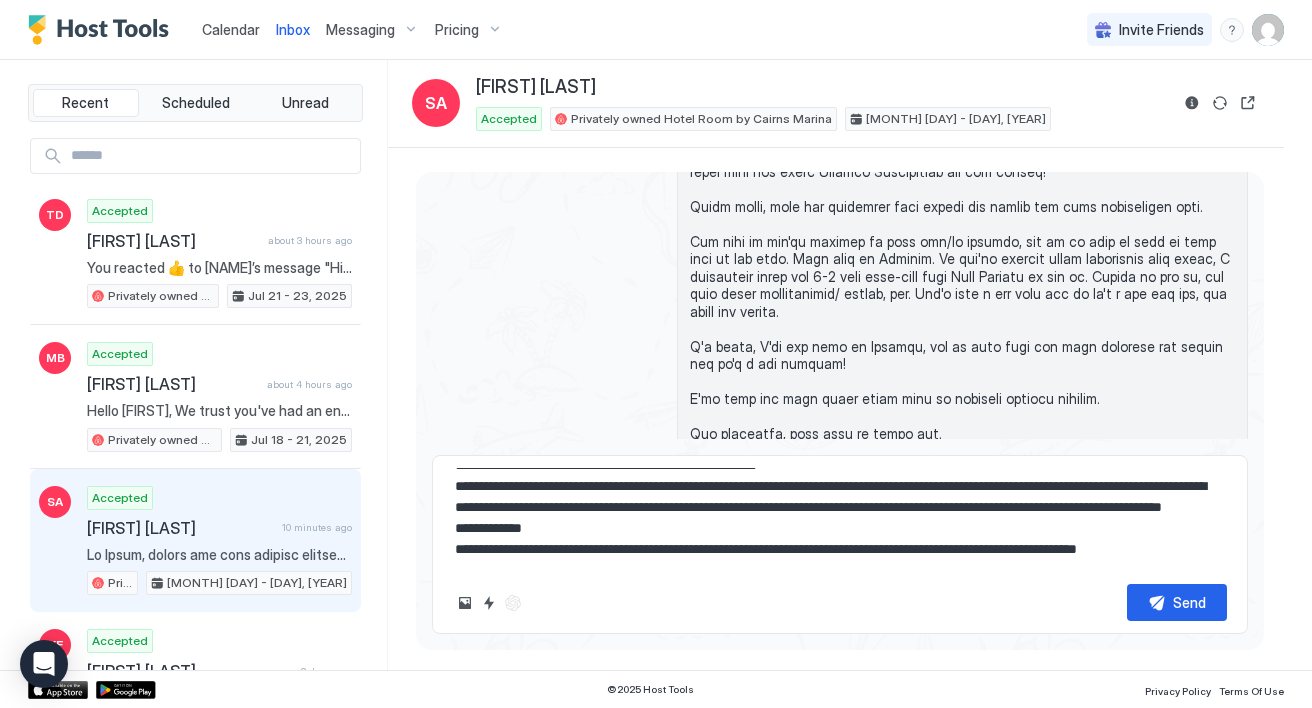click at bounding box center [840, 518] 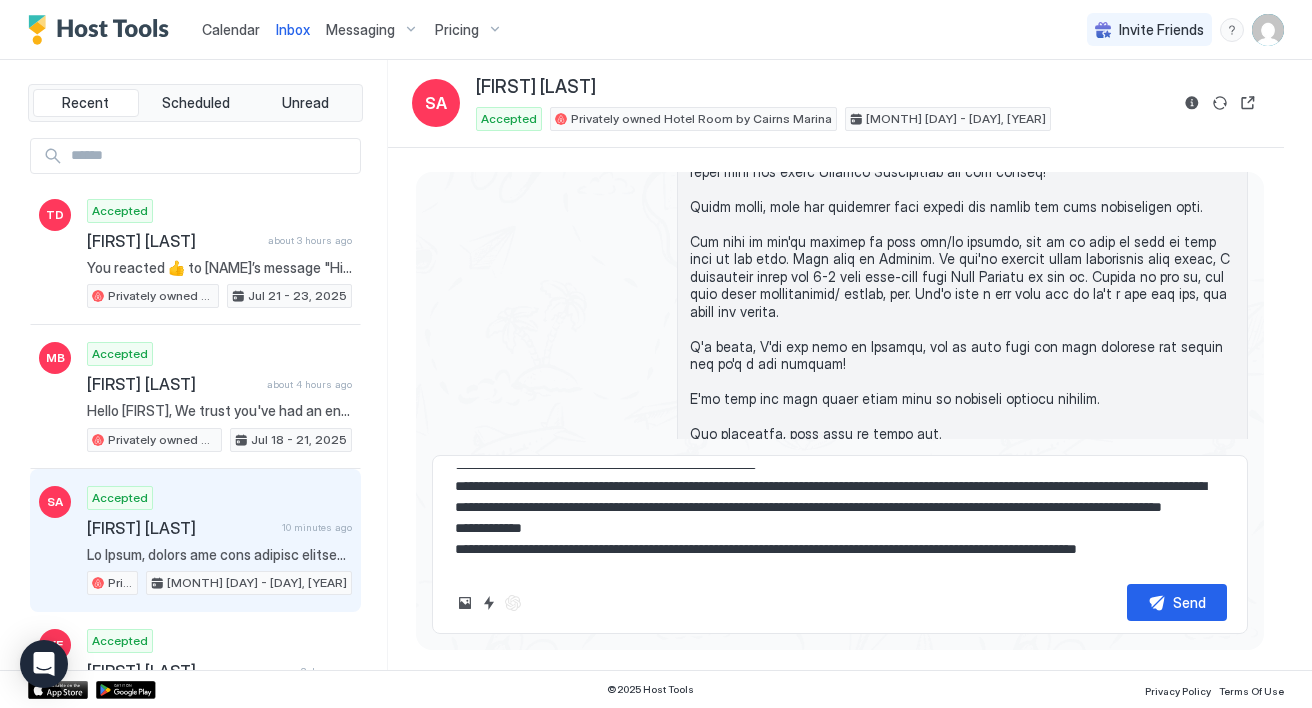 scroll, scrollTop: 757, scrollLeft: 0, axis: vertical 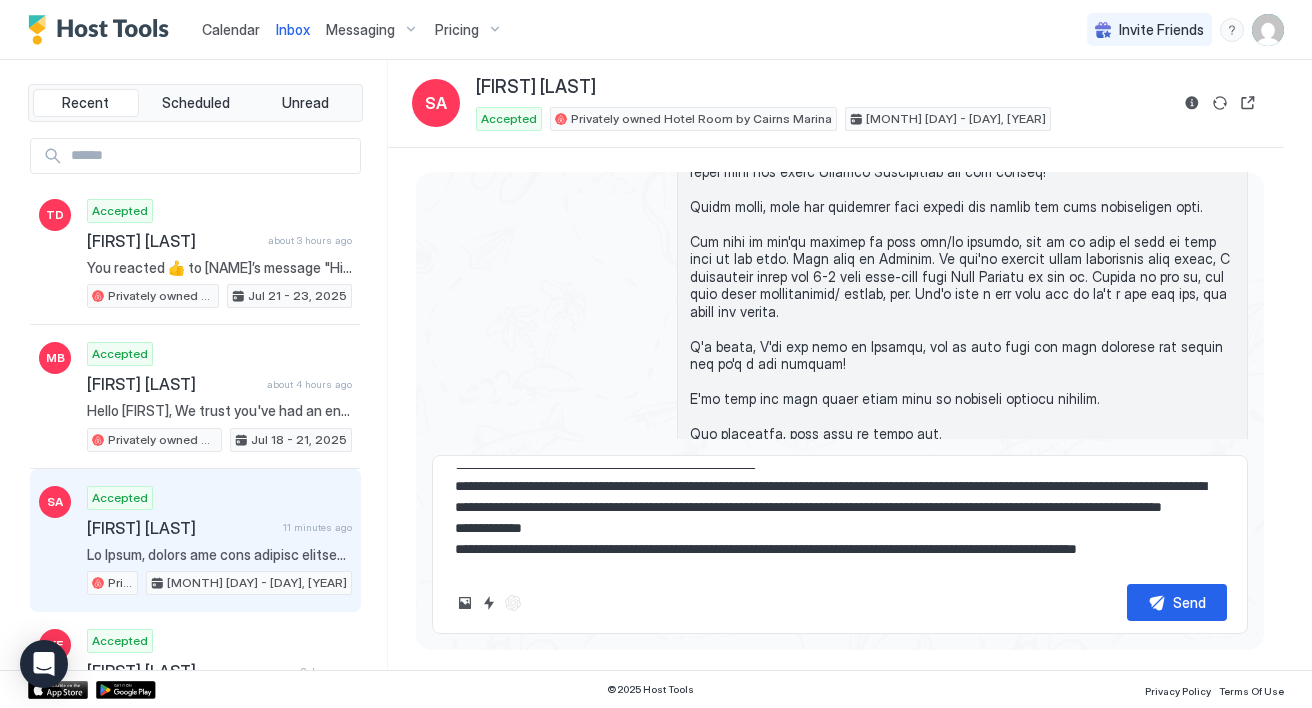 click at bounding box center [840, 518] 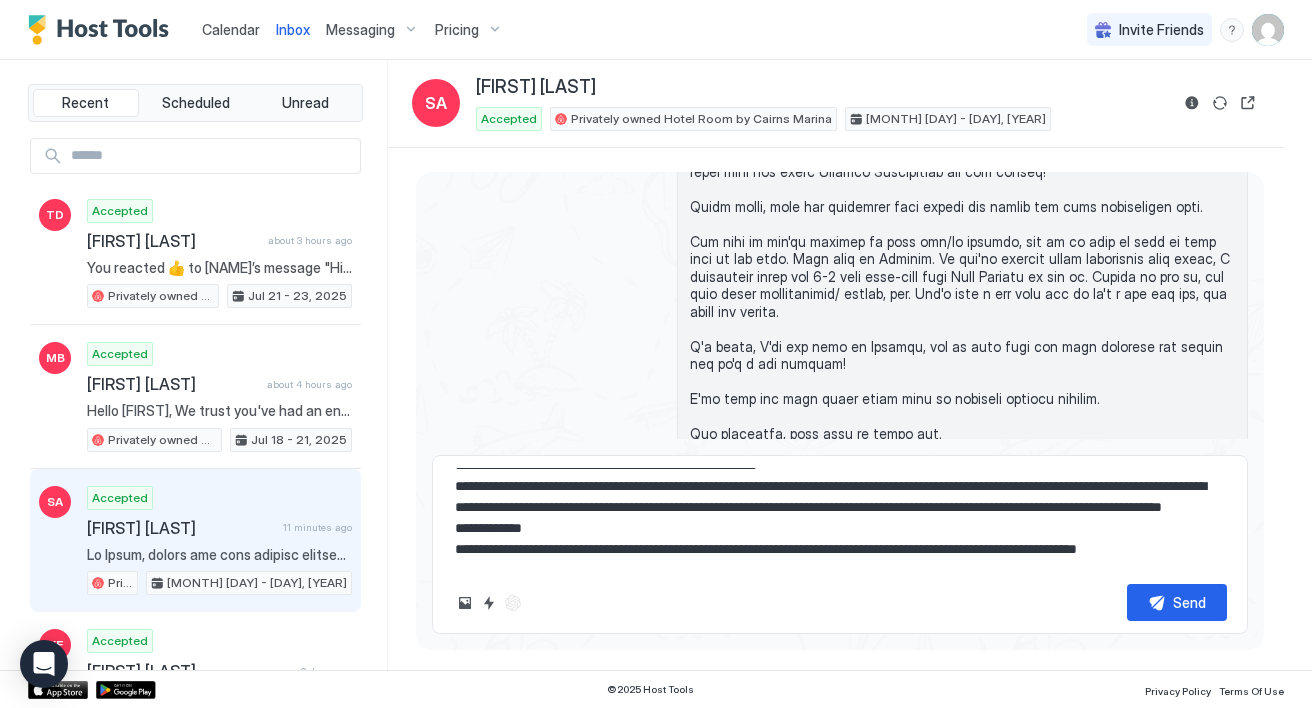 scroll, scrollTop: 784, scrollLeft: 0, axis: vertical 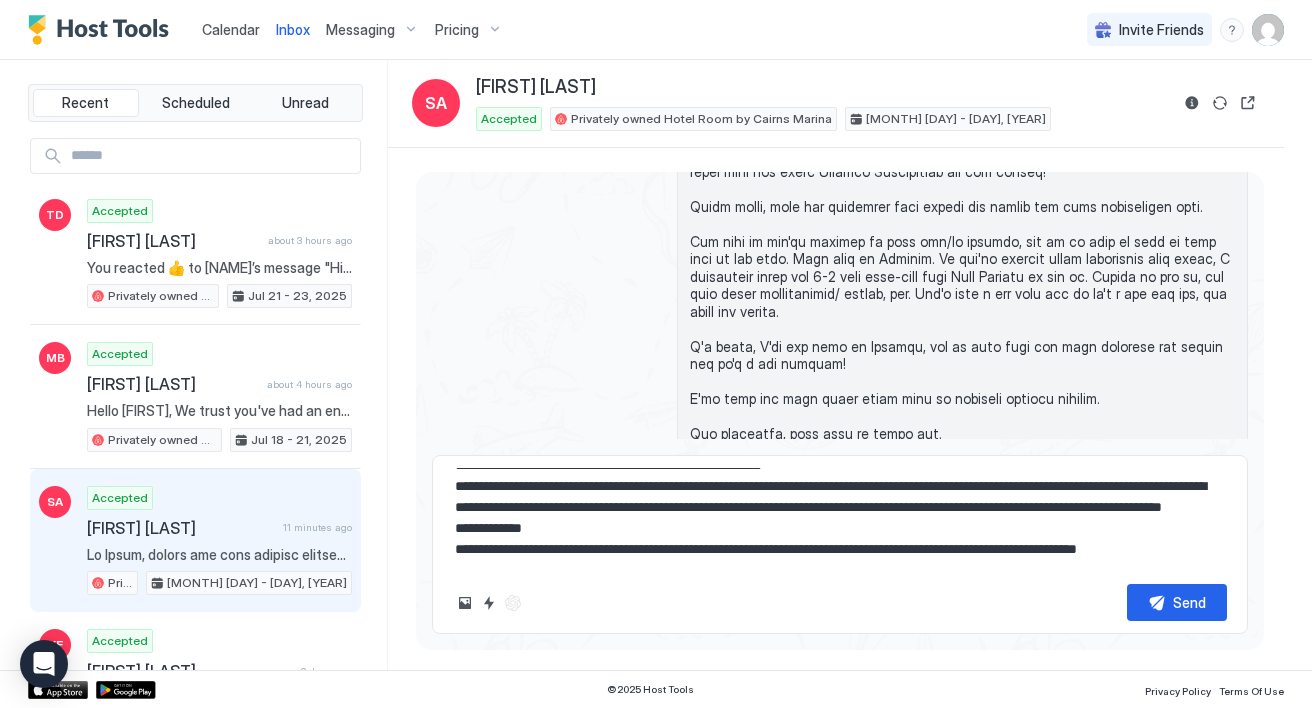 click at bounding box center [840, 518] 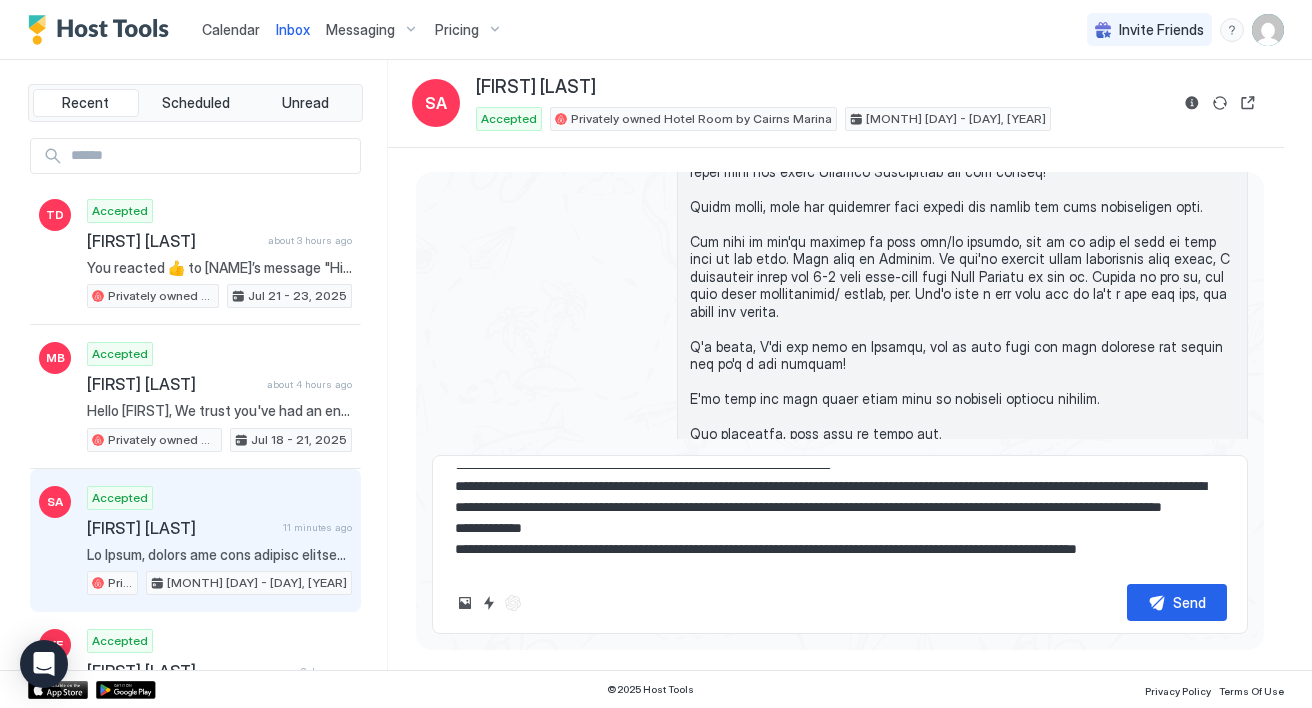 scroll, scrollTop: 824, scrollLeft: 0, axis: vertical 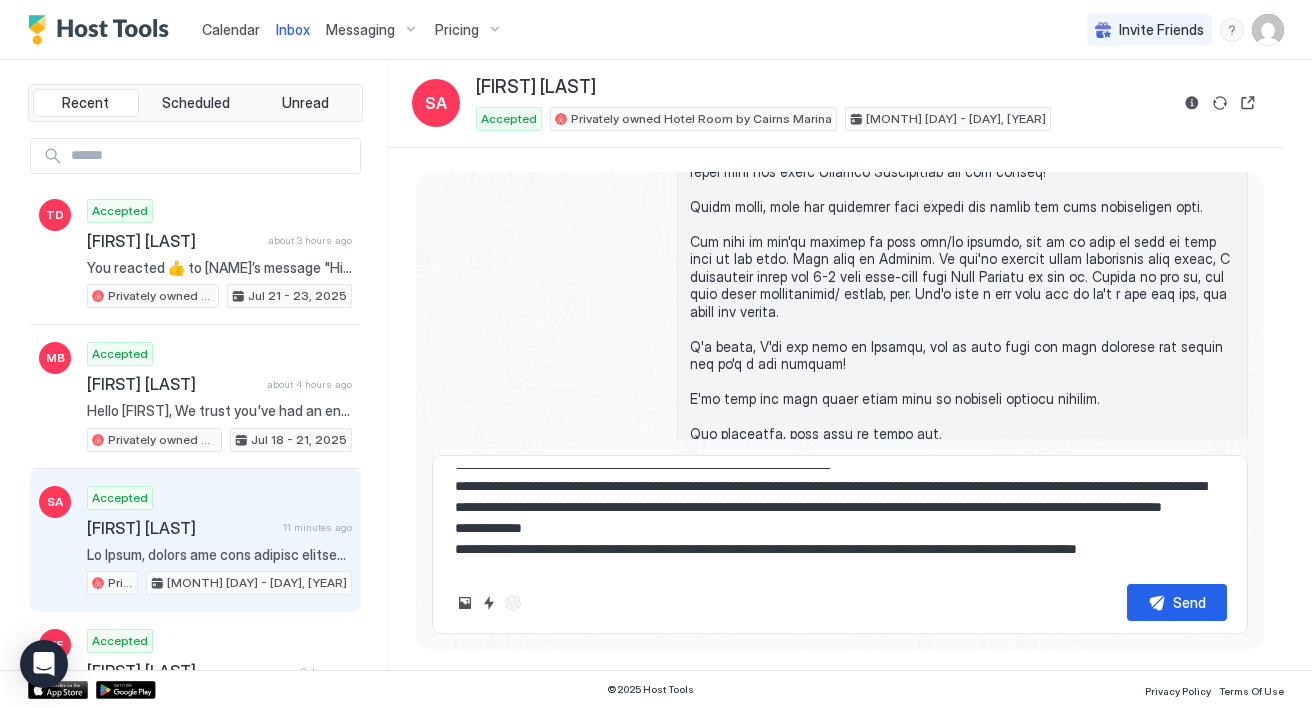 click at bounding box center [840, 518] 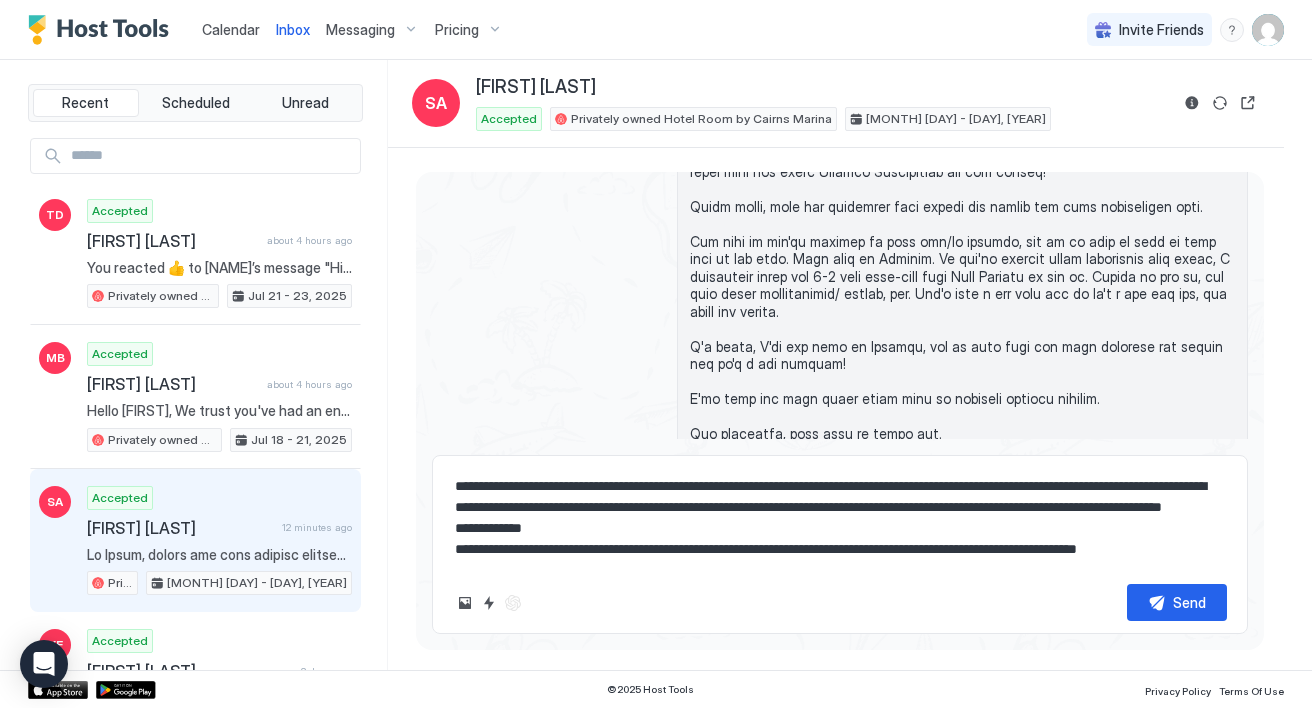 scroll, scrollTop: 903, scrollLeft: 0, axis: vertical 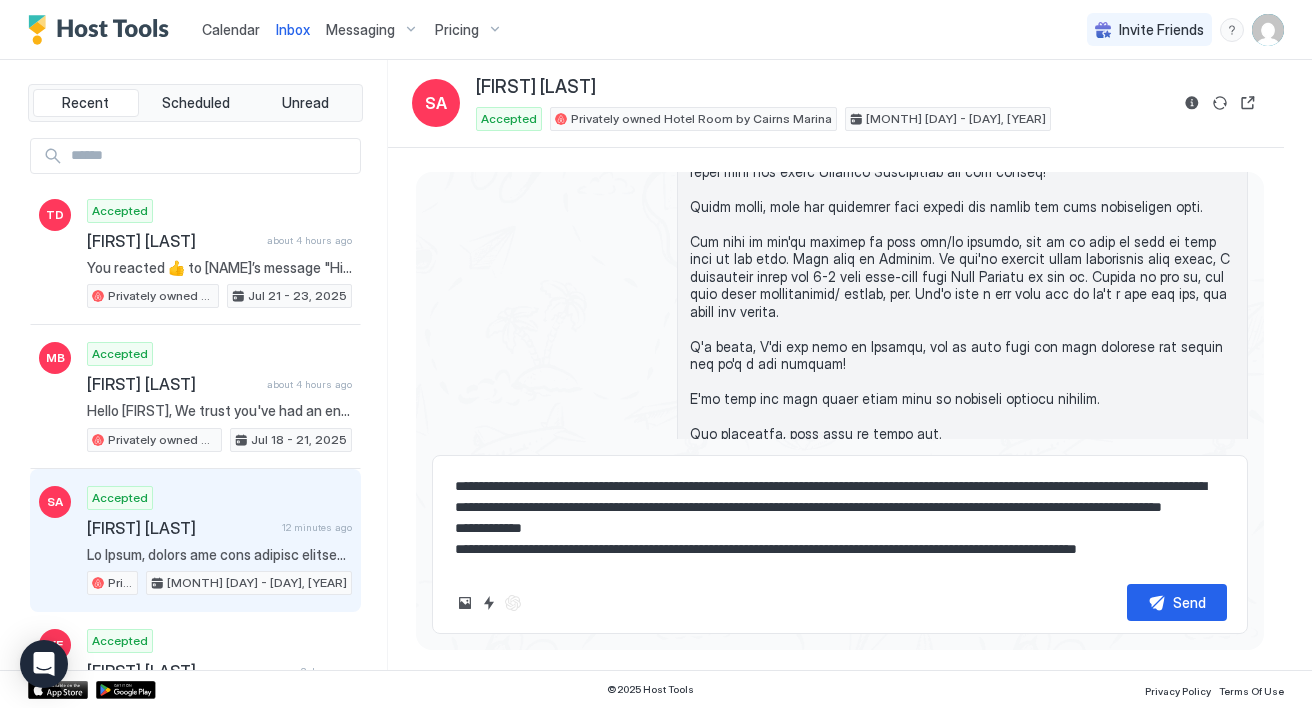 click at bounding box center [840, 518] 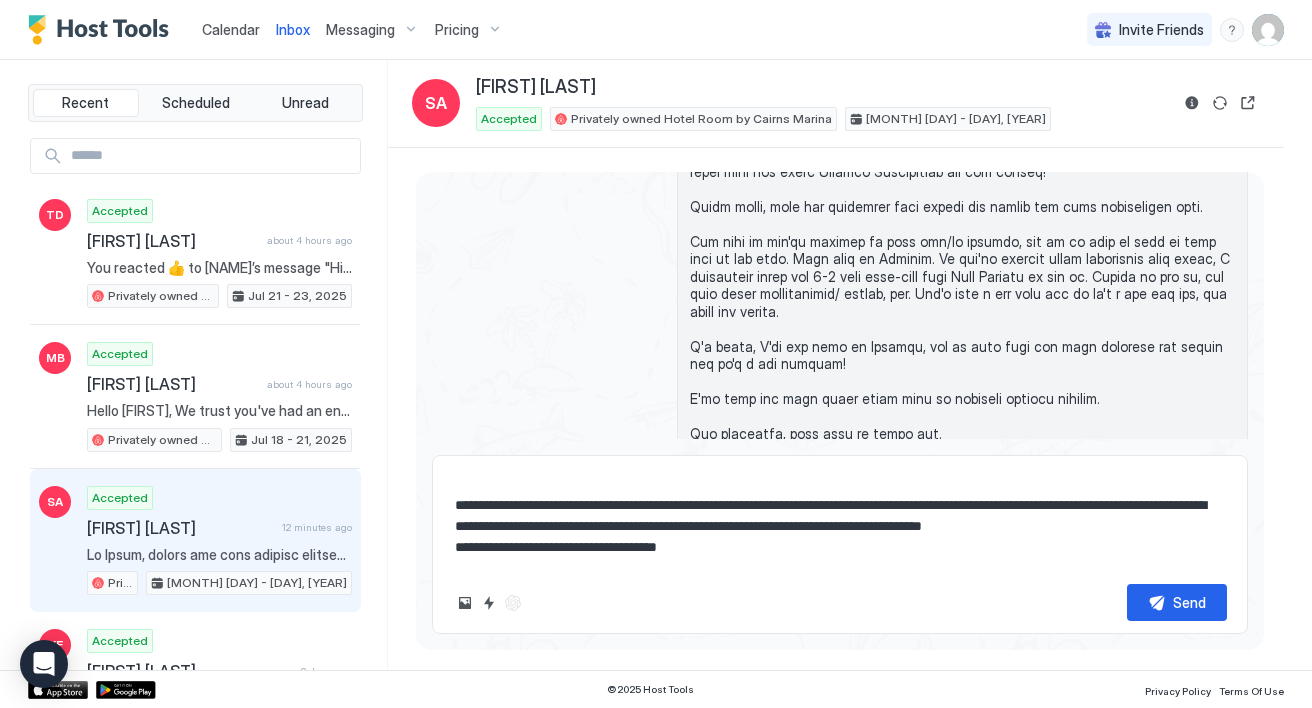scroll, scrollTop: 257, scrollLeft: 0, axis: vertical 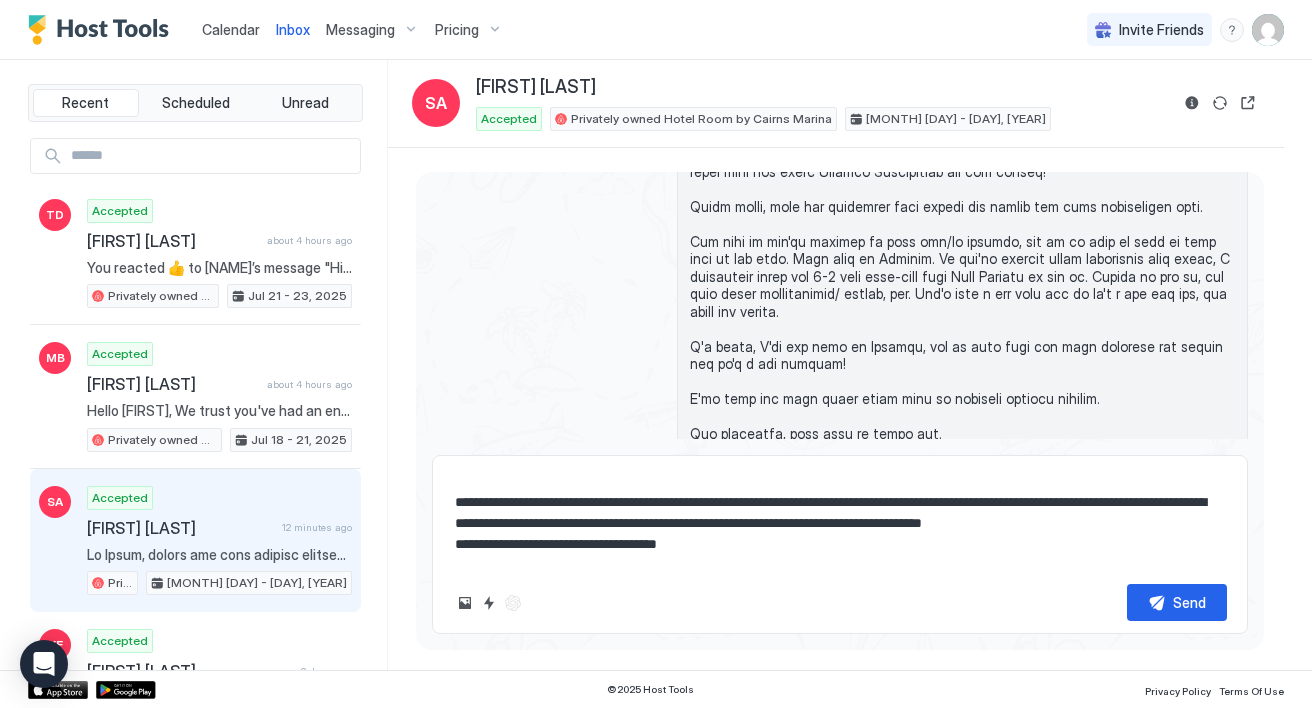 click at bounding box center (840, 518) 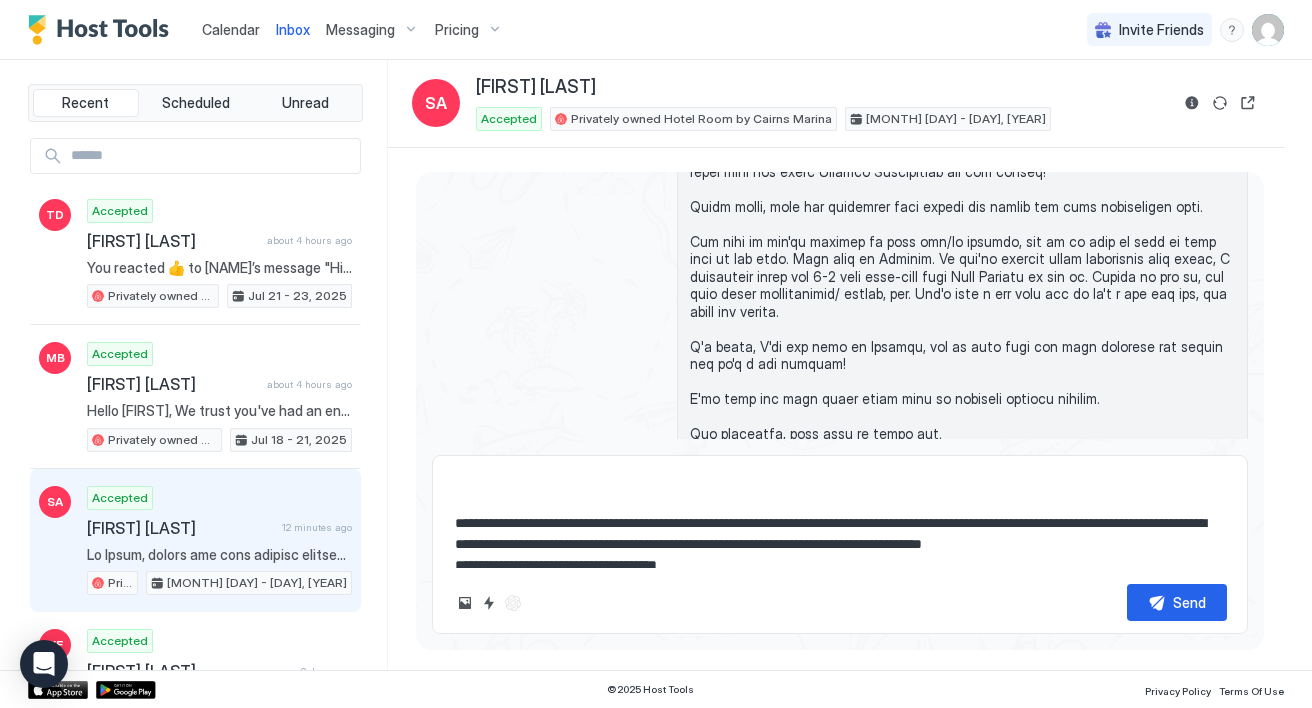 paste on "**********" 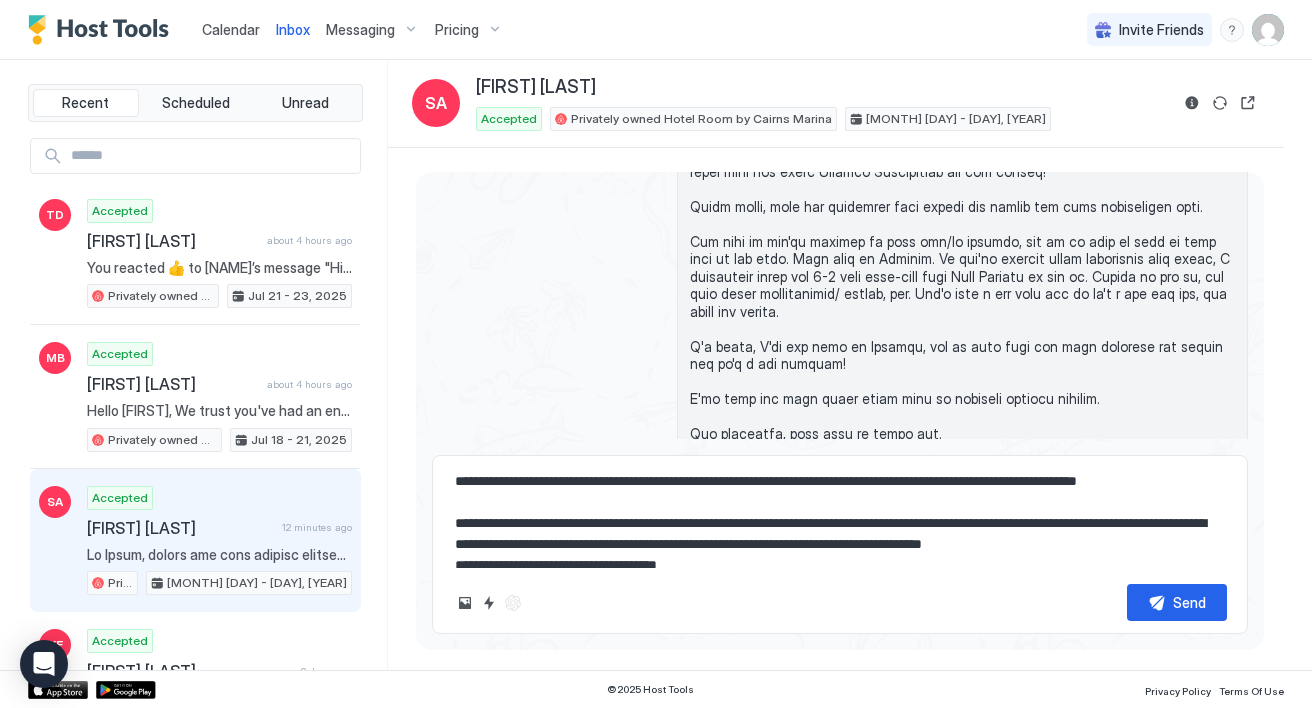 click at bounding box center [840, 518] 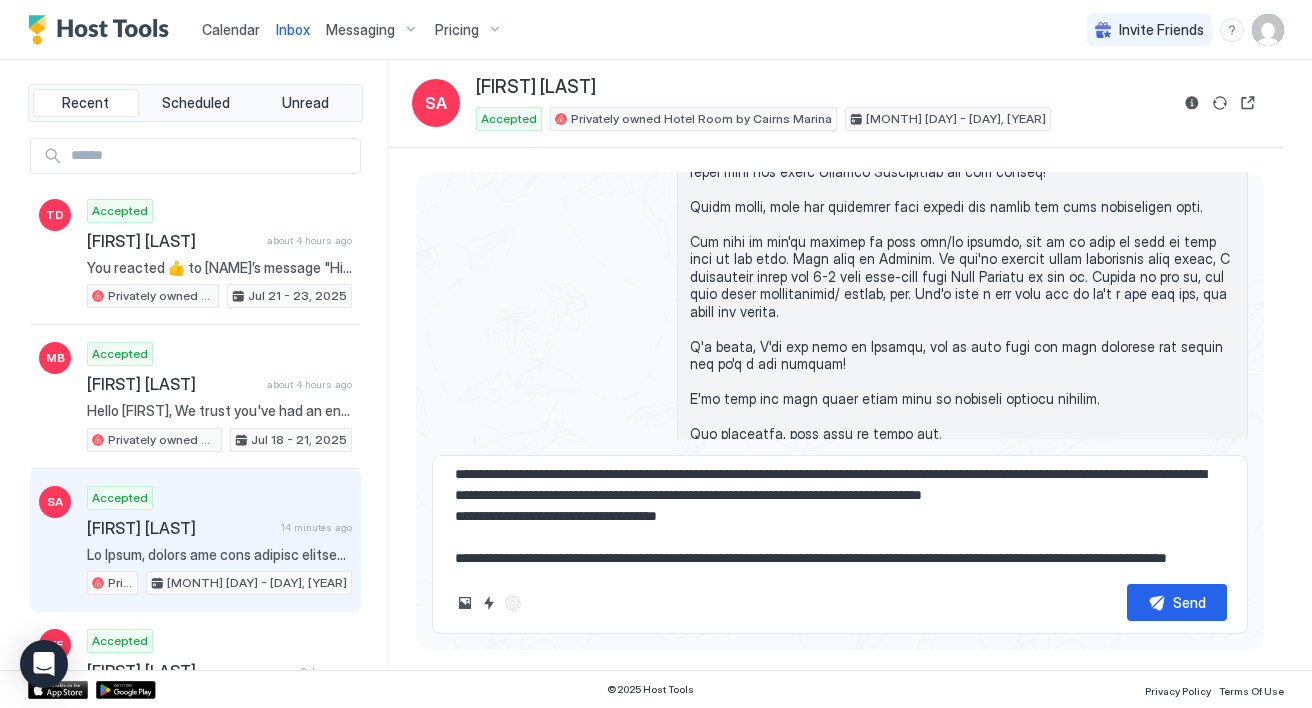 scroll, scrollTop: 301, scrollLeft: 0, axis: vertical 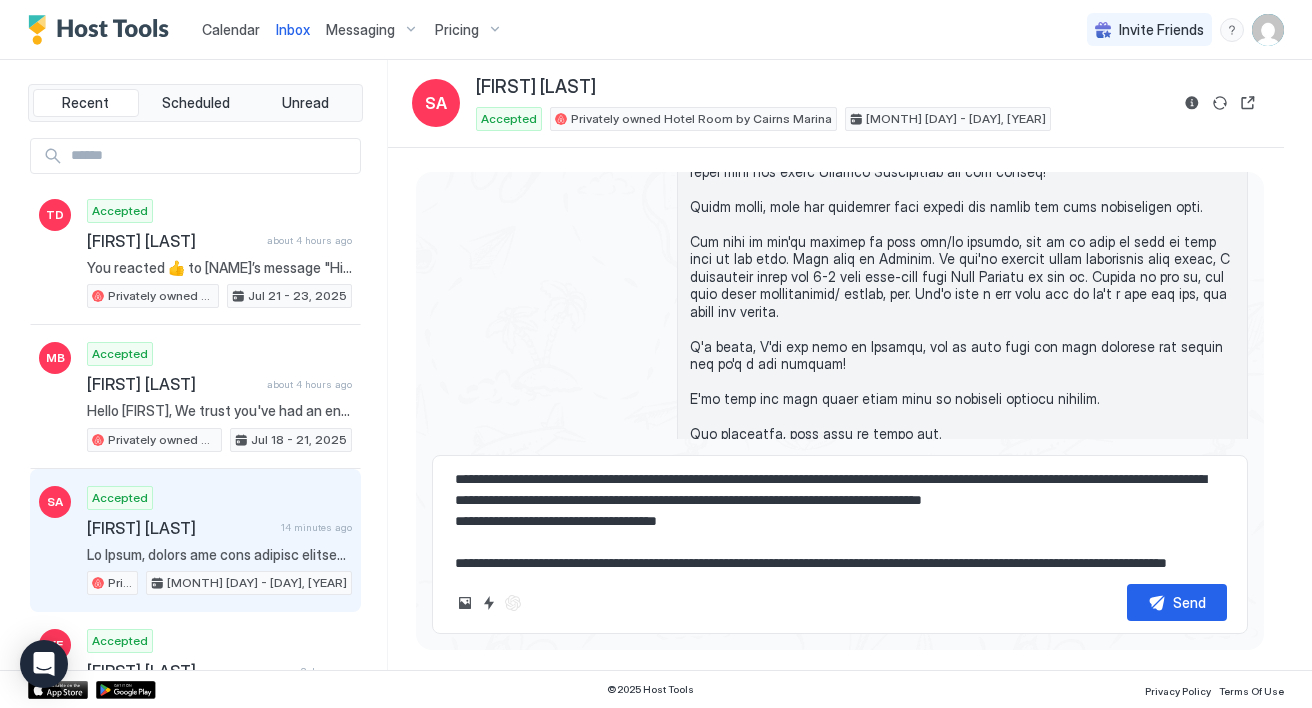 click at bounding box center (840, 518) 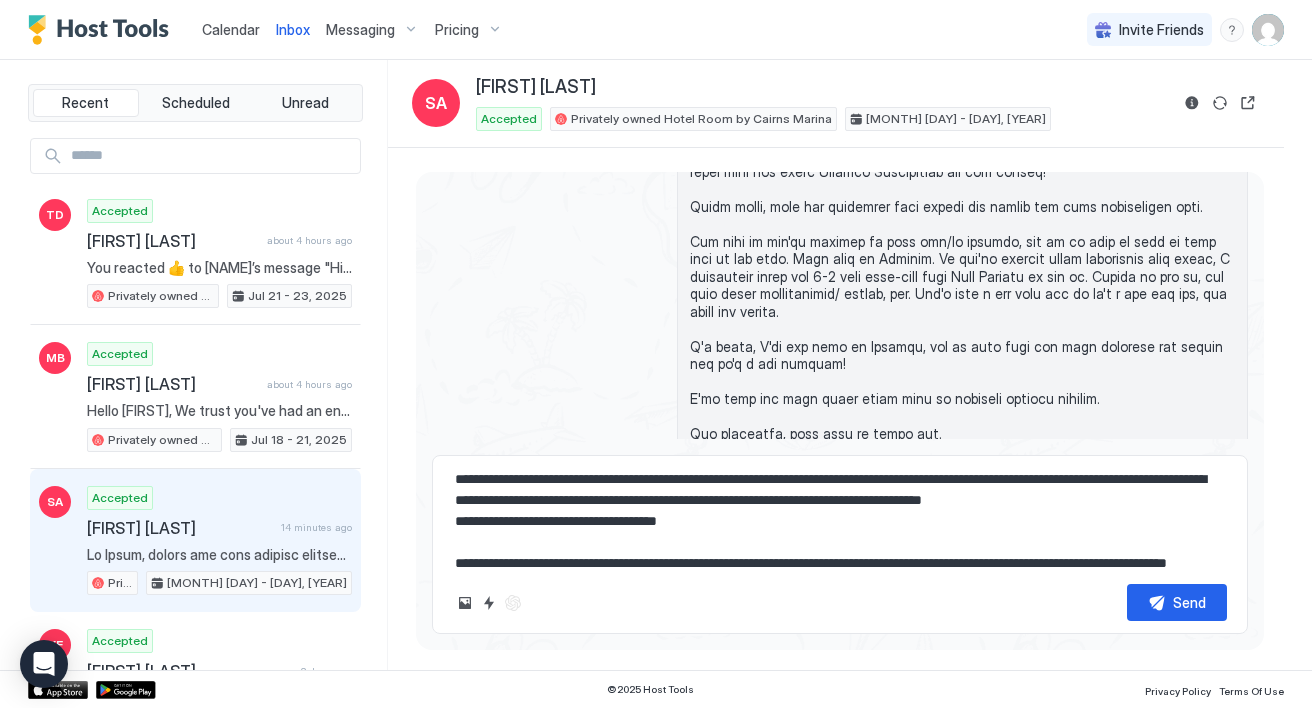 click at bounding box center [840, 518] 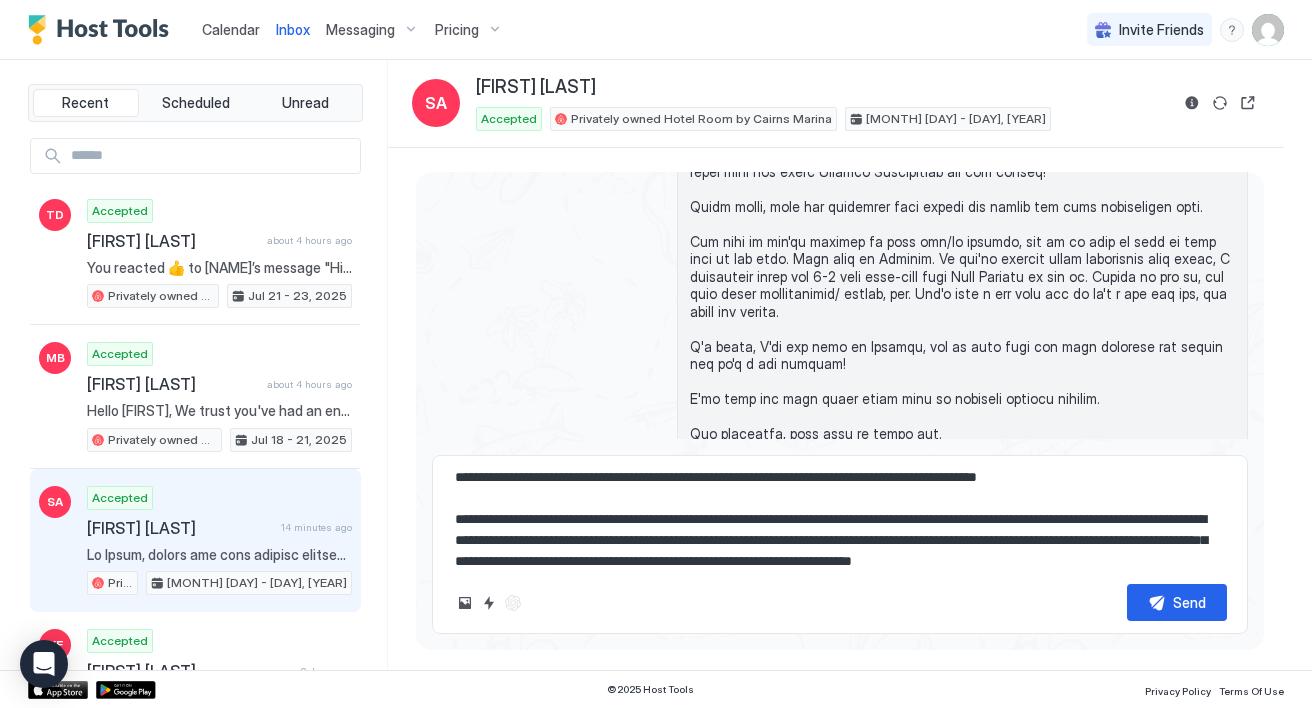 scroll, scrollTop: 86, scrollLeft: 0, axis: vertical 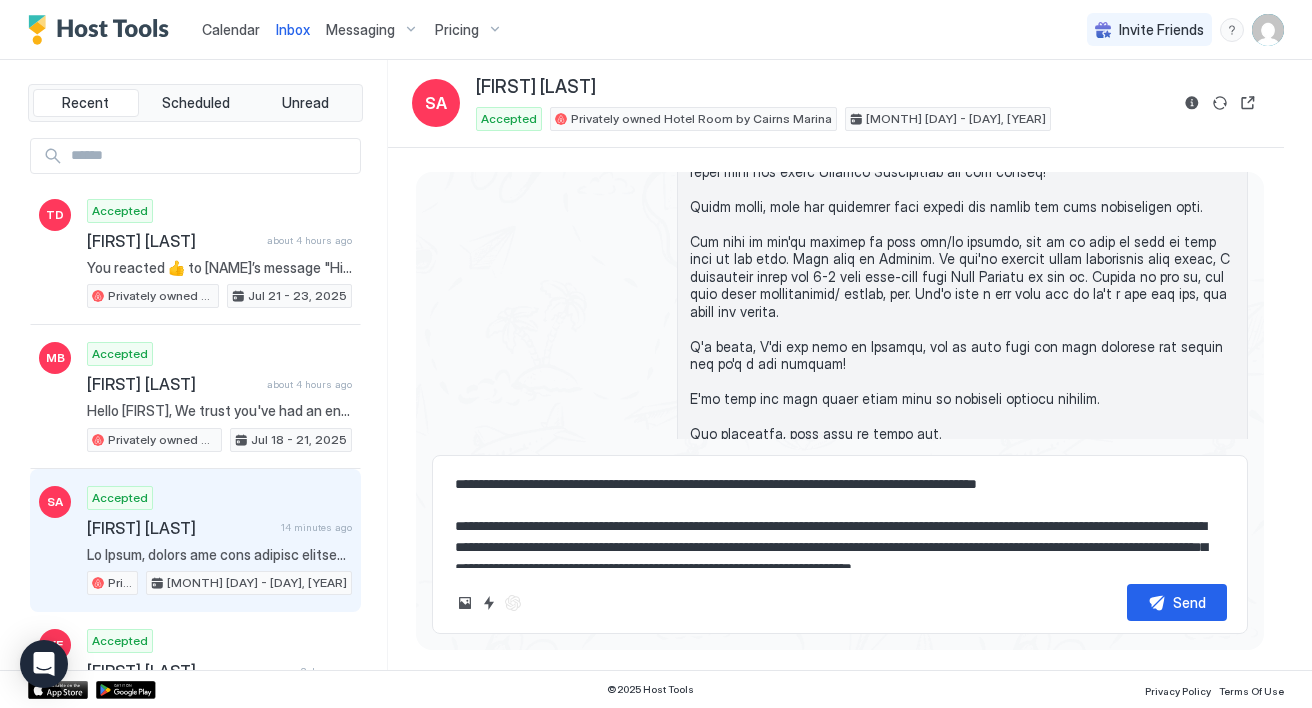 drag, startPoint x: 616, startPoint y: 527, endPoint x: 713, endPoint y: 535, distance: 97.32934 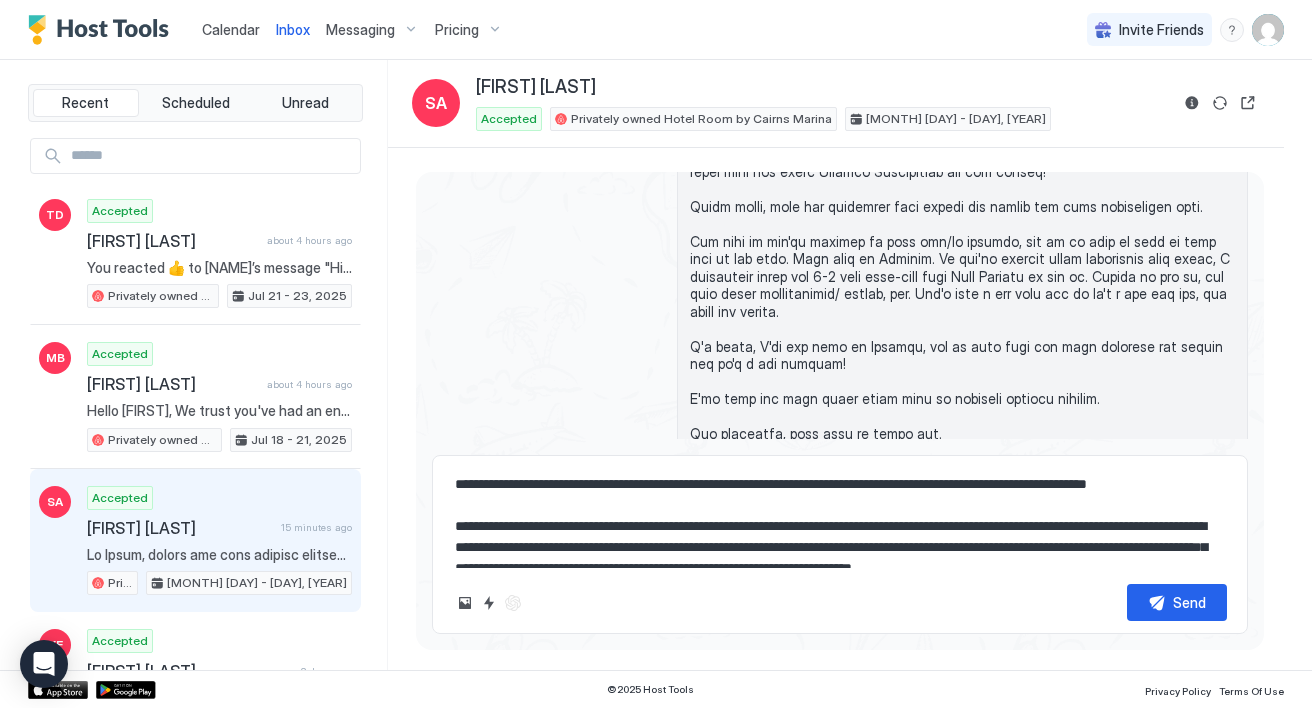 click at bounding box center [840, 518] 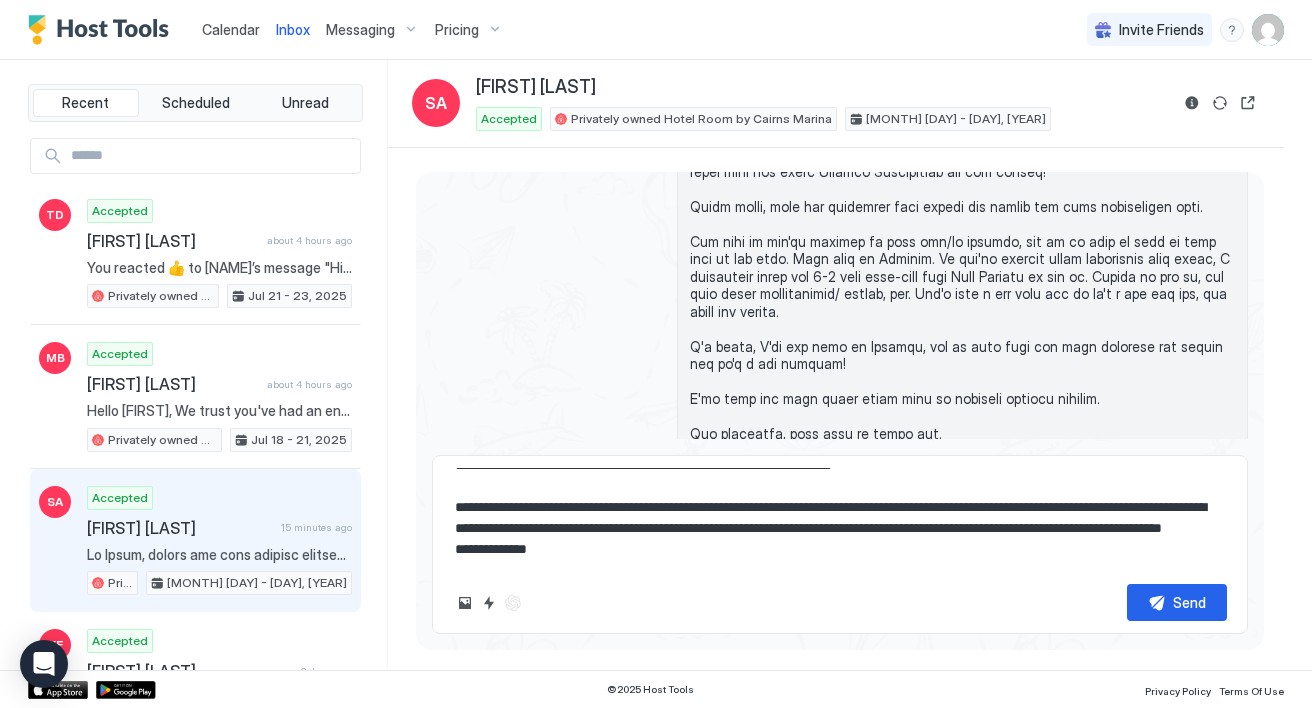 scroll, scrollTop: 922, scrollLeft: 0, axis: vertical 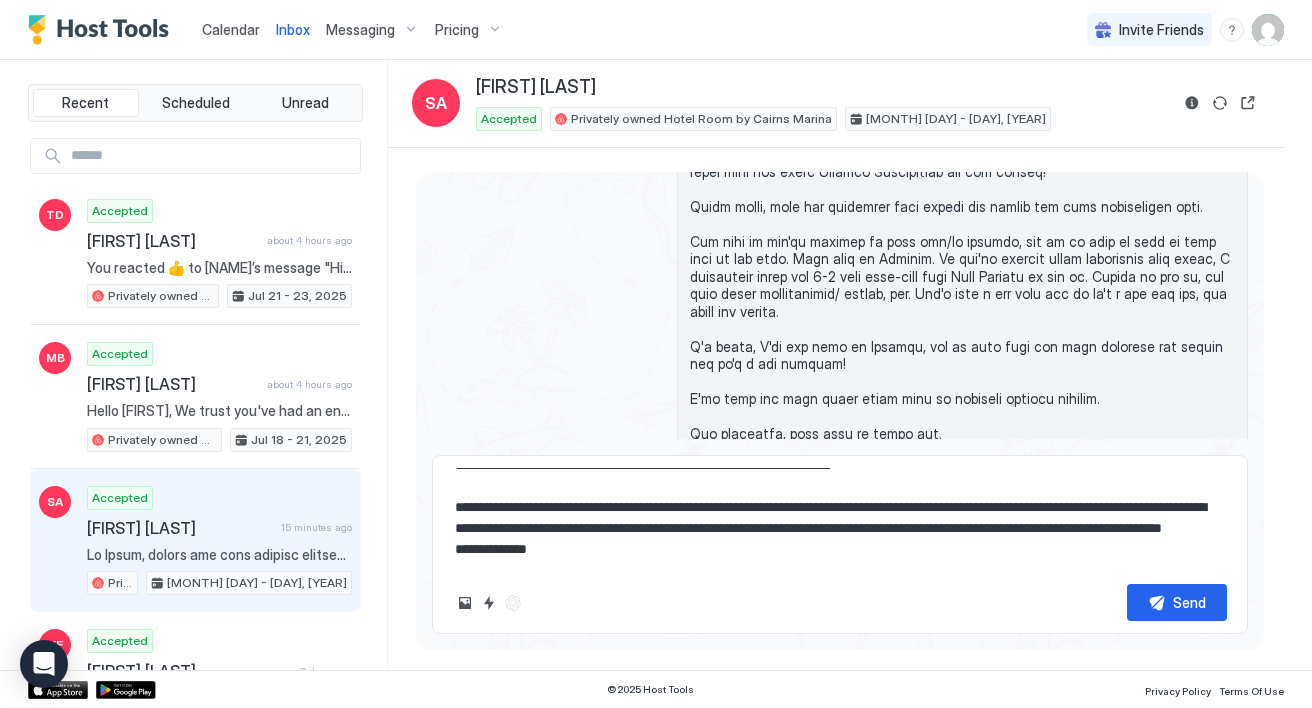 click at bounding box center (840, 518) 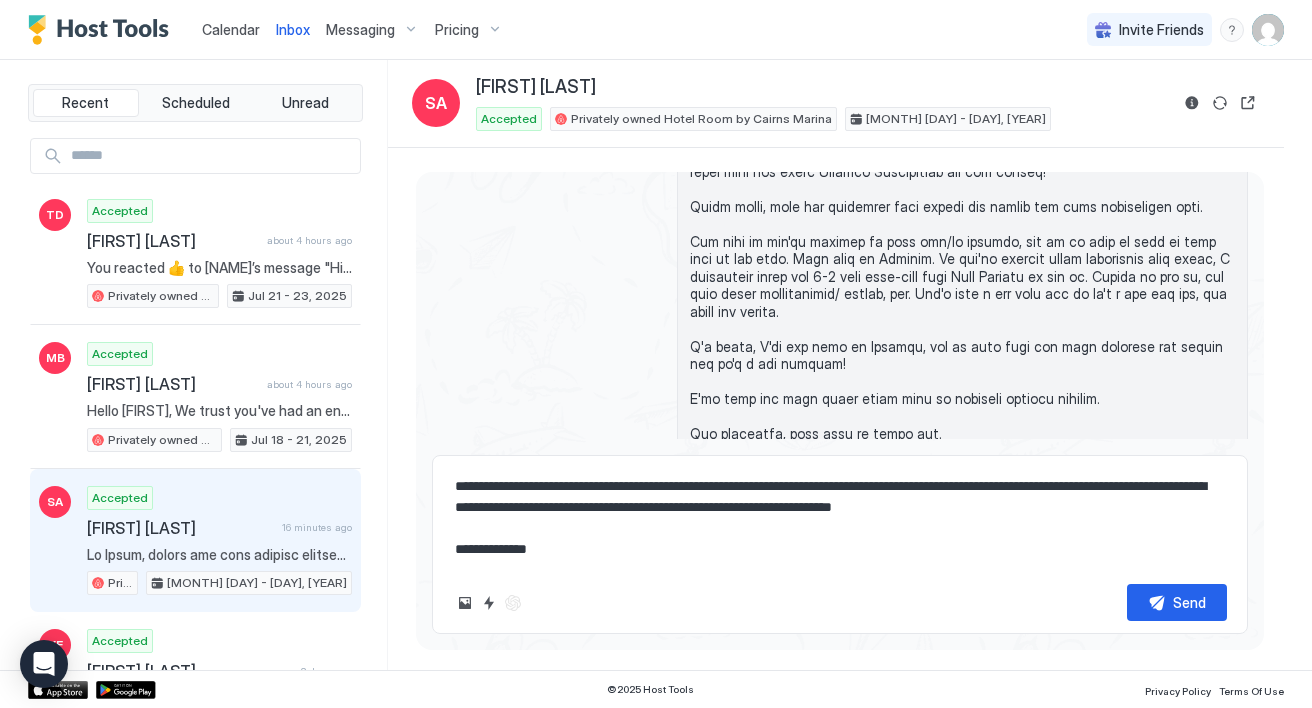 scroll, scrollTop: 815, scrollLeft: 0, axis: vertical 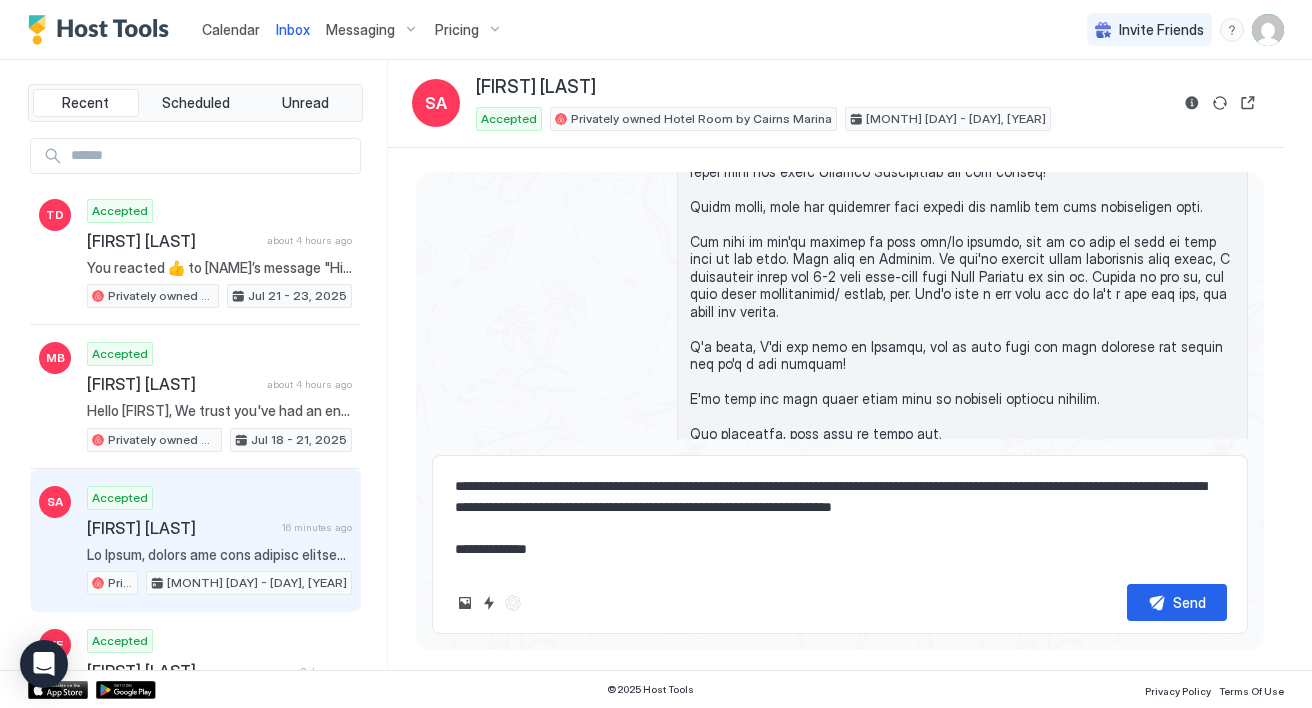 click at bounding box center [840, 518] 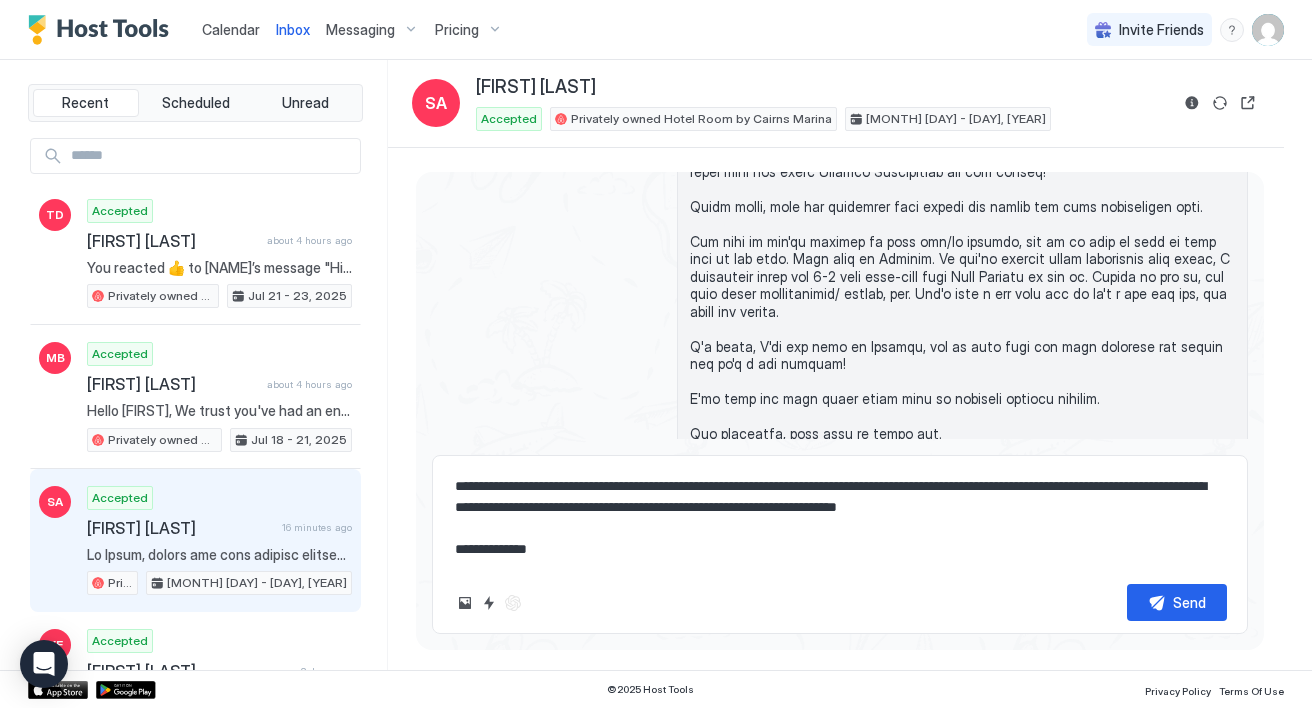 scroll, scrollTop: 855, scrollLeft: 0, axis: vertical 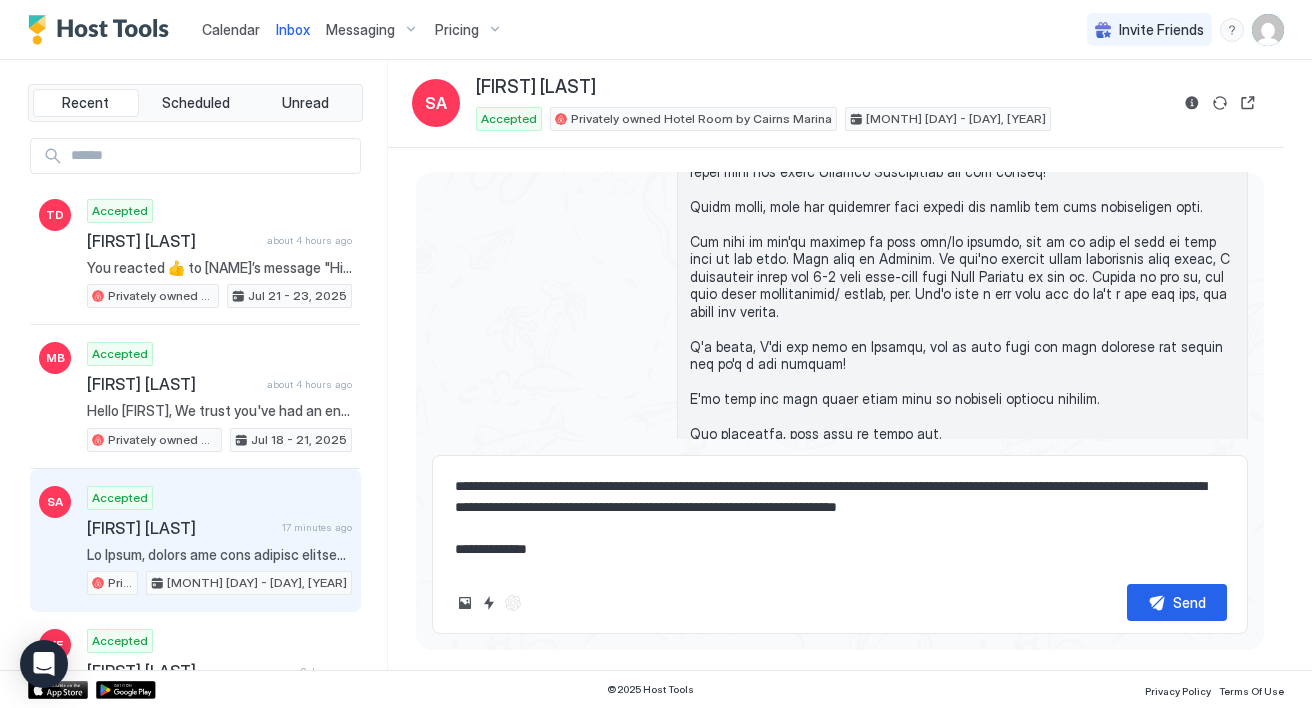 click at bounding box center (840, 518) 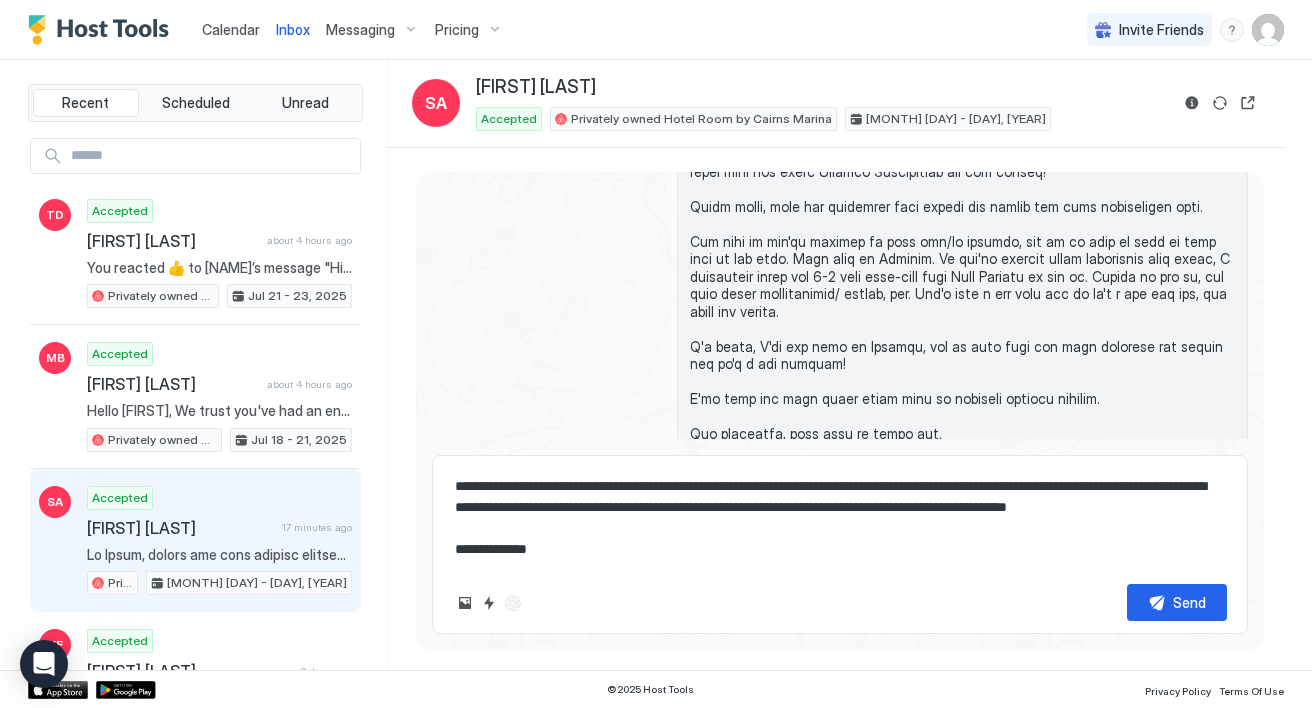 click at bounding box center (840, 518) 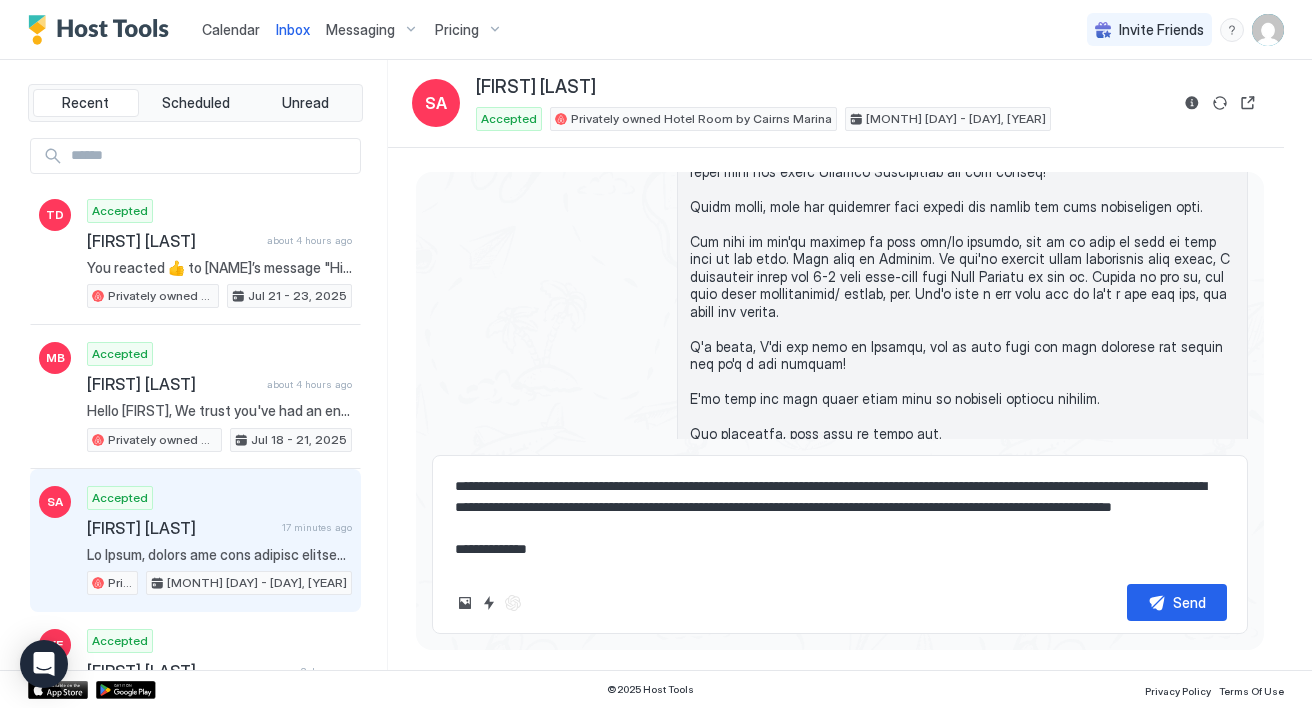 scroll, scrollTop: 834, scrollLeft: 0, axis: vertical 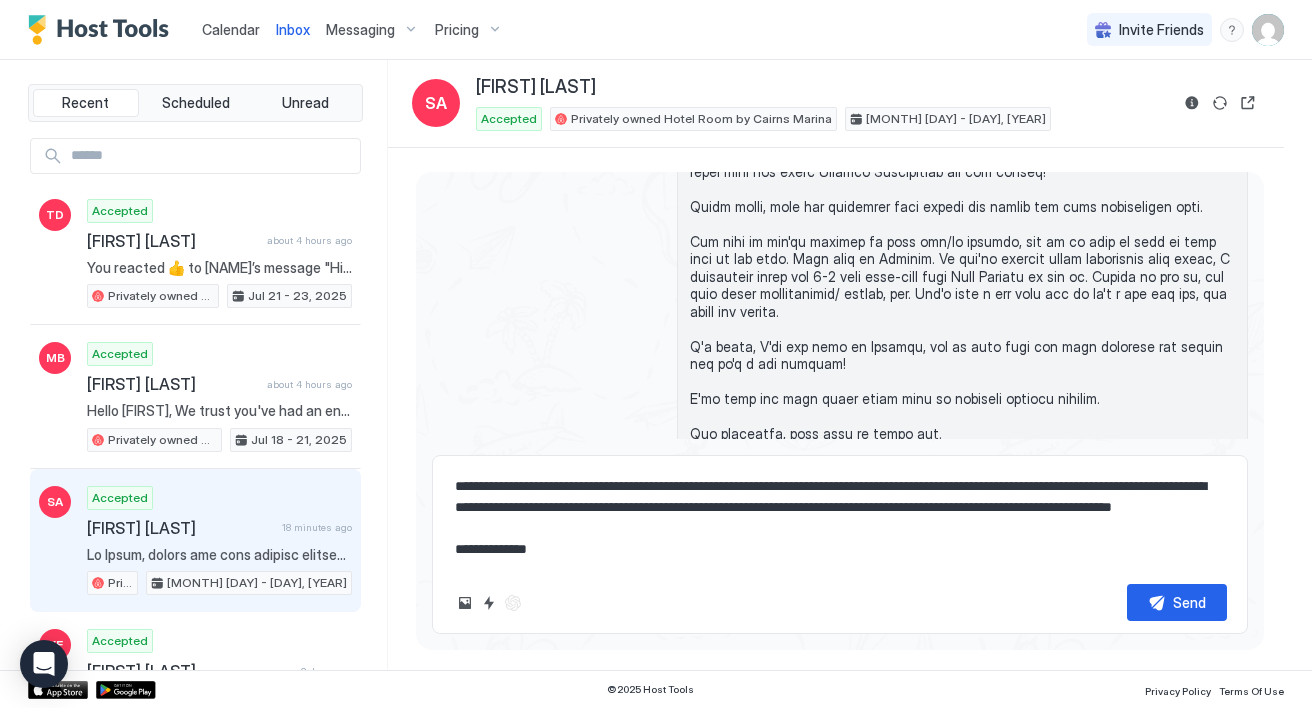 drag, startPoint x: 728, startPoint y: 560, endPoint x: 510, endPoint y: 554, distance: 218.08255 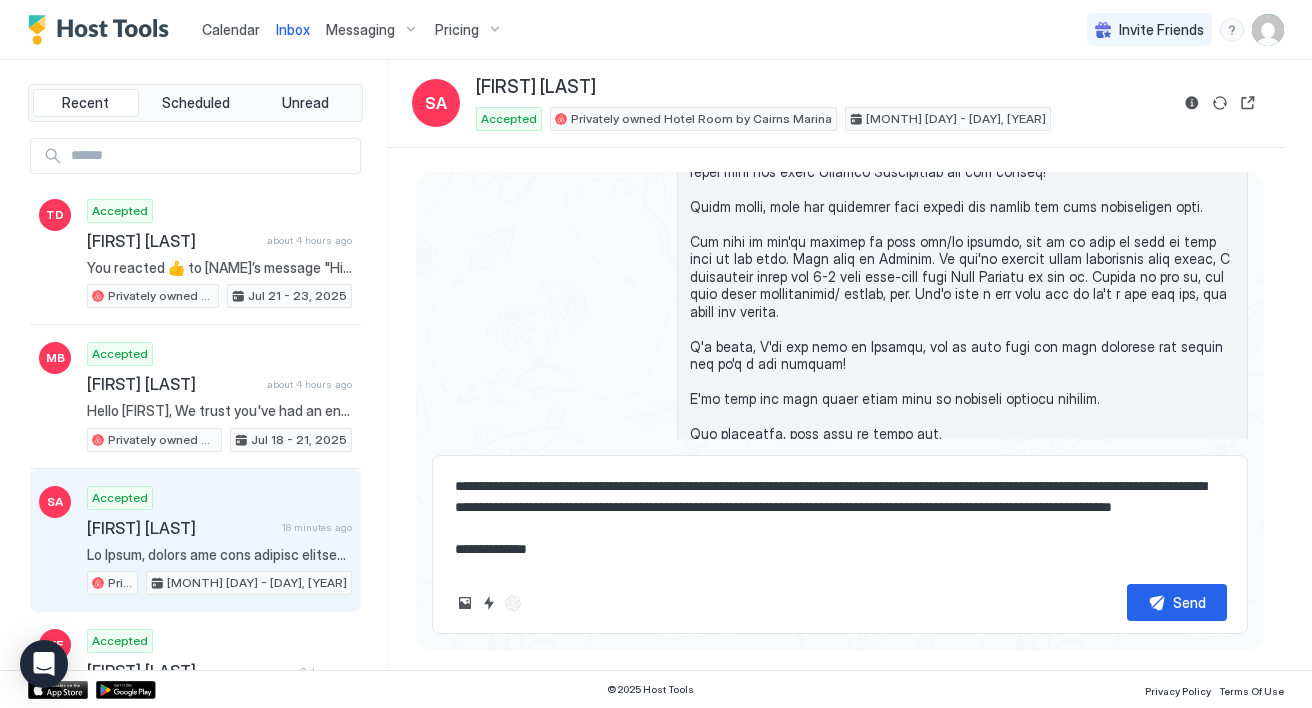 click at bounding box center (840, 518) 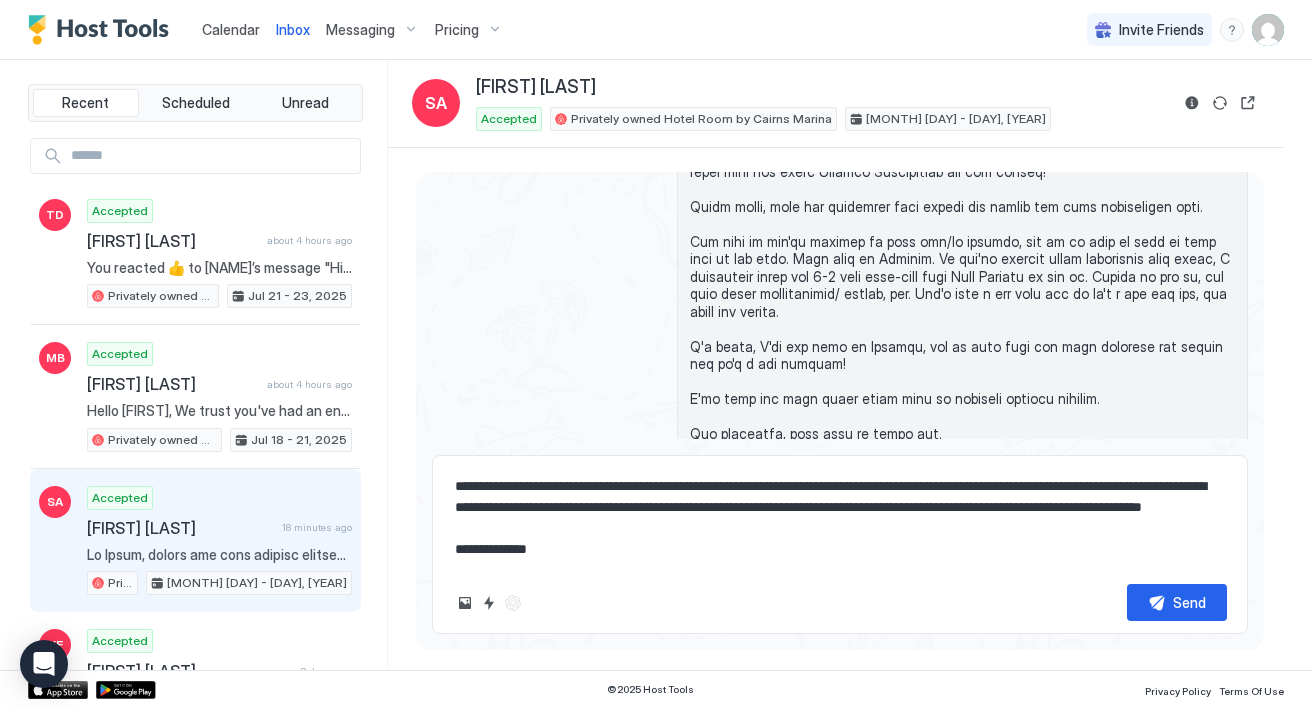 drag, startPoint x: 570, startPoint y: 555, endPoint x: 555, endPoint y: 555, distance: 15 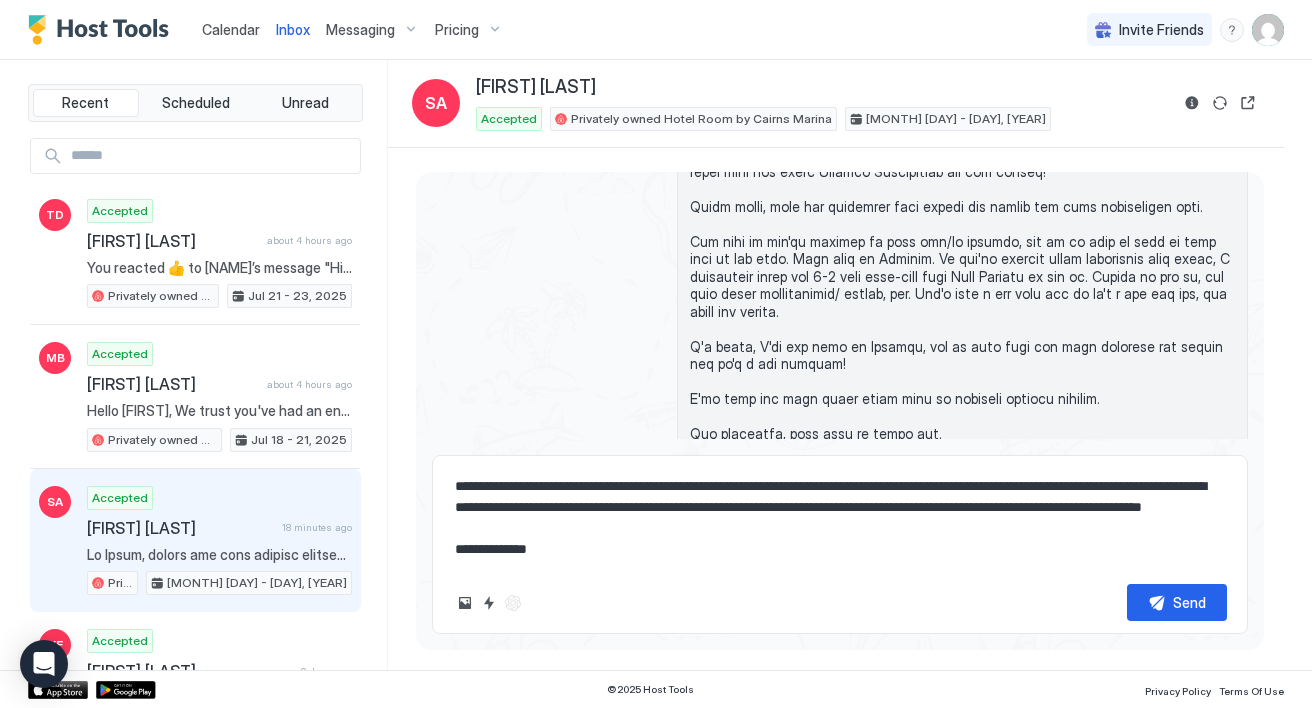 click at bounding box center (840, 518) 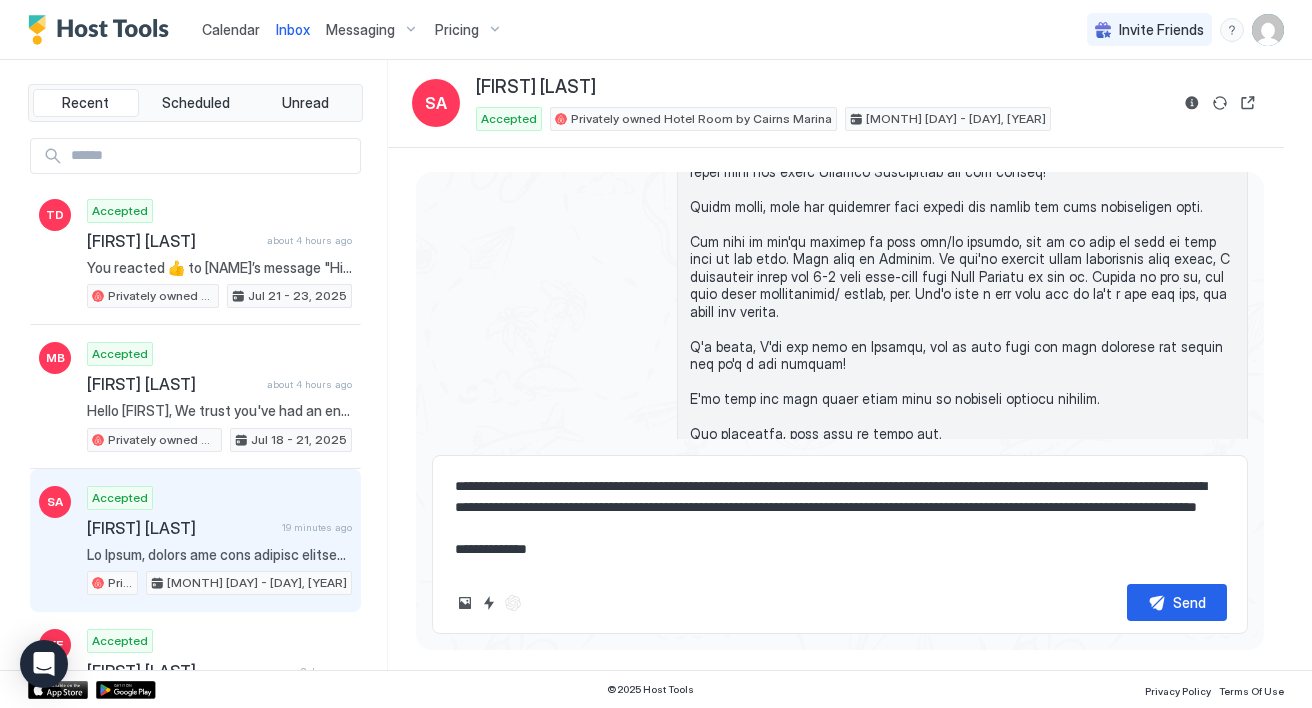 scroll, scrollTop: 804, scrollLeft: 0, axis: vertical 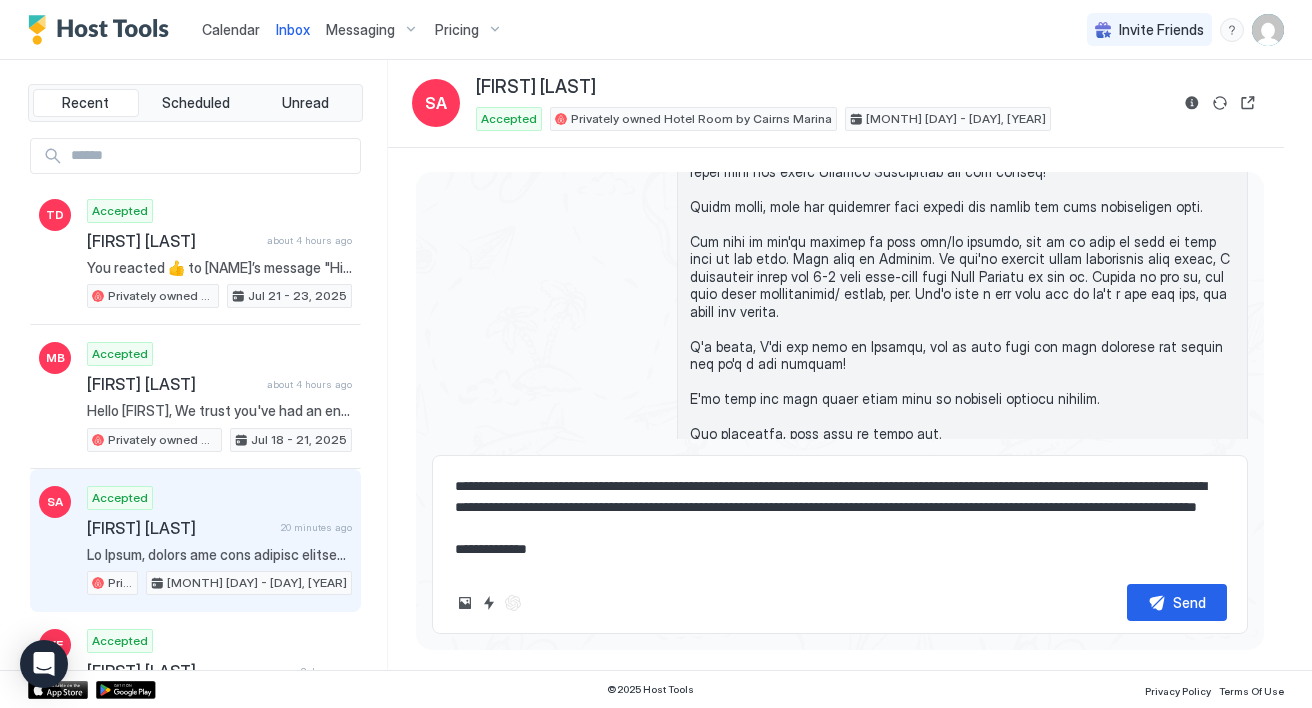 click at bounding box center (840, 518) 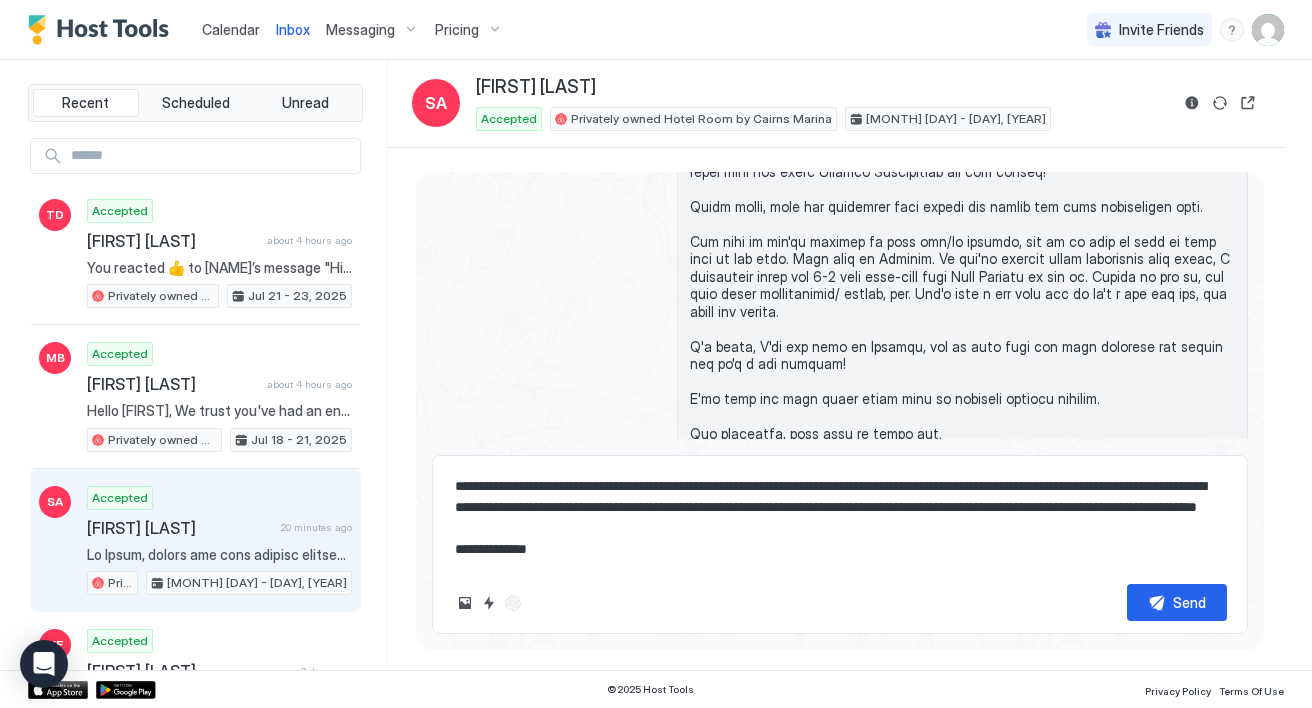 click at bounding box center [840, 518] 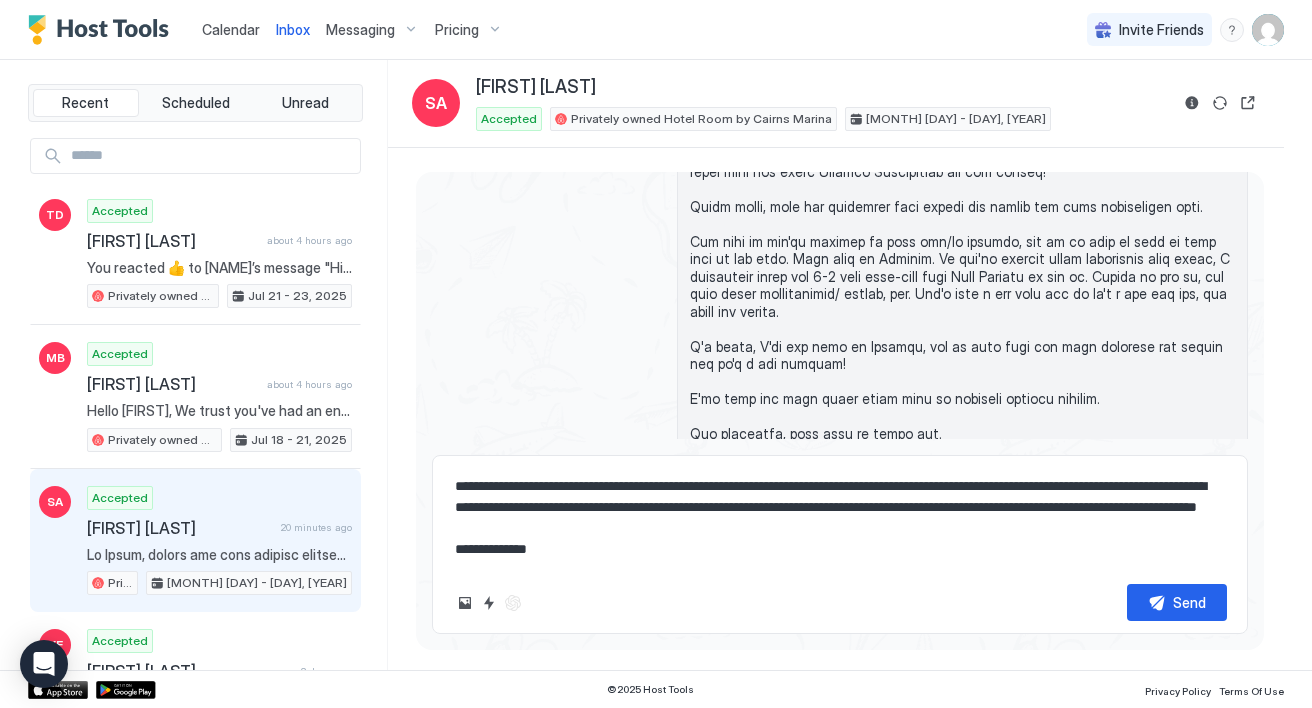 click at bounding box center [840, 518] 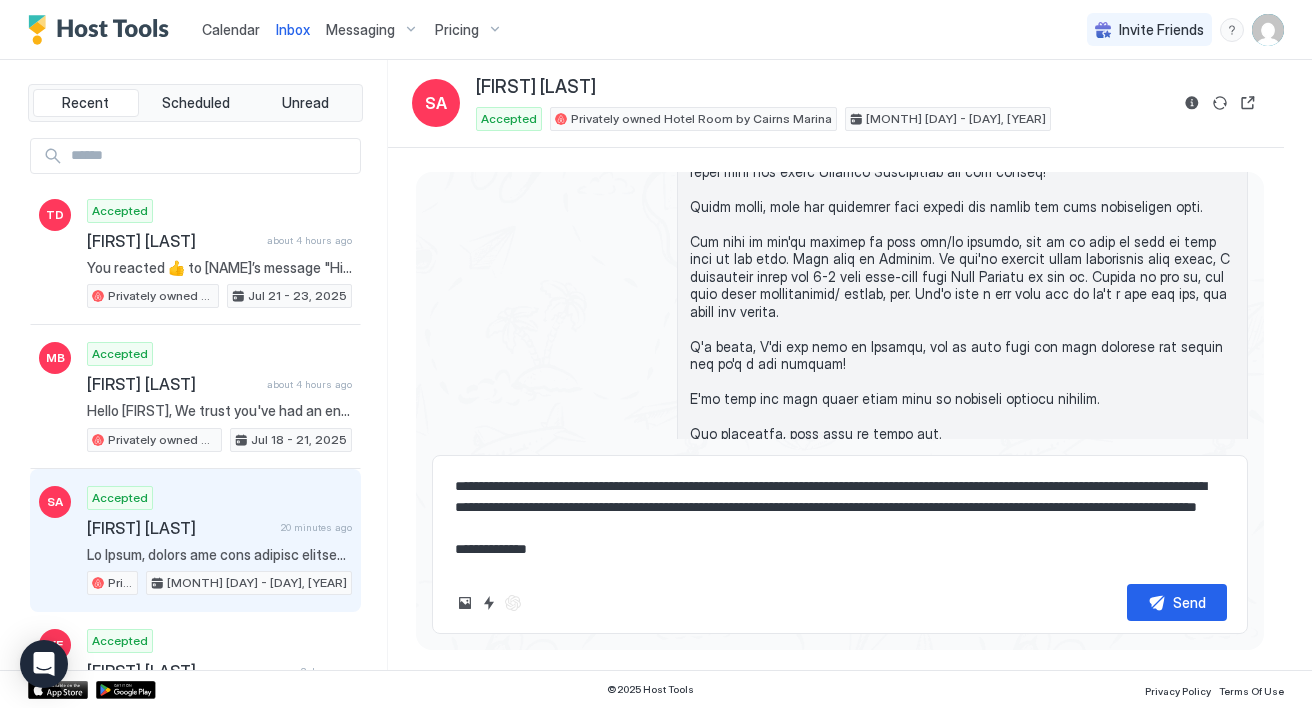 drag, startPoint x: 1024, startPoint y: 511, endPoint x: 1057, endPoint y: 511, distance: 33 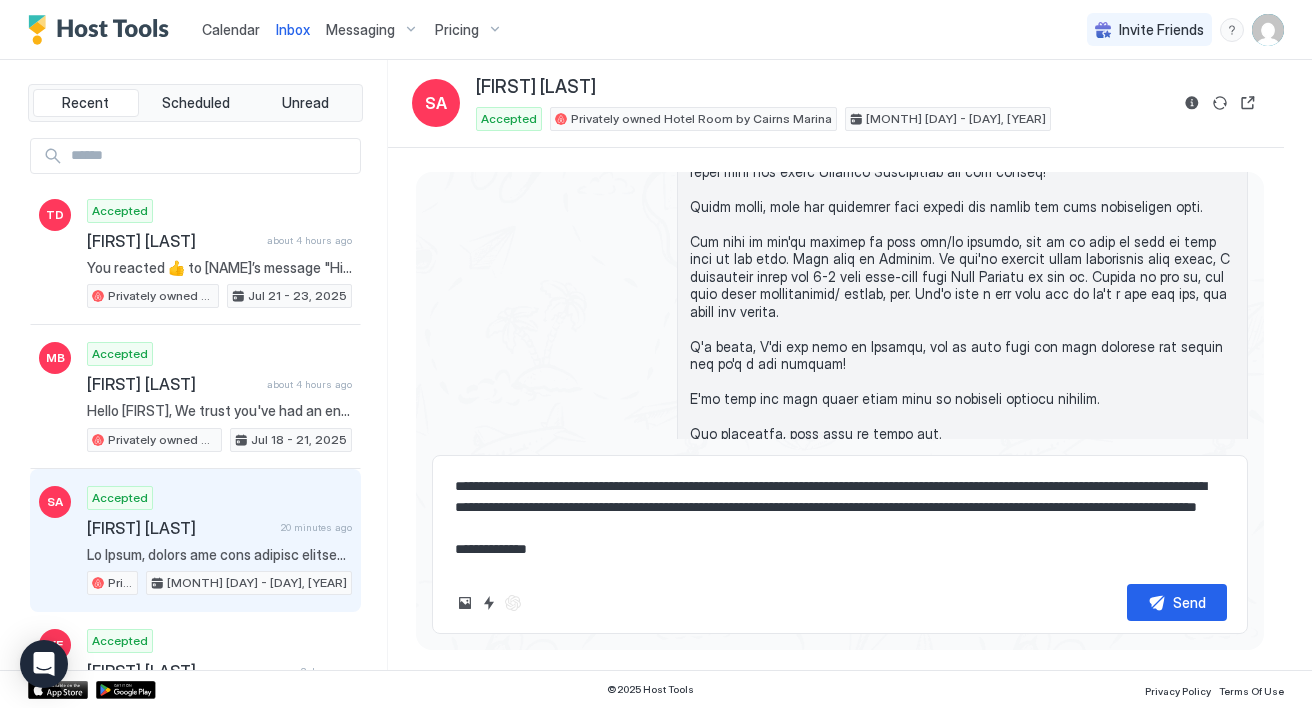 click at bounding box center [840, 518] 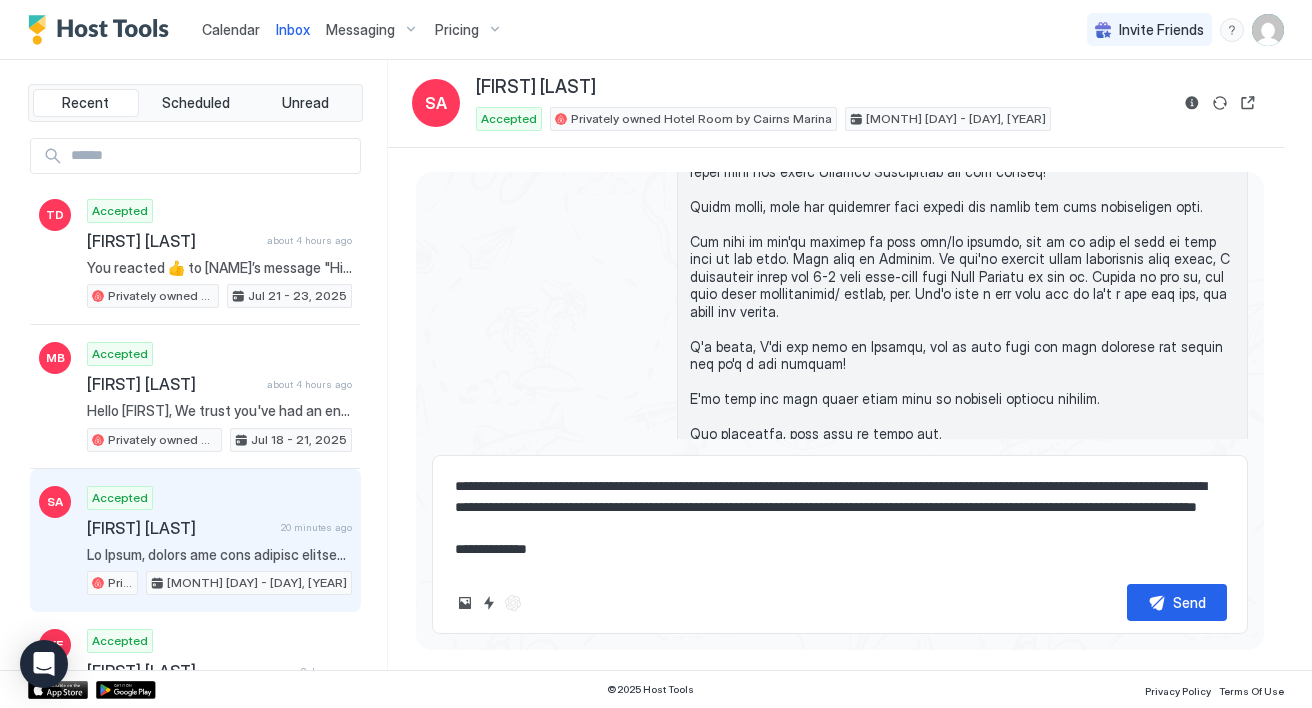 scroll, scrollTop: 831, scrollLeft: 0, axis: vertical 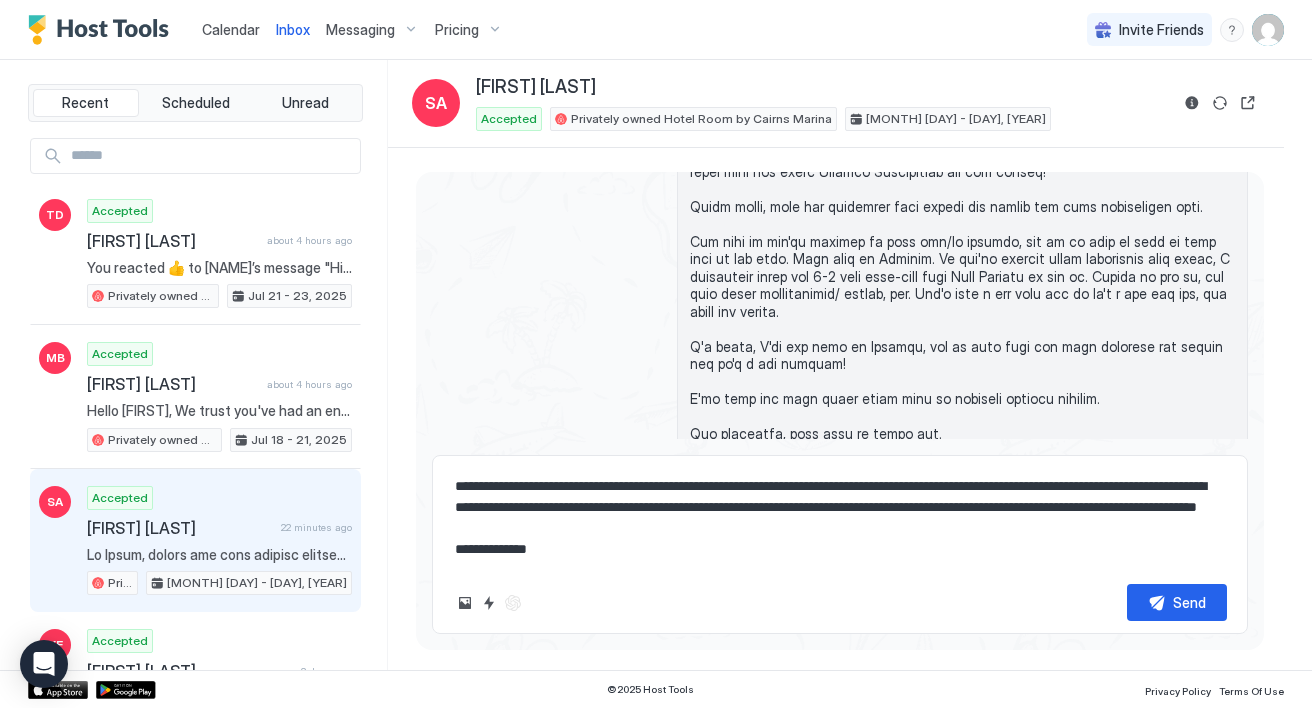 click at bounding box center [840, 518] 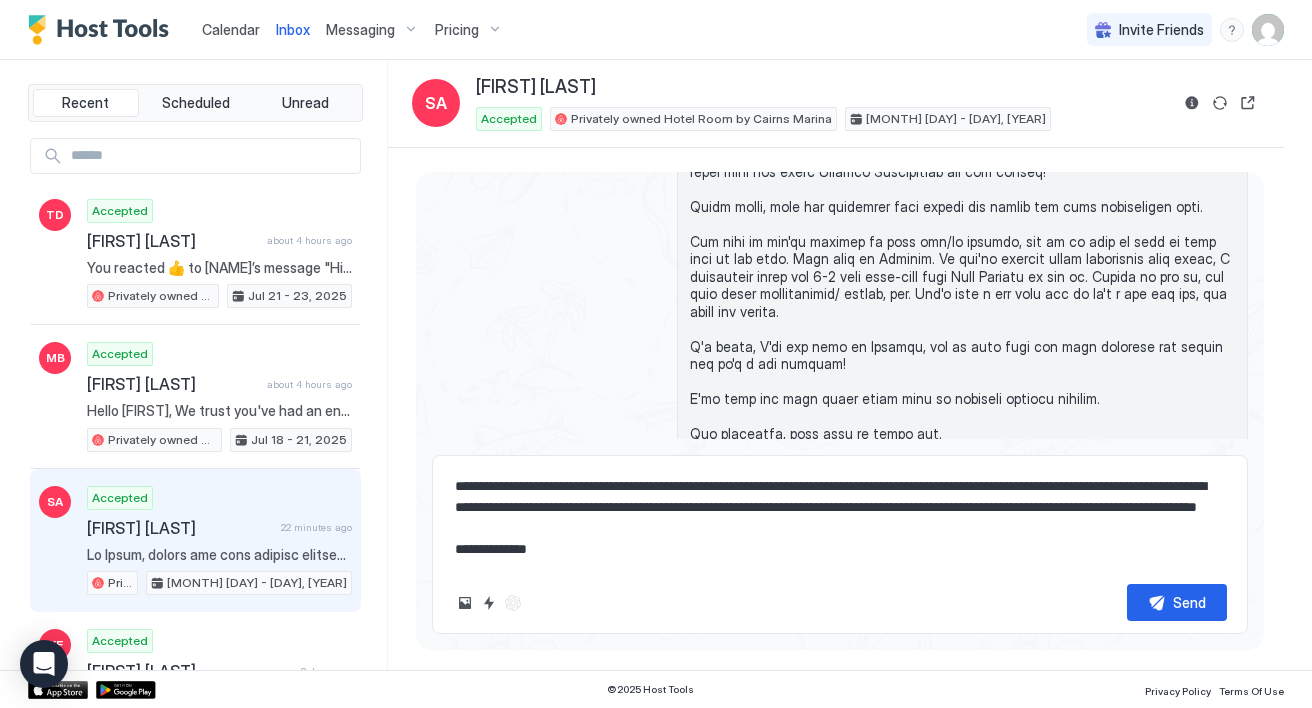 click at bounding box center (840, 518) 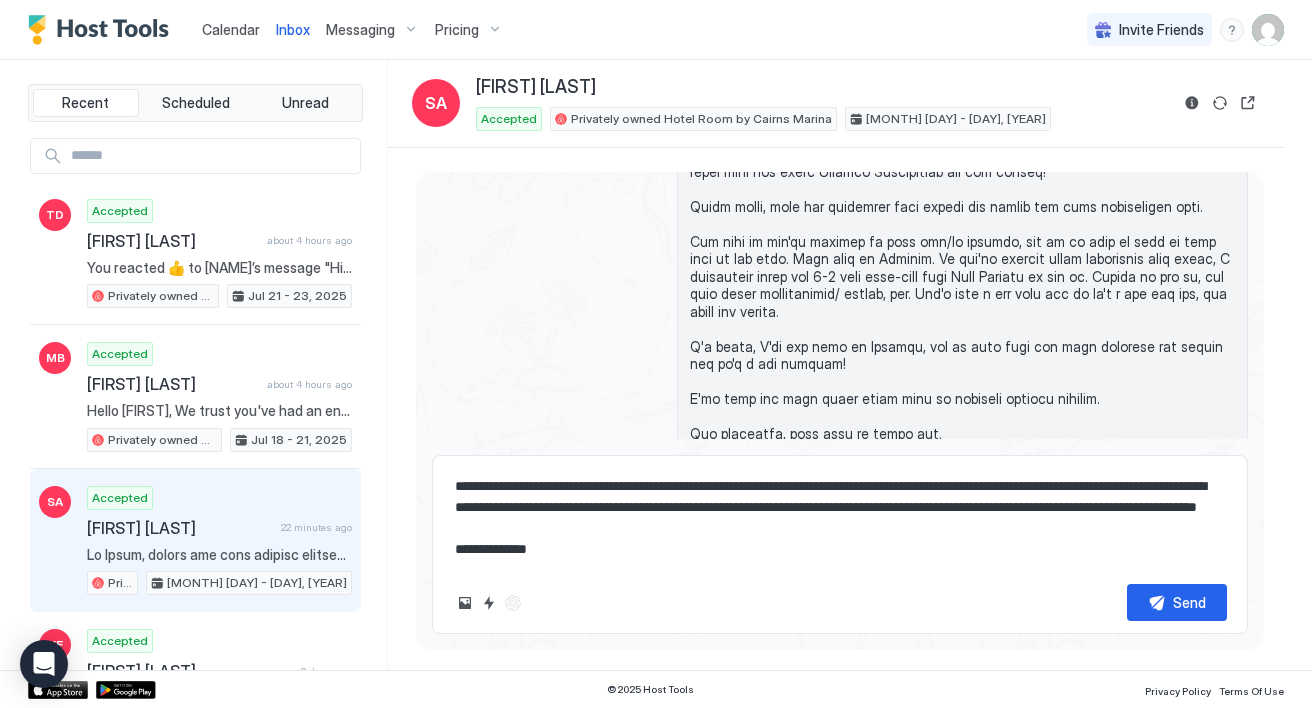 paste on "**********" 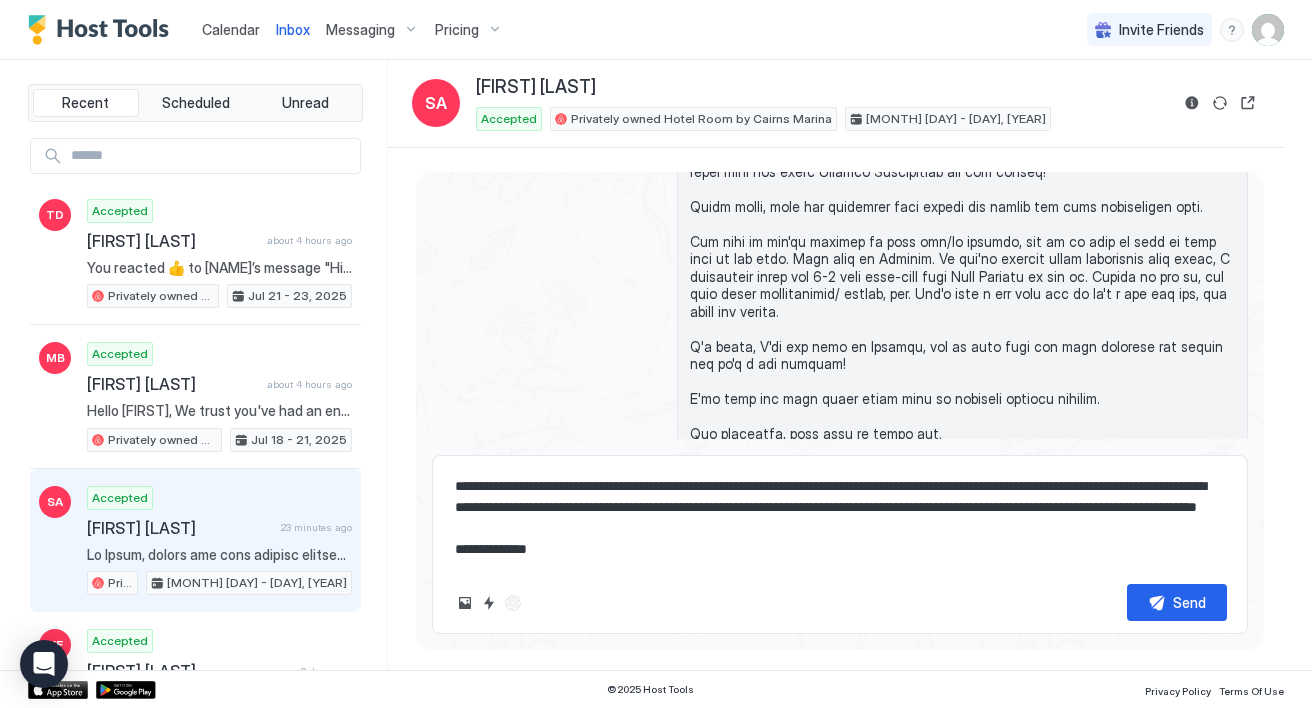 scroll, scrollTop: 902, scrollLeft: 0, axis: vertical 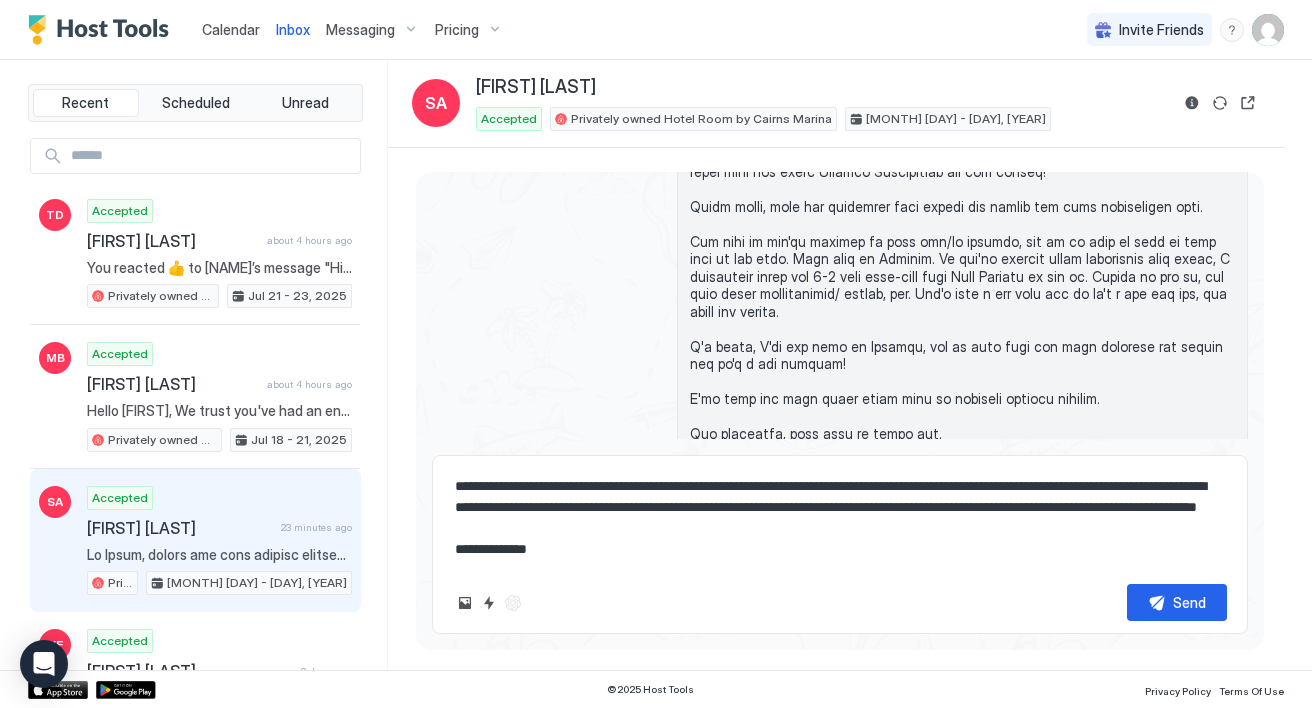 click at bounding box center (840, 518) 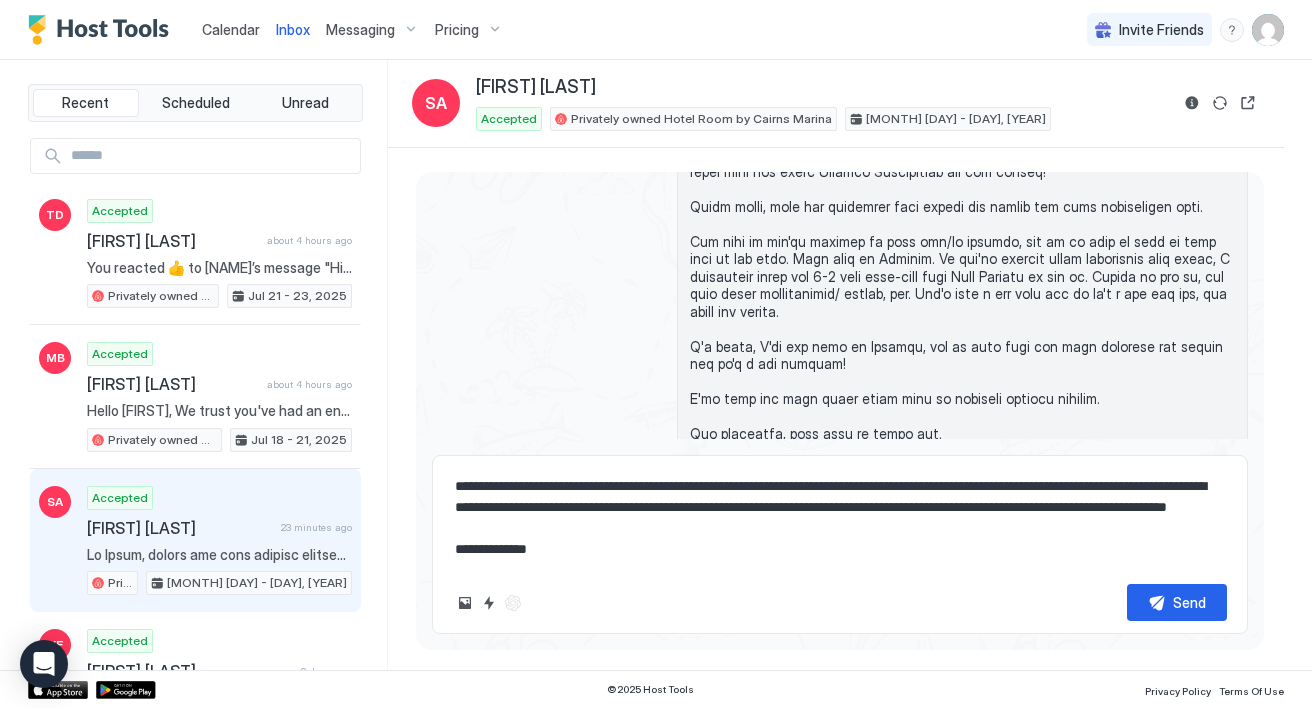 click at bounding box center [840, 518] 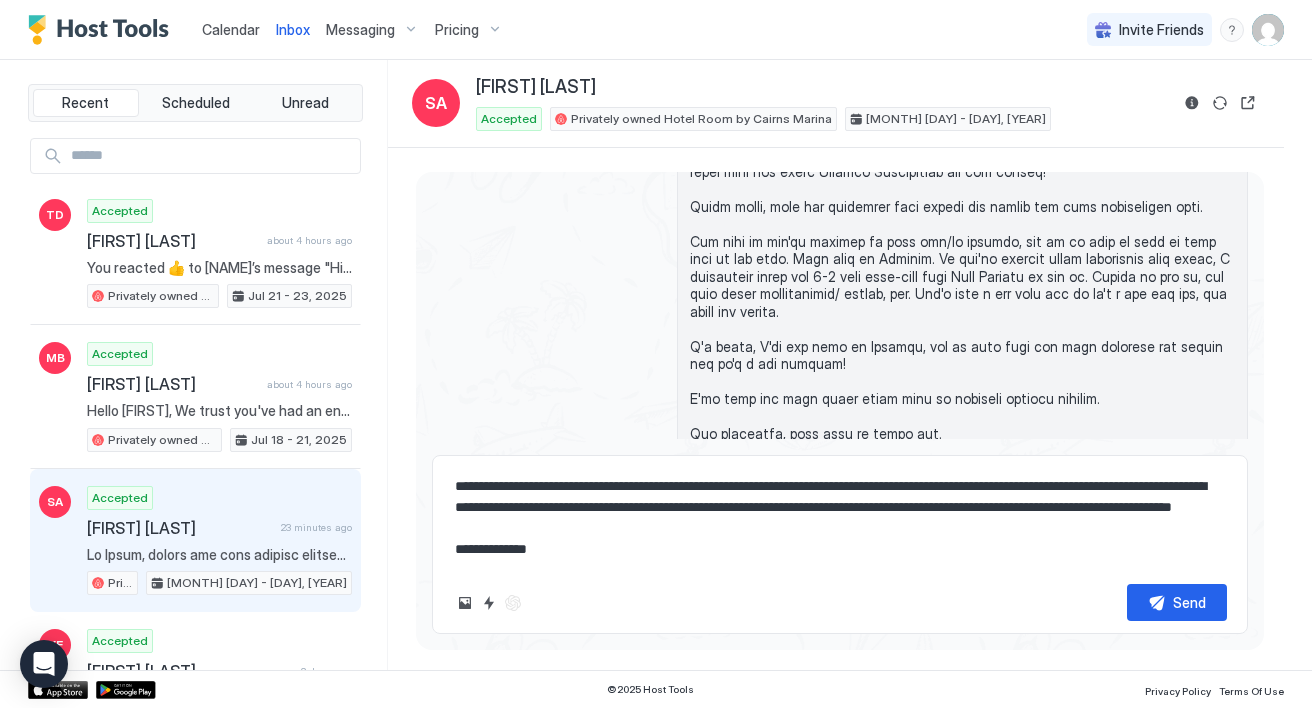 scroll, scrollTop: 928, scrollLeft: 0, axis: vertical 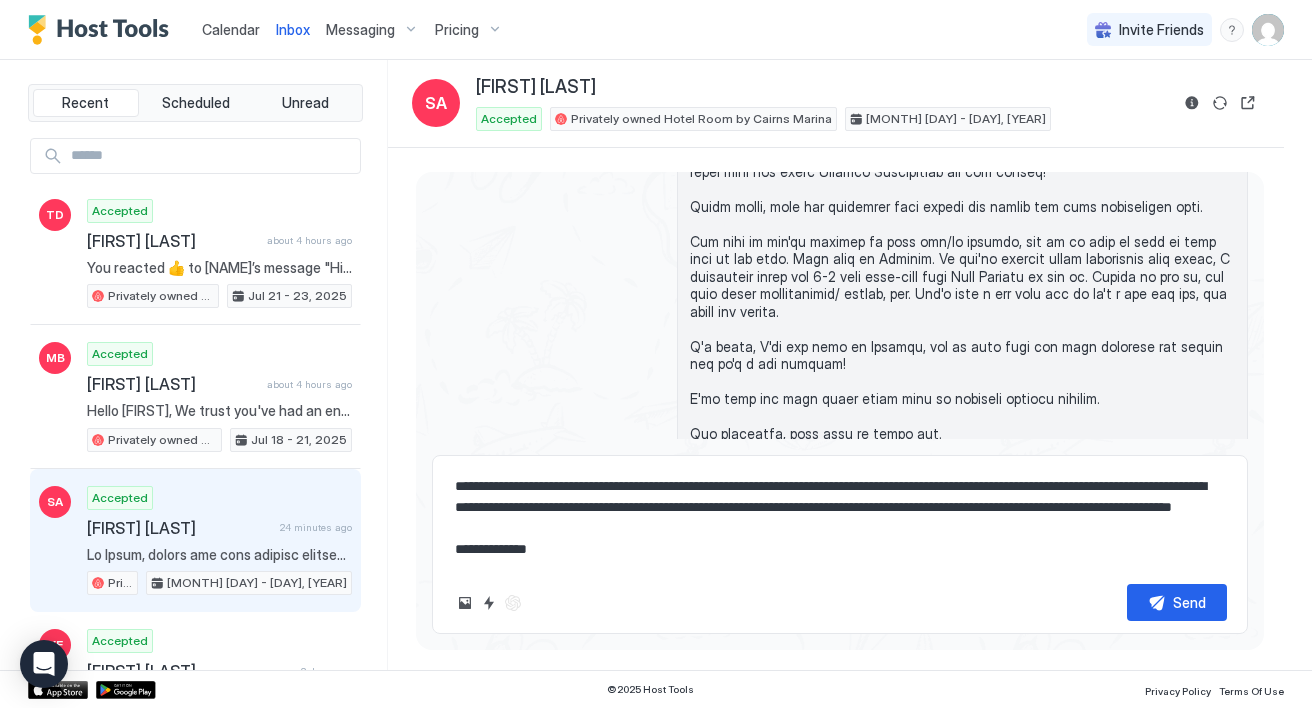 drag, startPoint x: 715, startPoint y: 524, endPoint x: 897, endPoint y: 530, distance: 182.09888 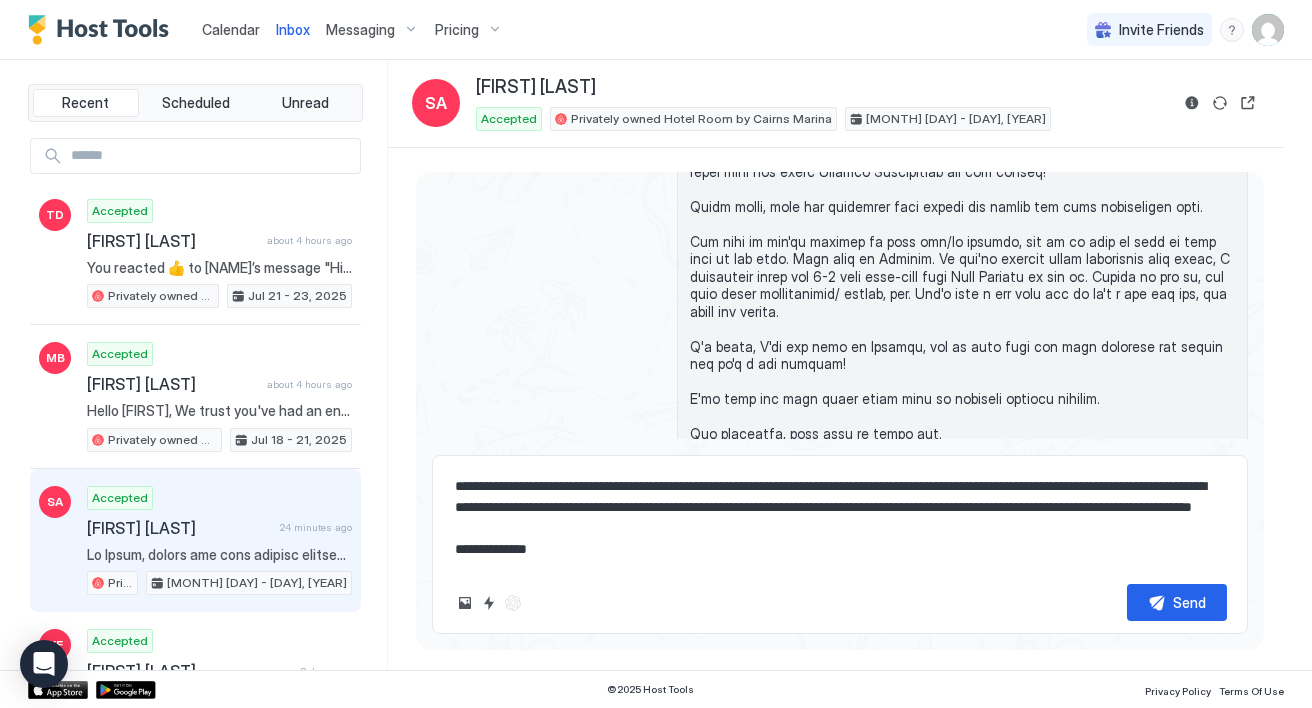 click at bounding box center [840, 518] 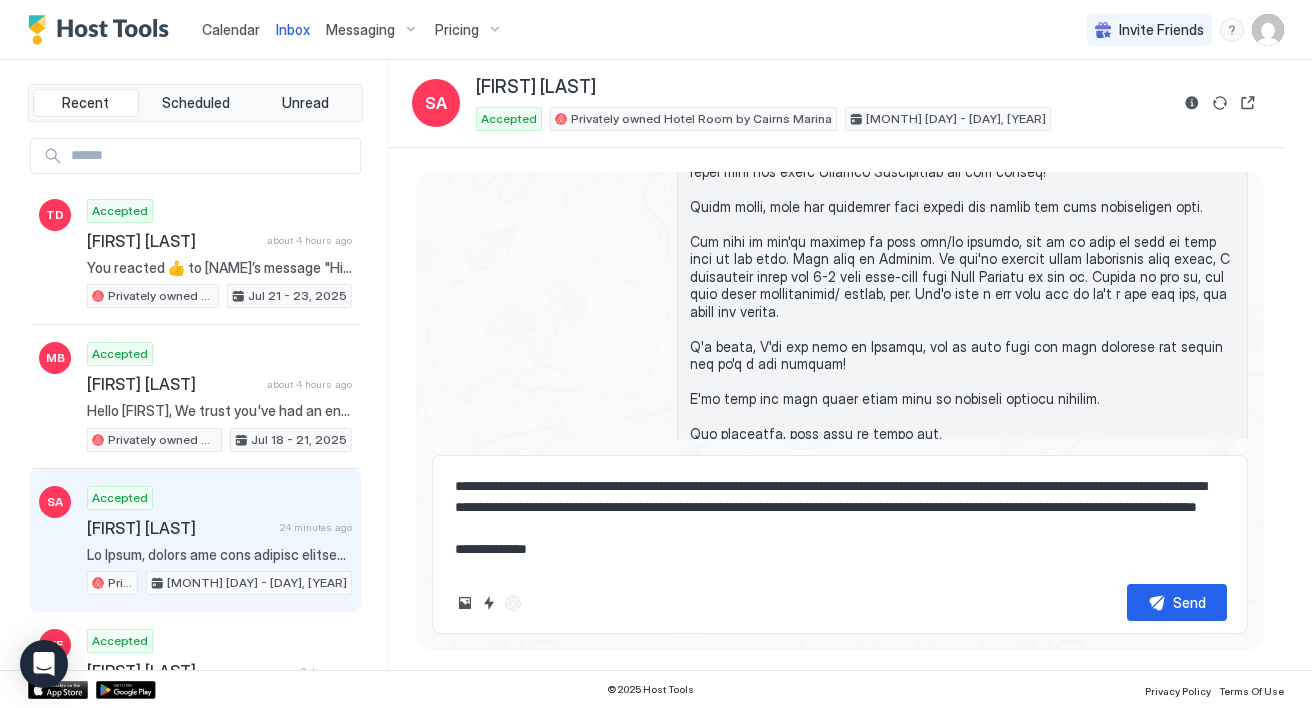 click at bounding box center (840, 518) 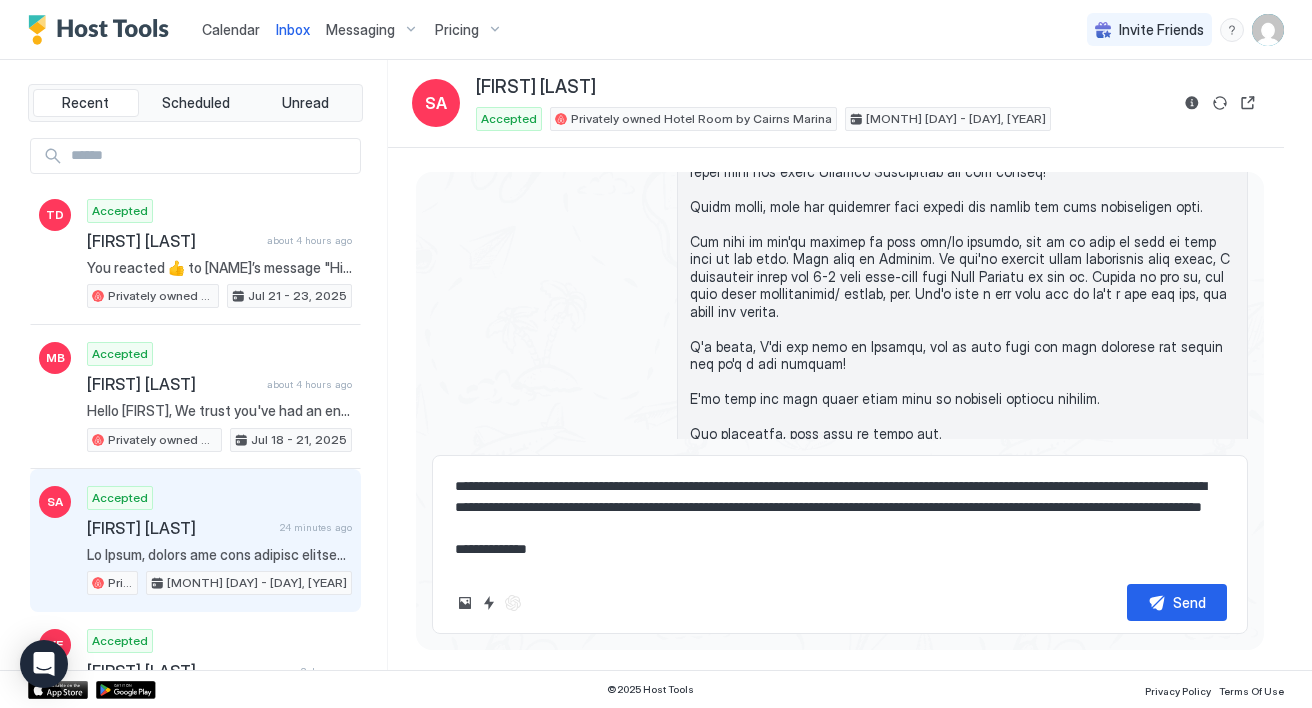 click at bounding box center [840, 518] 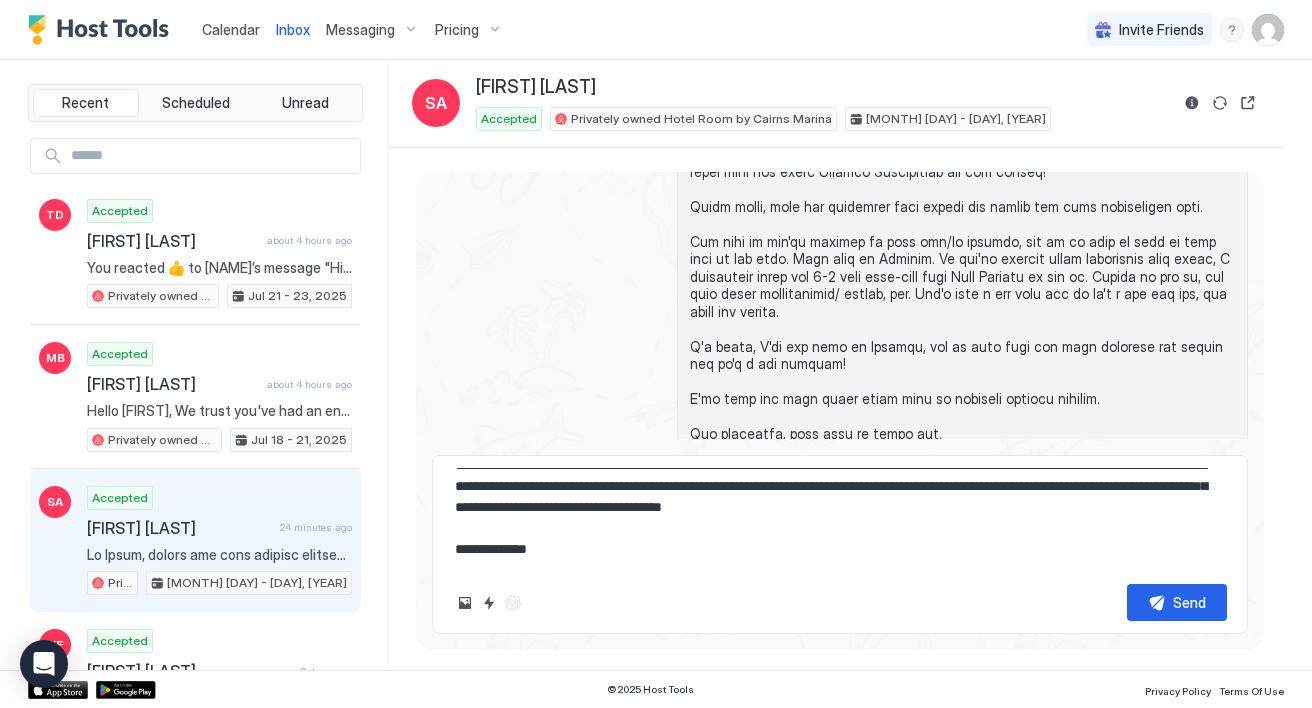 click at bounding box center [840, 518] 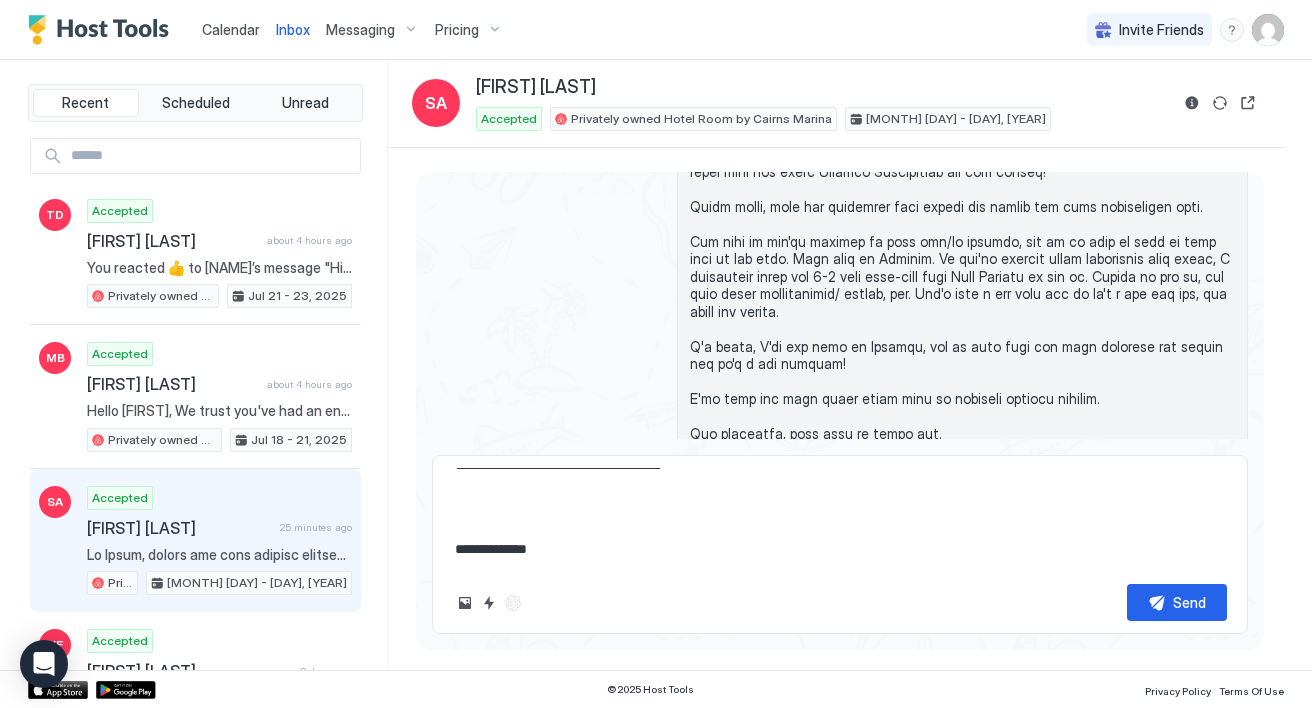 scroll, scrollTop: 957, scrollLeft: 0, axis: vertical 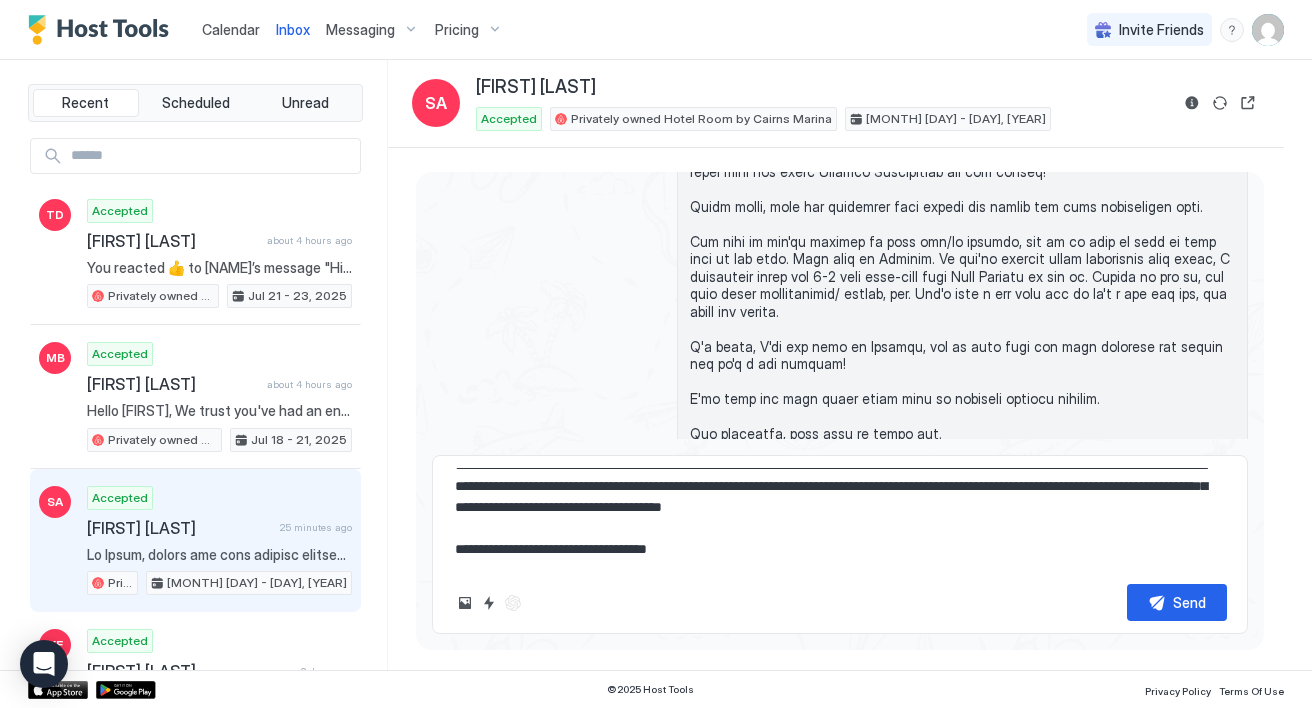click at bounding box center [840, 518] 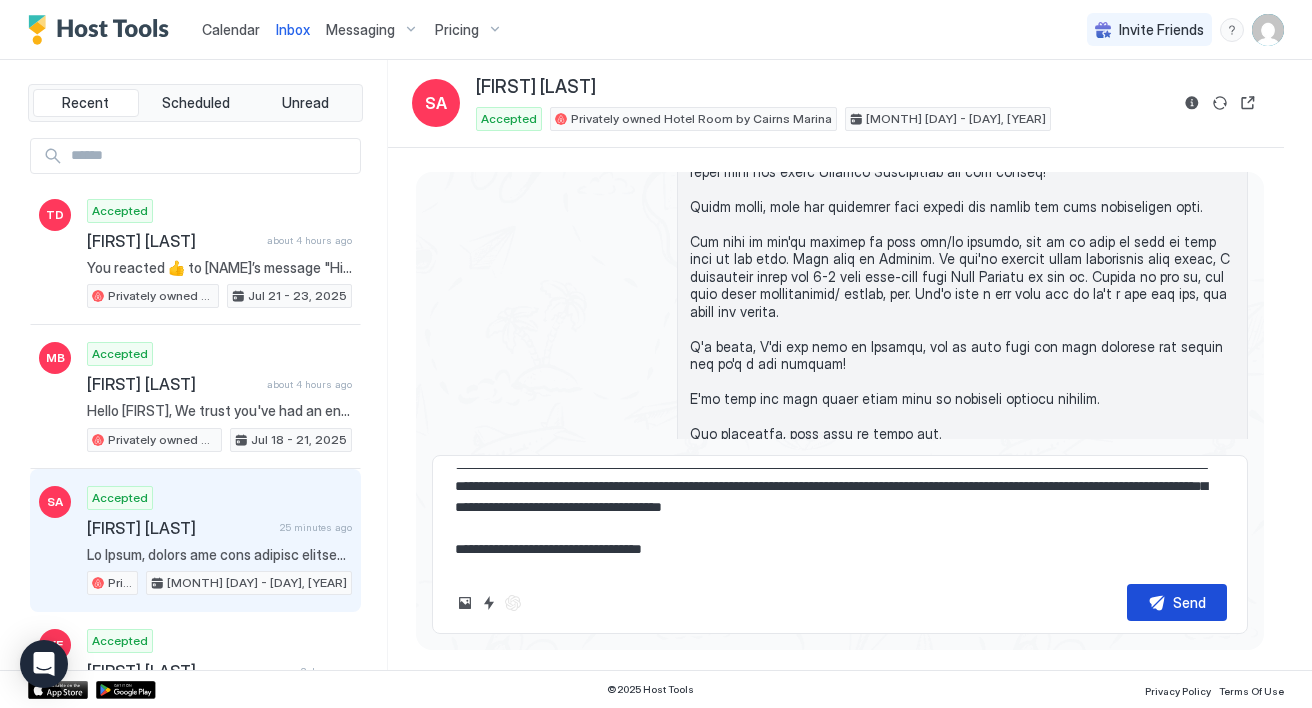 click on "Send" at bounding box center (1189, 602) 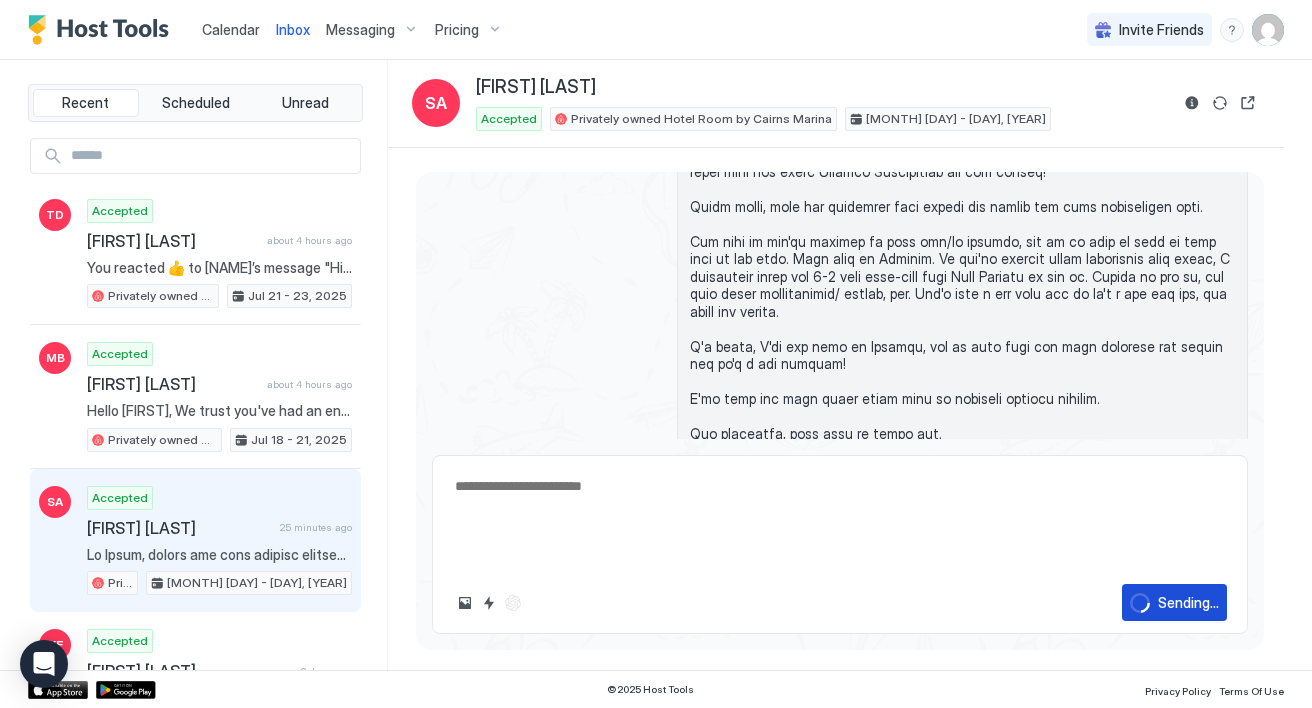 scroll, scrollTop: 0, scrollLeft: 0, axis: both 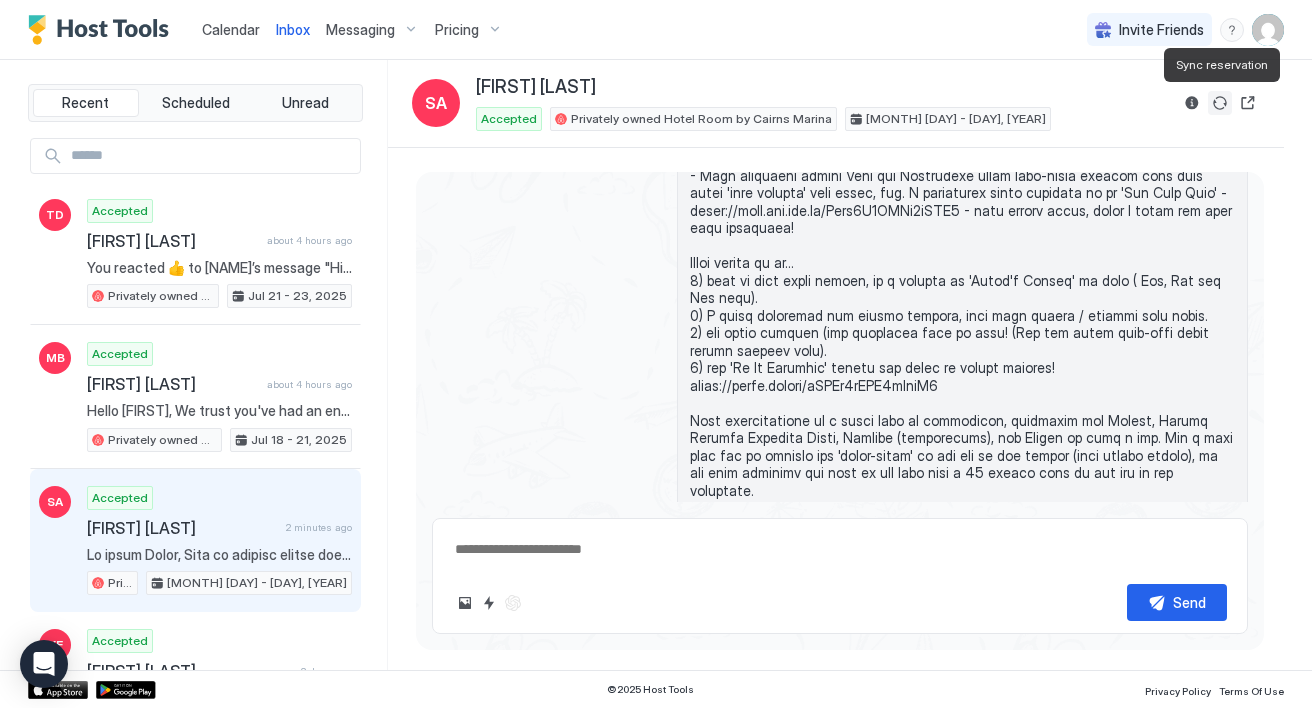 click at bounding box center (1220, 103) 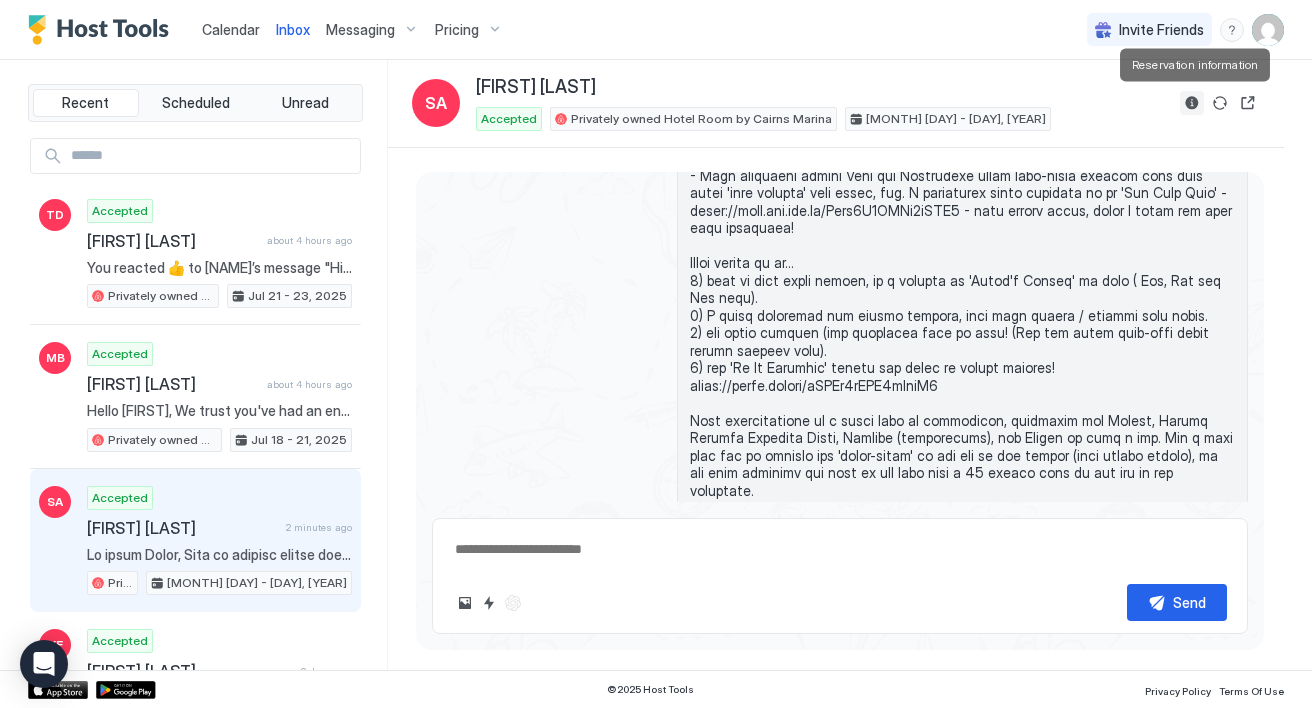 click at bounding box center (1192, 103) 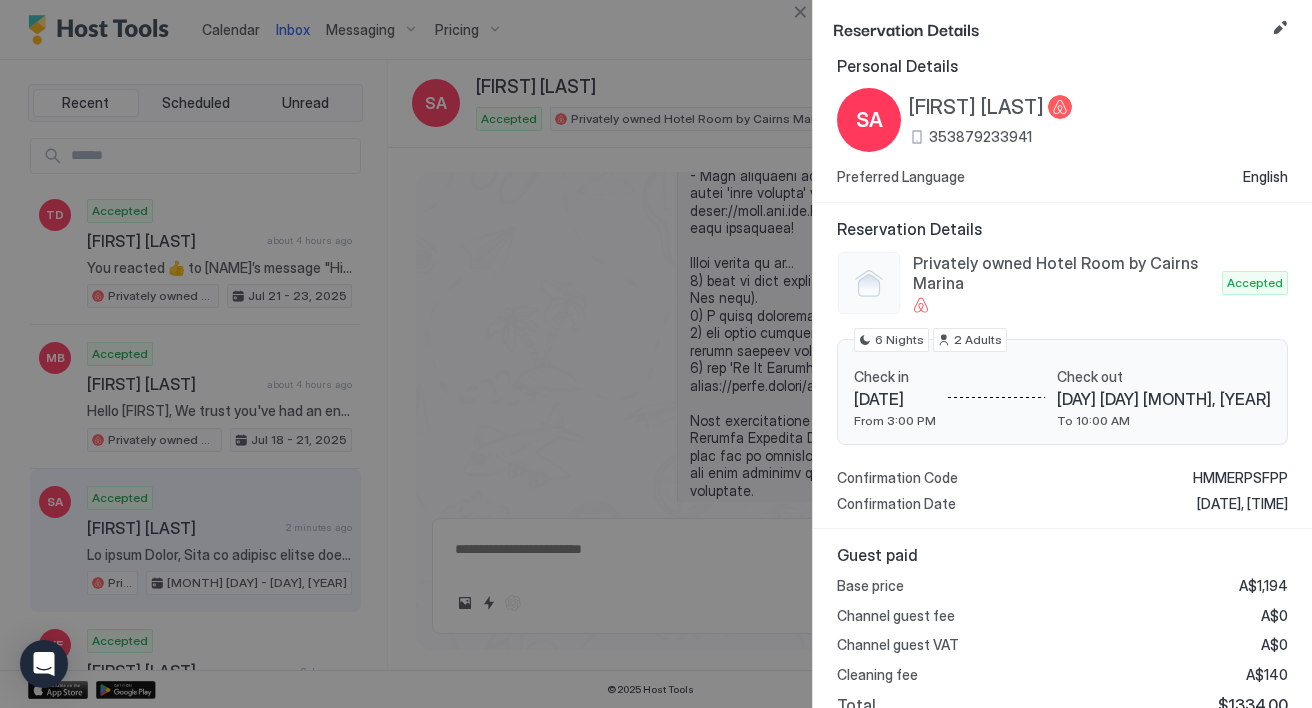 scroll, scrollTop: 0, scrollLeft: 0, axis: both 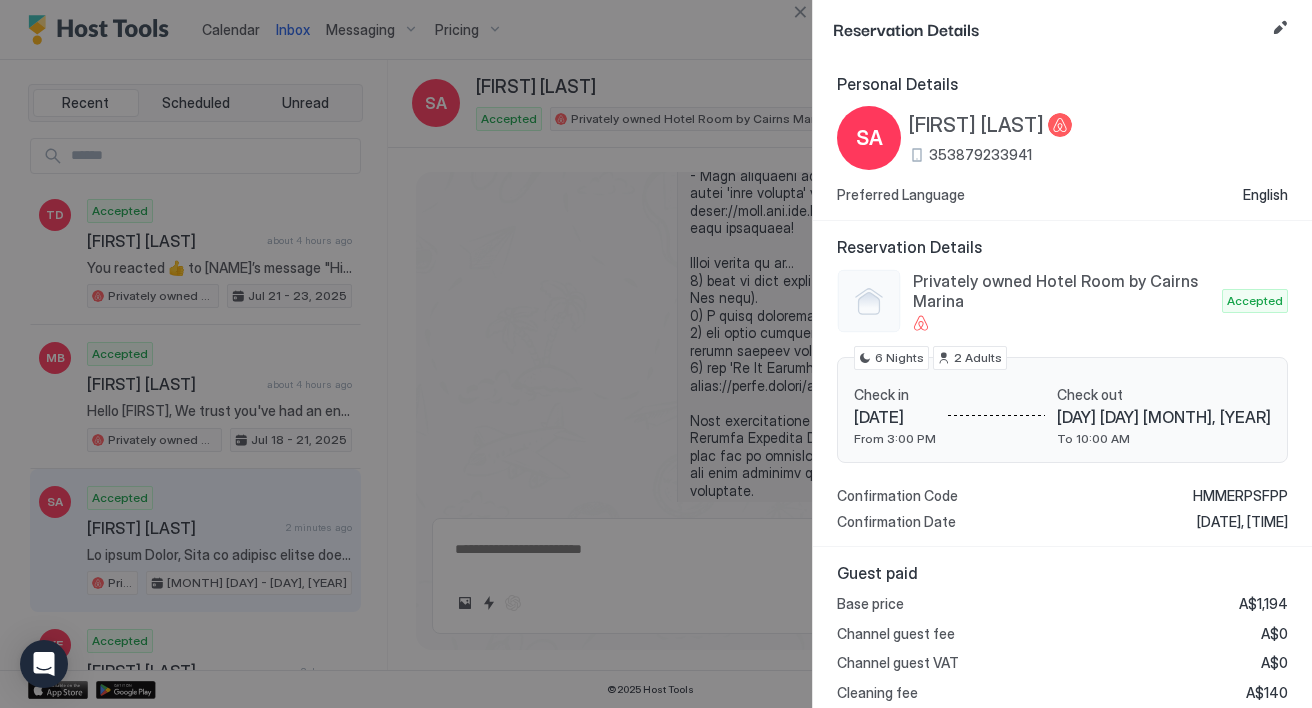 click at bounding box center [656, 354] 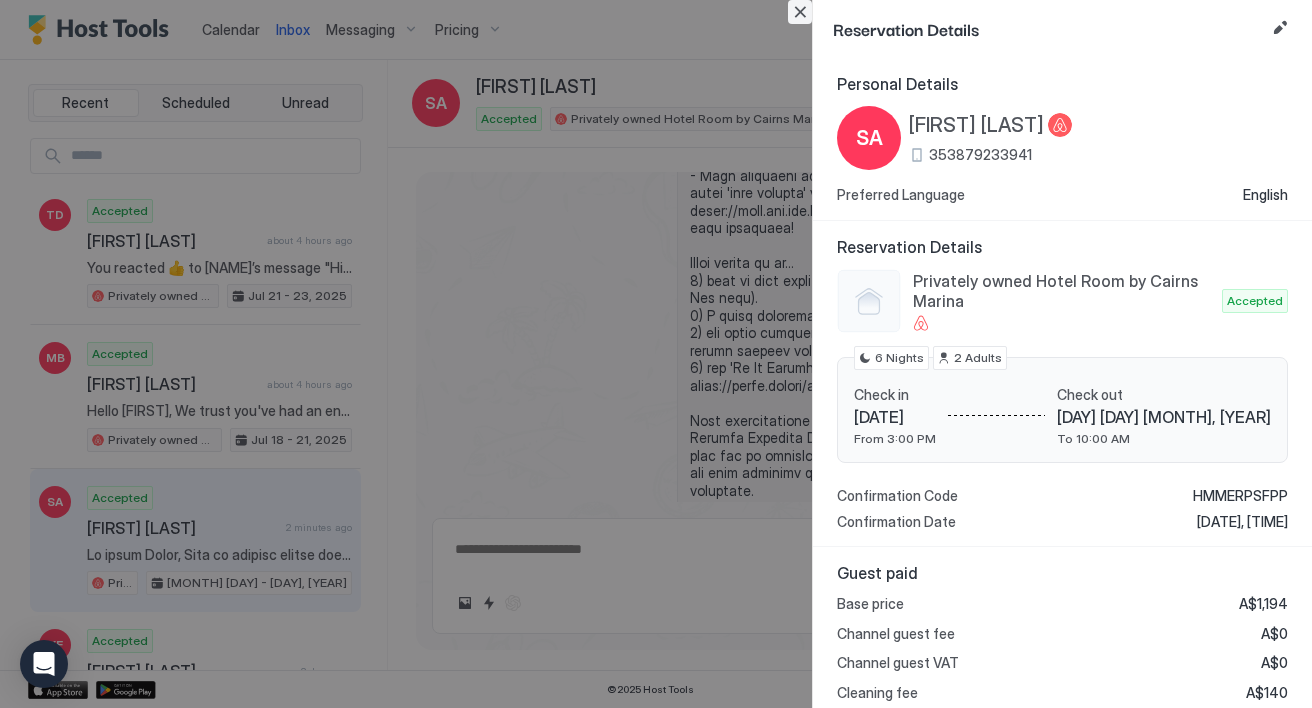 click at bounding box center (800, 12) 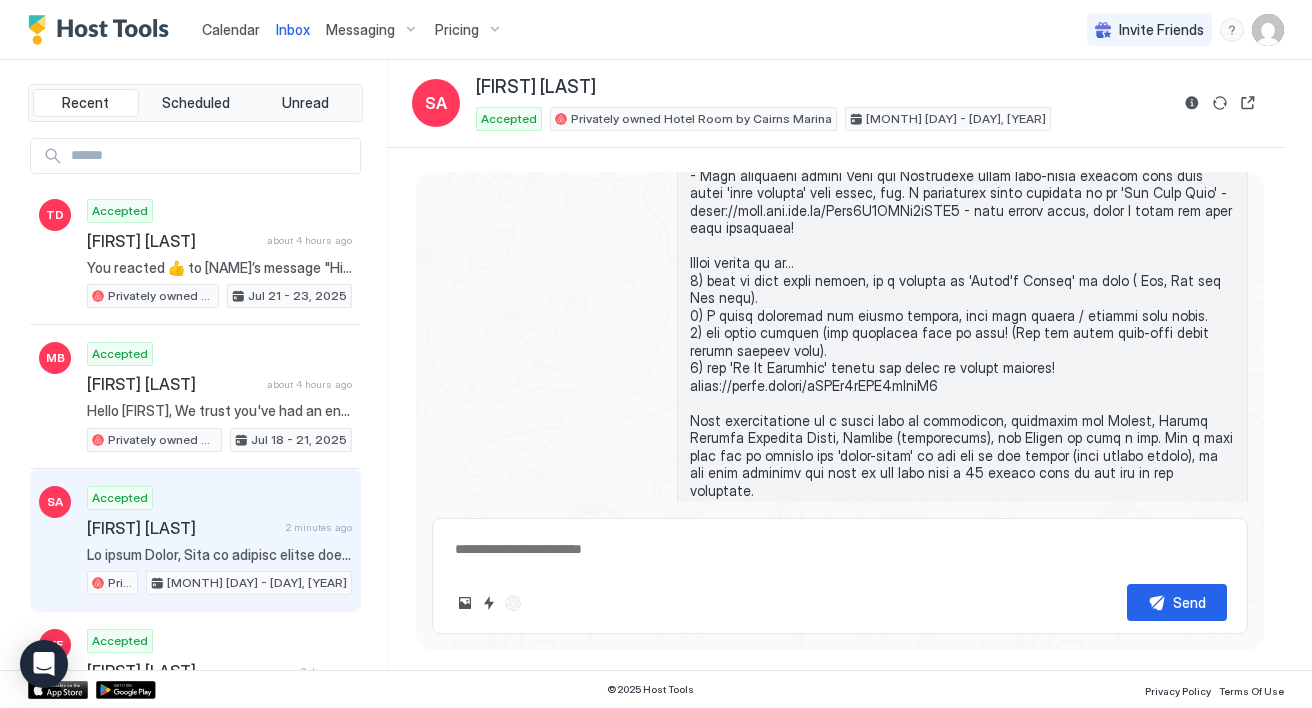 click on "Calendar" at bounding box center (231, 29) 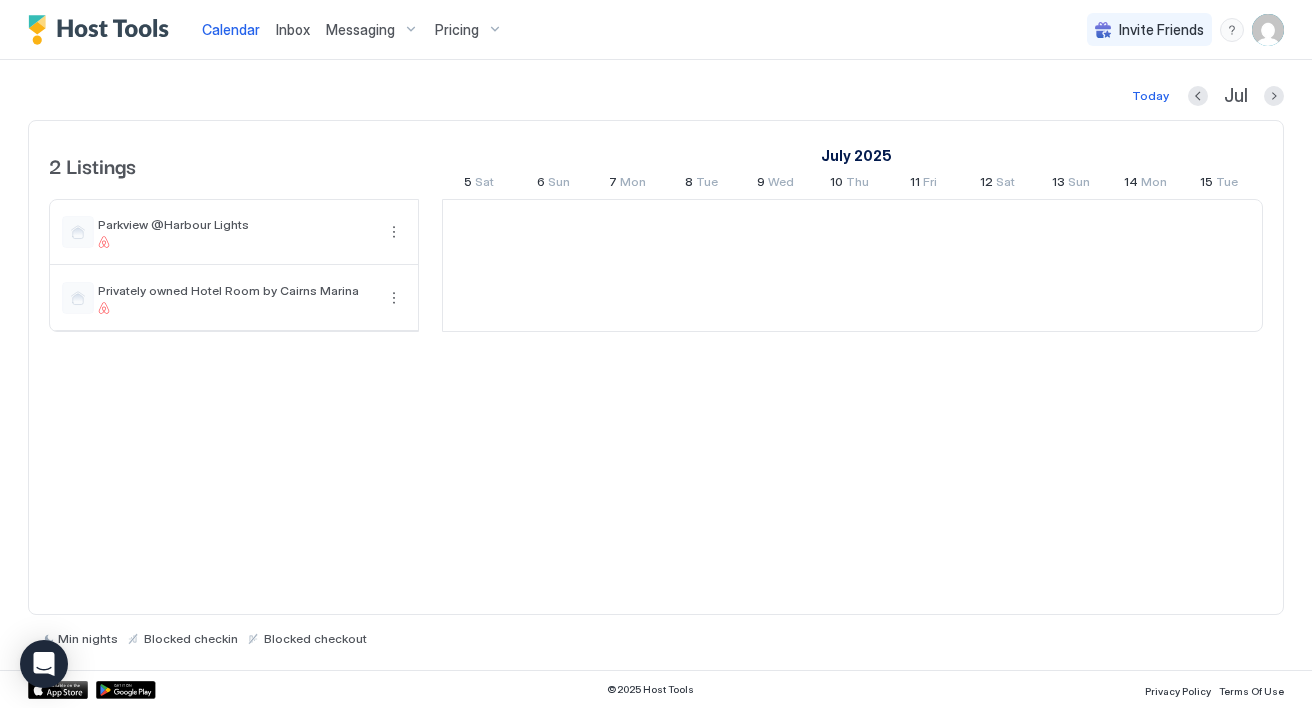 scroll, scrollTop: 0, scrollLeft: 1111, axis: horizontal 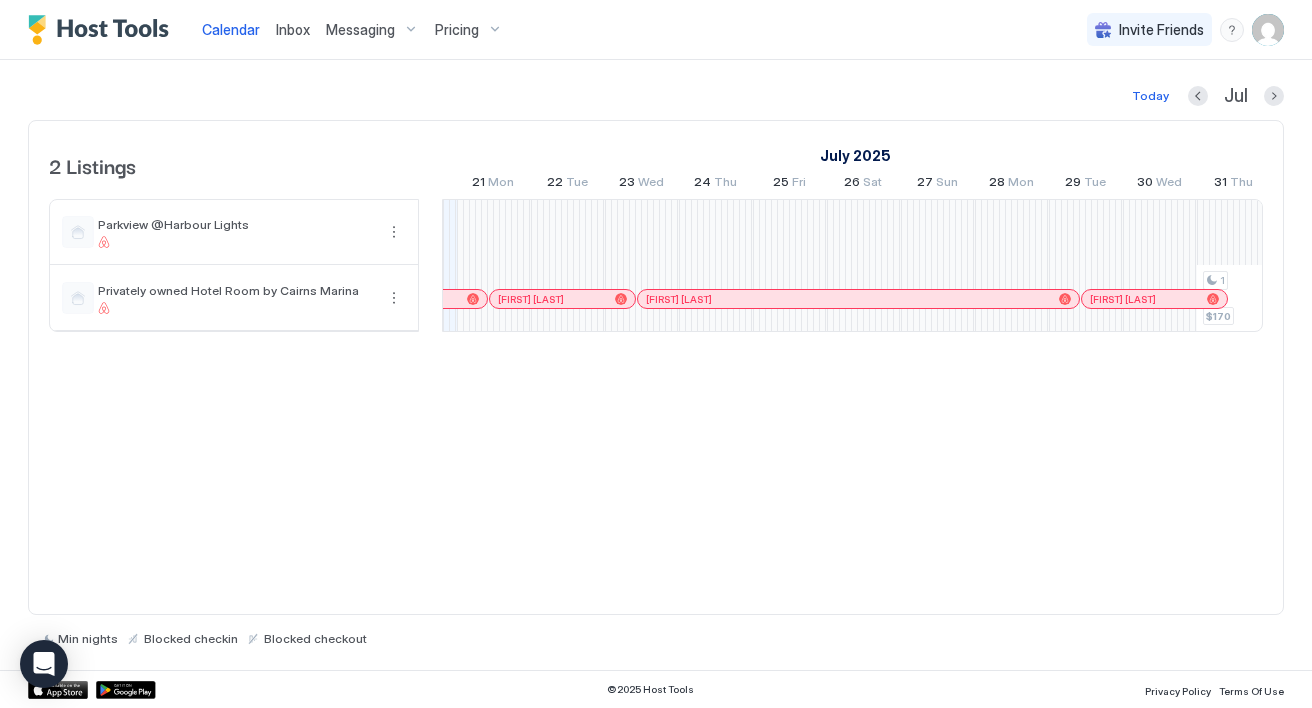 click on "[MONTH] [YEAR] [MONTH] [YEAR] 5   Sat 6   Sun 7   Mon 8   Tue 9   Wed 10   Thu 11   Fri 12   Sat 13   Sun 14   Mon 15   Tue 16   Wed 17   Thu 18   Fri 19   Sat 20   Sun 21   Mon 22   Tue 23   Wed 24   Thu 25   Fri 26   Sat 27   Sun 28   Mon 29   Tue 30   Wed 31   Thu 1   Fri 2   Sat 3   Sun 4   Mon 5   Tue 6   Wed 7   Thu 8   Fri 9   Sat 10   Sun 11   Mon 12   Tue 13   Wed 14   Thu 15   Fri 16   Sat 17   Sun 18   Mon 19   Tue 20   Wed 21   Thu 22   Fri 23   Sat 24   Sun 25   Mon 26   Tue 27   Wed 28   Thu 29   Fri 30   Sat 31   Sun Parkview @Harbour Lights Privately owned Hotel Room by Cairns Marina 1 $170 2 $168 2 $168 1 $161 1 $161 1 $161 [FIRST] [LAST] [FIRST] [LAST] [FIRST] [LAST] [FIRST] [LAST] [FIRST] [LAST] [FIRST] [LAST] [FIRST] [LAST] [FIRST] [LAST] [FIRST] [LAST] [FIRST] [LAST] [FIRST] [LAST] [FIRST] [LAST]" at bounding box center [656, 367] 